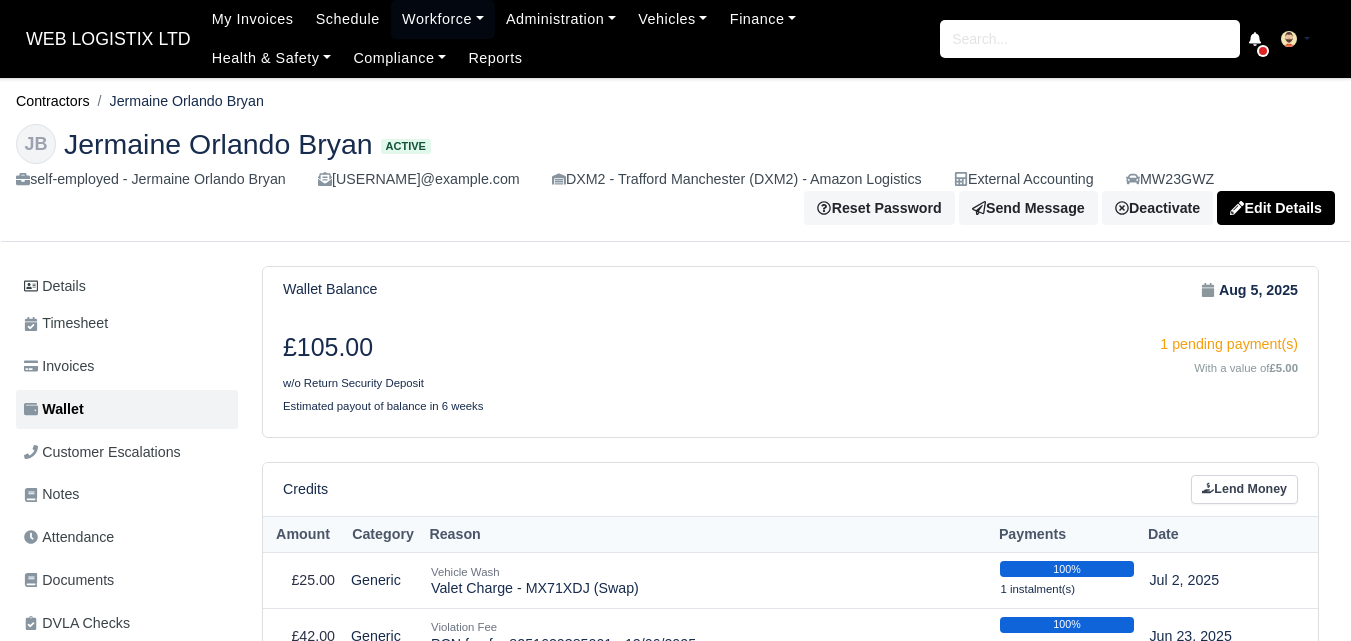 scroll, scrollTop: 567, scrollLeft: 0, axis: vertical 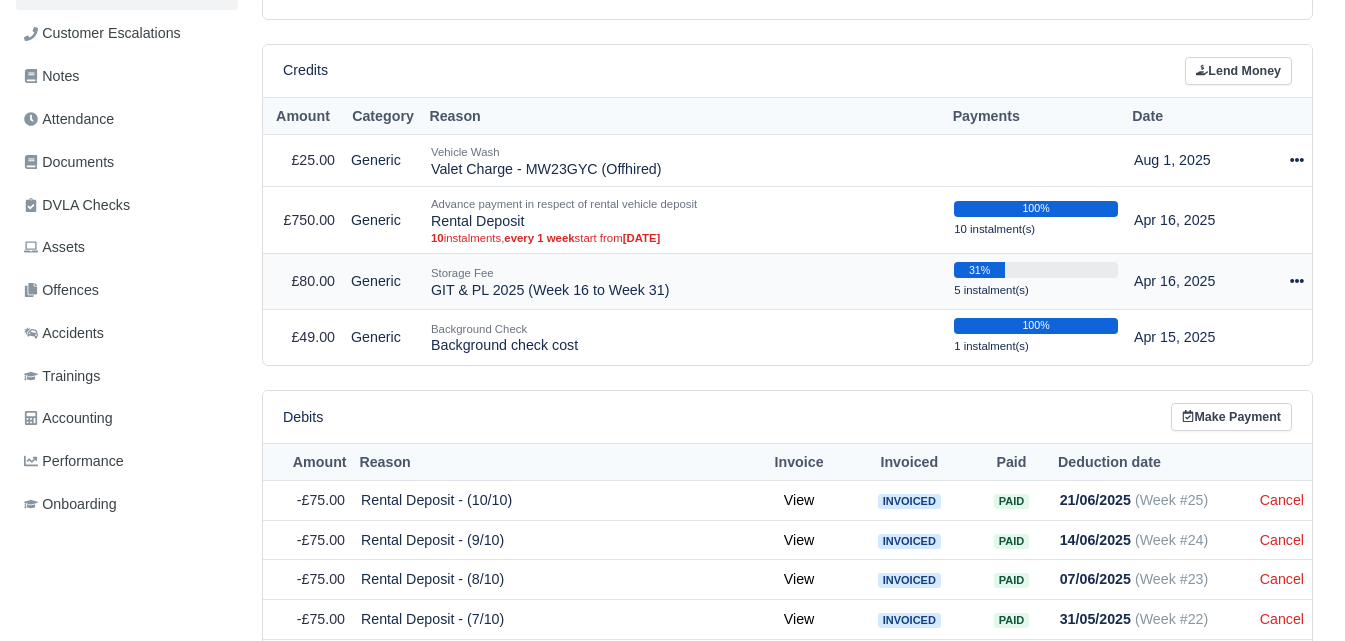 click at bounding box center [1284, 281] 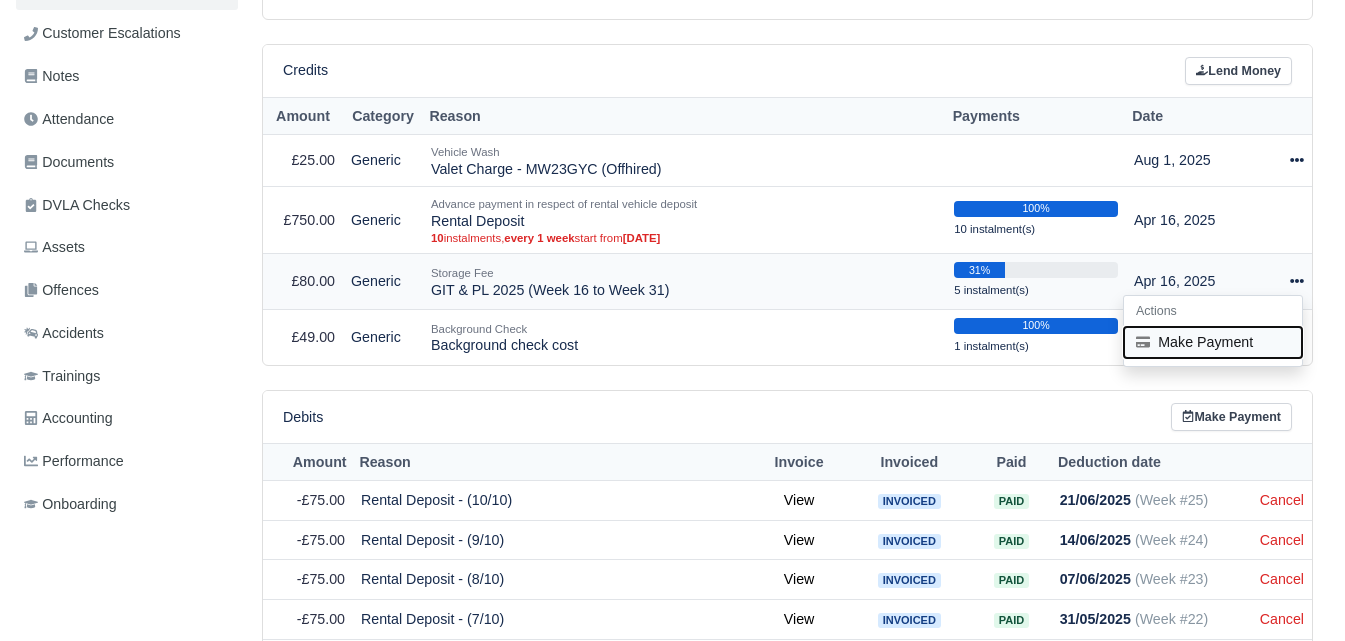 click on "Make Payment" at bounding box center (1213, 342) 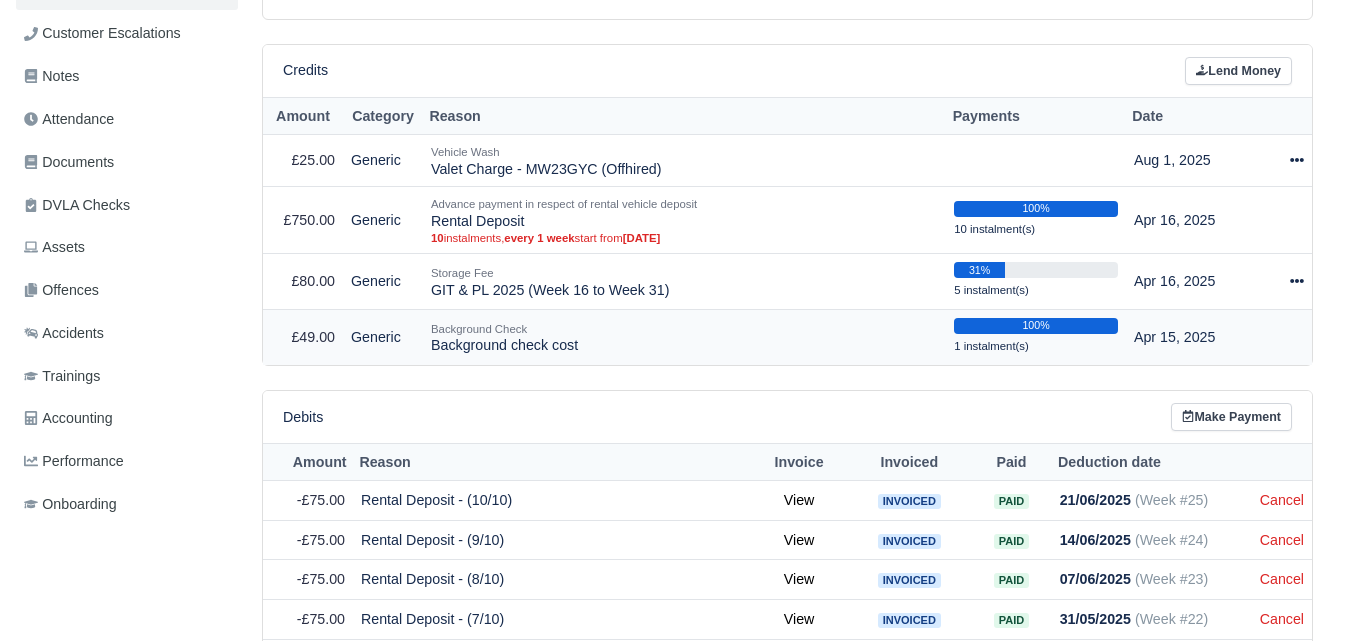 select on "6095" 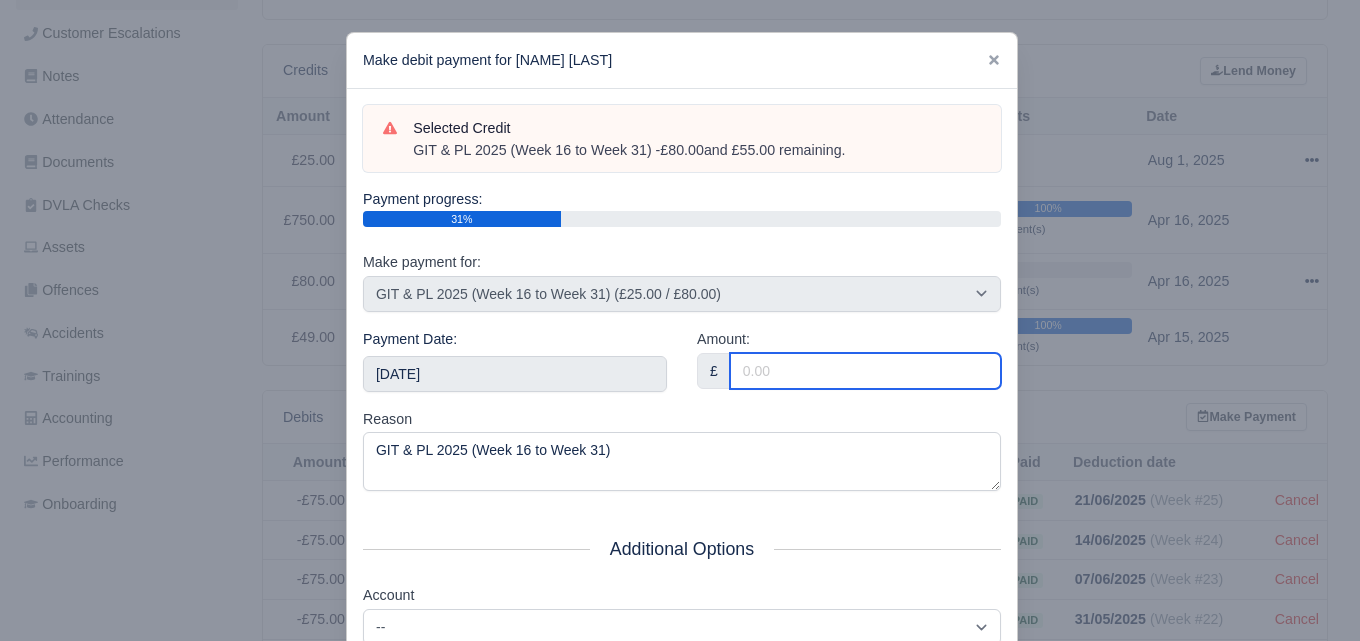 click on "Amount:" at bounding box center (865, 371) 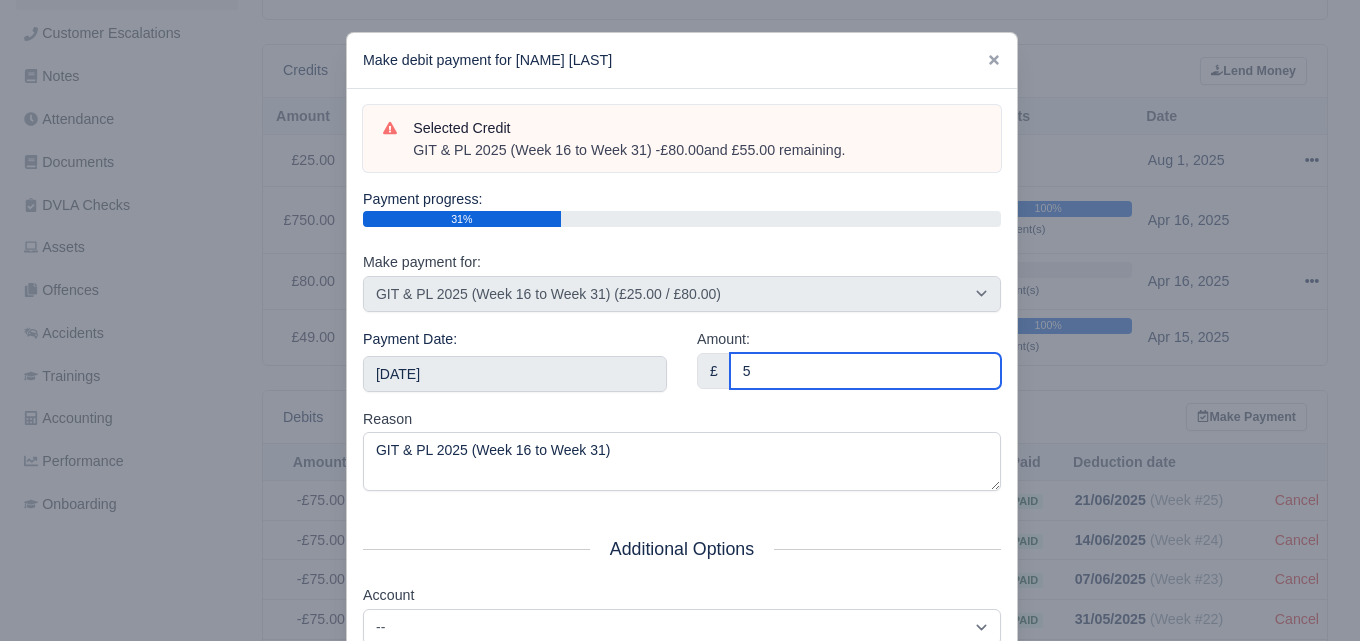 click on "5" at bounding box center [865, 371] 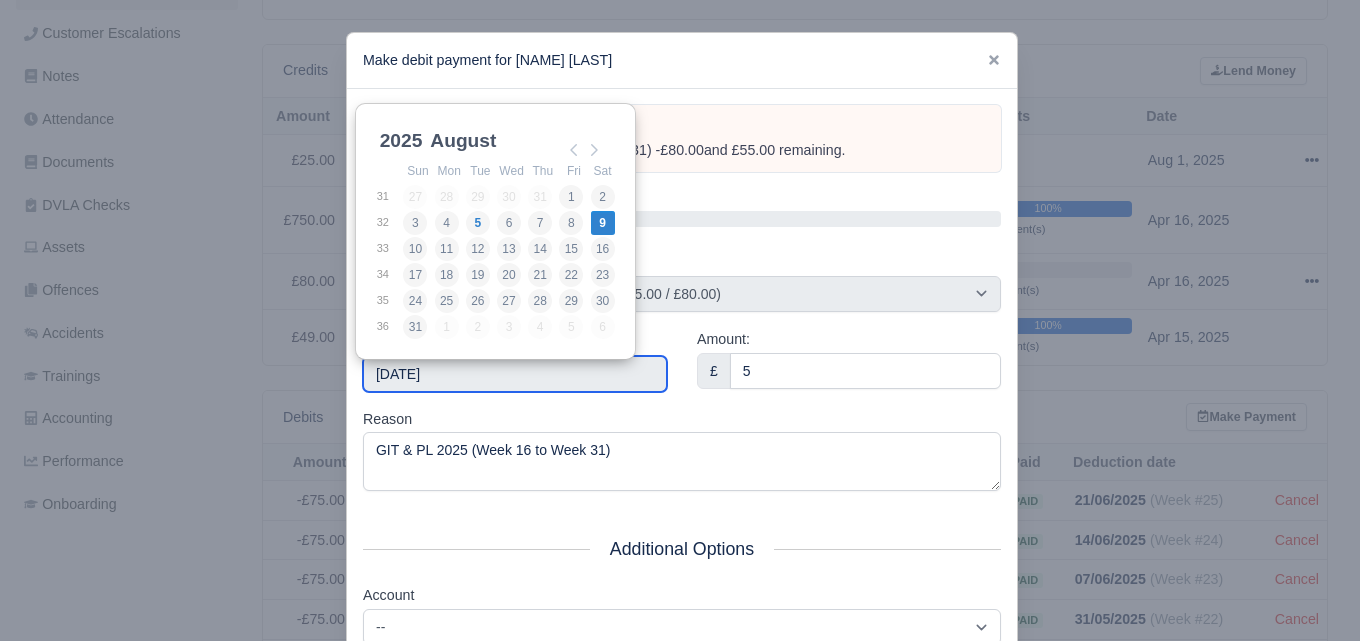click on "2025-08-09" at bounding box center (515, 374) 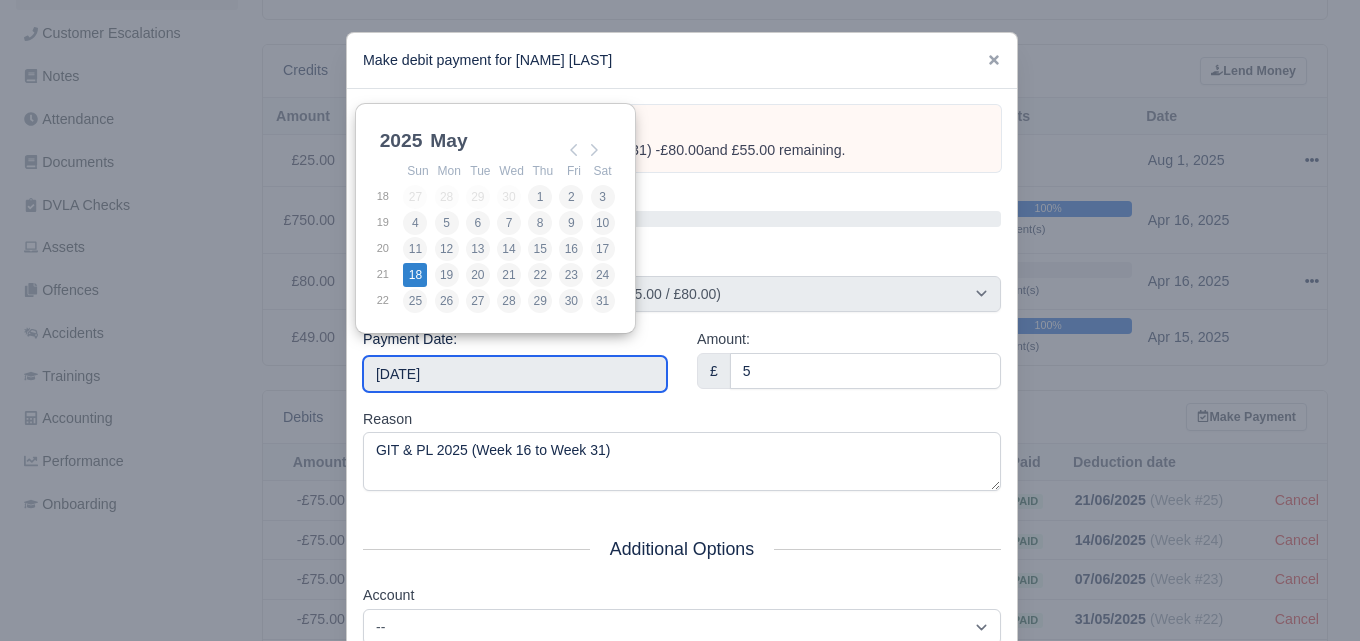 type on "2025-05-18" 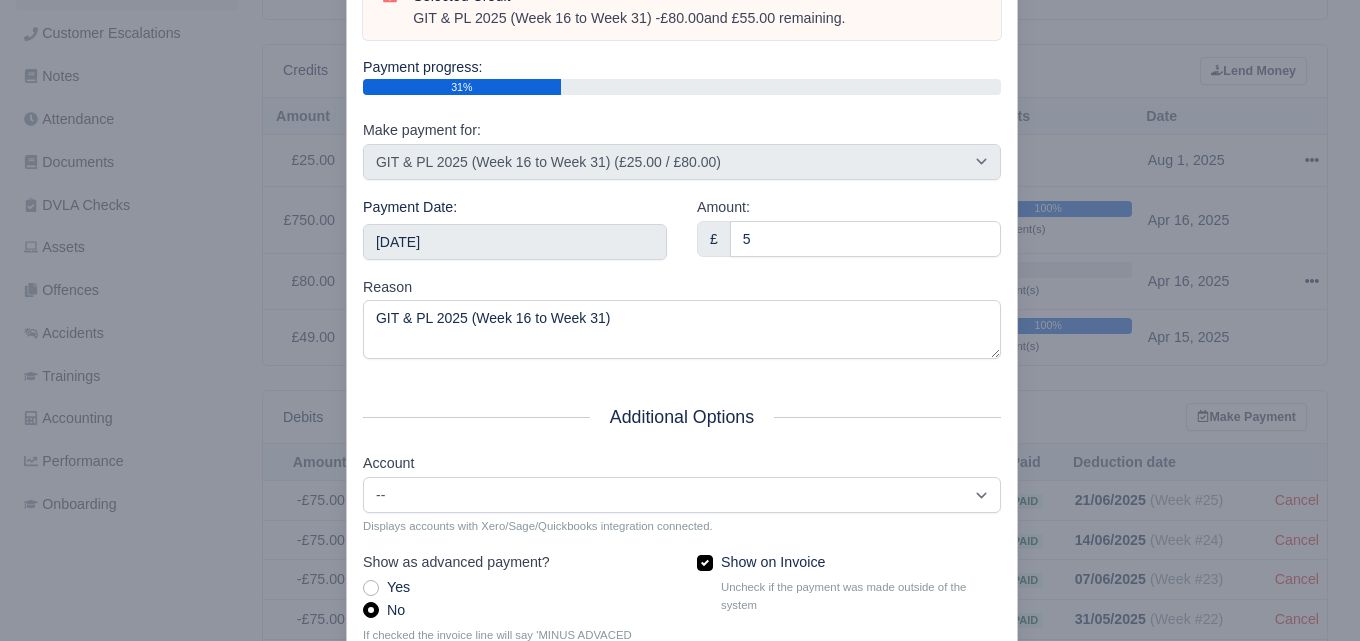 scroll, scrollTop: 287, scrollLeft: 0, axis: vertical 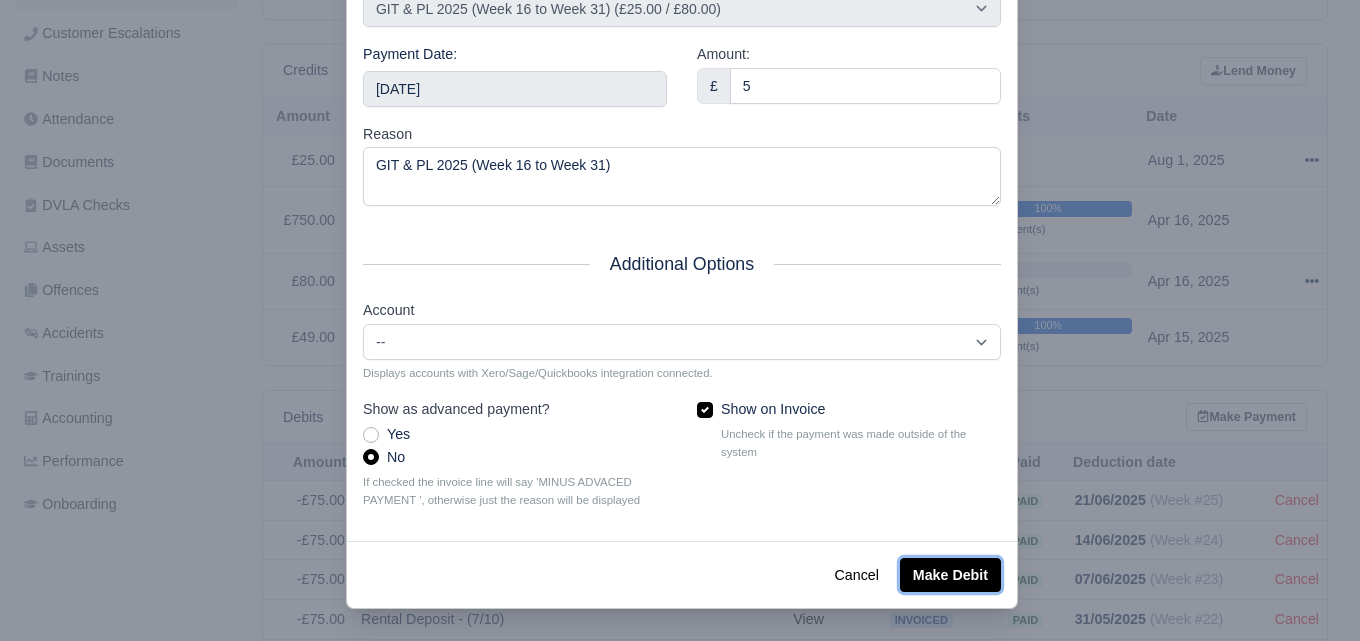 click on "Make Debit" at bounding box center [950, 575] 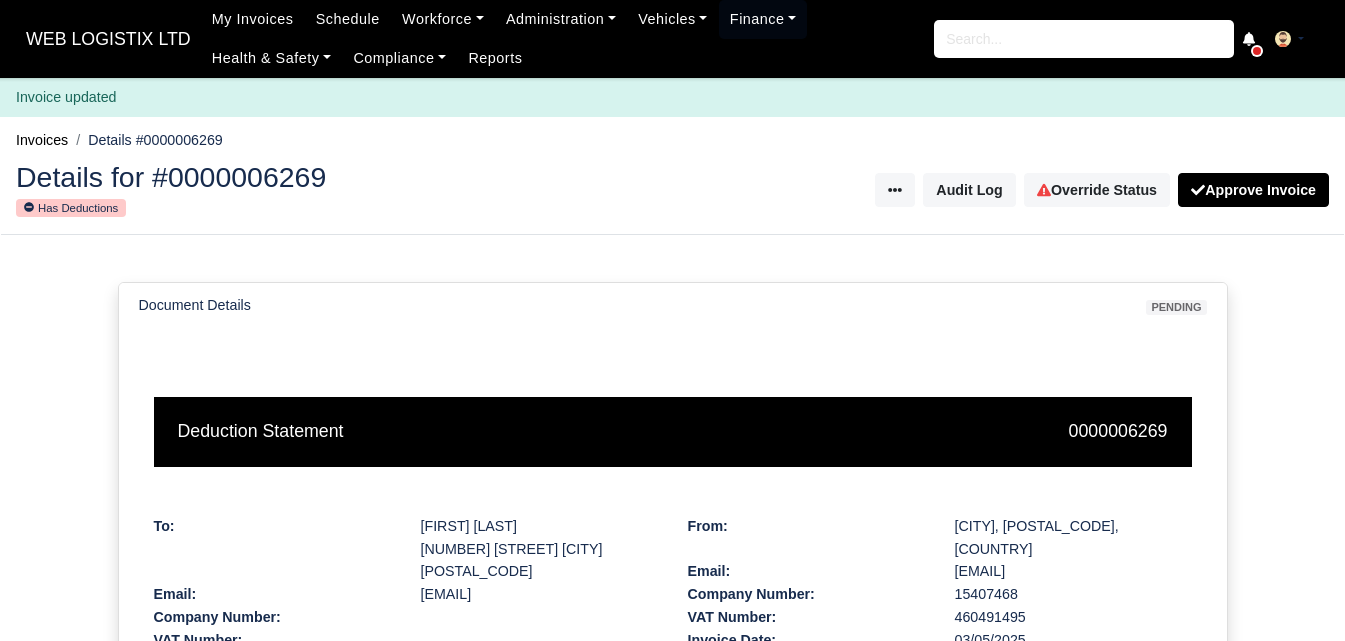 scroll, scrollTop: 0, scrollLeft: 0, axis: both 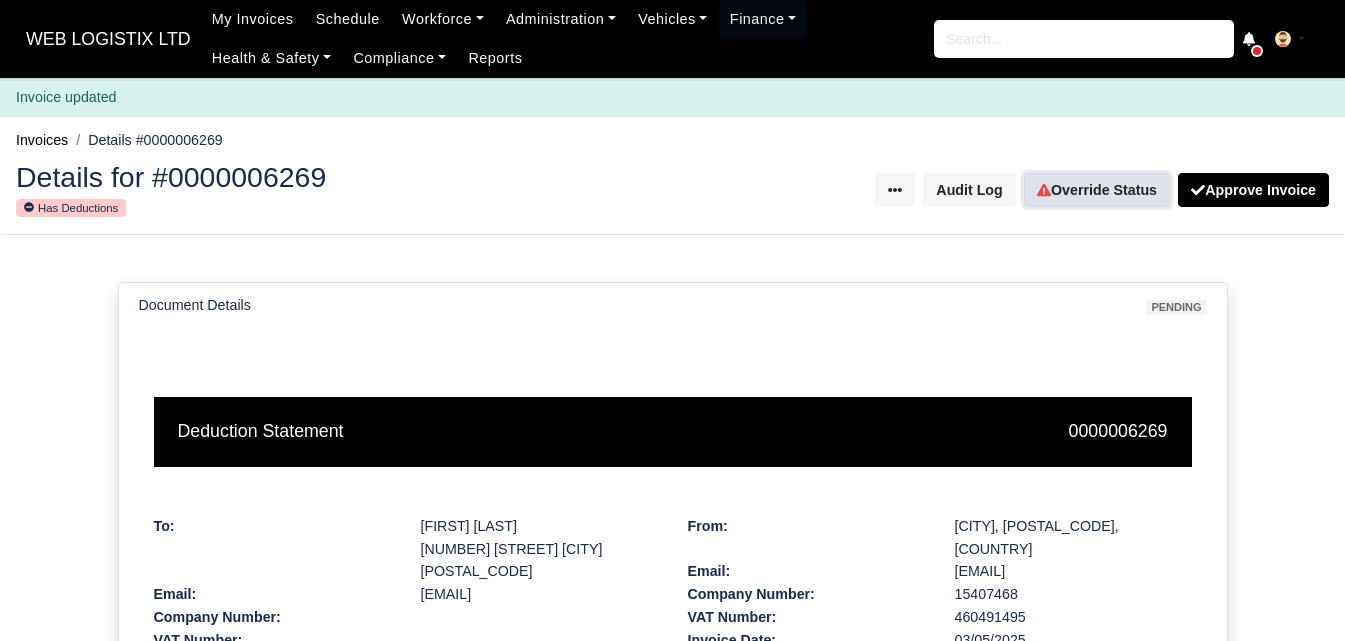 click on "Override Status" at bounding box center (1097, 190) 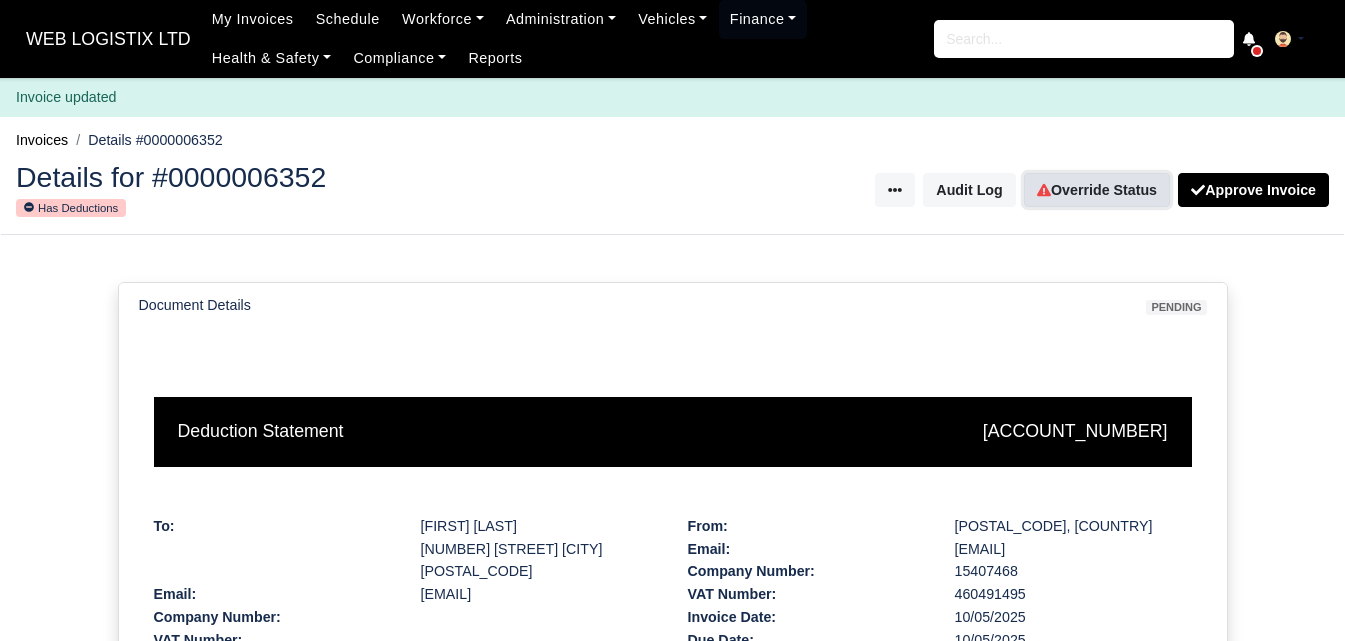 click on "Override Status" at bounding box center (1097, 190) 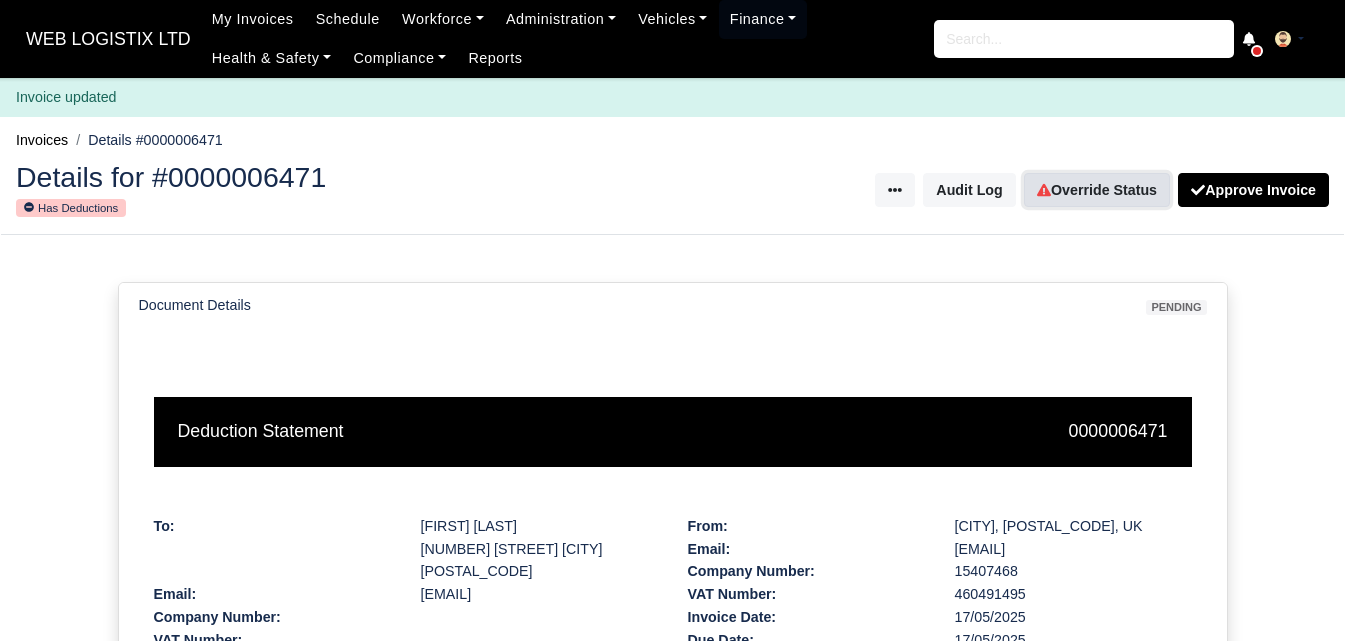 click on "Override Status" at bounding box center (1097, 190) 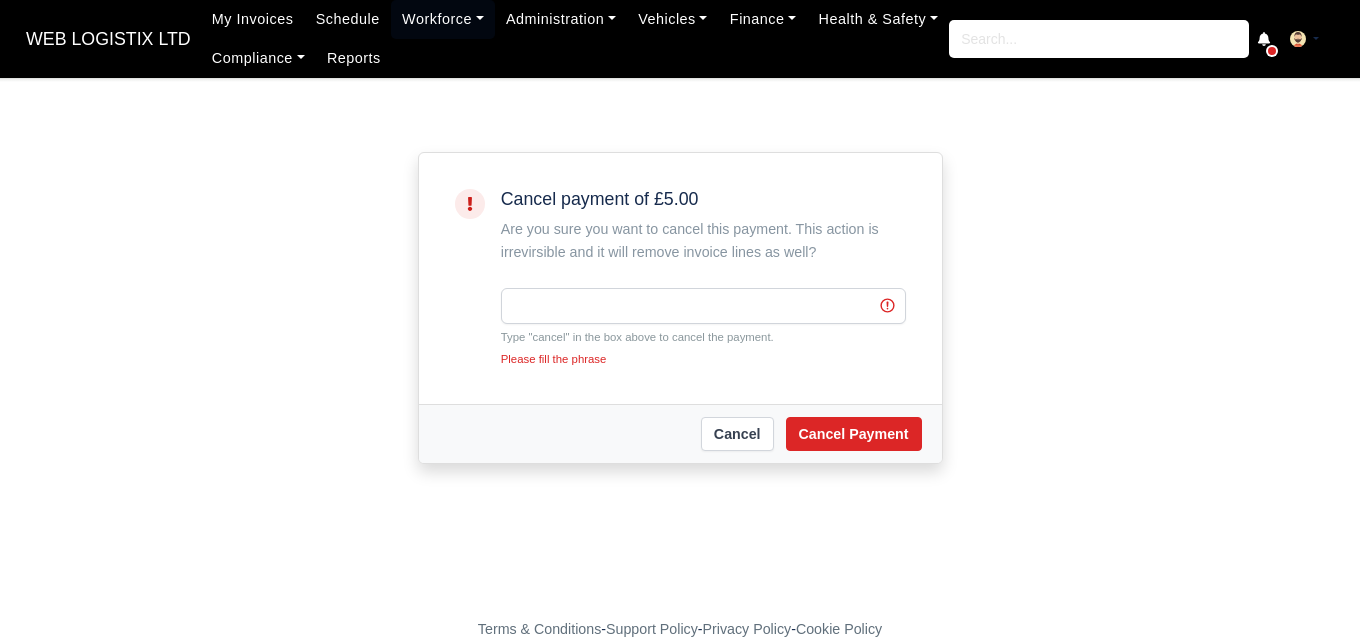 scroll, scrollTop: 0, scrollLeft: 0, axis: both 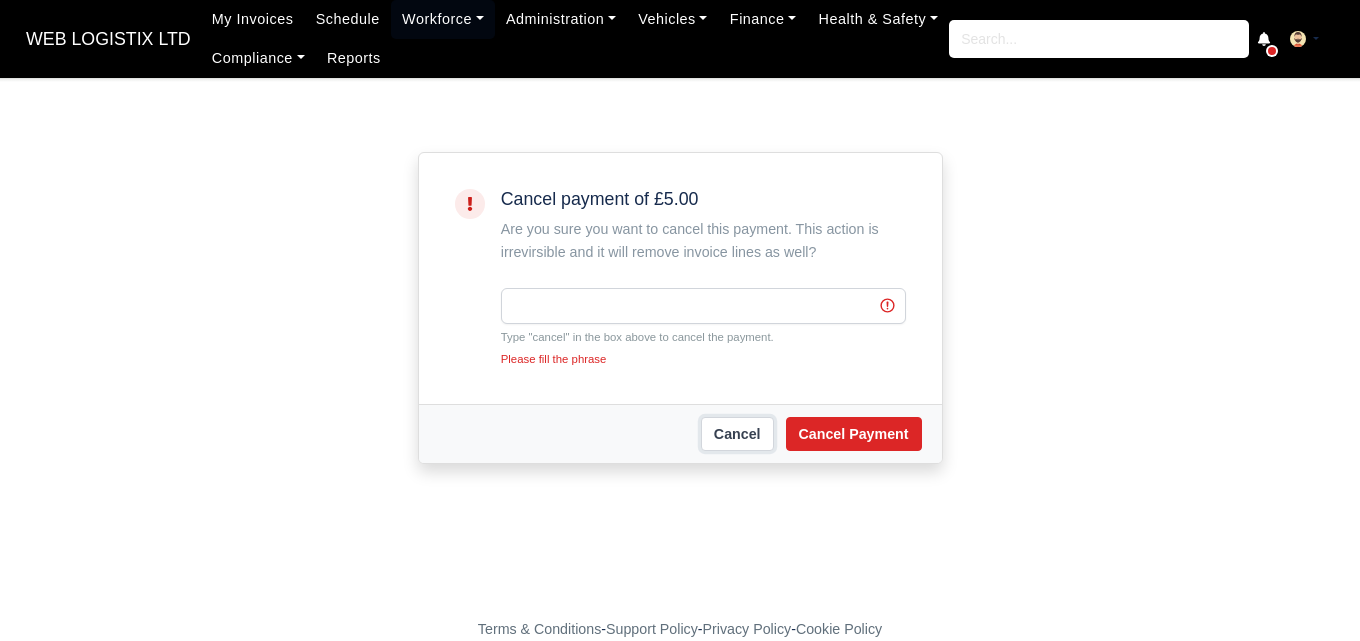 click on "Cancel" at bounding box center (737, 434) 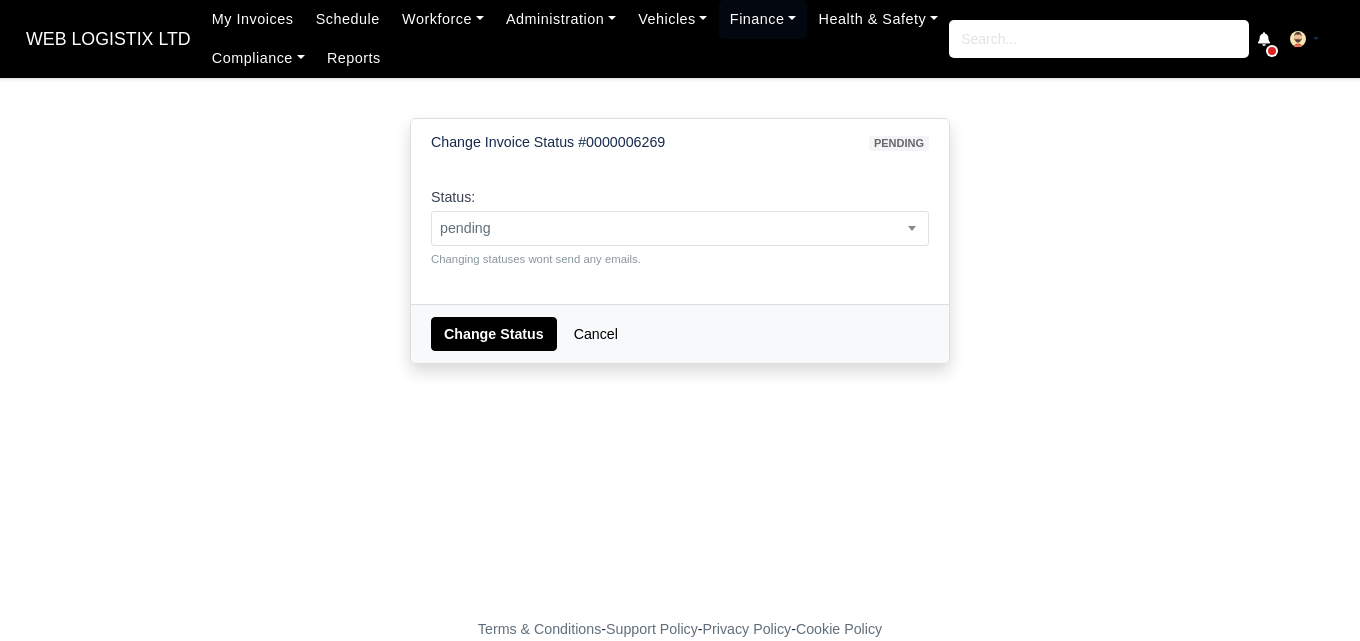 scroll, scrollTop: 0, scrollLeft: 0, axis: both 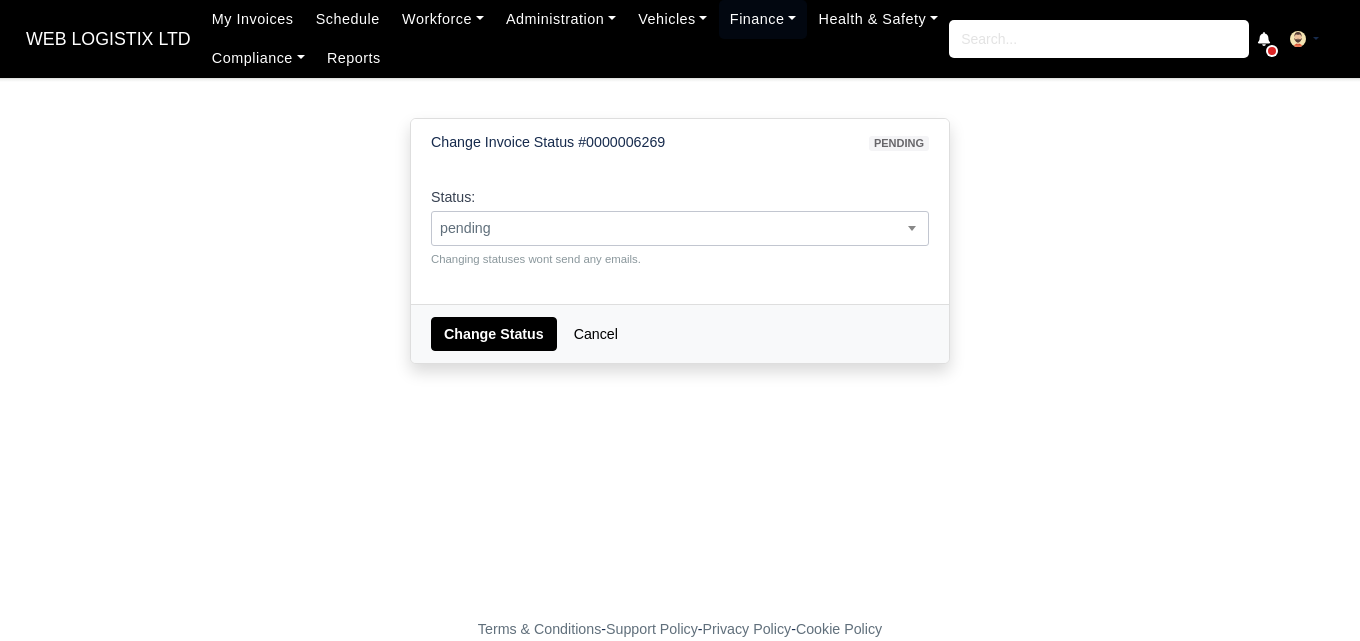 click on "pending" at bounding box center [680, 228] 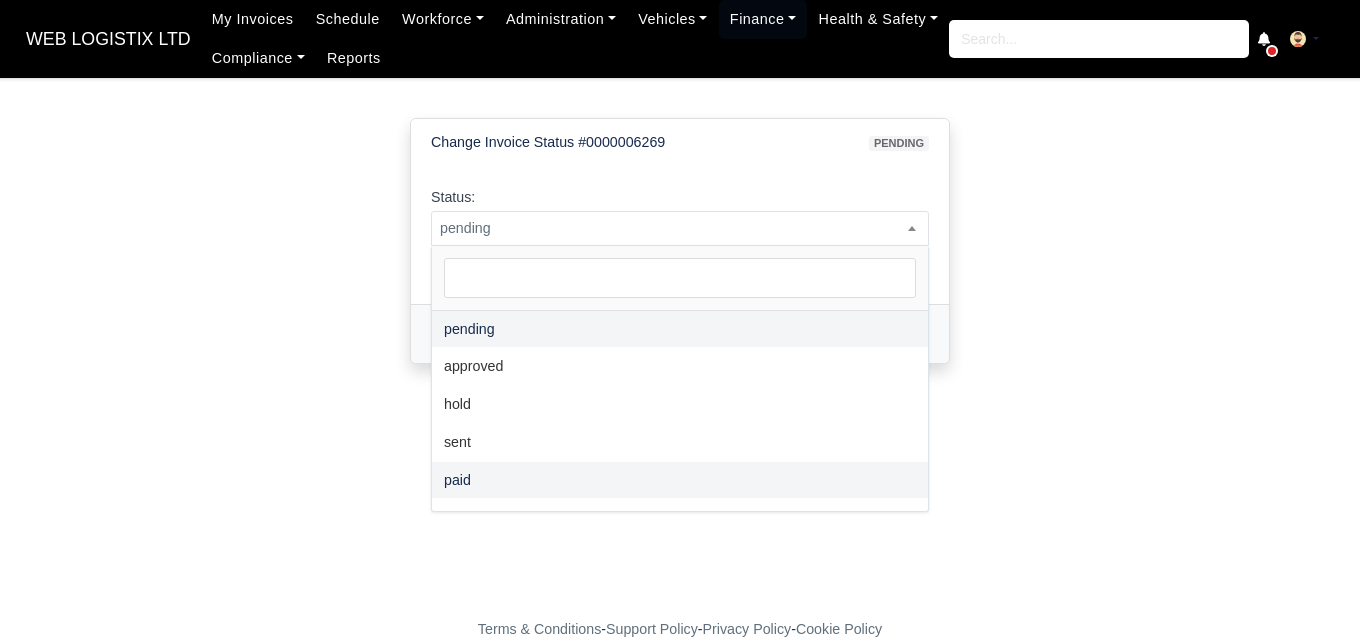 select on "paid" 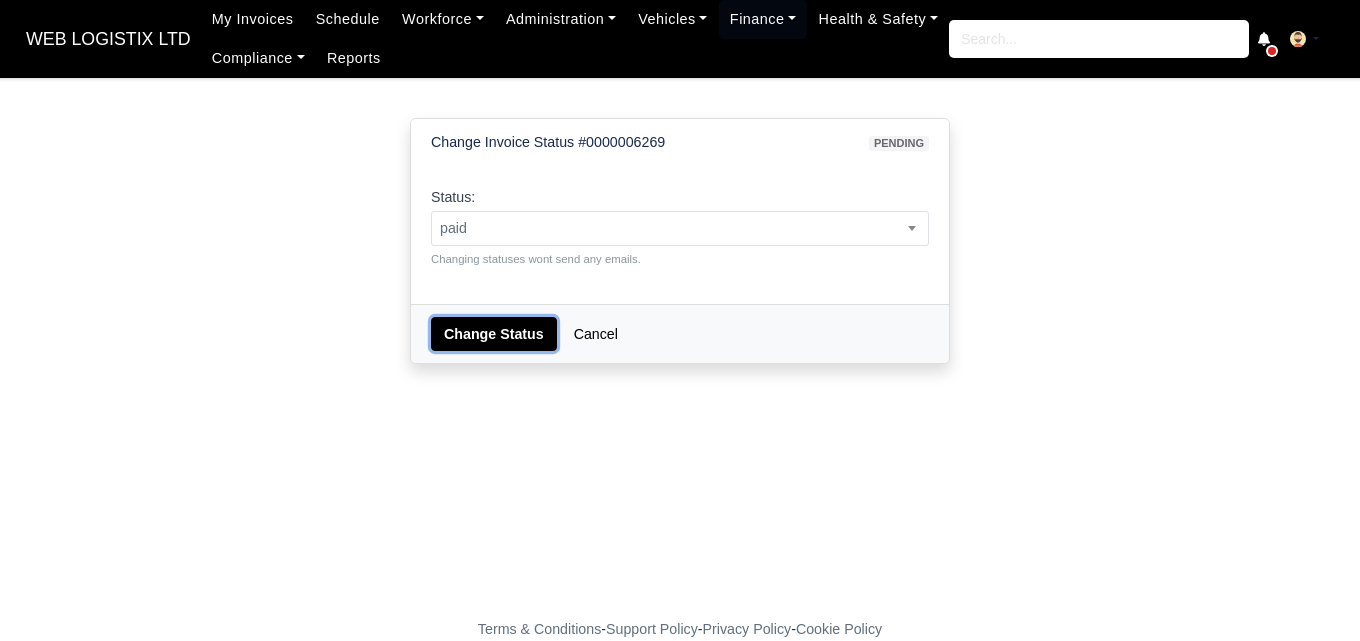 click on "Change Status" at bounding box center (494, 334) 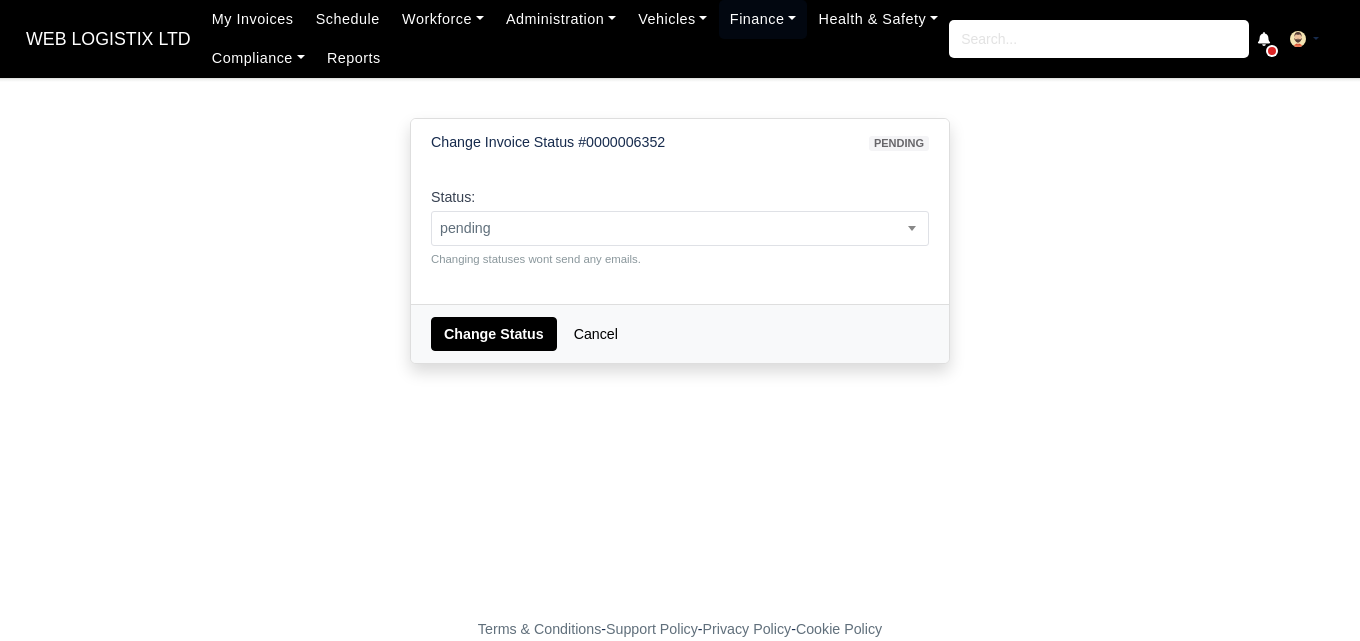 scroll, scrollTop: 0, scrollLeft: 0, axis: both 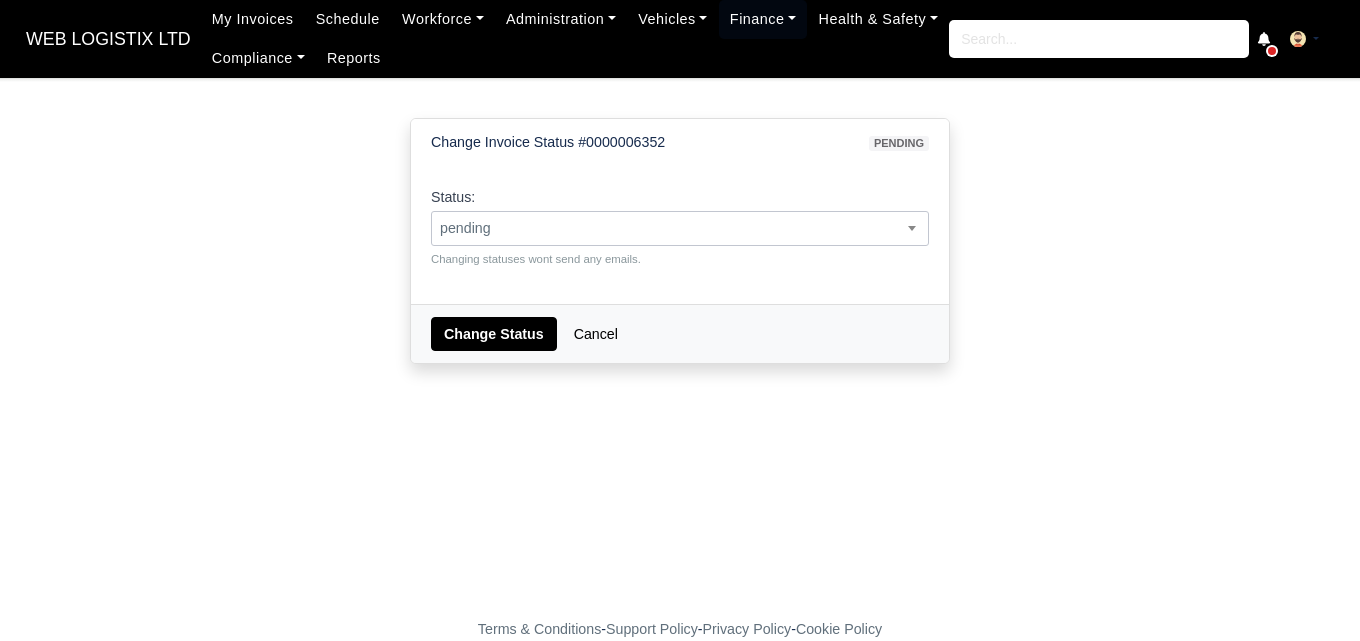 click on "pending" at bounding box center (680, 228) 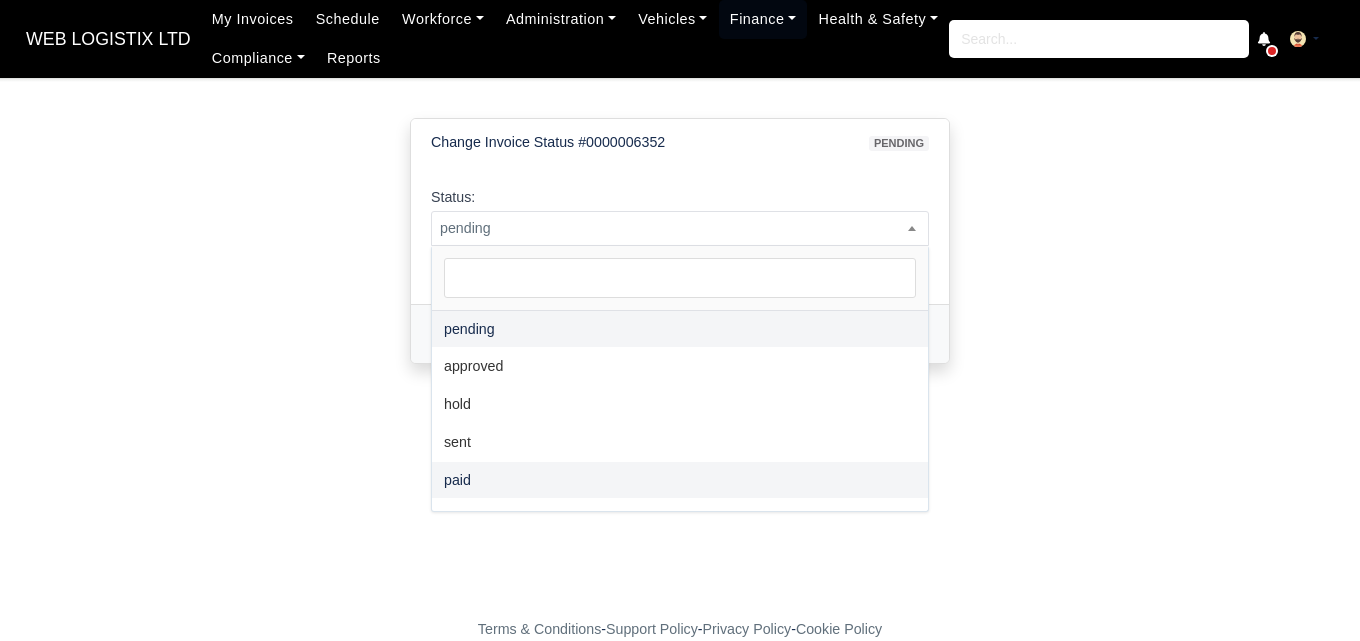 select on "paid" 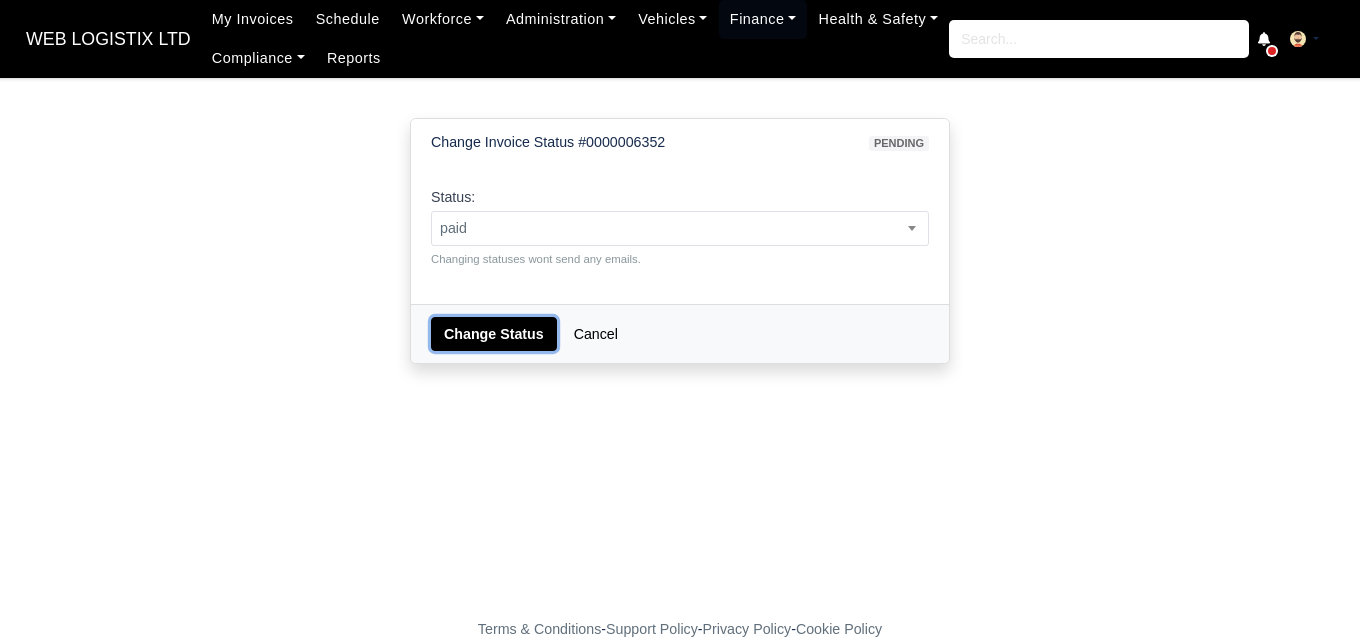 click on "Change Status" at bounding box center [494, 334] 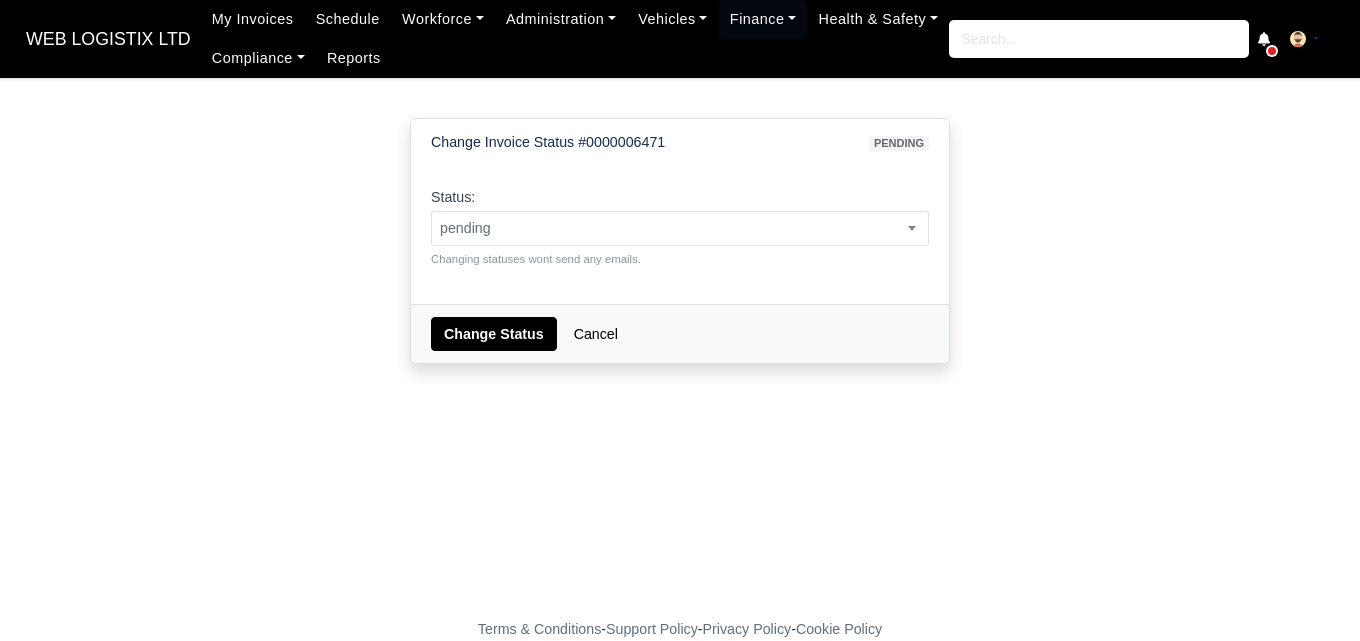 scroll, scrollTop: 0, scrollLeft: 0, axis: both 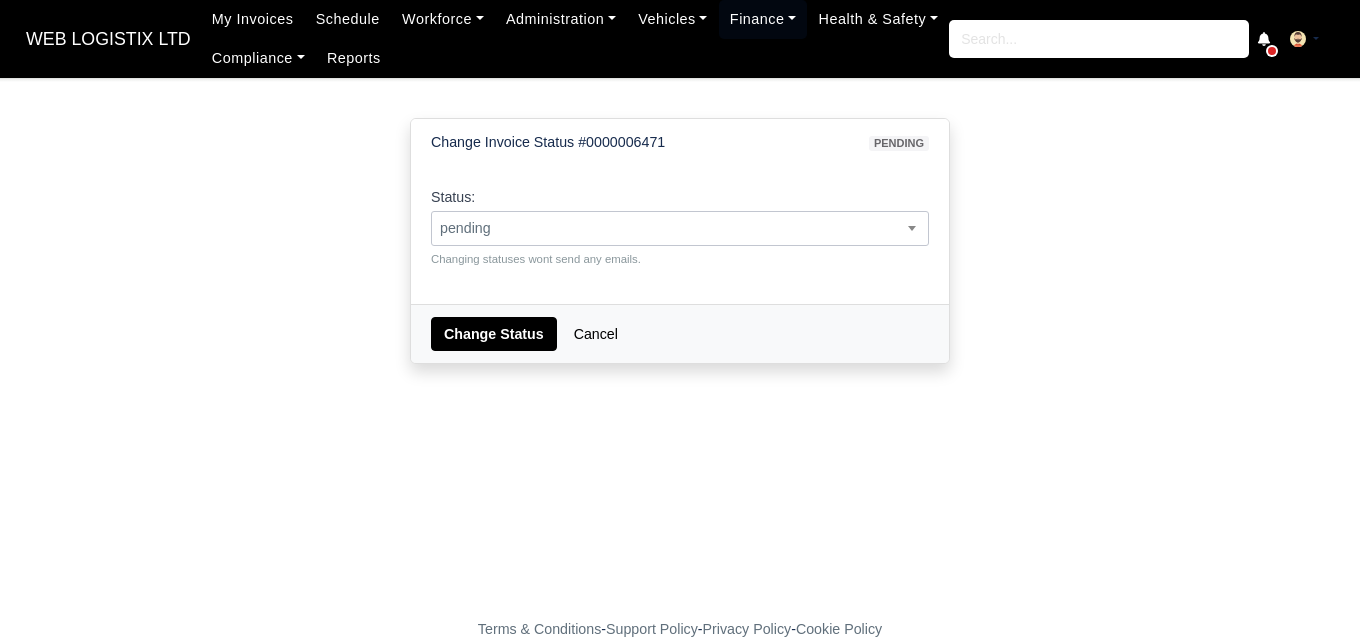 click on "pending" at bounding box center (680, 228) 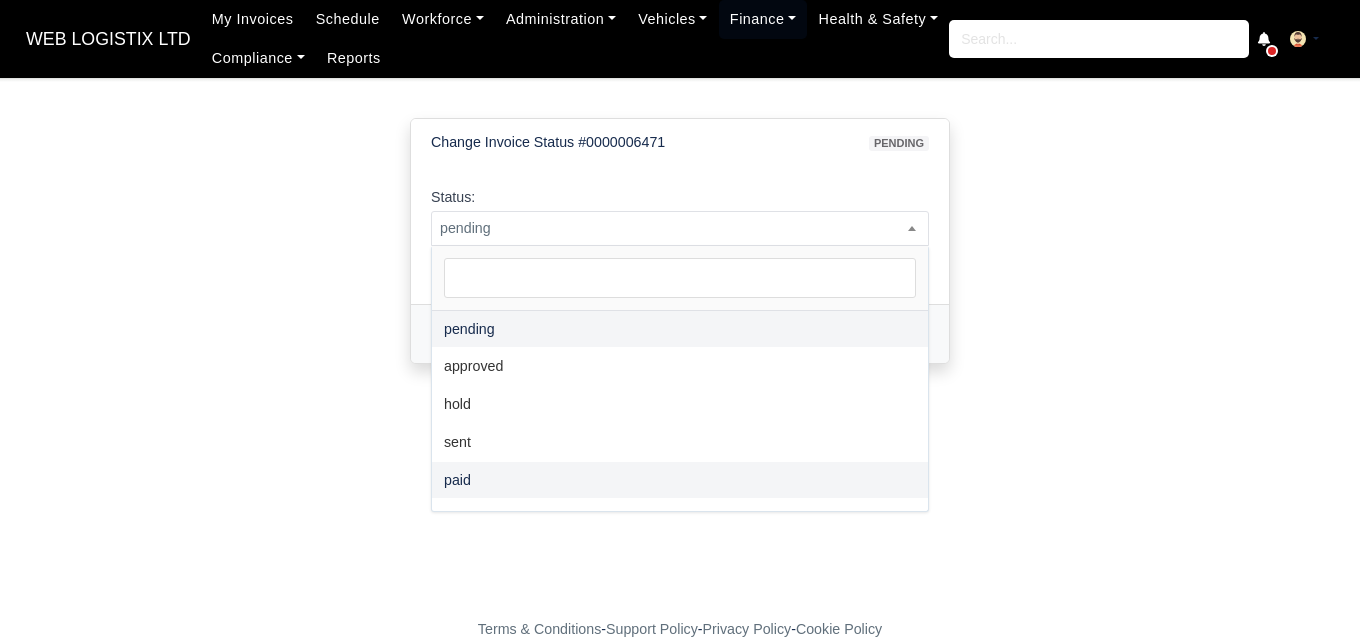 select on "paid" 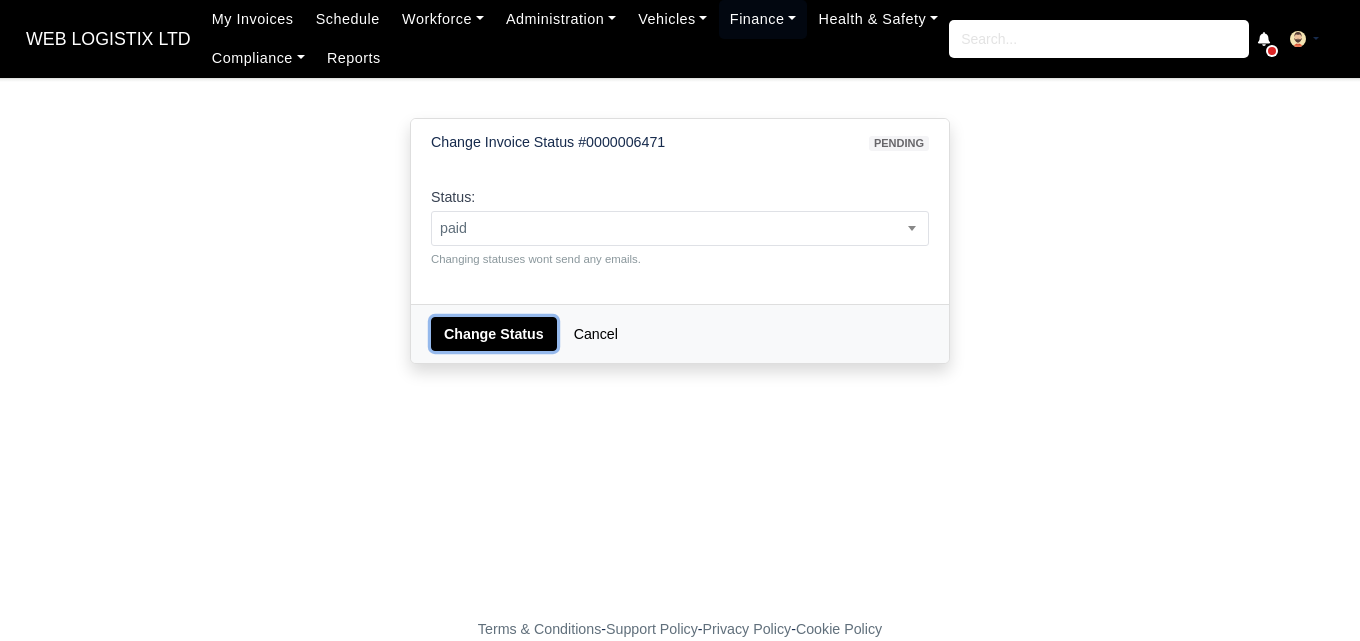 click on "Change Status" at bounding box center (494, 334) 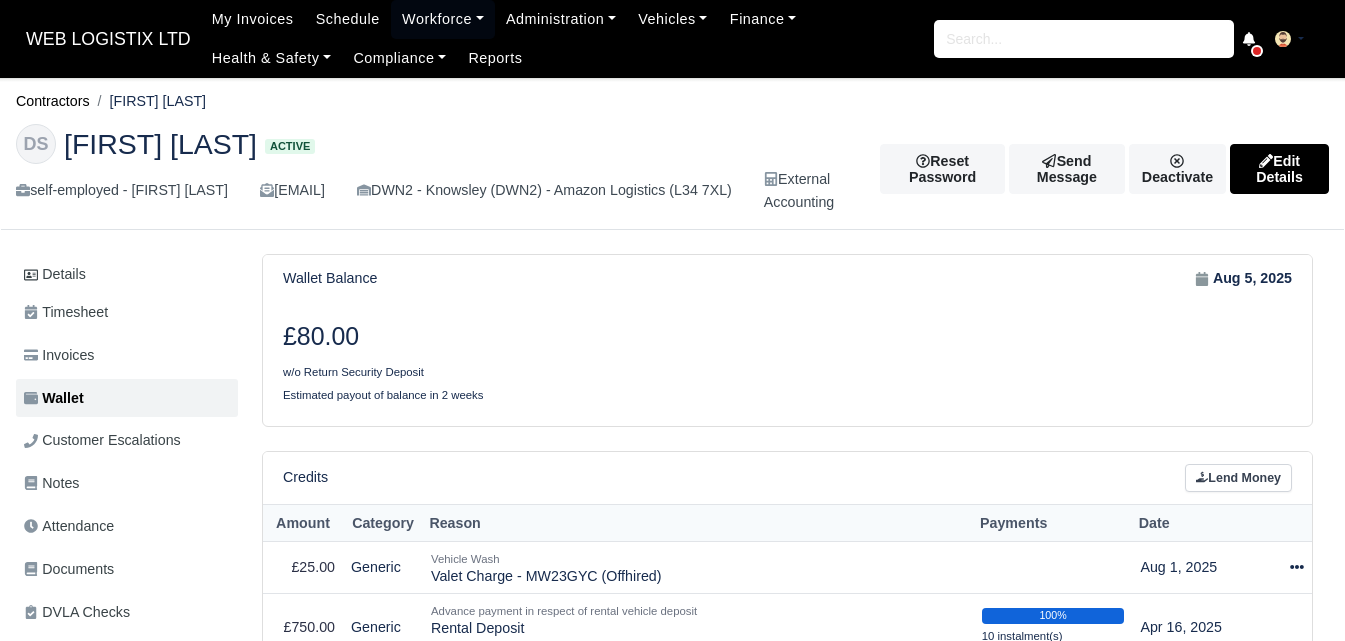 scroll, scrollTop: 0, scrollLeft: 0, axis: both 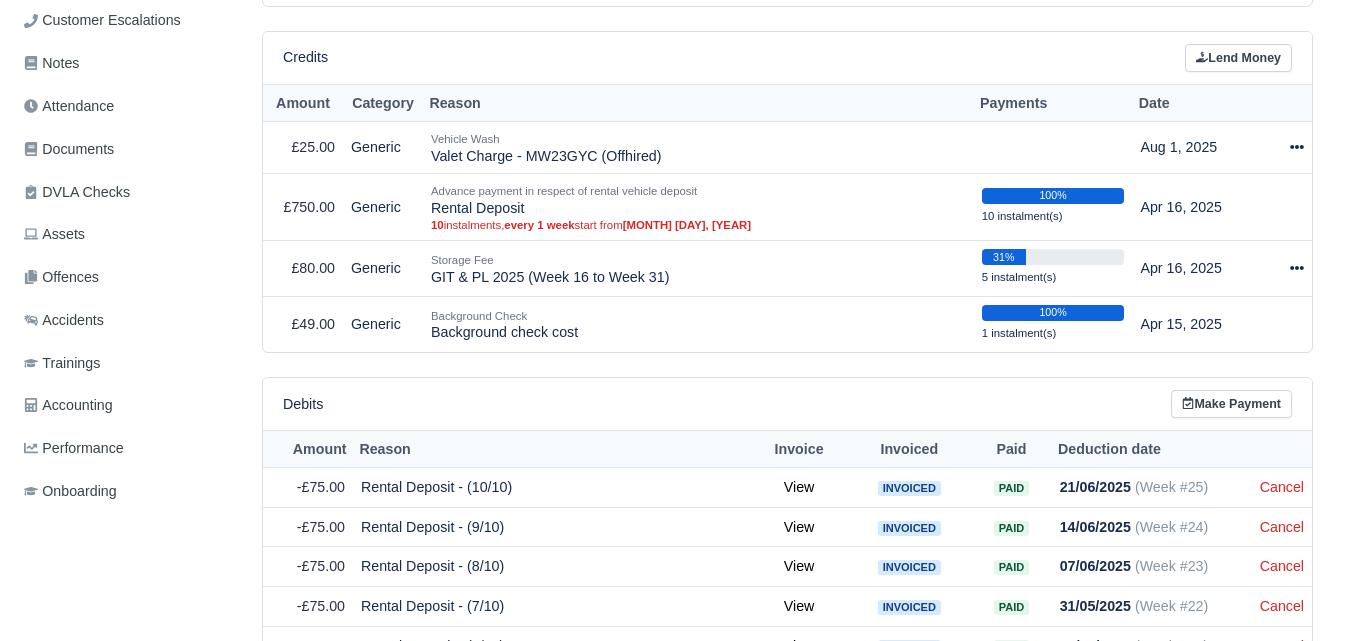 click on "WEB LOGISTIX LTD
My Invoices Schedule Workforce Manpower Expiring Documents Leave Requests Daily Attendance Daily Timesheet Onboardings Feedback Administration Depots Operating Centres Management Schedule Tasks Tasks Metrics Vehicles Fleet Schedule Rental Agreements Today's Inspections Forms Customers Offences Incidents Service Entries Renewal Dates Vehicle Groups Fleet Insurance B2B Contractors Finance Invoices Disputes Payment Types Service Types Assets Credit Instalments Bulk Payment Custom Invoices Health & Safety Vehicle Inspections Support Portal Incidents Compliance Compliance Dashboard E-Sign Documents Communication Center Trainings Reports
×" at bounding box center (672, -100) 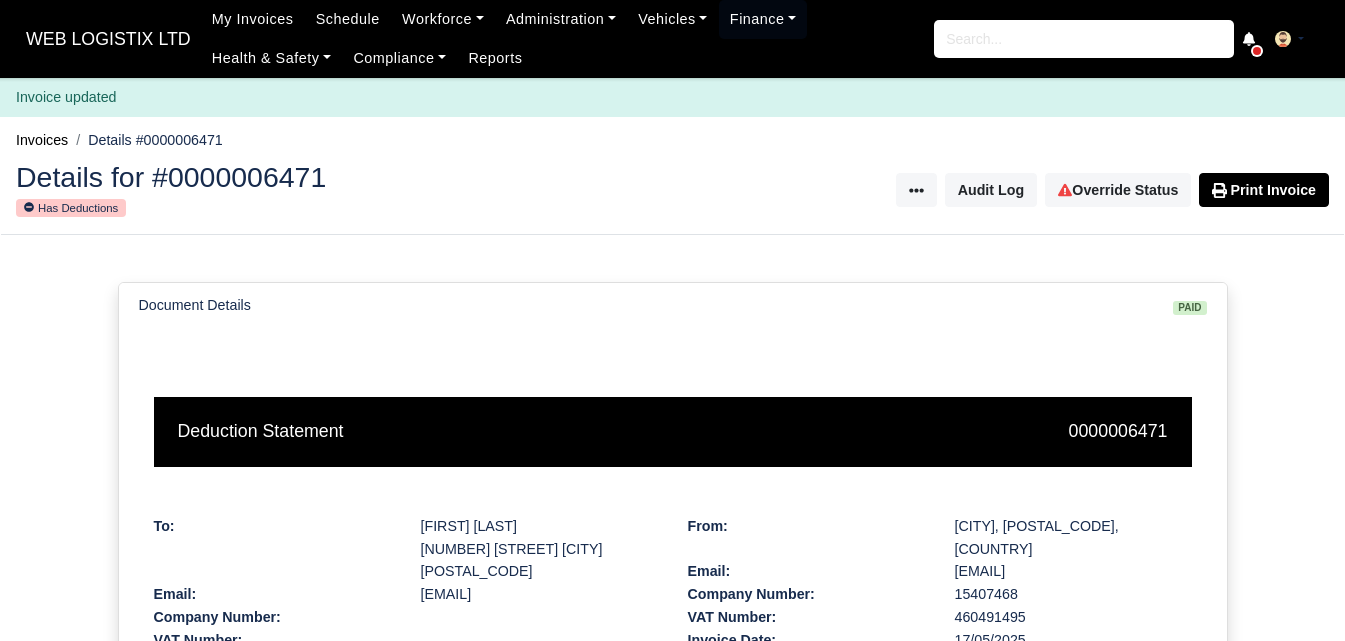 scroll, scrollTop: 0, scrollLeft: 0, axis: both 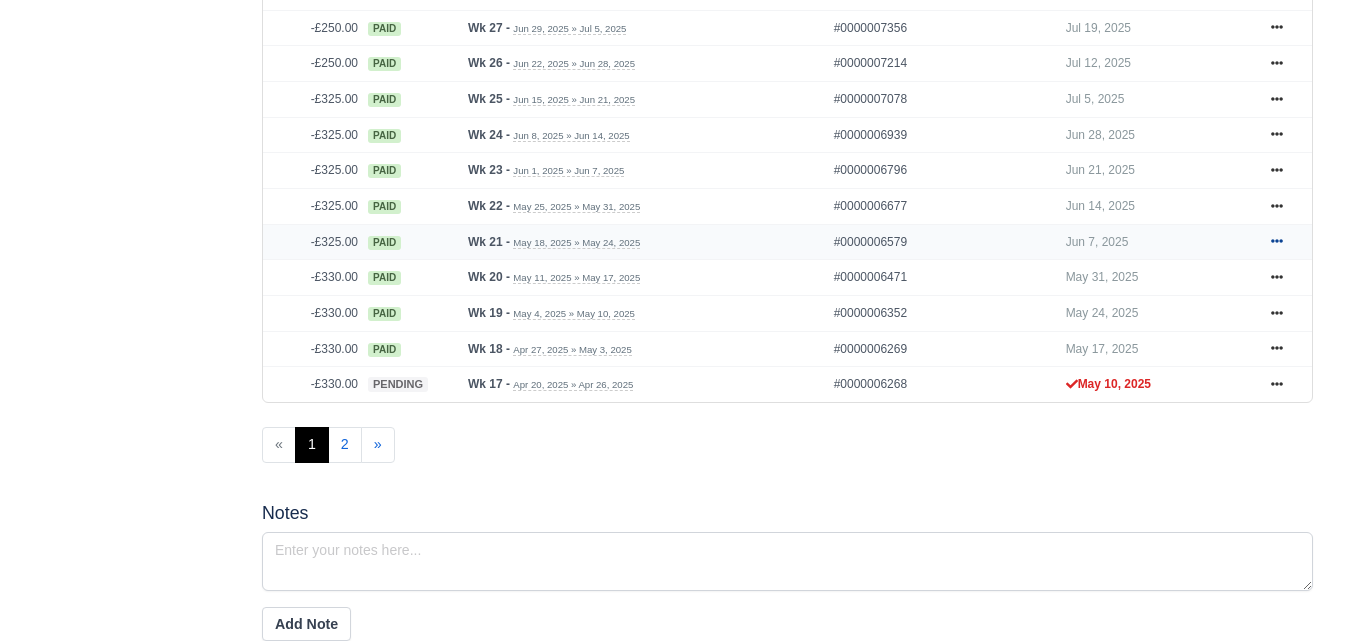 click 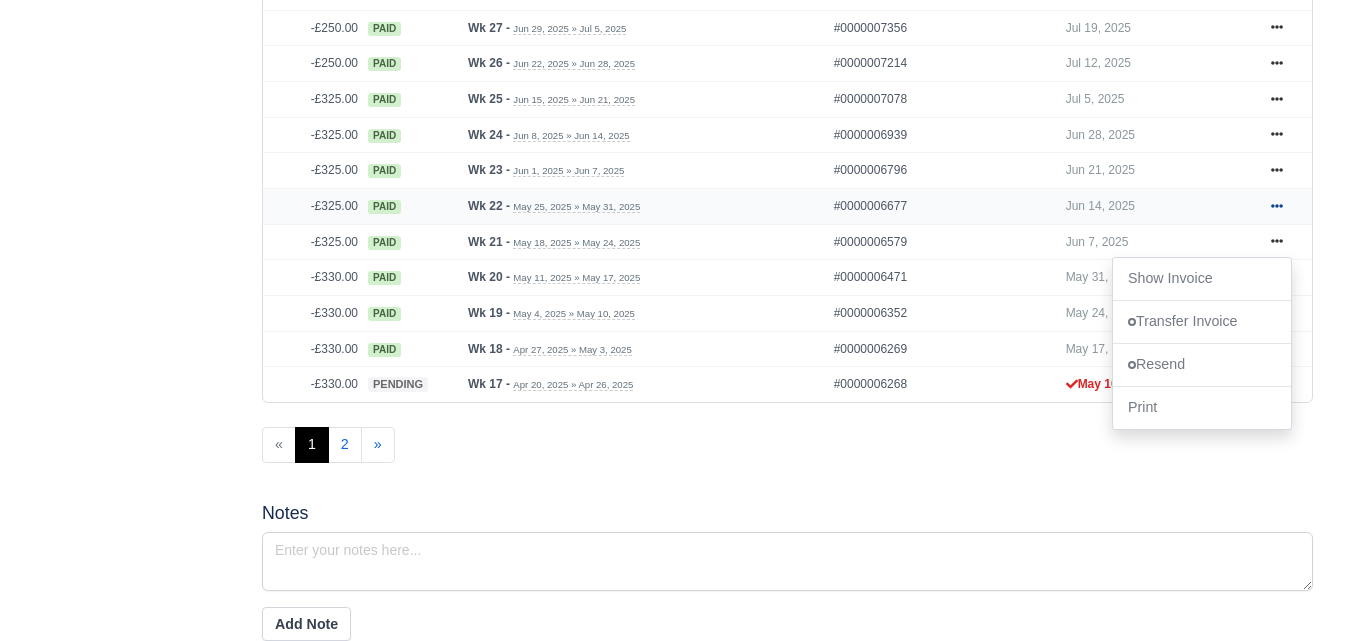 click 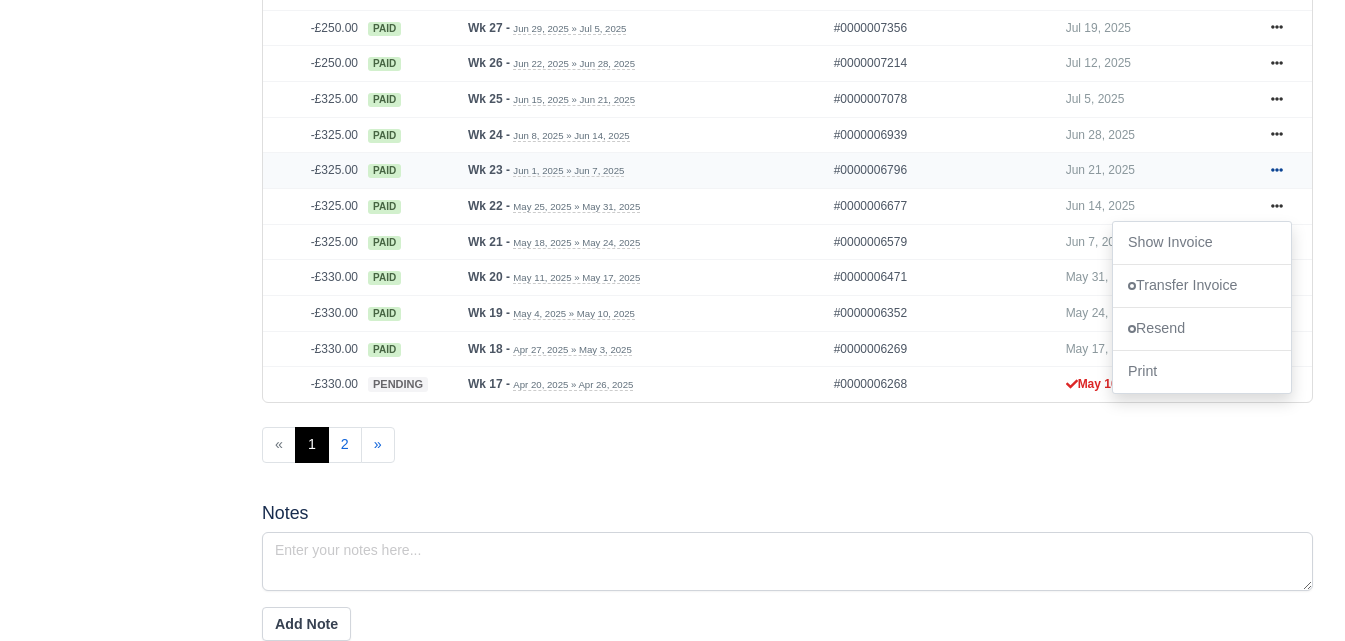 click 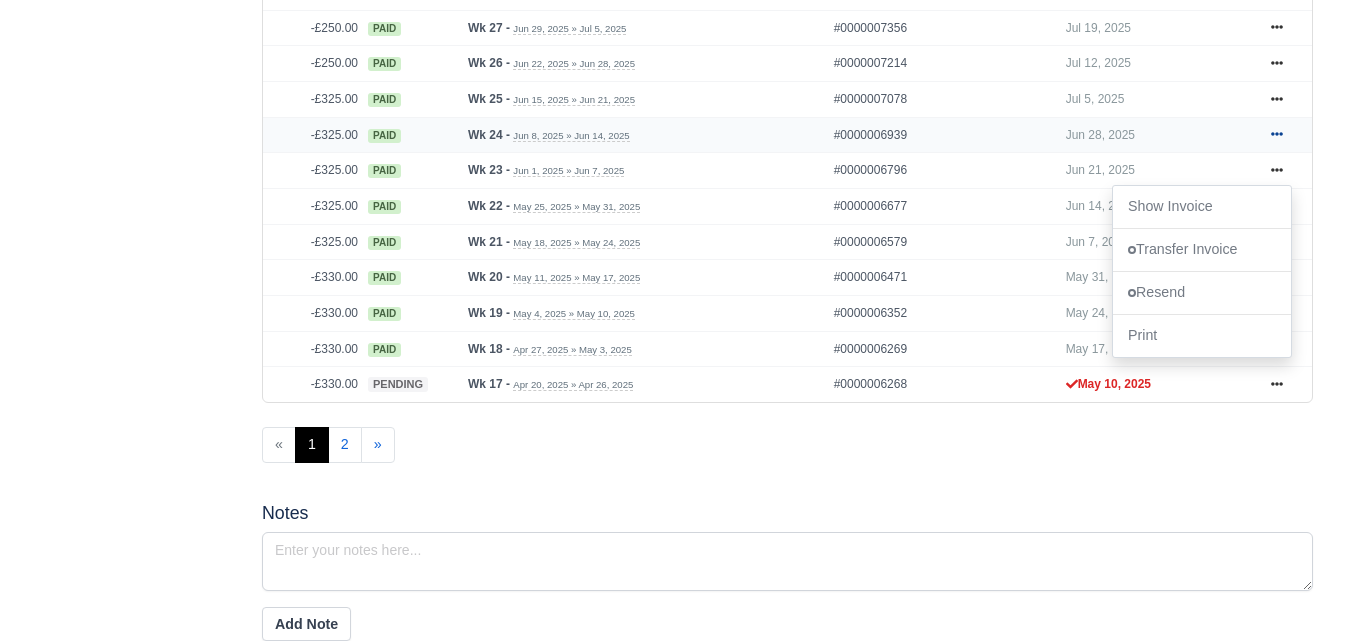 click 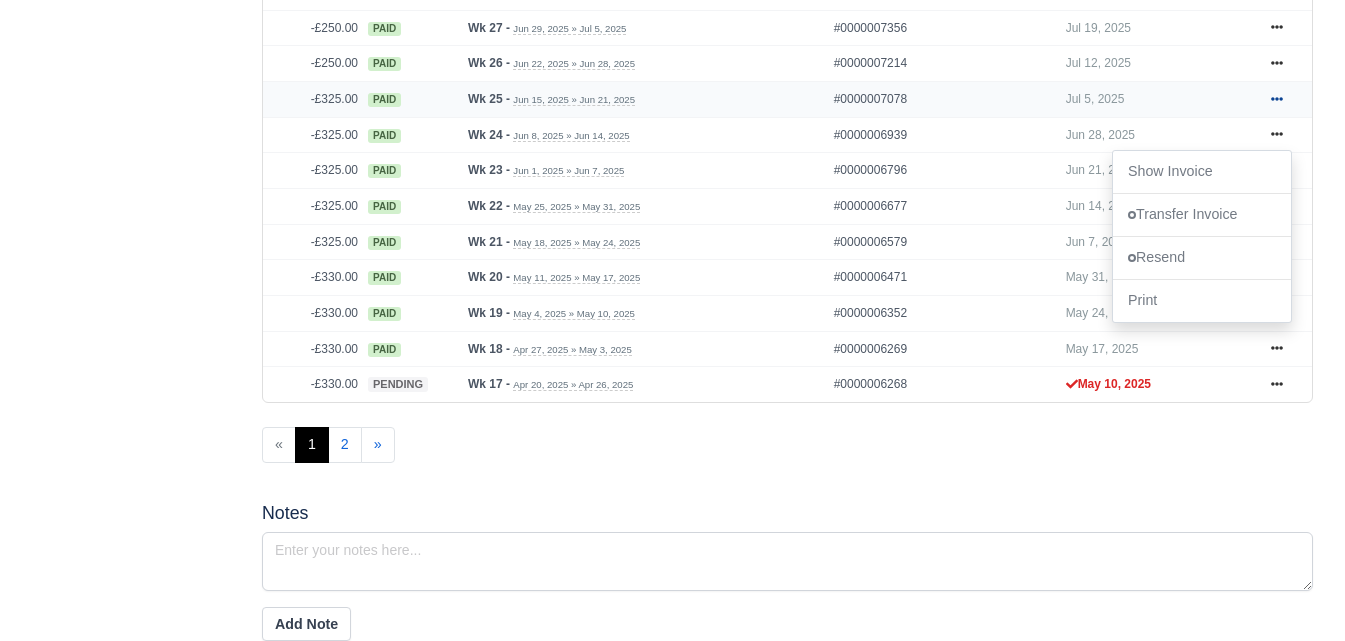 click 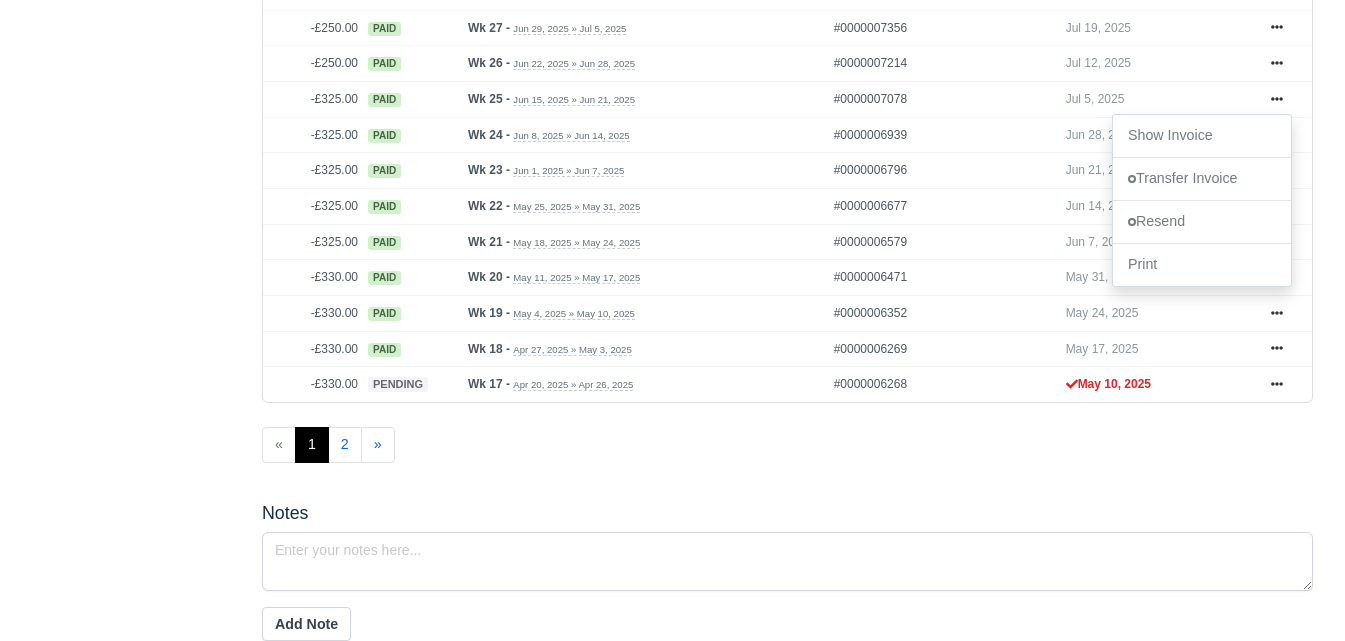 click on "«
1
2
»" at bounding box center [787, 445] 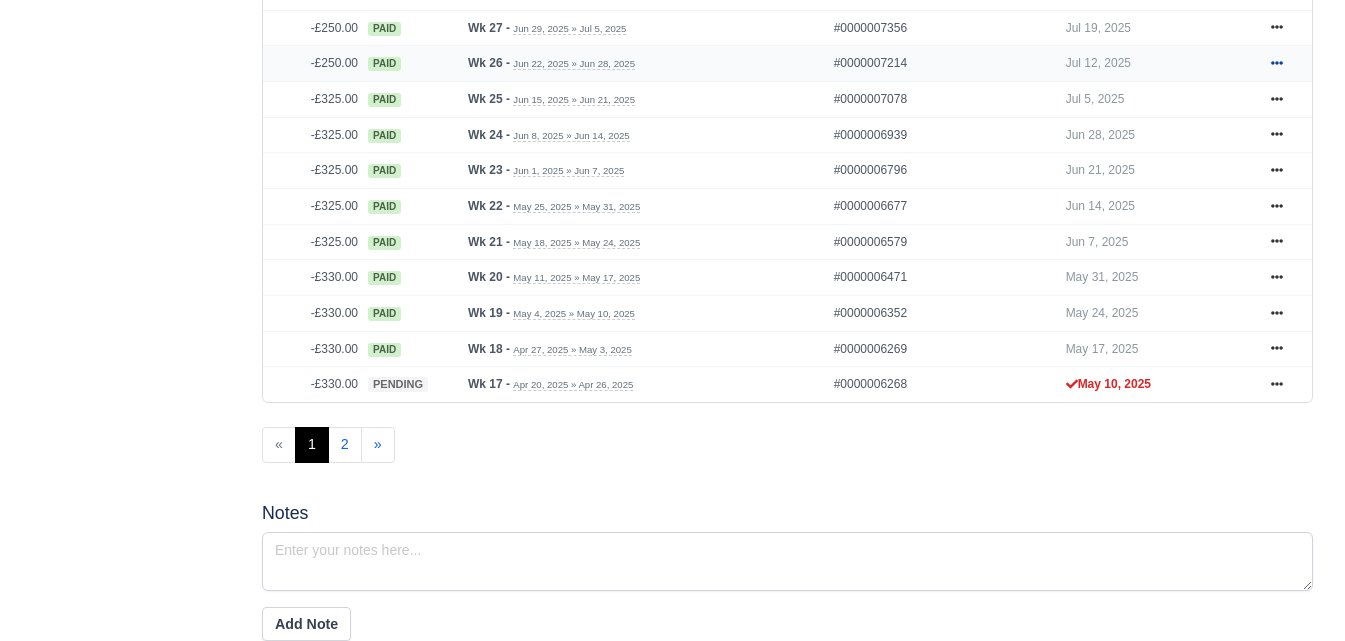 click 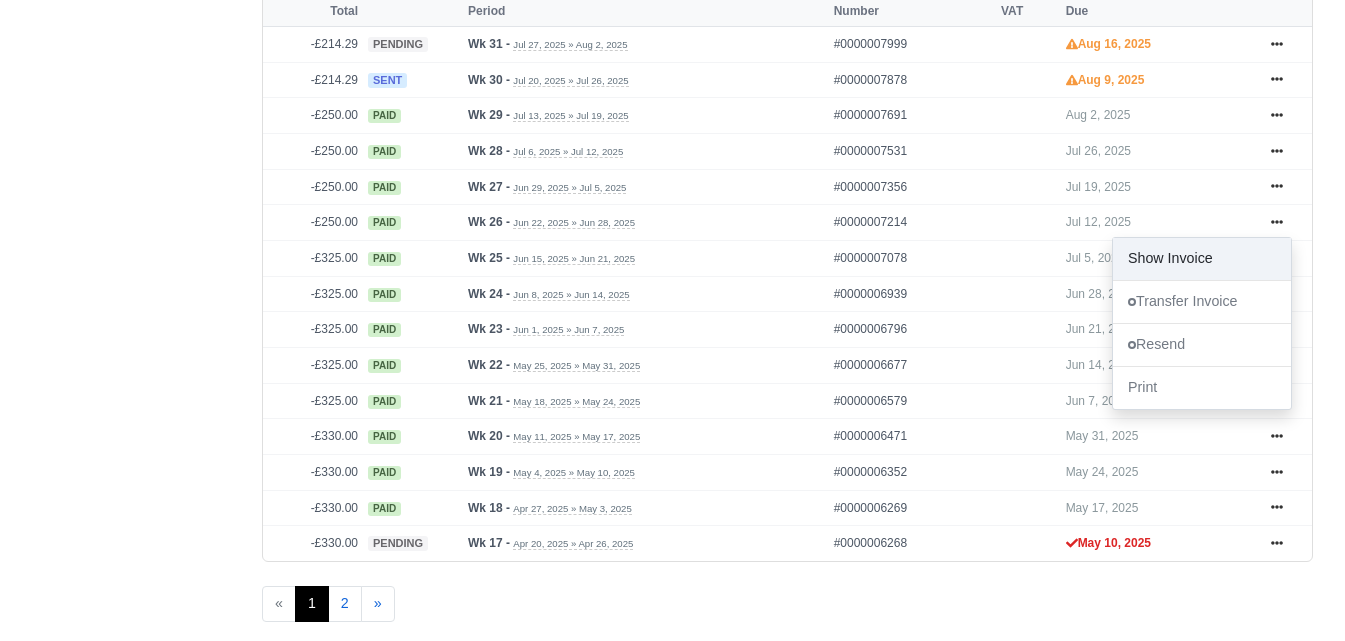 scroll, scrollTop: 883, scrollLeft: 0, axis: vertical 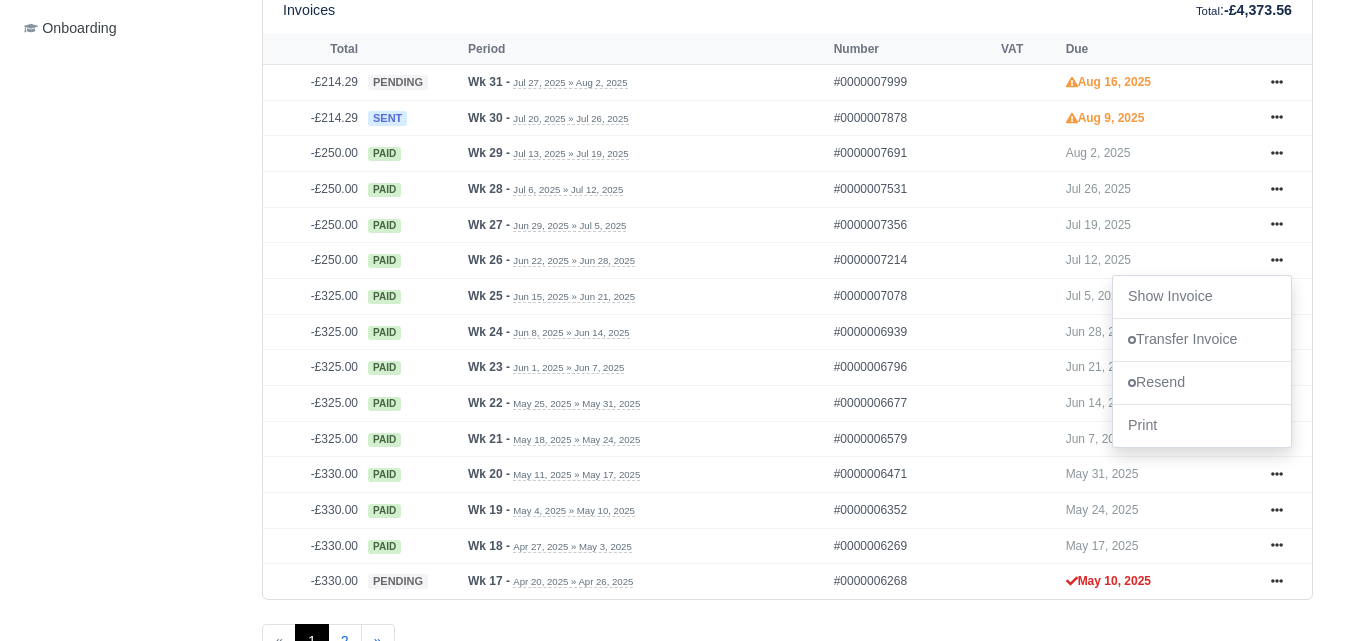 click on "2025-19
£907.03
2025-20
£758.05
2025-21
£454.97
2025-22
£812.90
:" at bounding box center [787, 106] 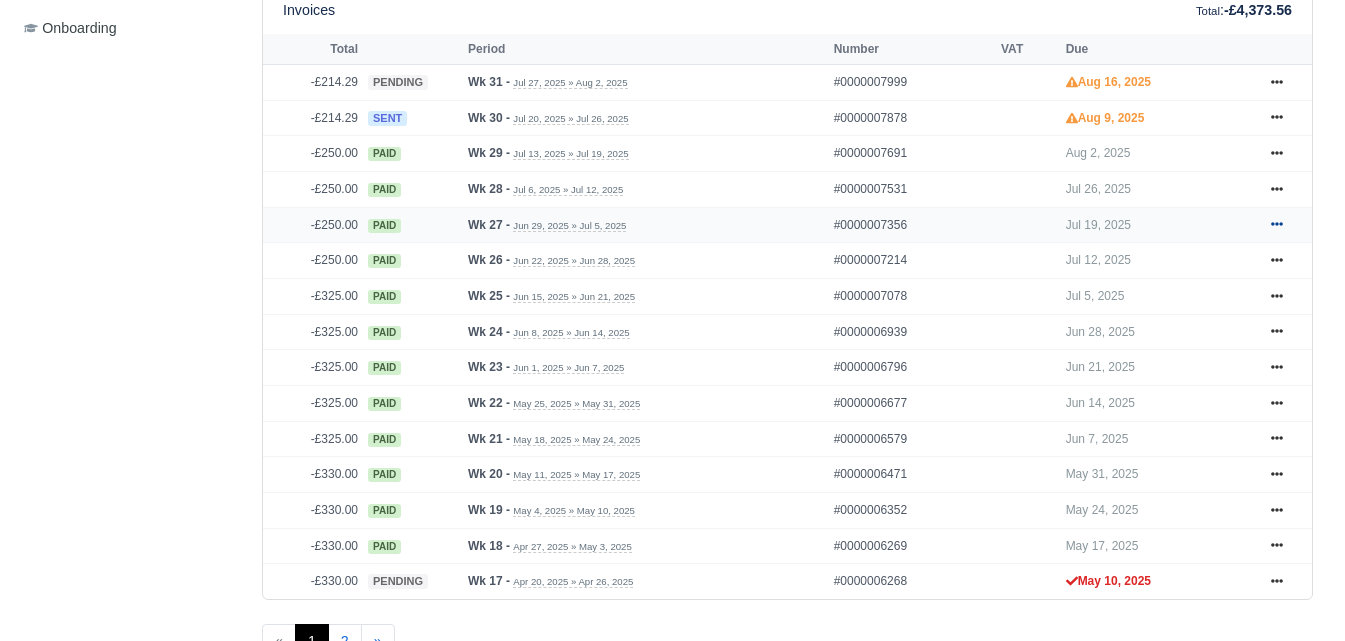click 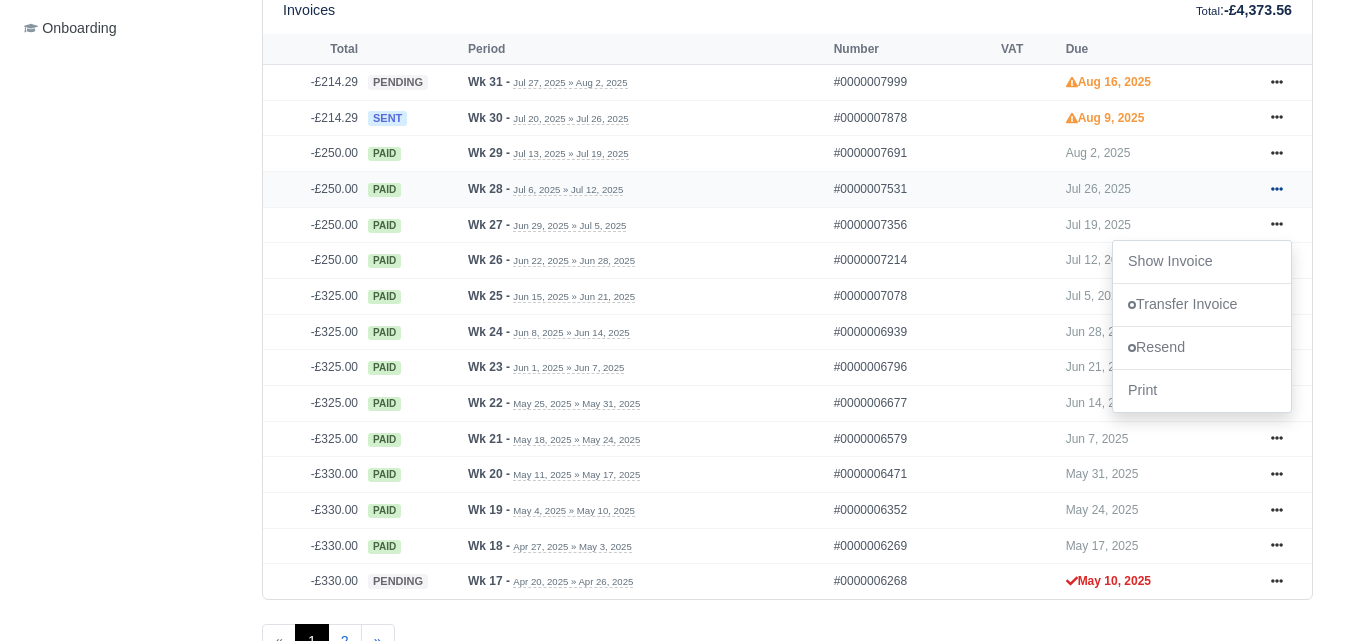 click 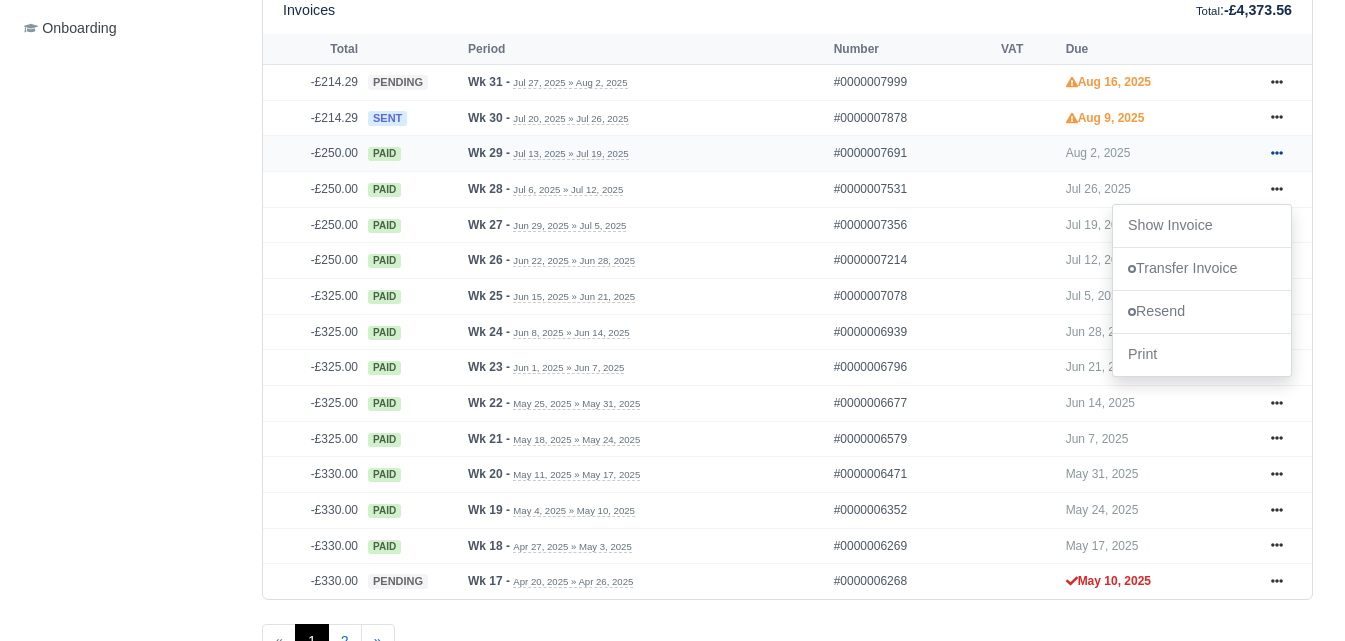 click 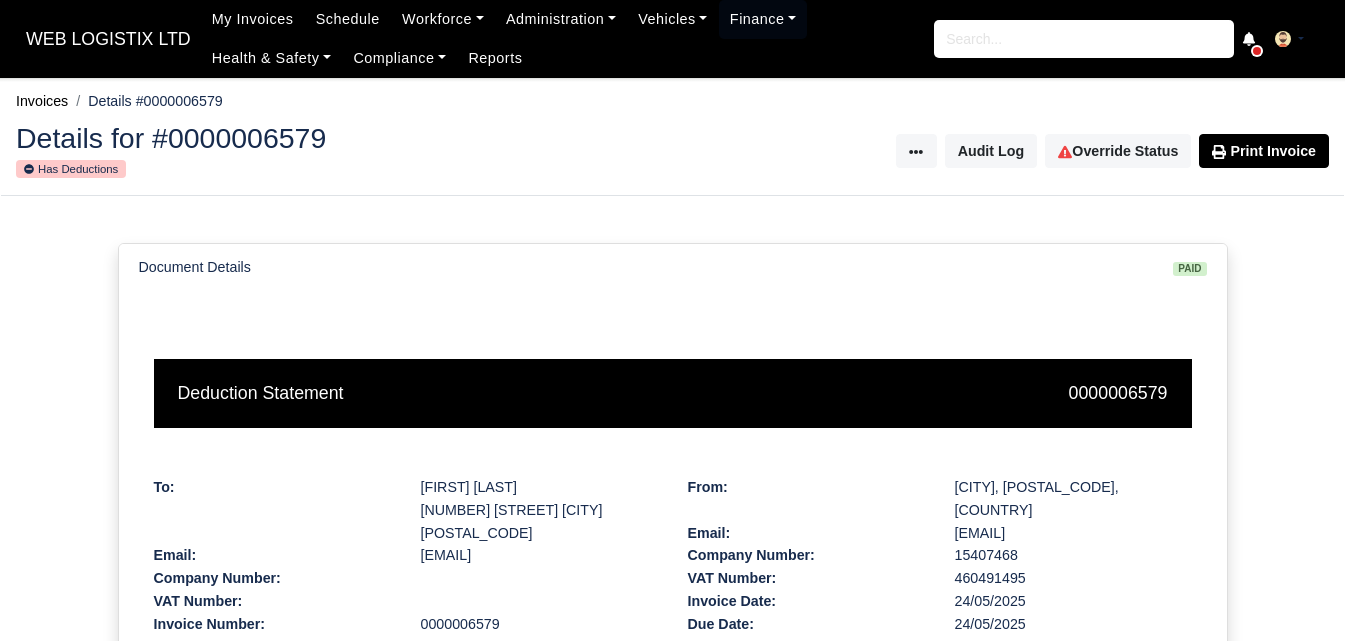 scroll, scrollTop: 0, scrollLeft: 0, axis: both 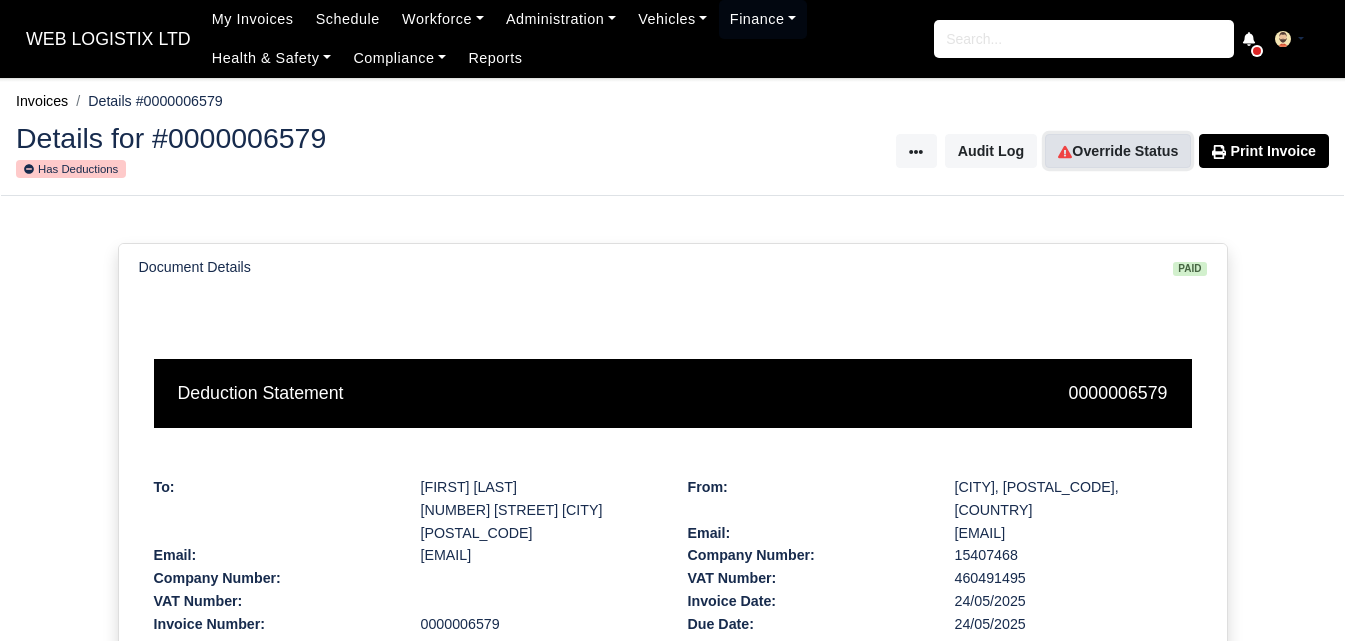 click on "Override Status" at bounding box center [1118, 151] 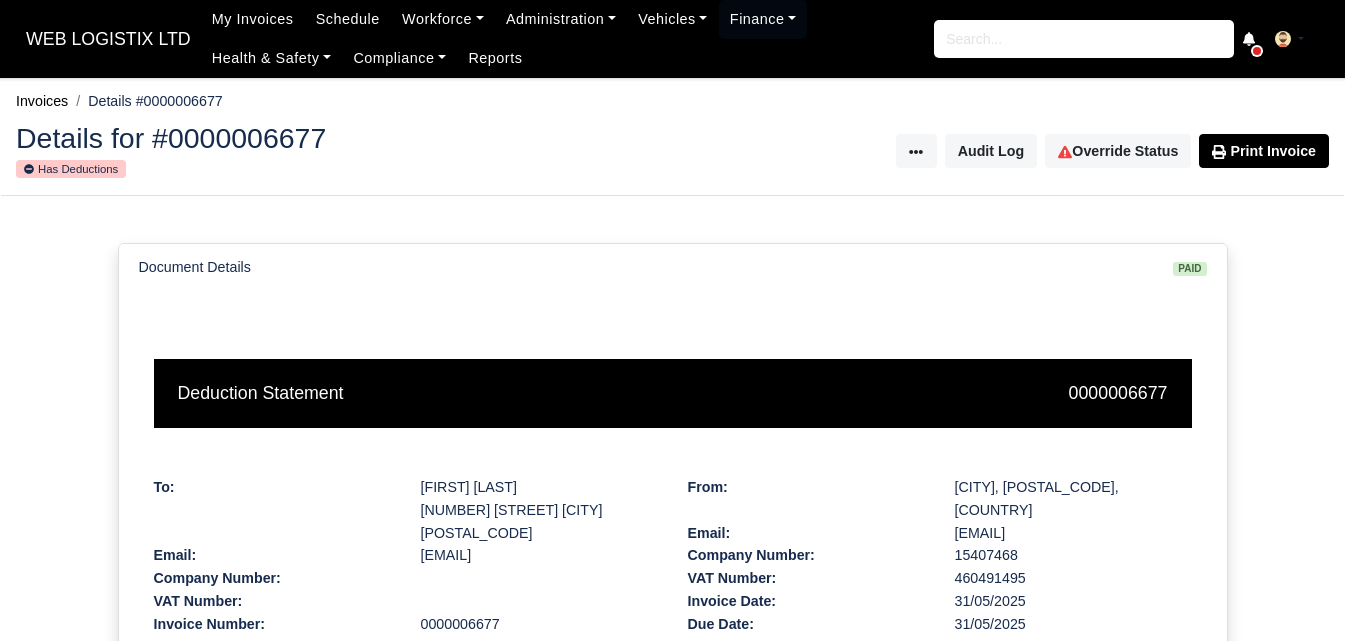 scroll, scrollTop: 0, scrollLeft: 0, axis: both 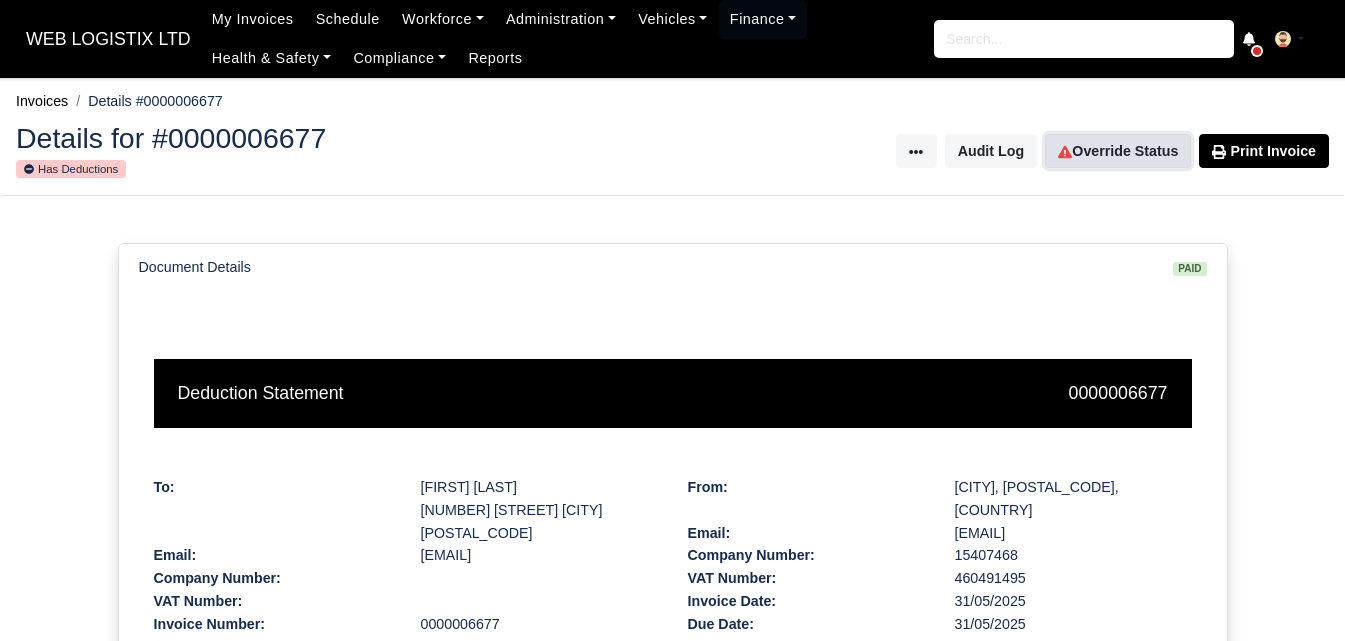 click on "Override Status" at bounding box center (1118, 151) 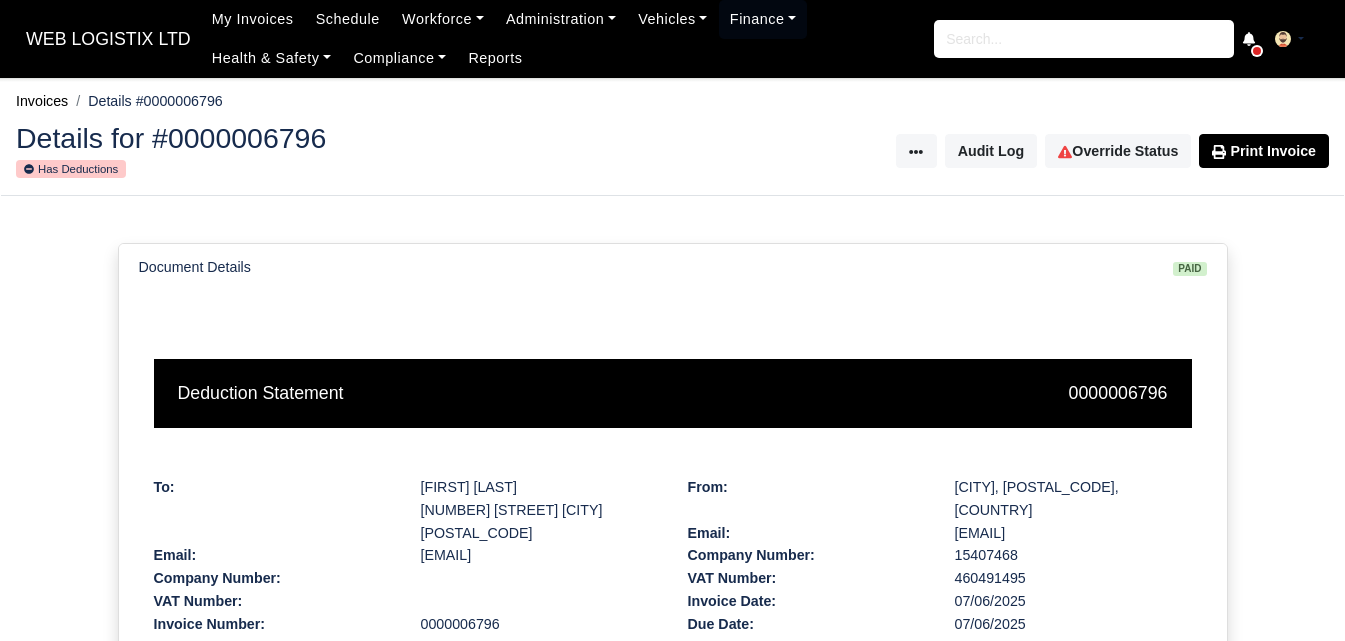 scroll, scrollTop: 0, scrollLeft: 0, axis: both 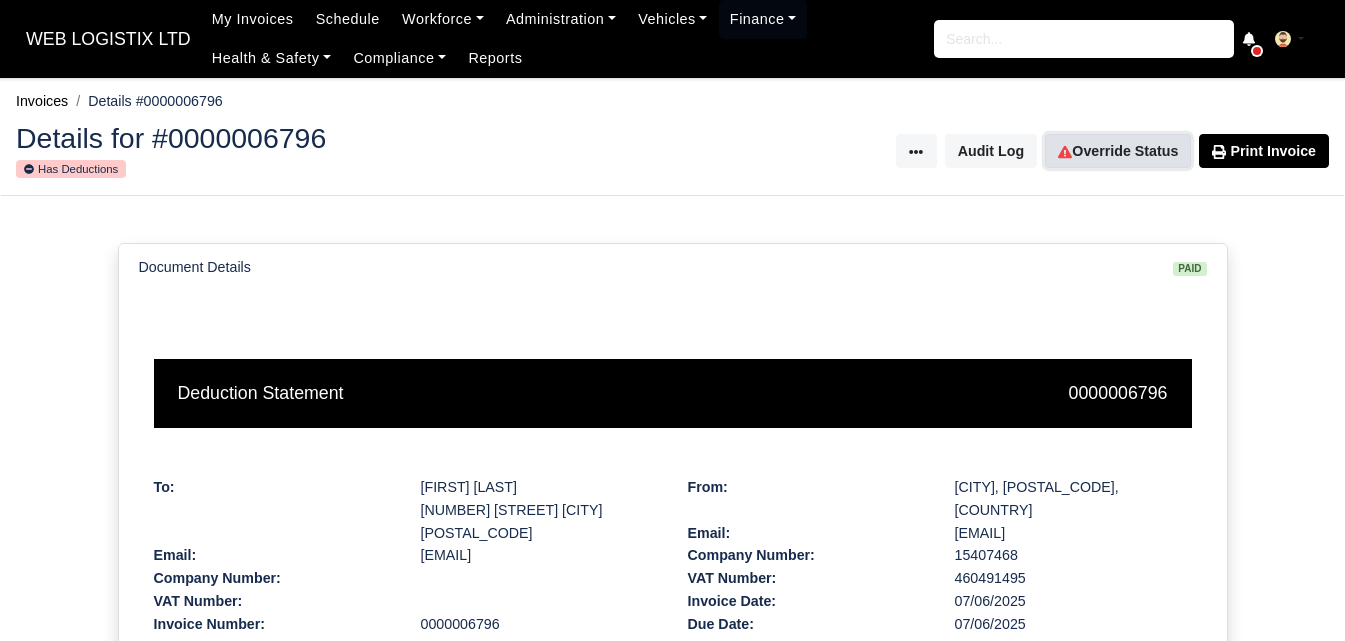 click on "Override Status" at bounding box center (1118, 151) 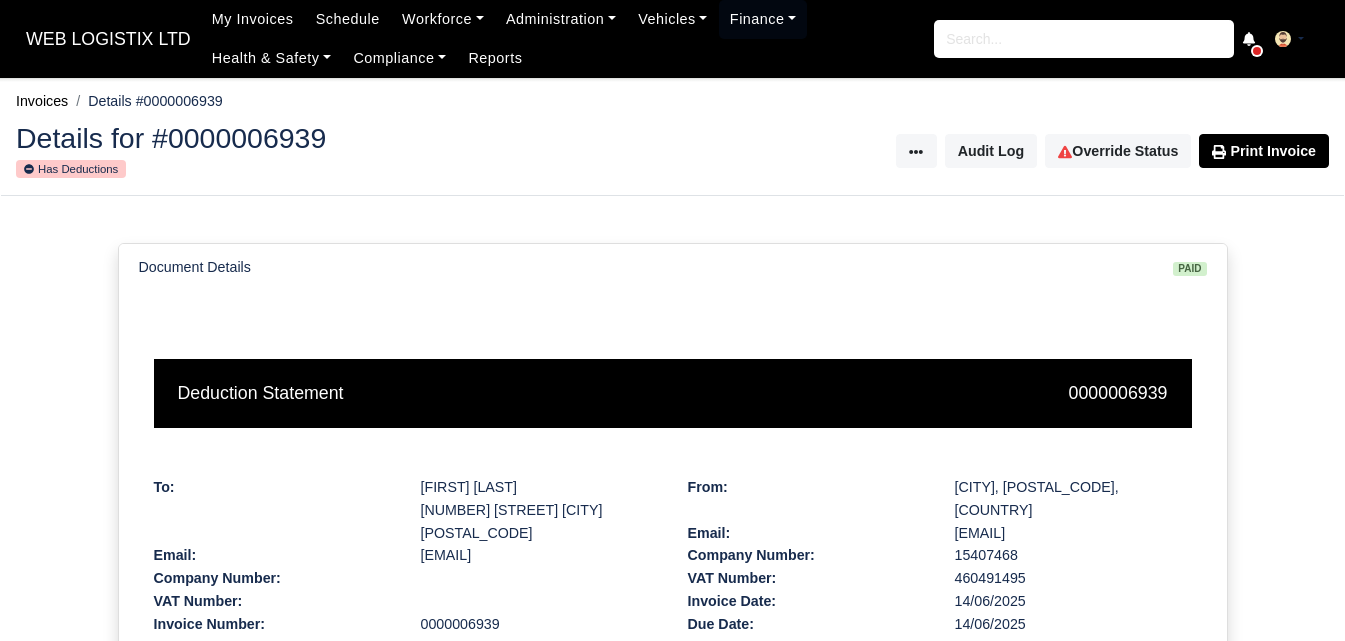 scroll, scrollTop: 0, scrollLeft: 0, axis: both 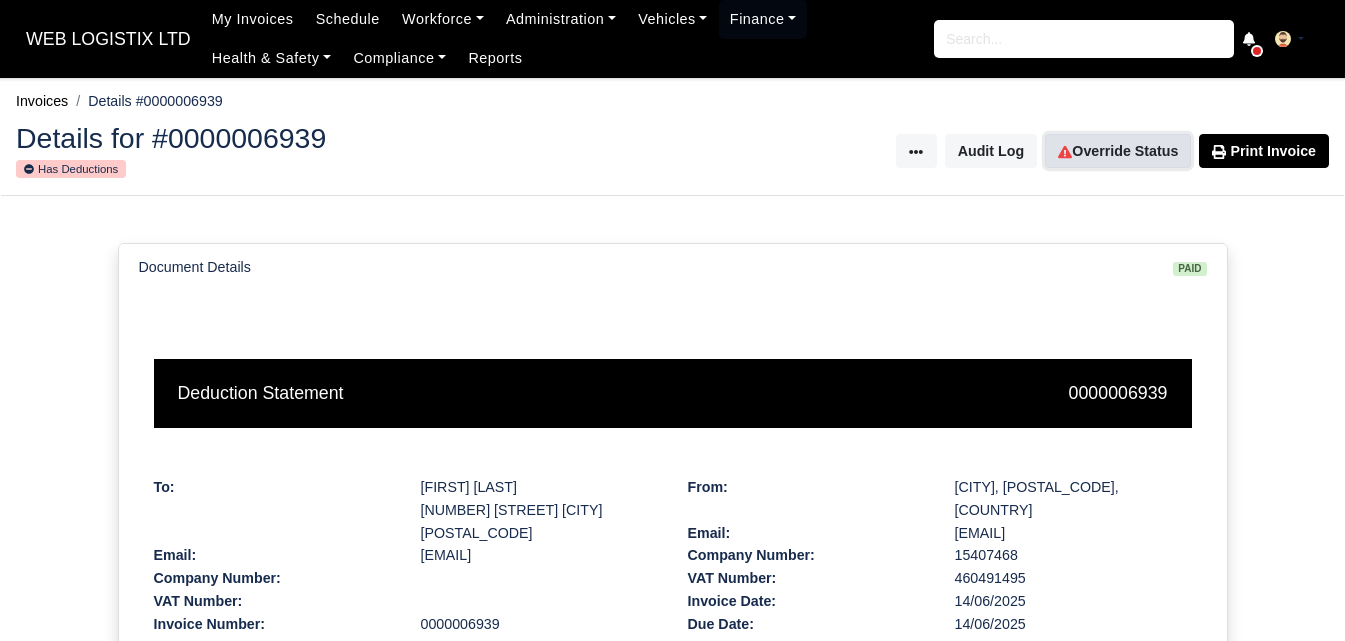 click on "Override Status" at bounding box center [1118, 151] 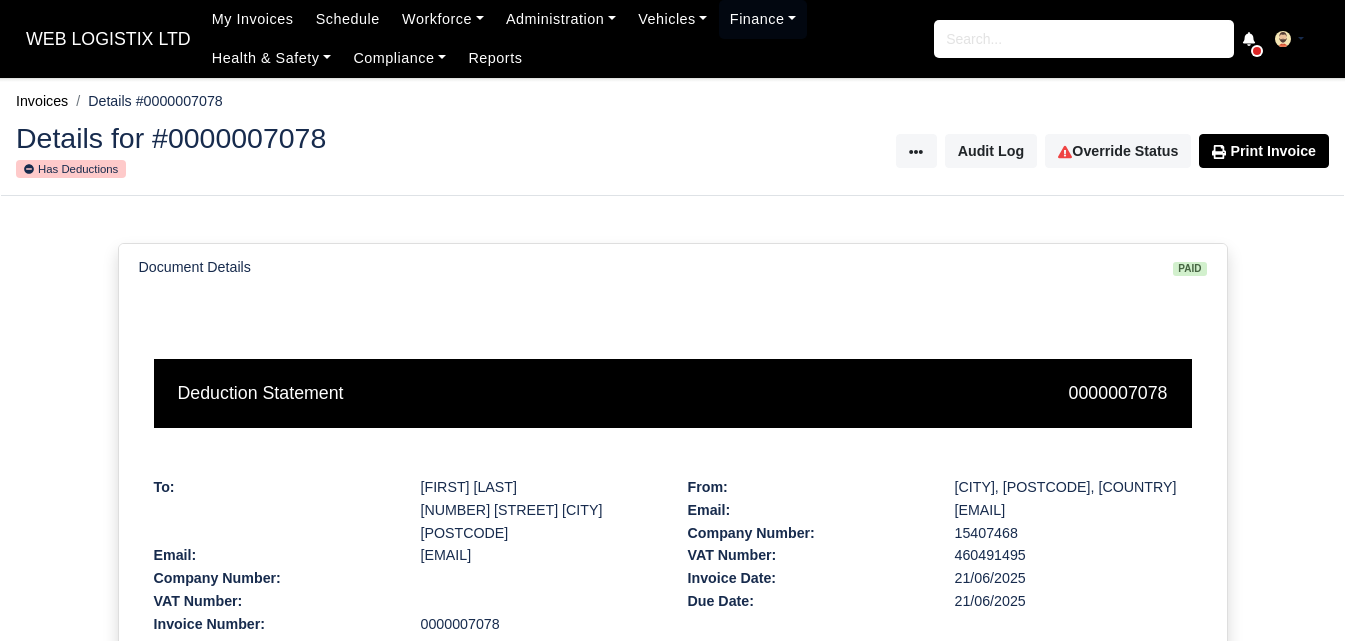 scroll, scrollTop: 0, scrollLeft: 0, axis: both 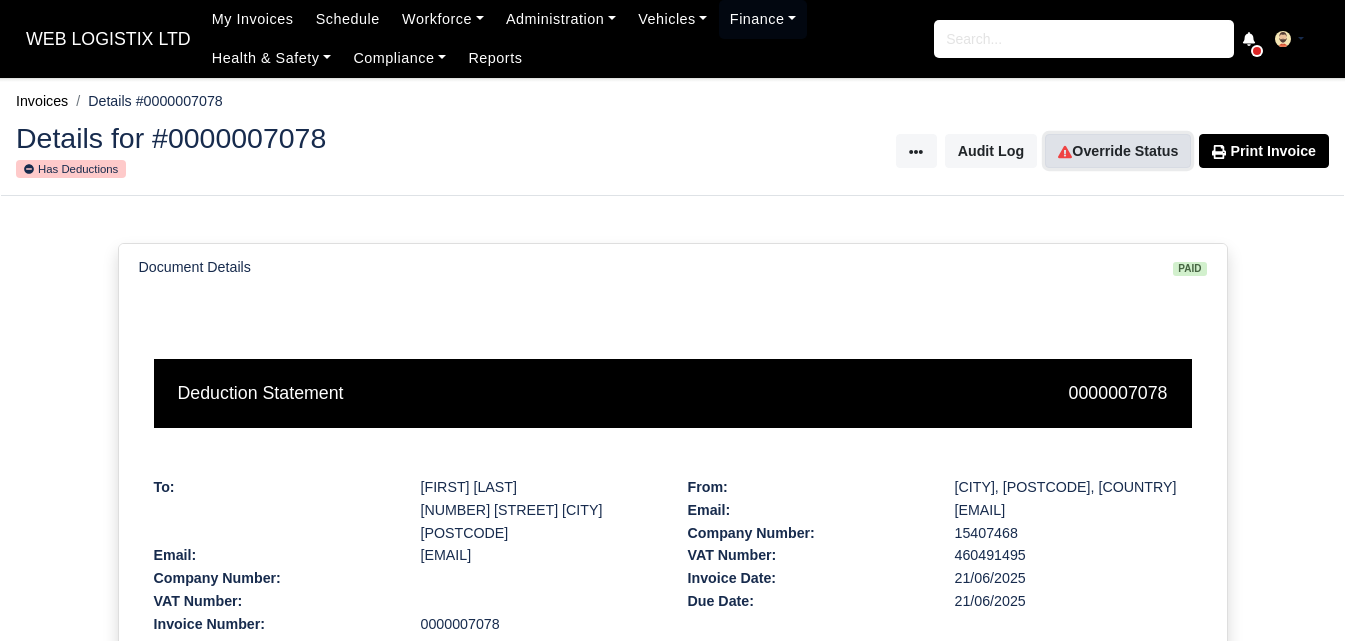 click on "Override Status" at bounding box center (1118, 151) 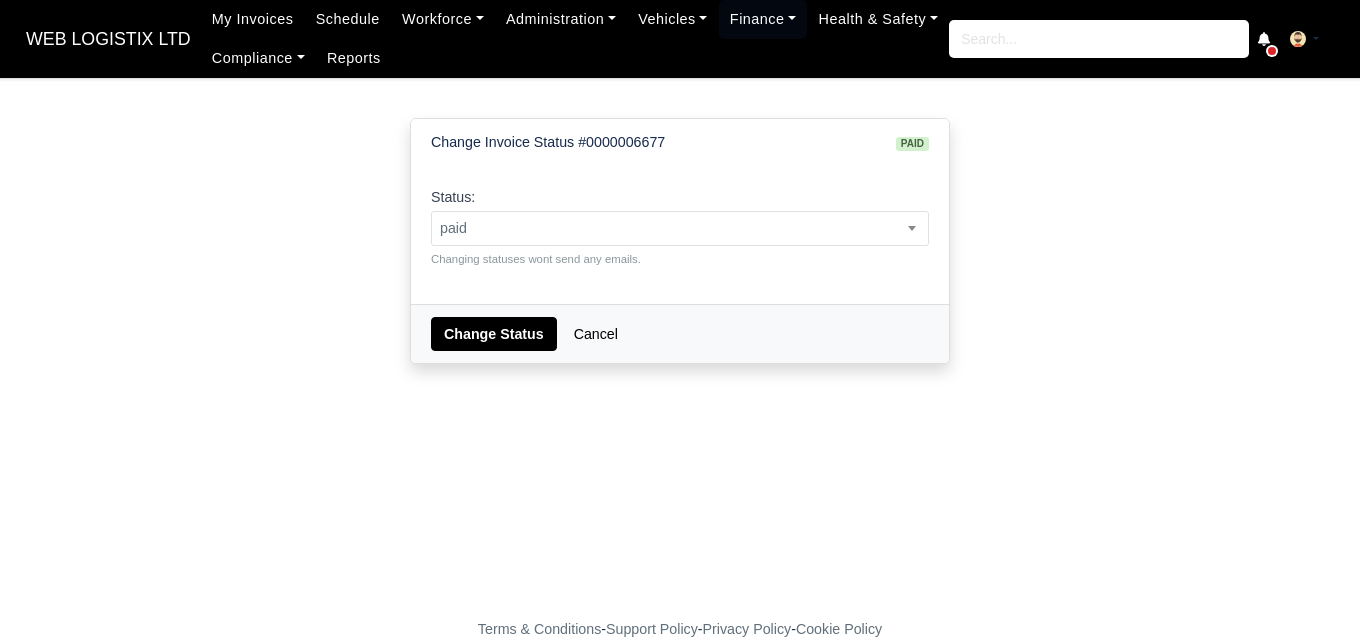 scroll, scrollTop: 0, scrollLeft: 0, axis: both 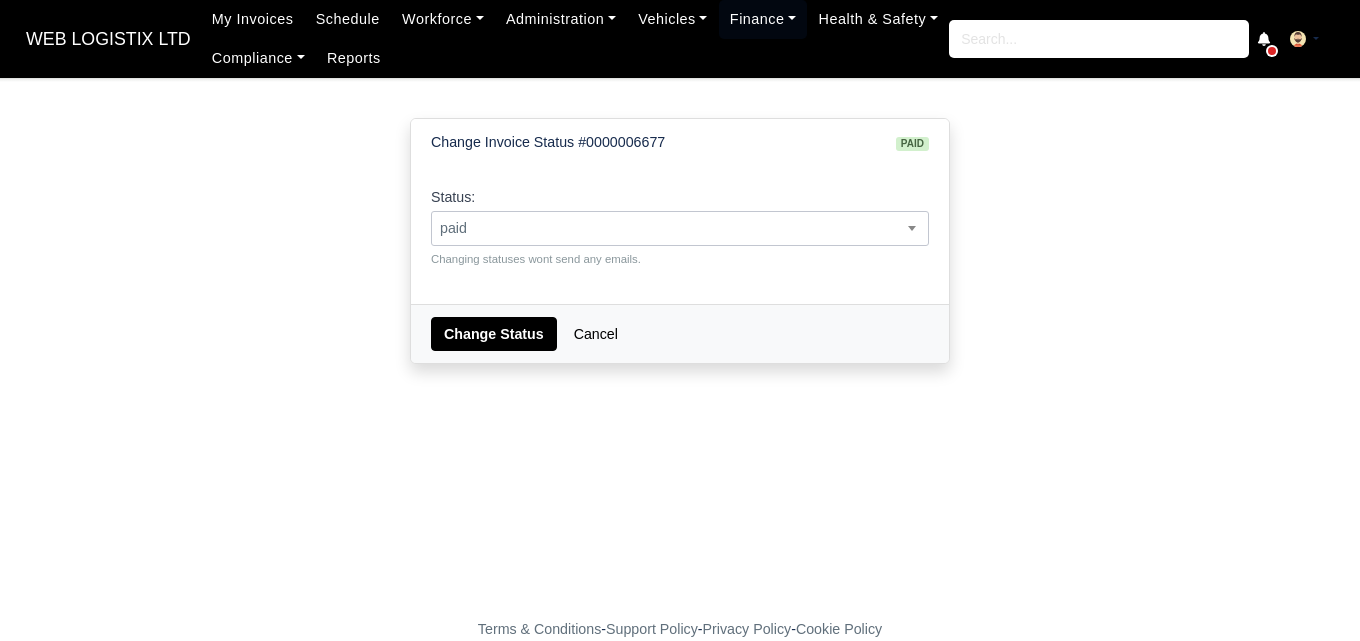 click on "paid" at bounding box center (680, 228) 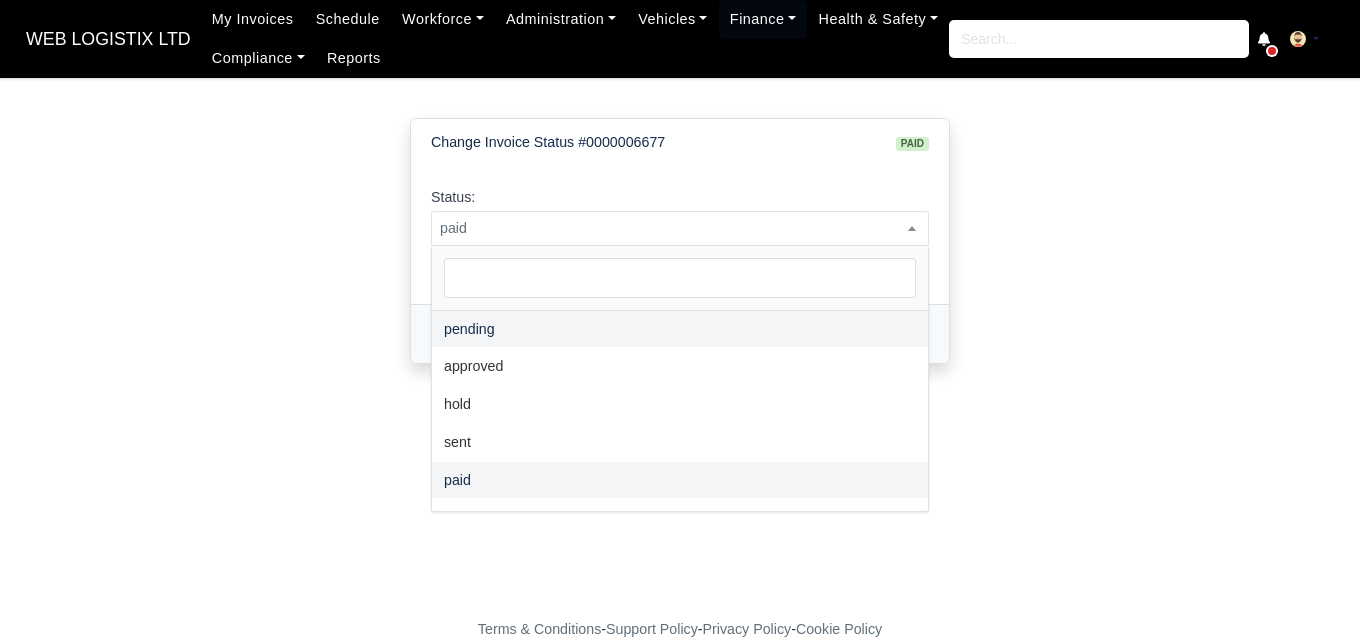 select on "pending" 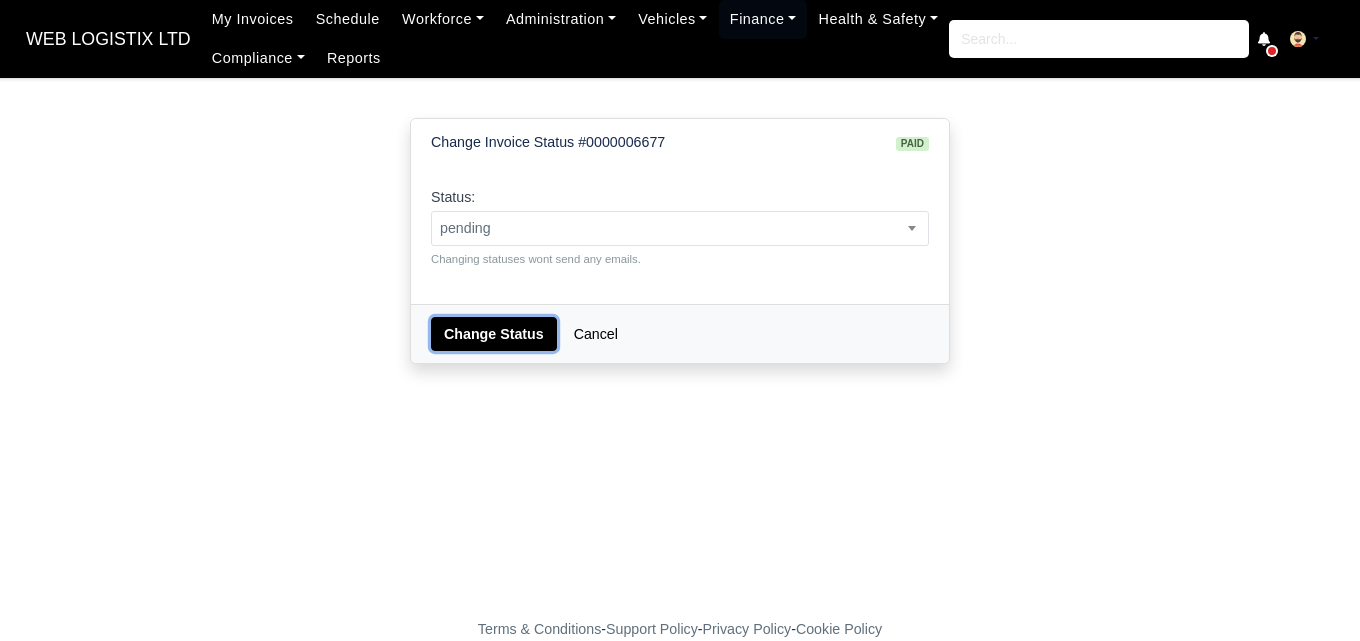 click on "Change Status" at bounding box center [494, 334] 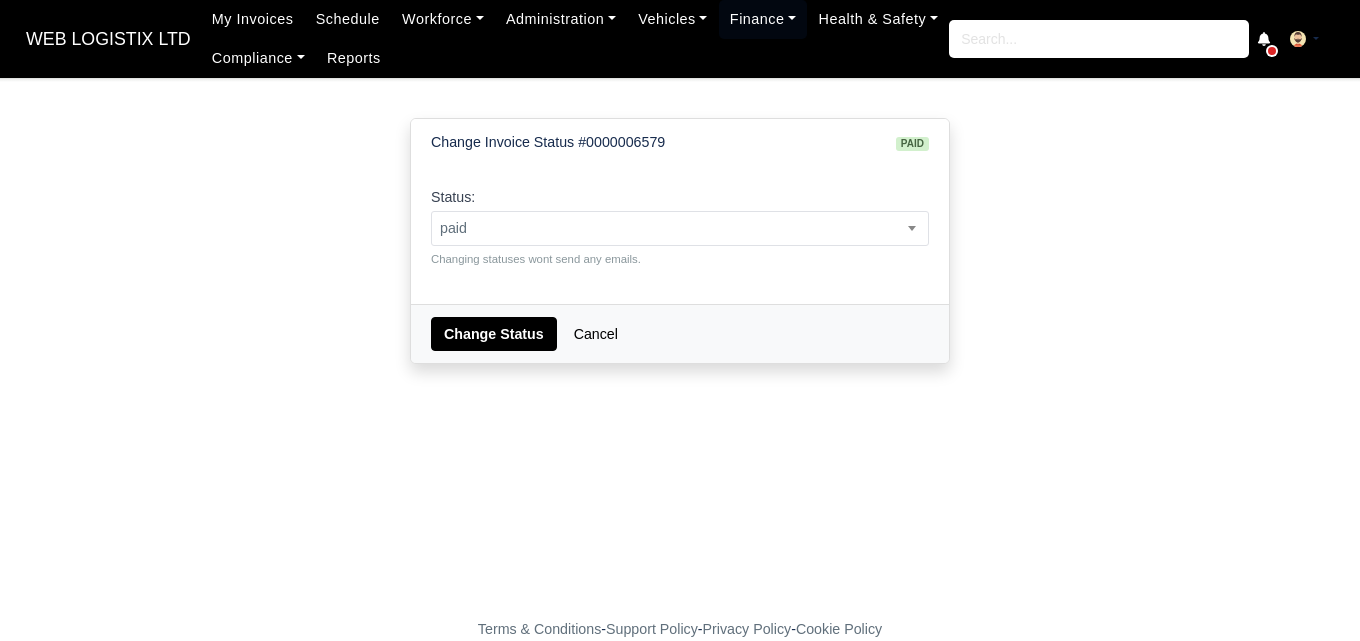 scroll, scrollTop: 0, scrollLeft: 0, axis: both 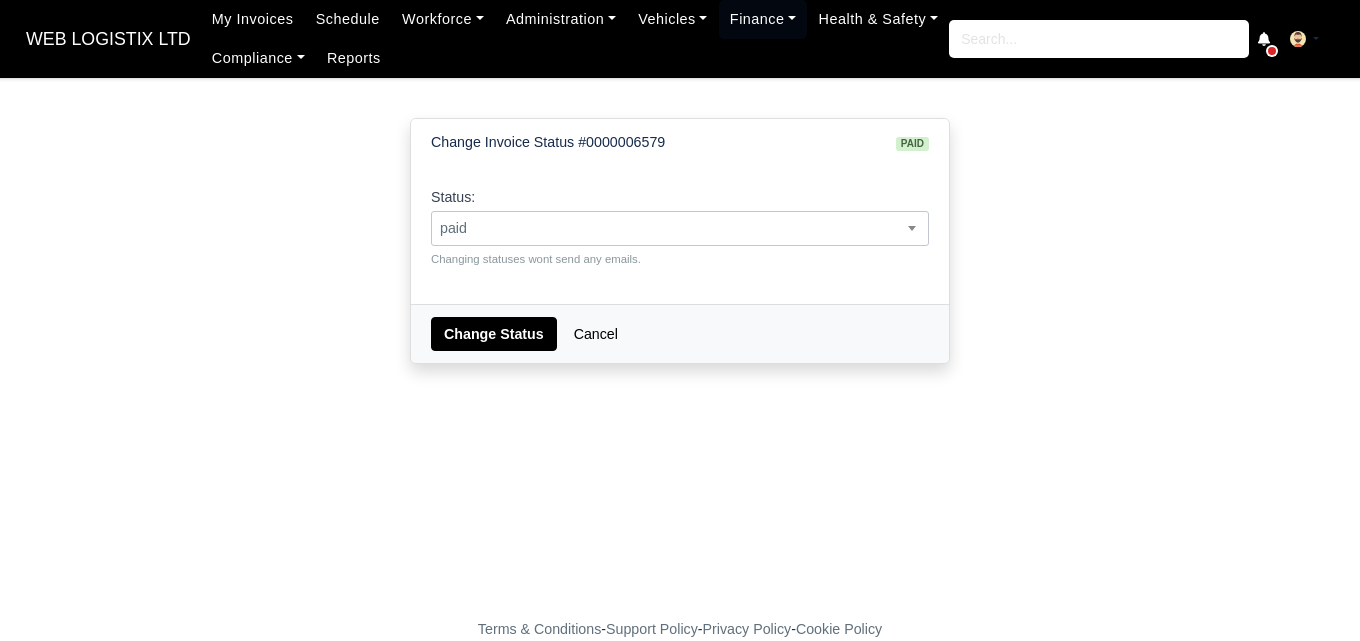 click on "paid" at bounding box center (680, 228) 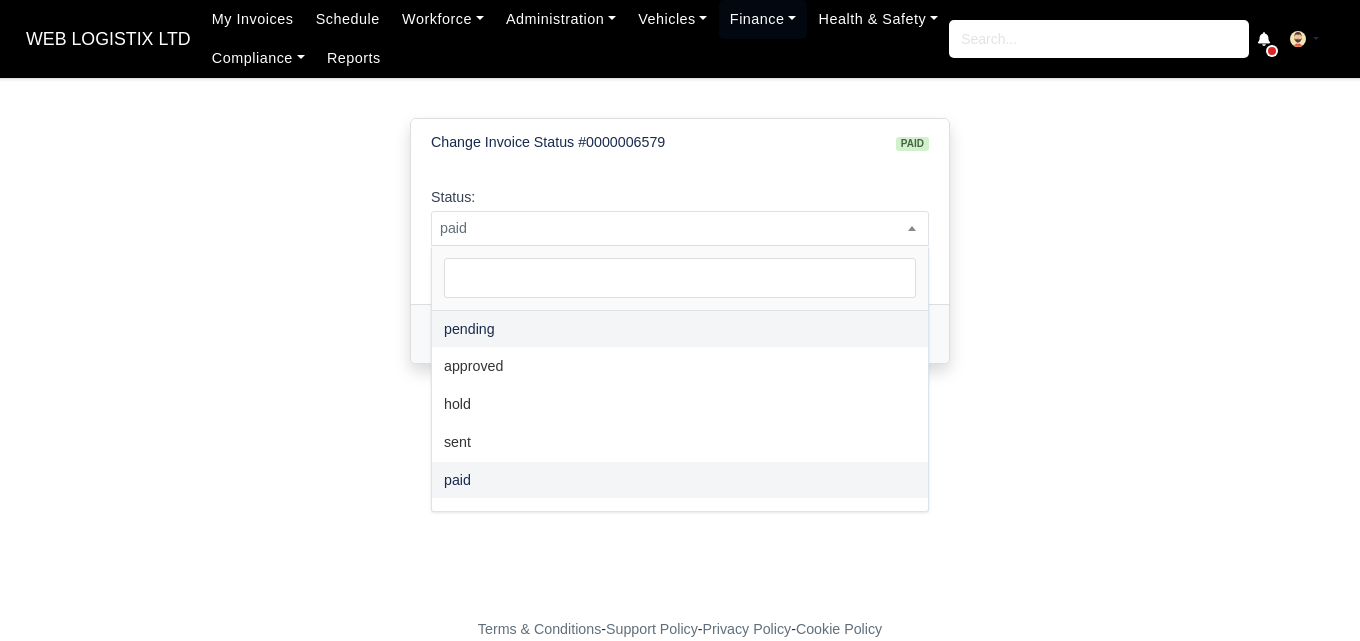 select on "pending" 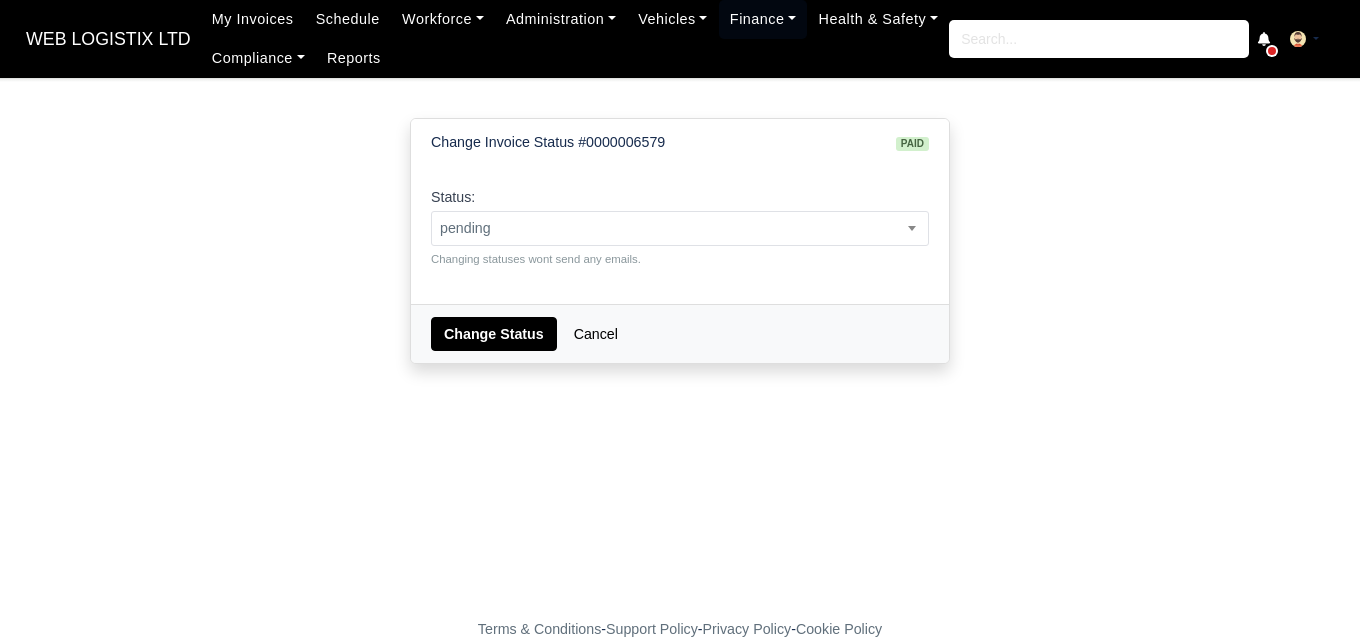 click on "Change Status
Cancel" at bounding box center [680, 333] 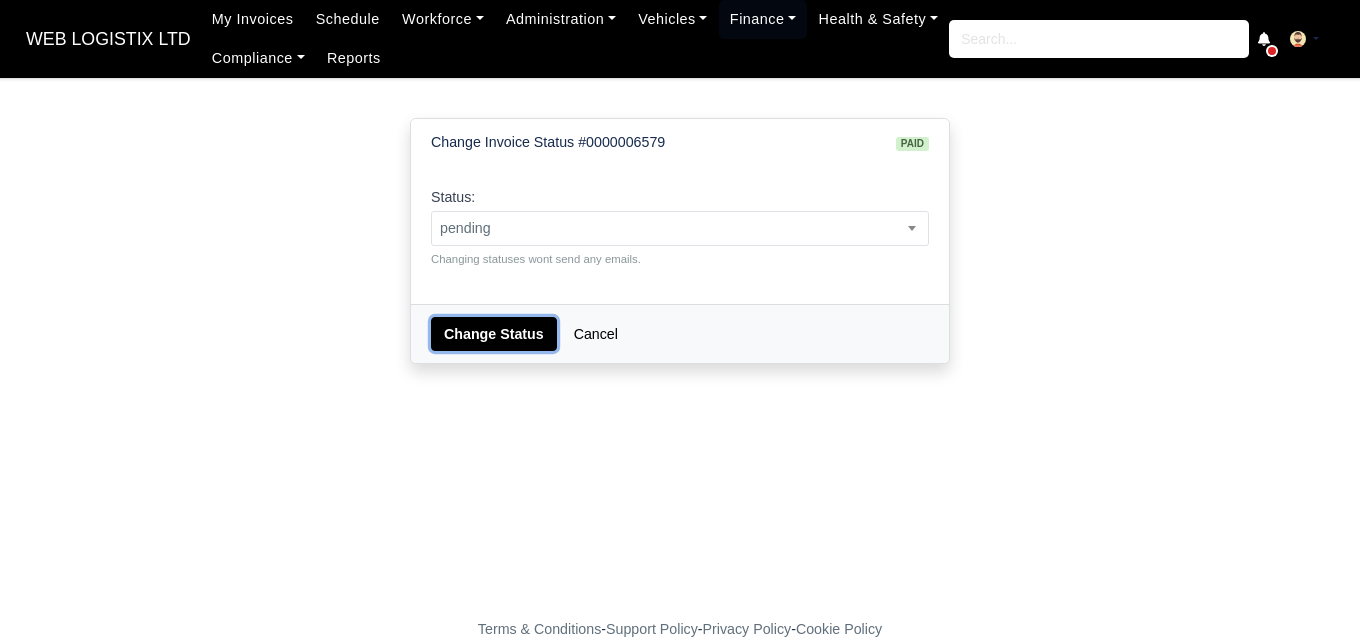 click on "Change Status" at bounding box center [494, 334] 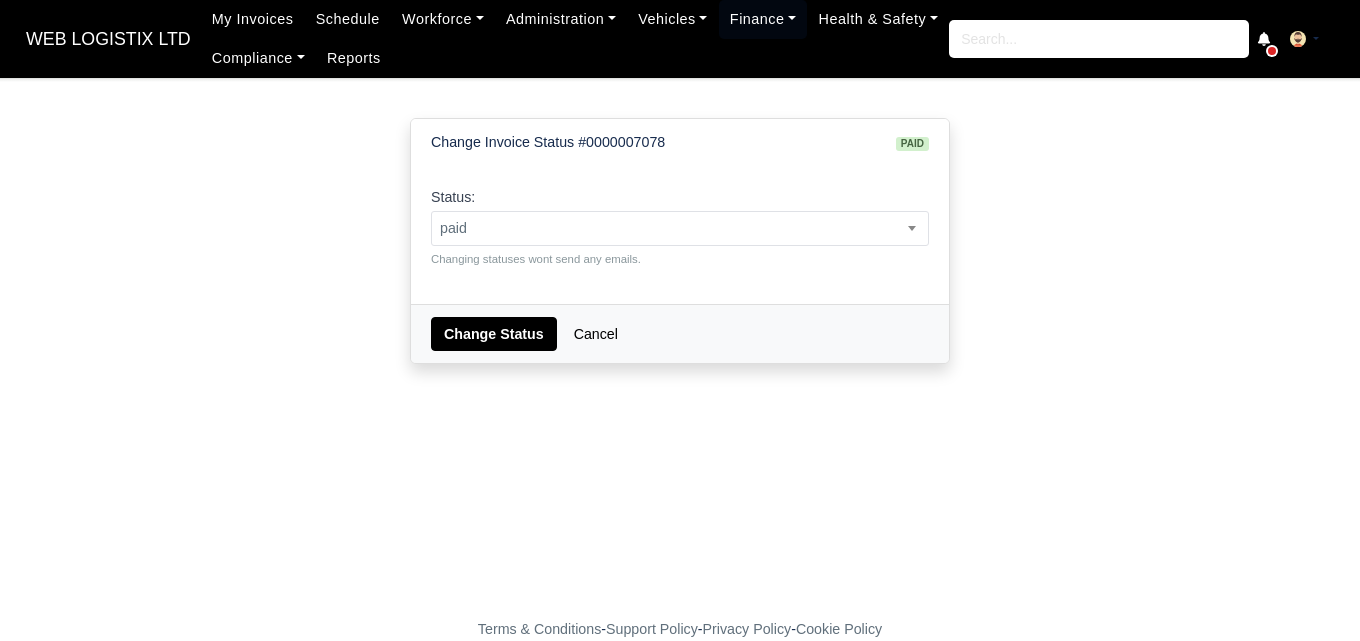 scroll, scrollTop: 0, scrollLeft: 0, axis: both 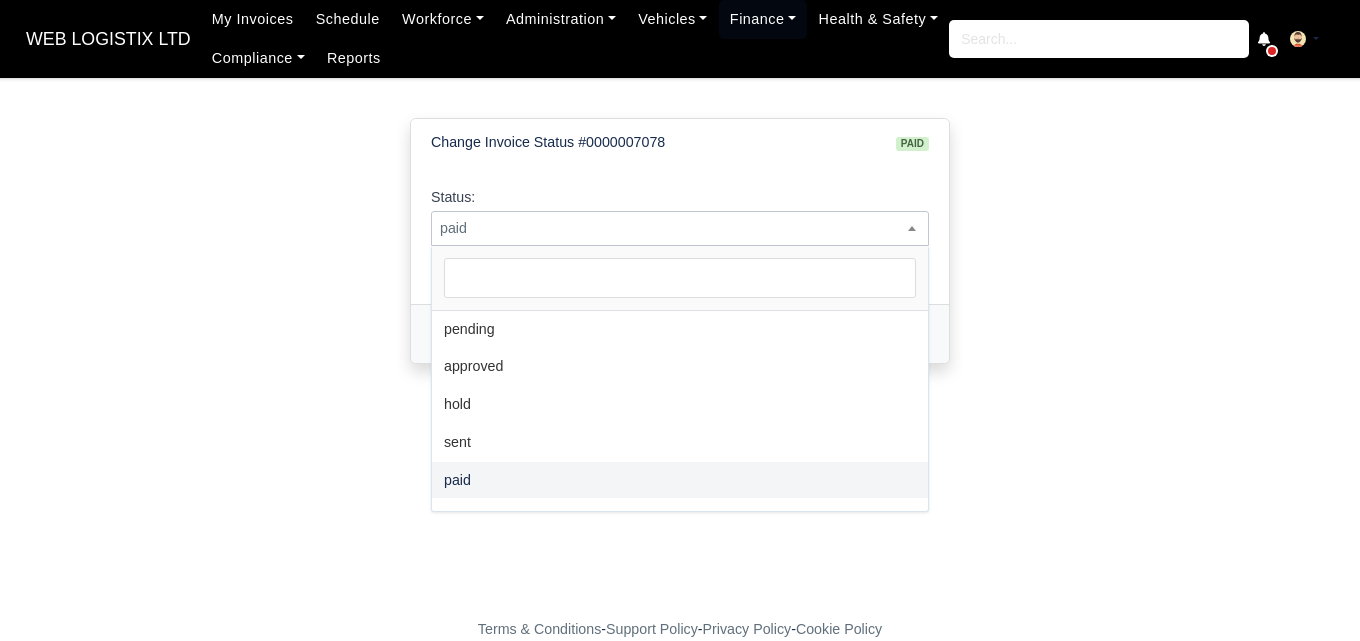 click on "paid" at bounding box center (680, 228) 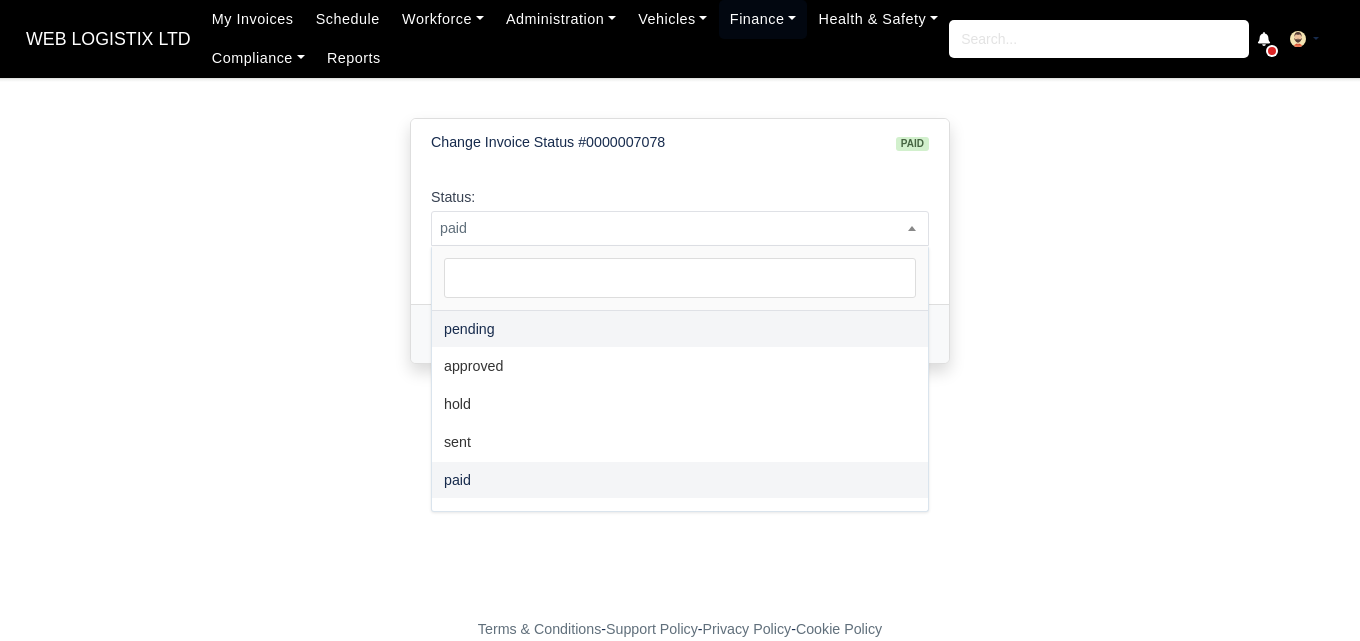 select on "pending" 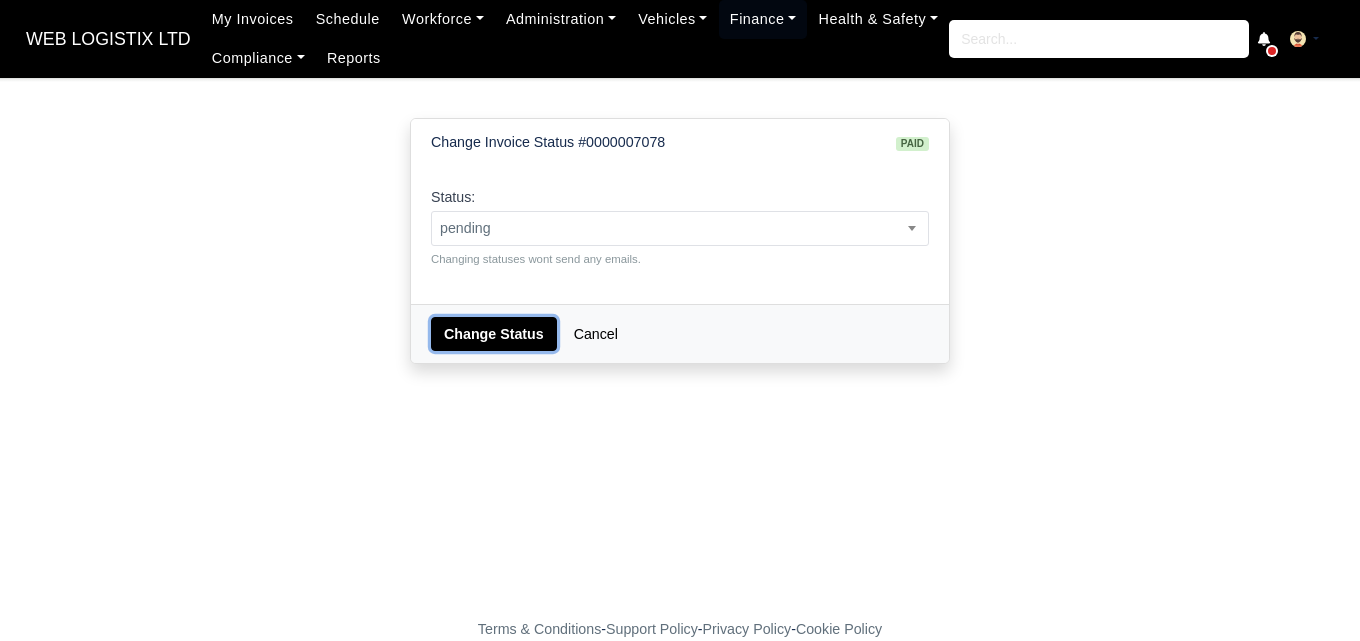 click on "Change Status" at bounding box center [494, 334] 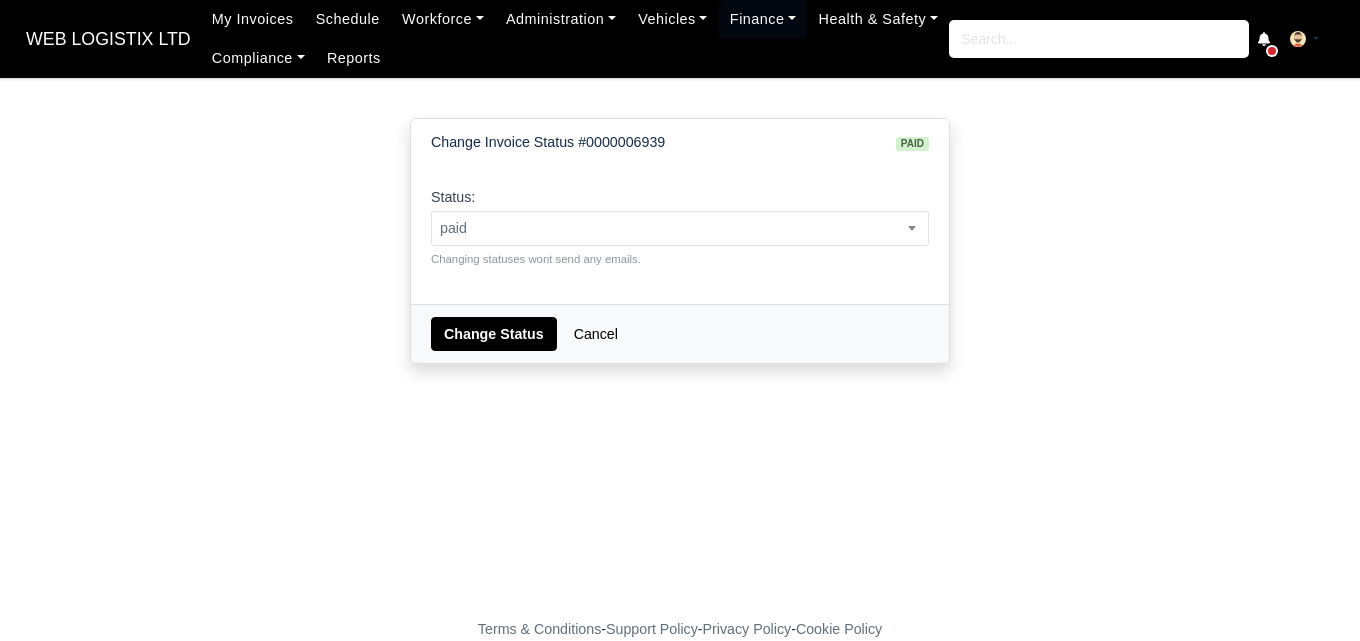 scroll, scrollTop: 0, scrollLeft: 0, axis: both 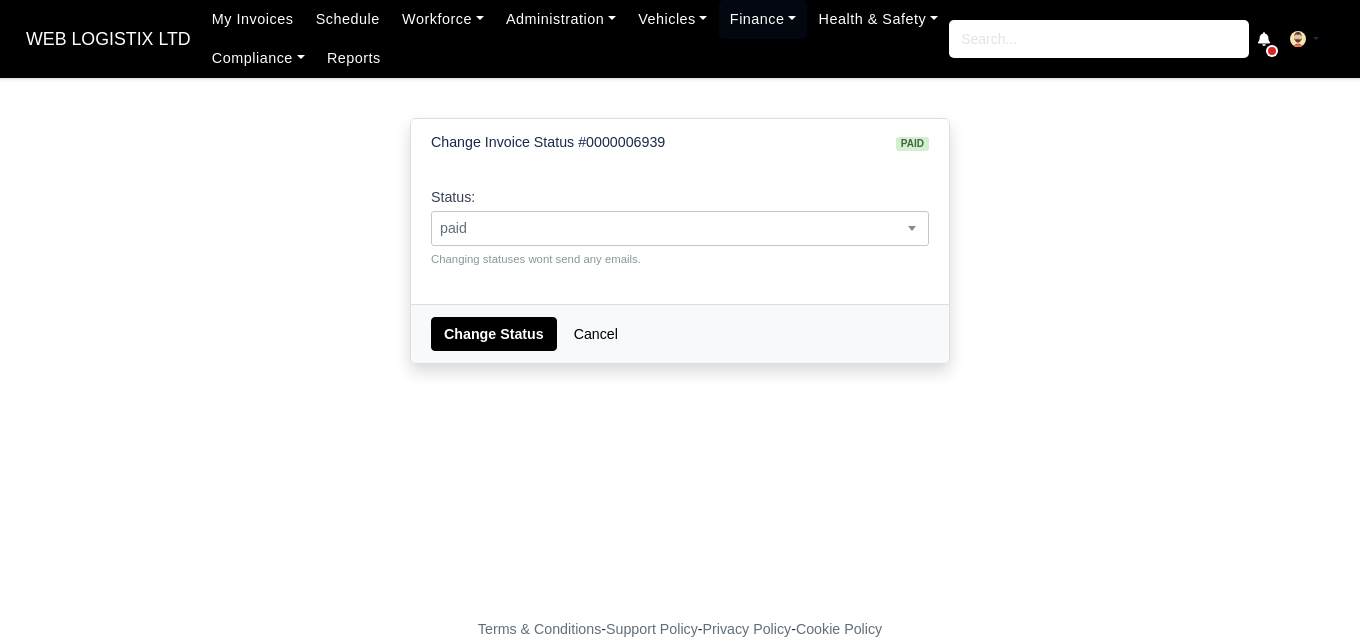 click on "paid" at bounding box center [680, 228] 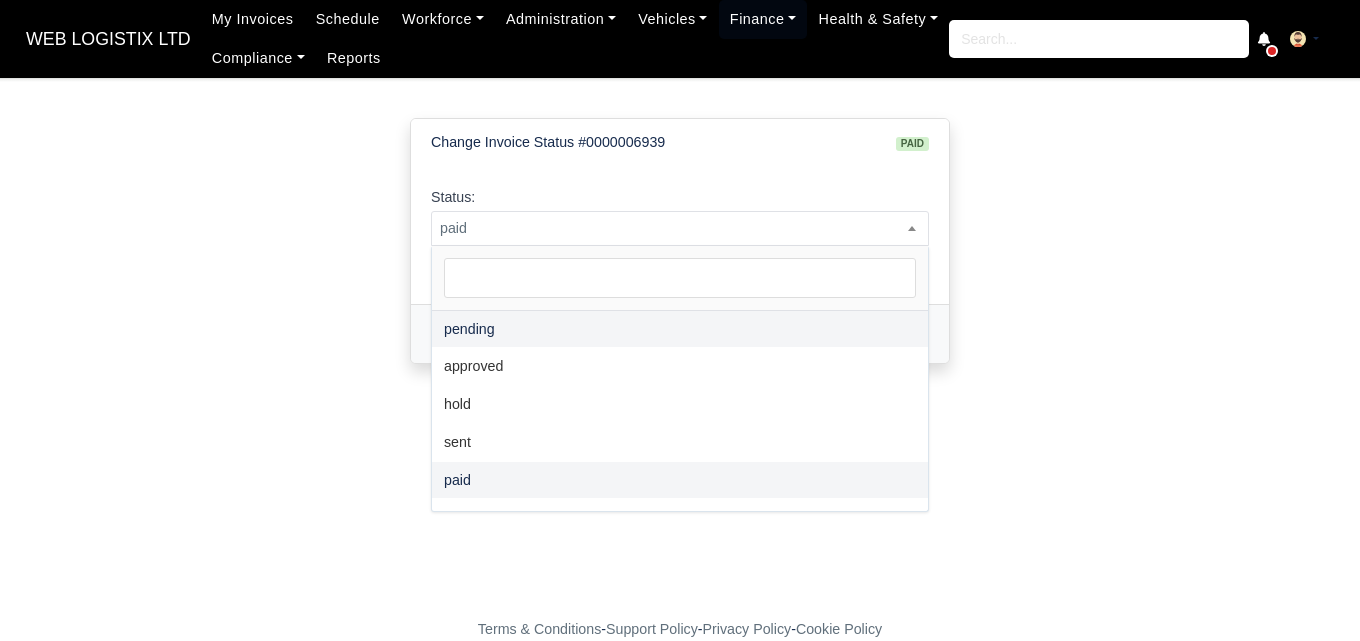 select on "pending" 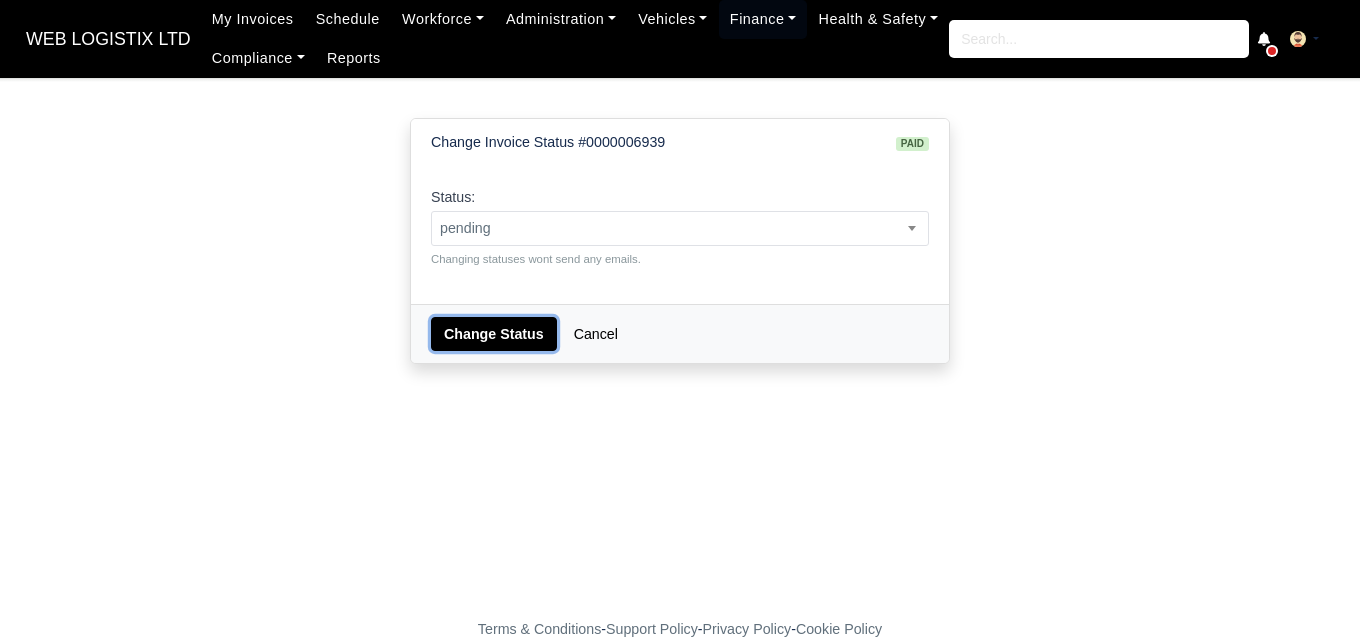 click on "Change Status" at bounding box center [494, 334] 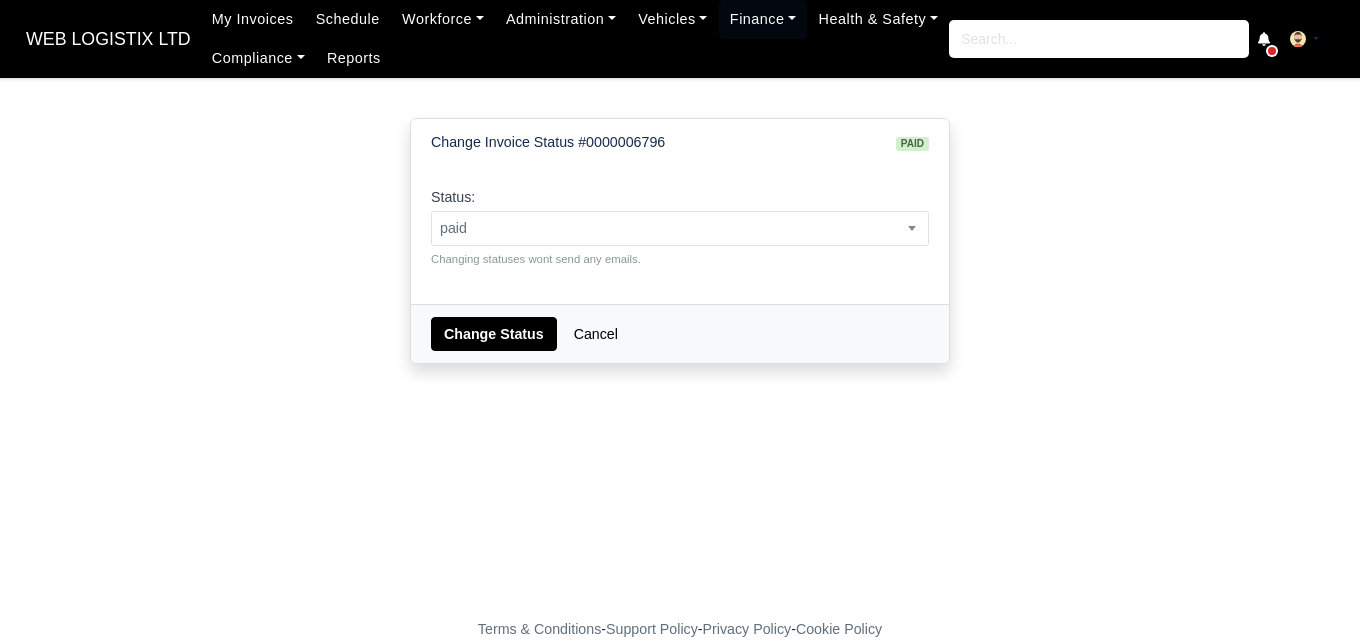 scroll, scrollTop: 0, scrollLeft: 0, axis: both 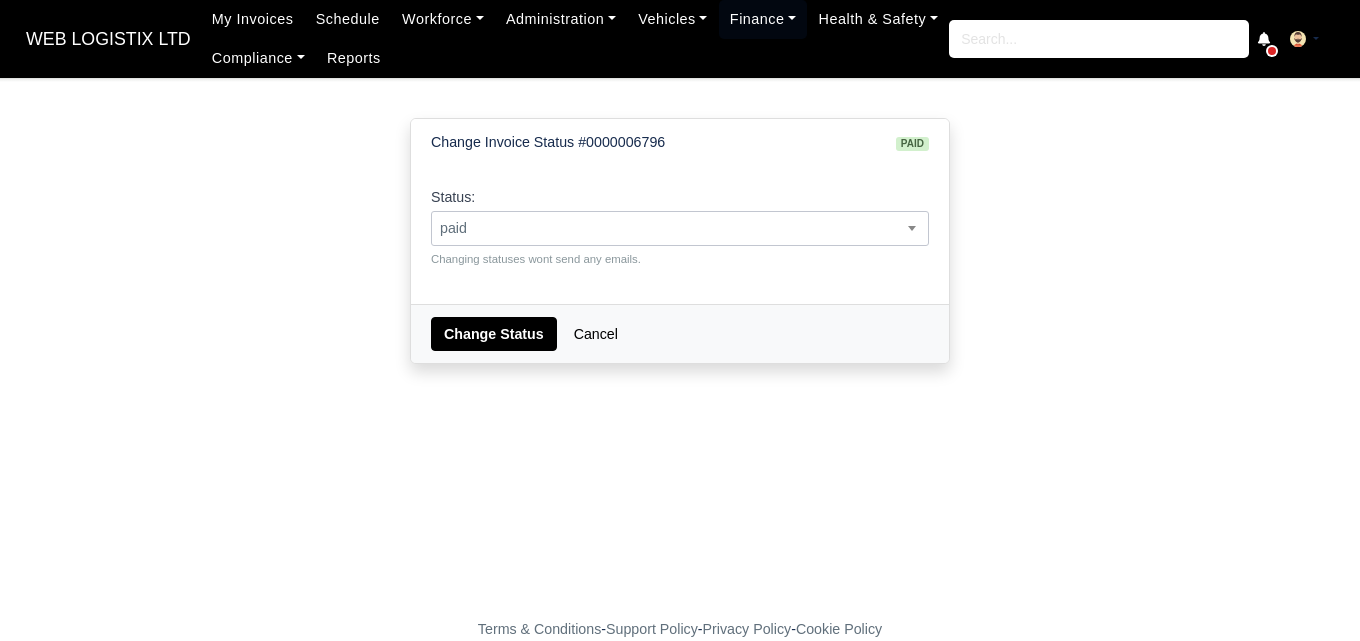 click on "paid" at bounding box center (680, 228) 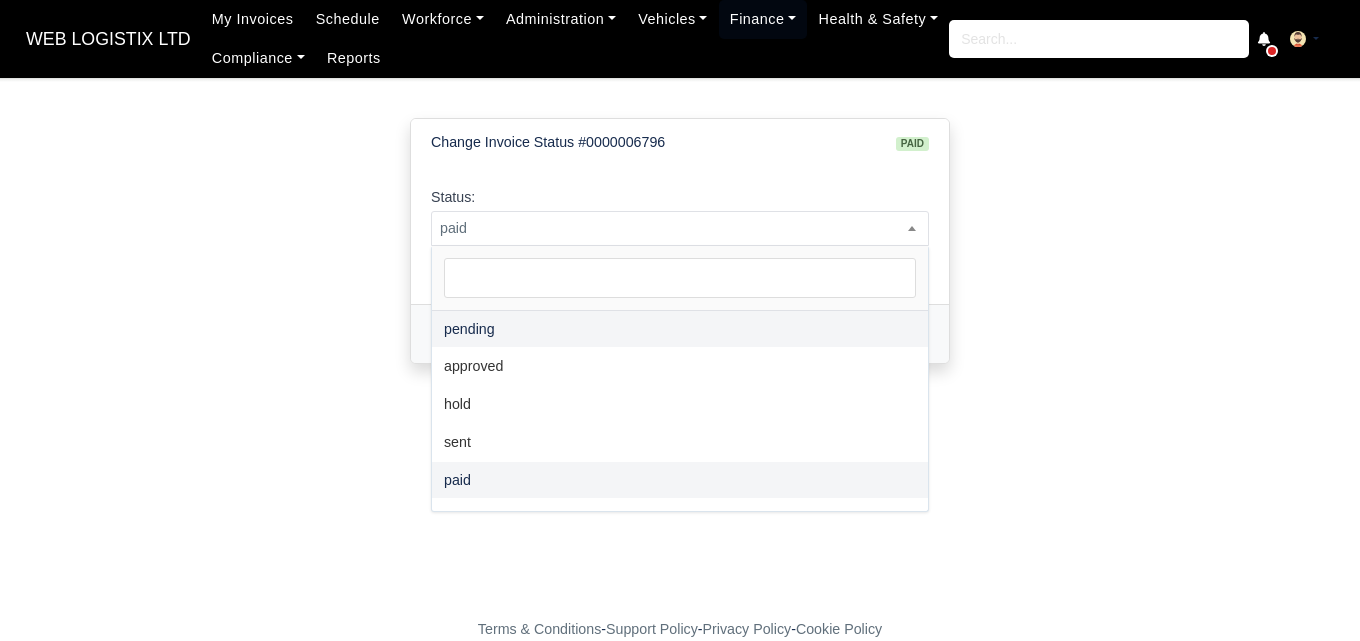 select on "pending" 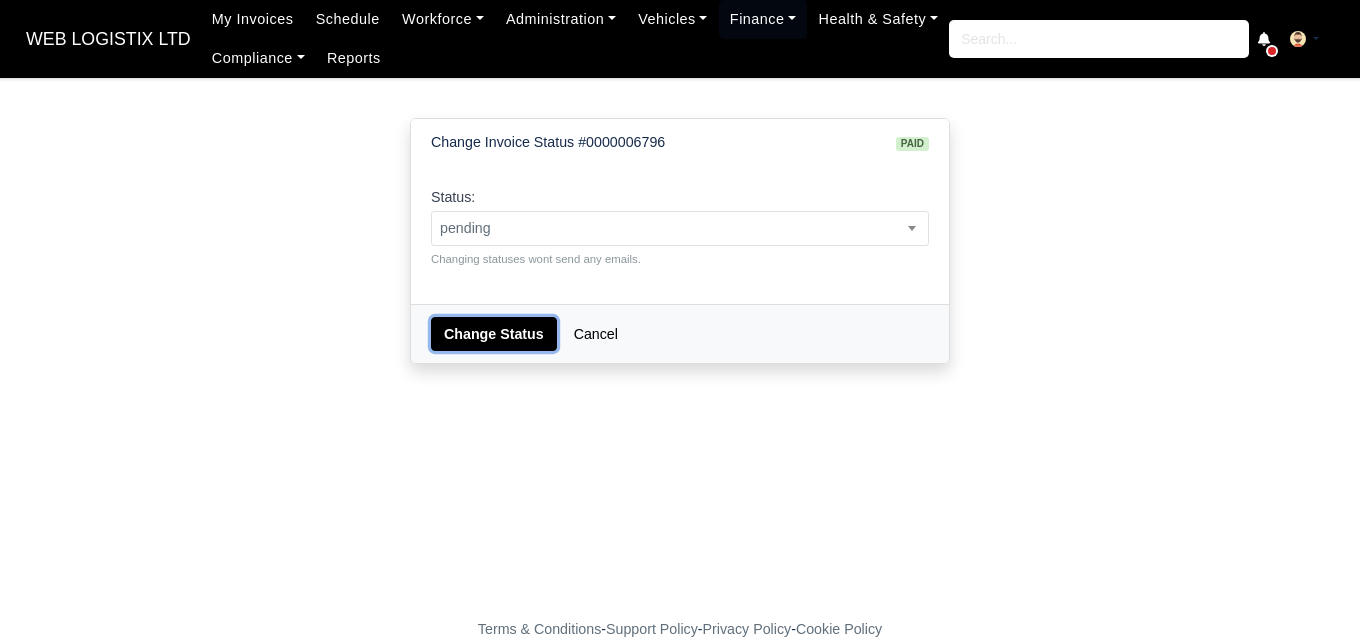 click on "Change Status" at bounding box center (494, 334) 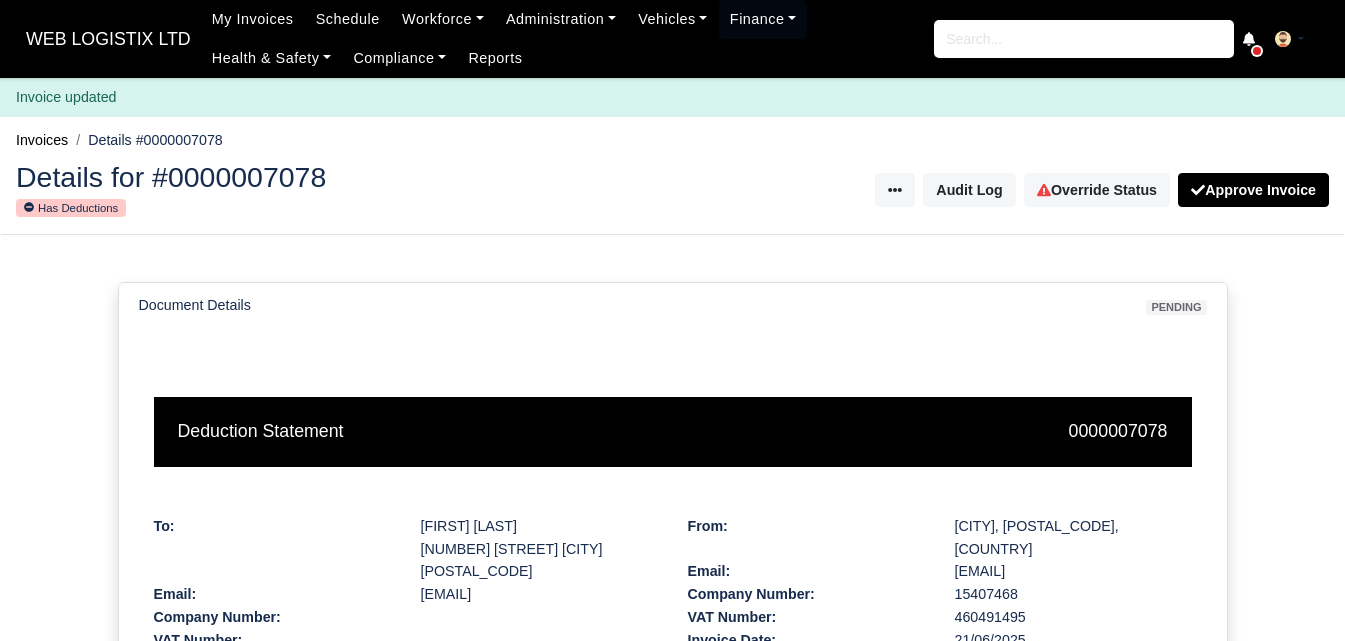scroll, scrollTop: 0, scrollLeft: 0, axis: both 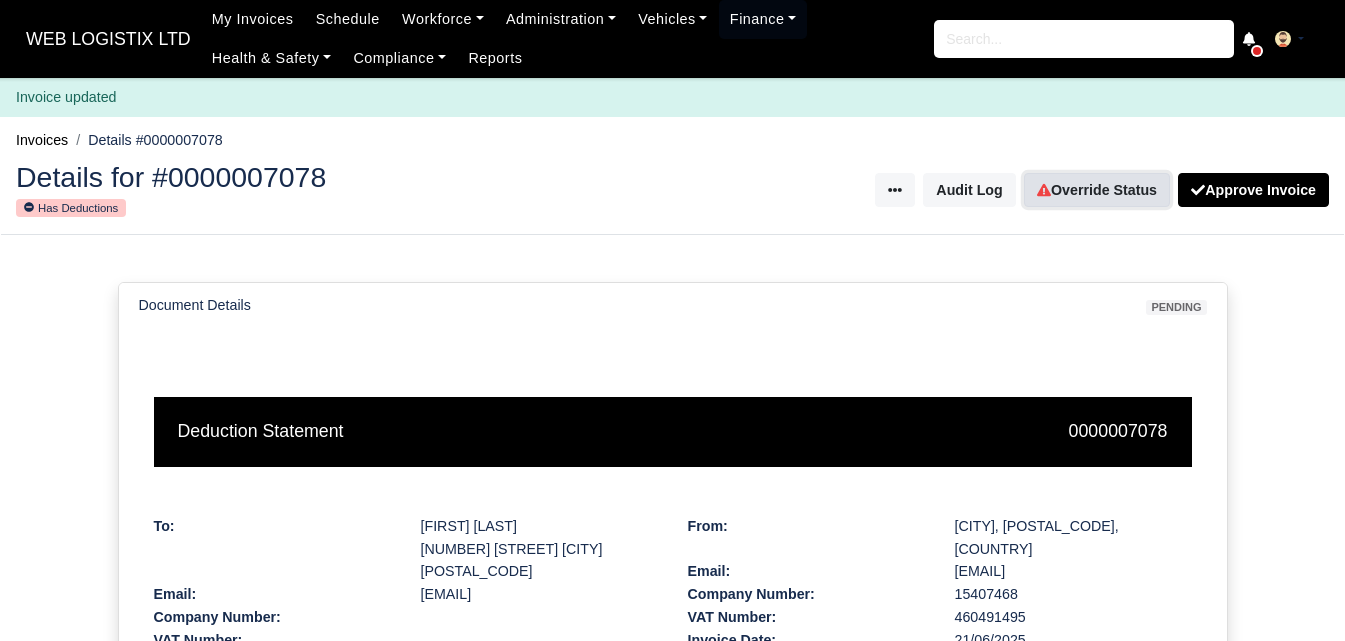 click on "Override Status" at bounding box center [1097, 190] 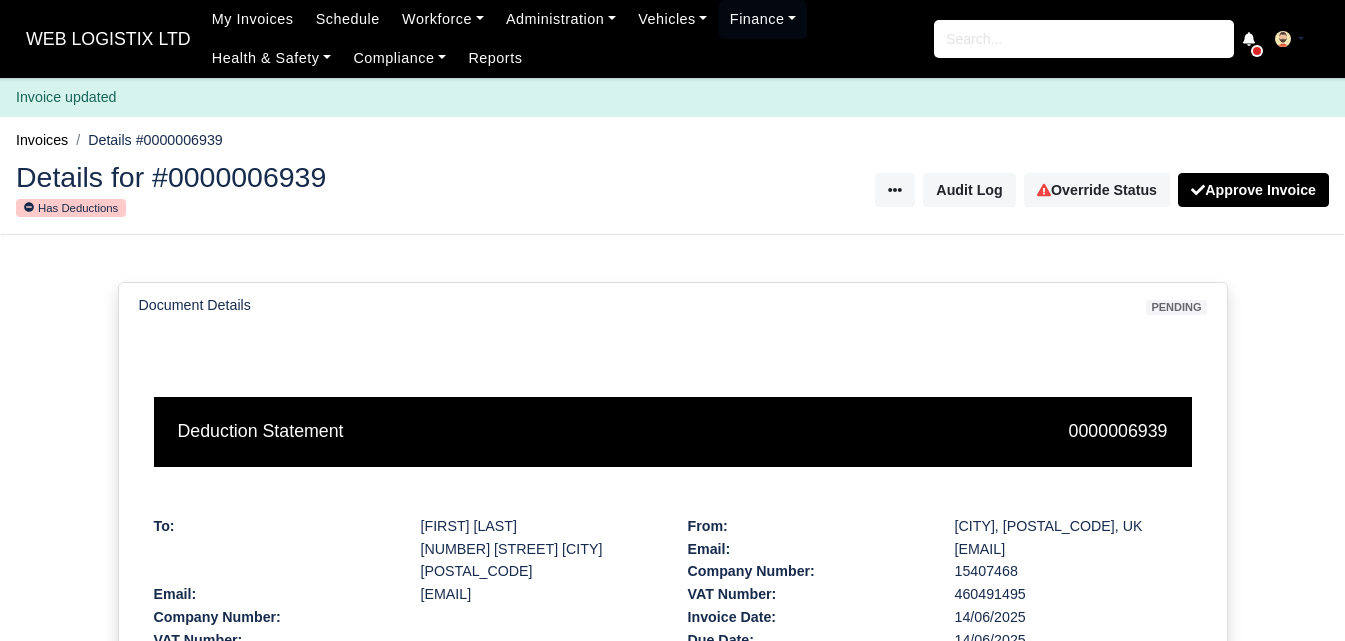 scroll, scrollTop: 0, scrollLeft: 0, axis: both 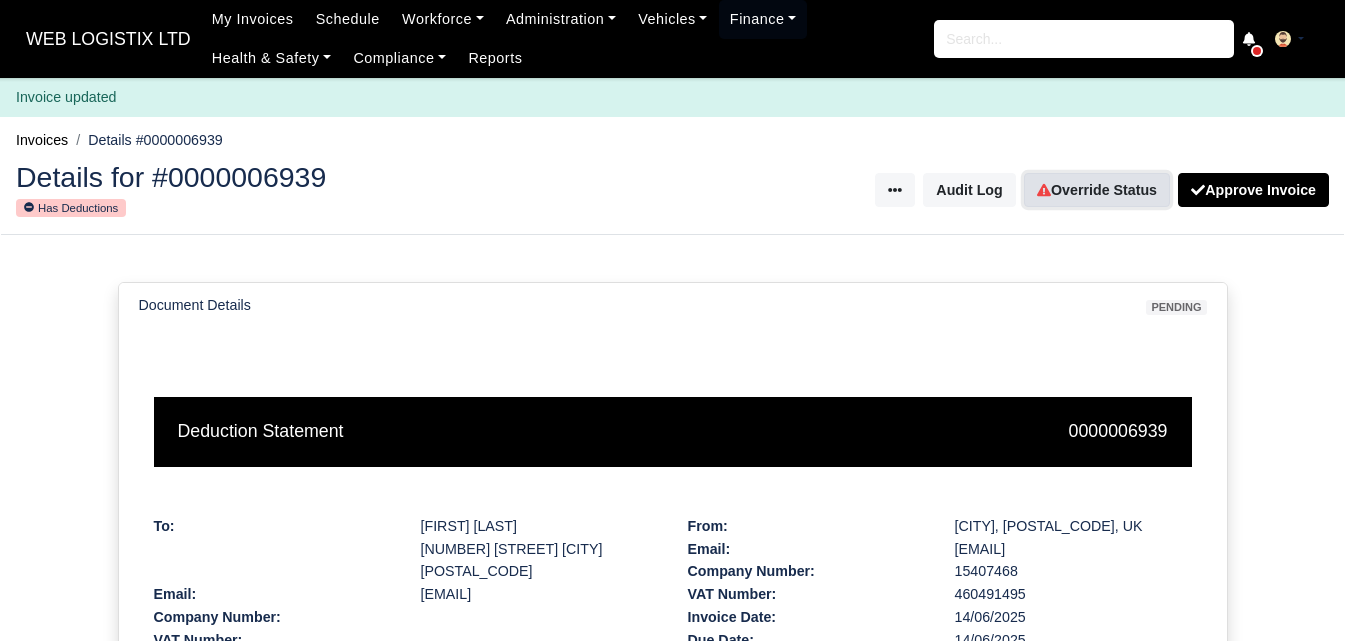 click on "Override Status" at bounding box center [1097, 190] 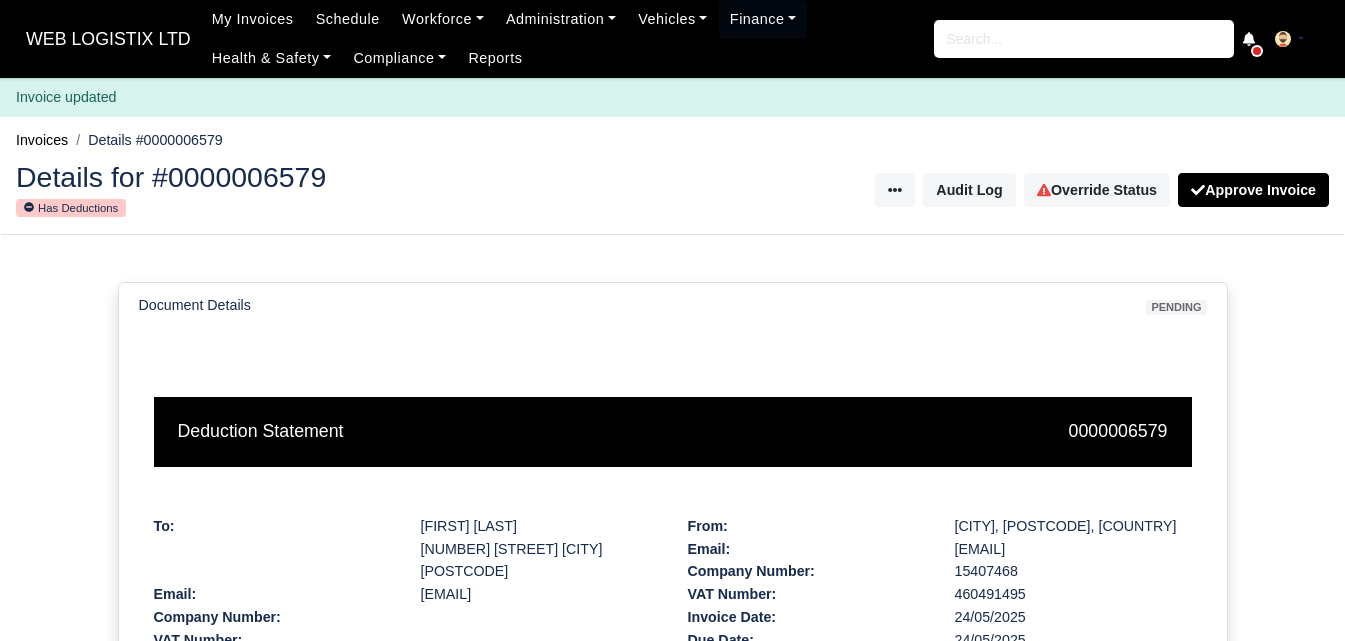 scroll, scrollTop: 0, scrollLeft: 0, axis: both 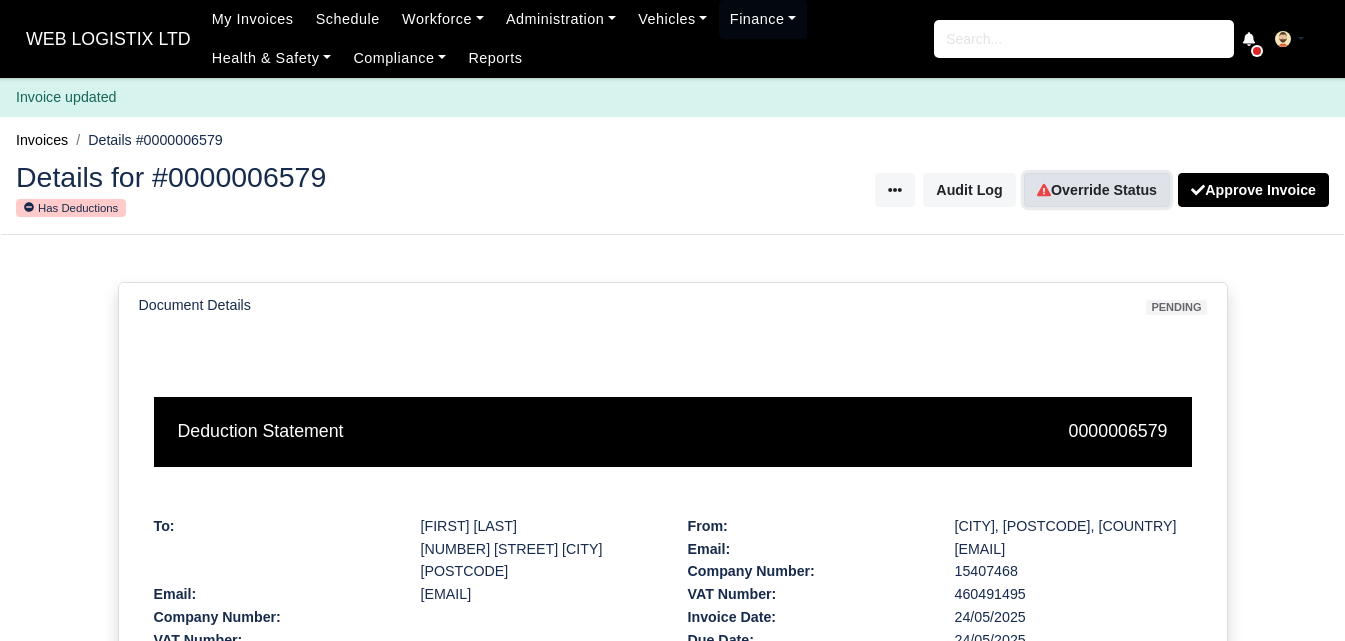 click on "Override Status" at bounding box center (1097, 190) 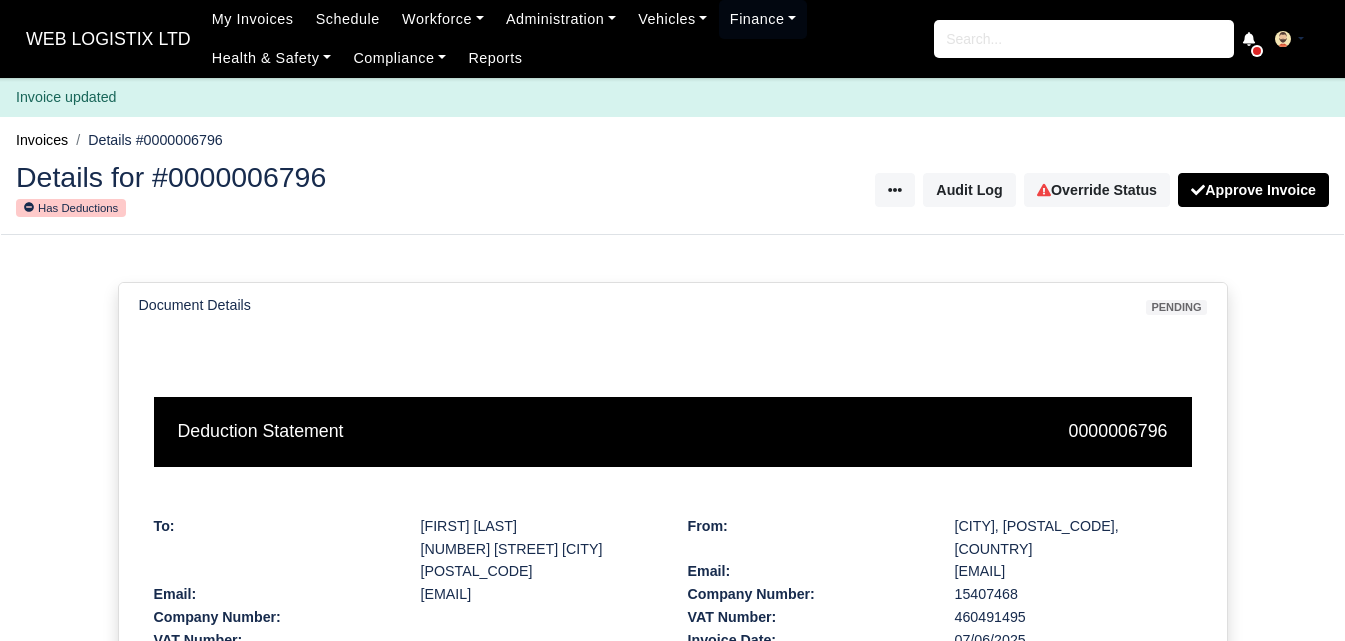 scroll, scrollTop: 0, scrollLeft: 0, axis: both 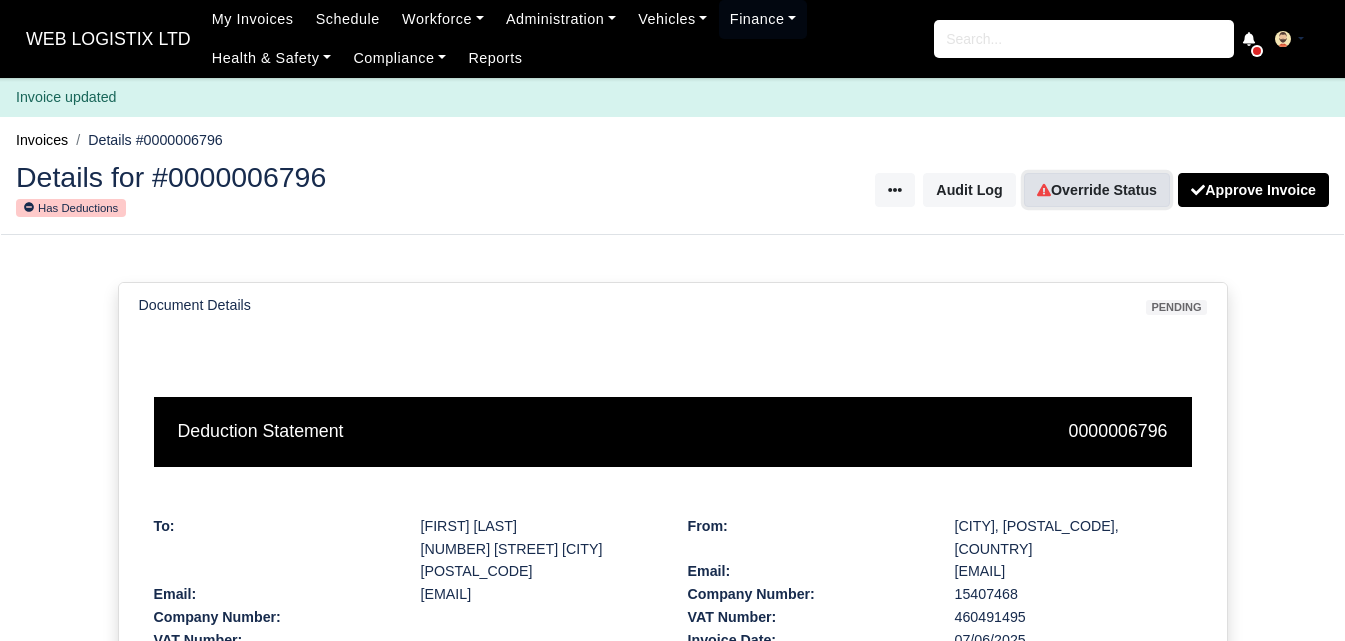 click 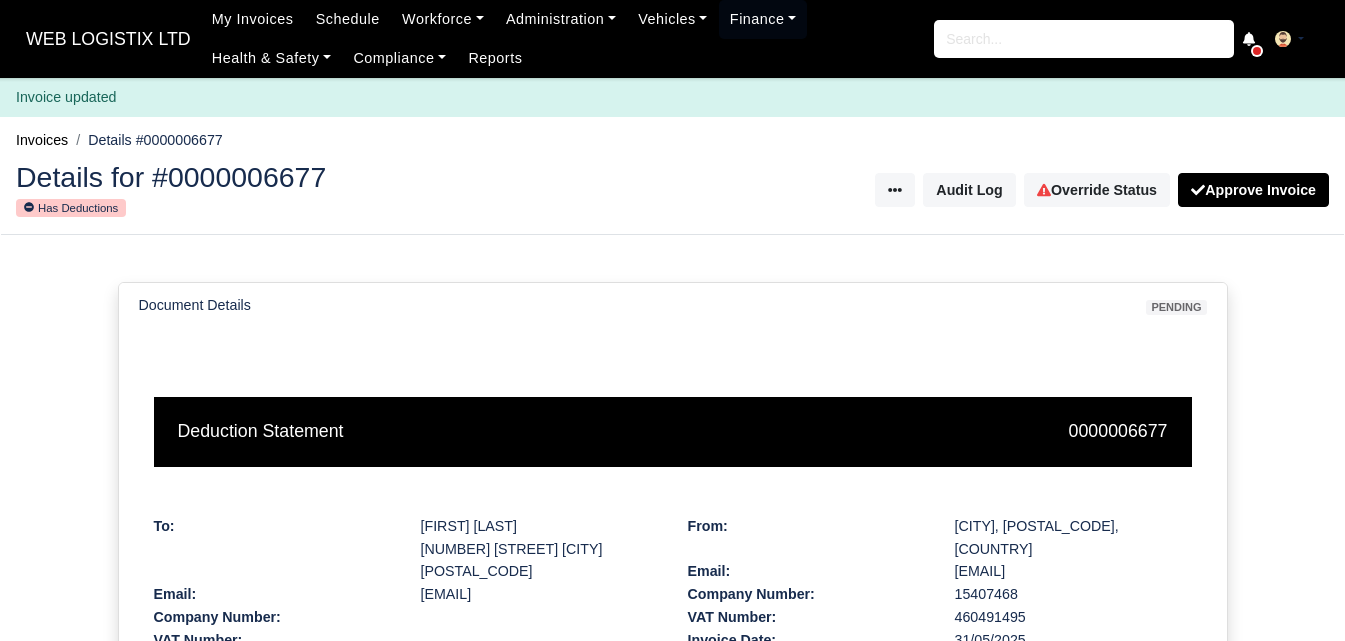scroll, scrollTop: 0, scrollLeft: 0, axis: both 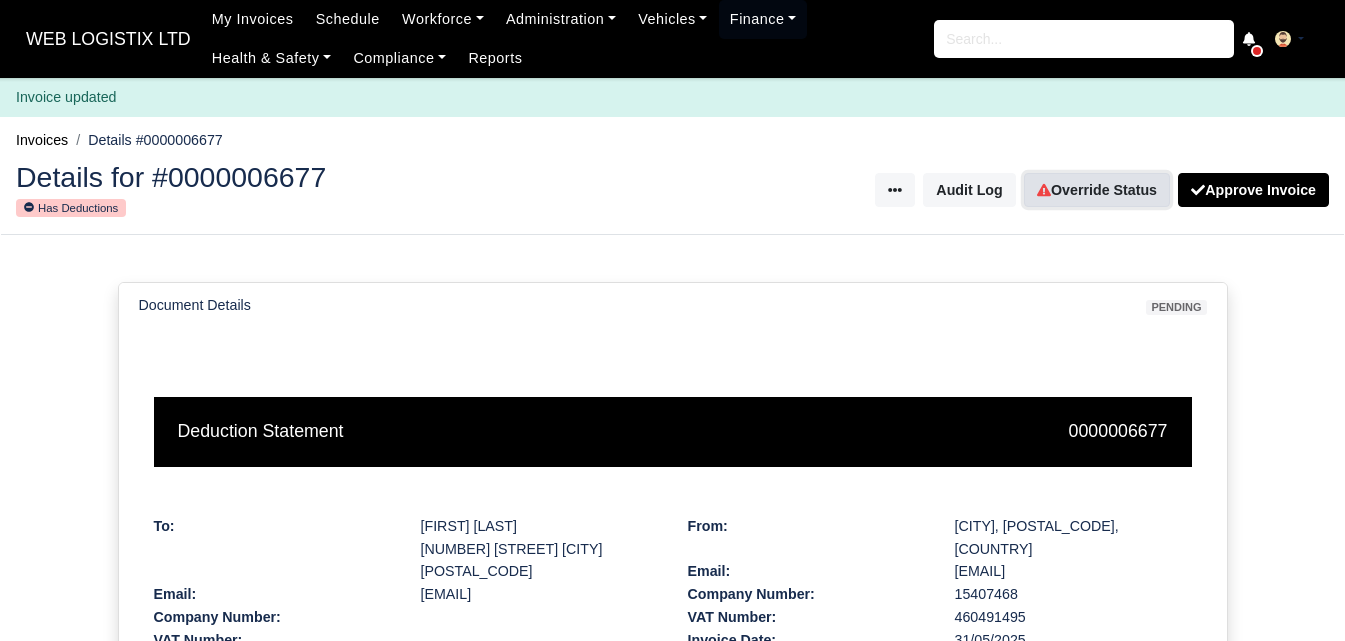 click on "Override Status" at bounding box center (1097, 190) 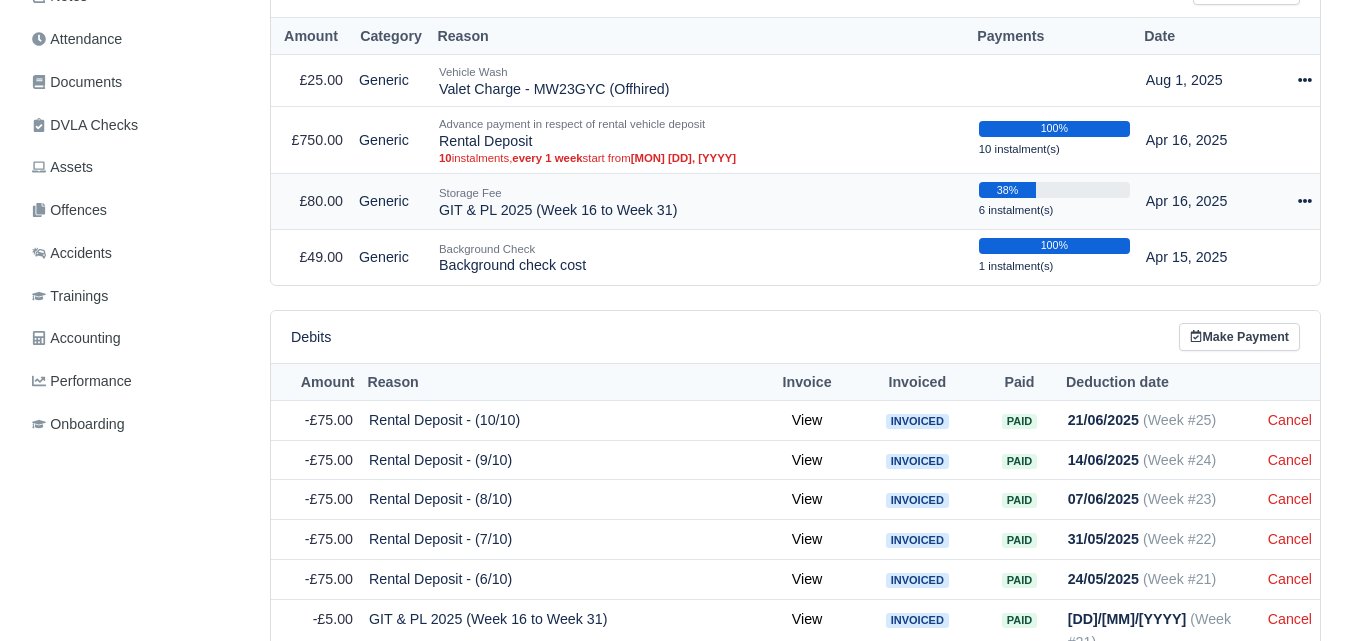 scroll, scrollTop: 487, scrollLeft: 0, axis: vertical 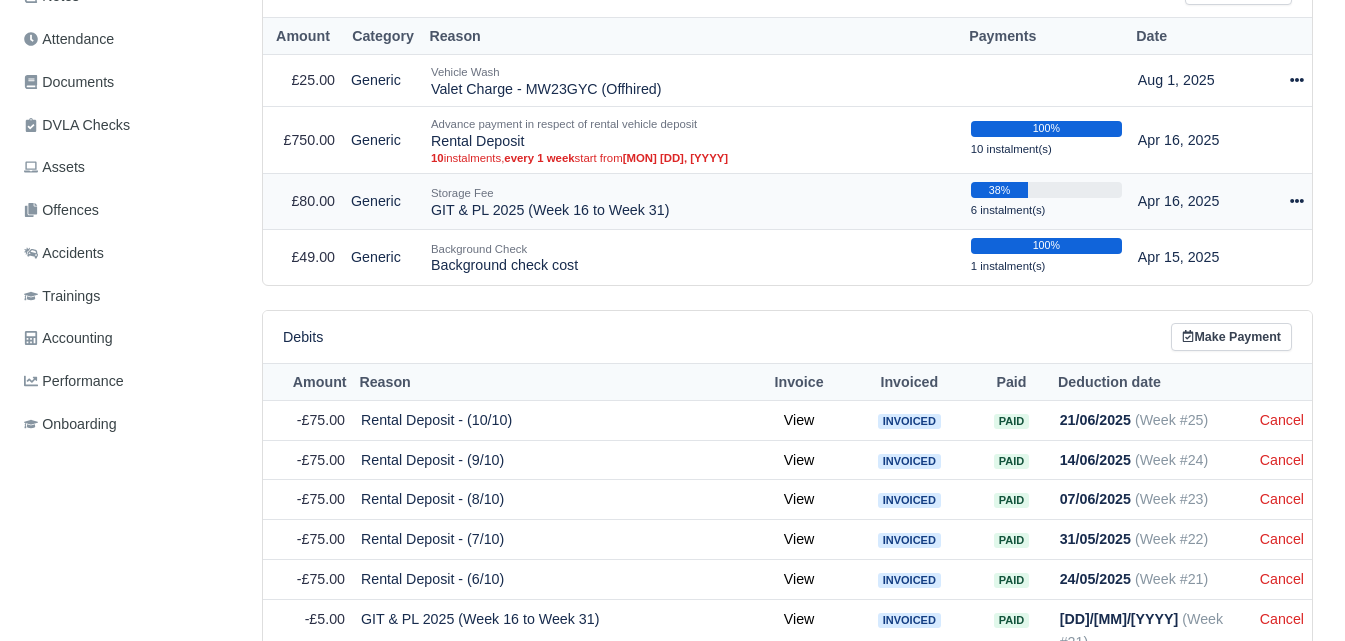 click 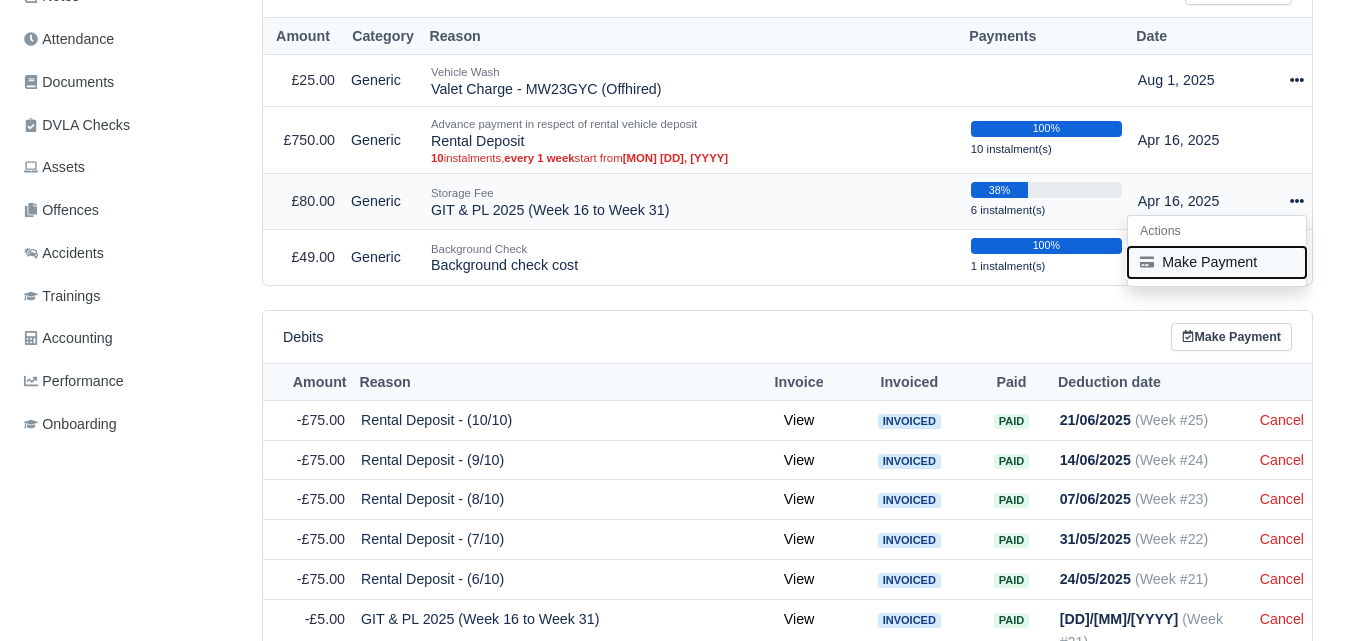 click on "Make Payment" at bounding box center (1217, 262) 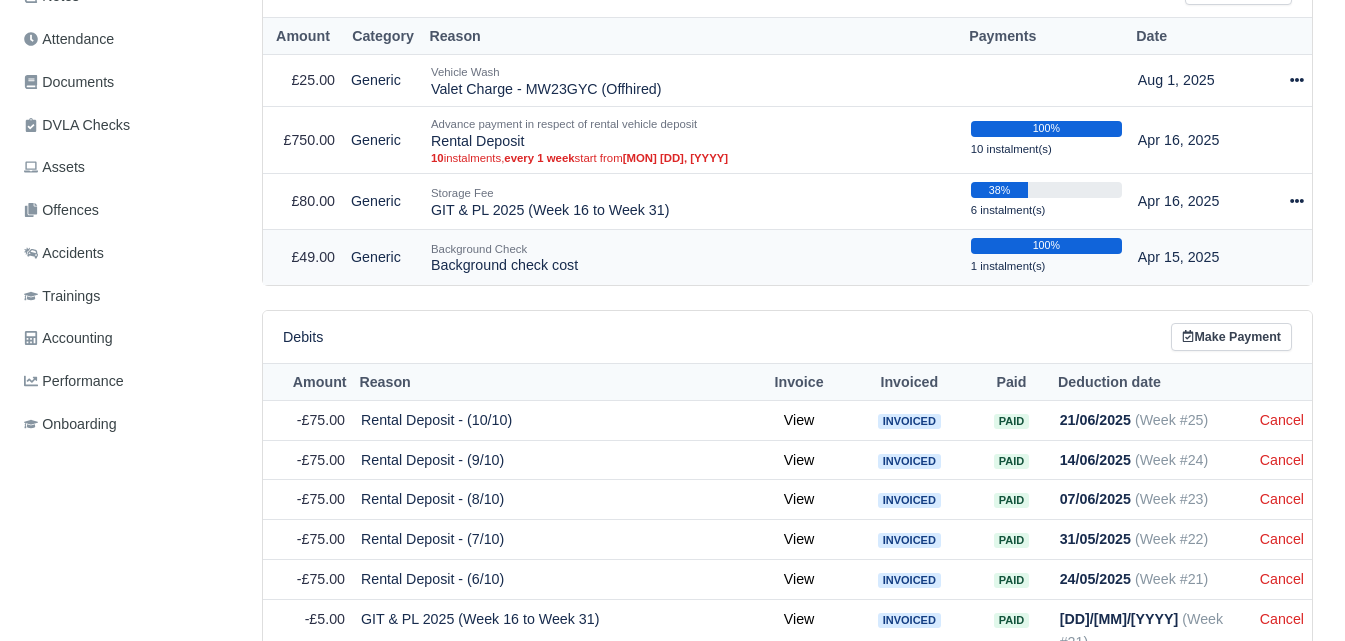select on "6095" 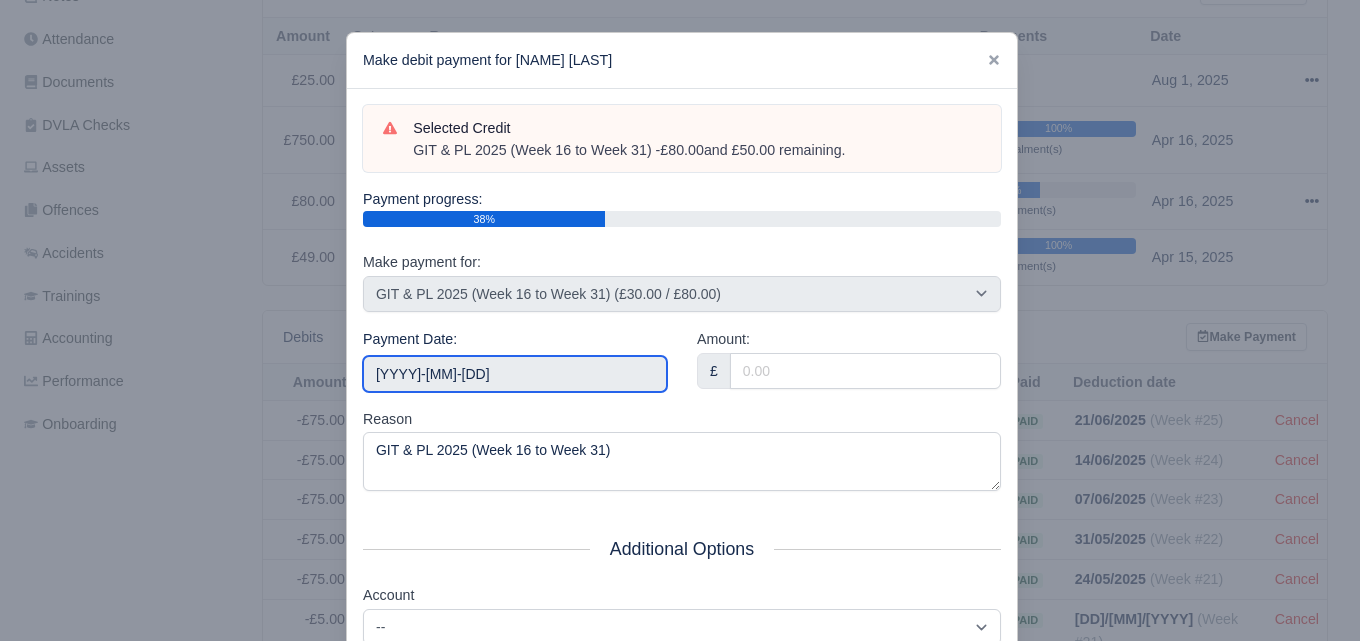 click on "[DATE]" at bounding box center [515, 374] 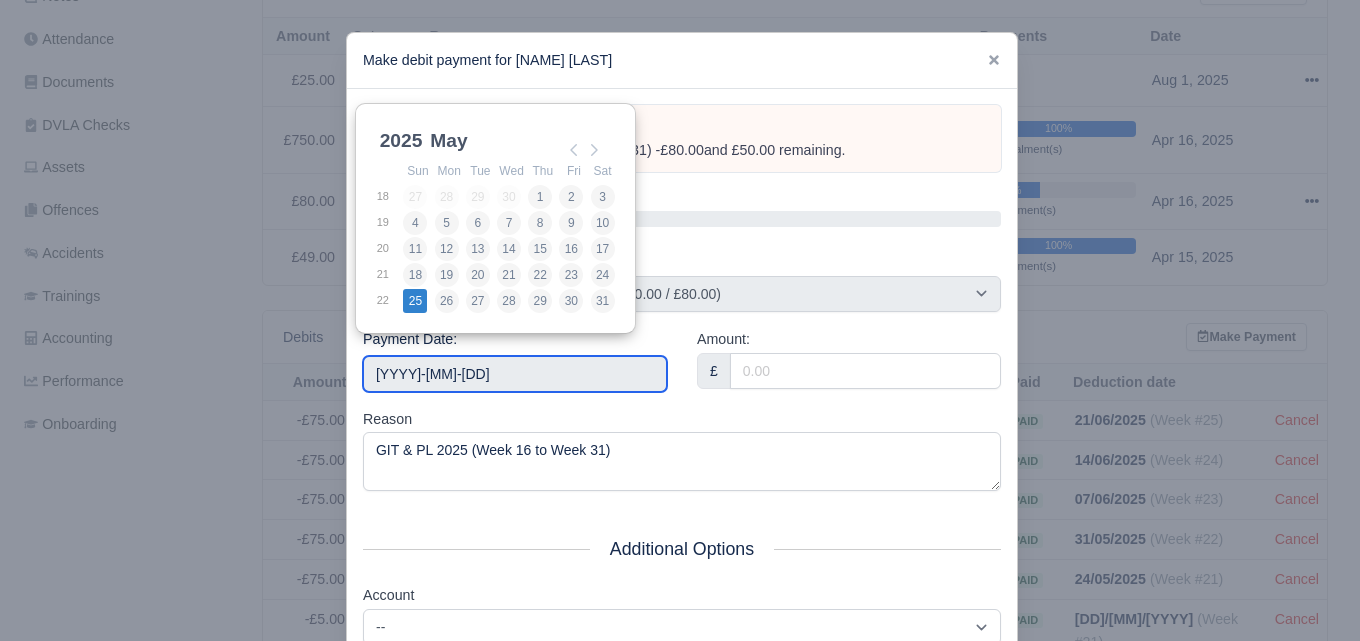 type on "2025-05-25" 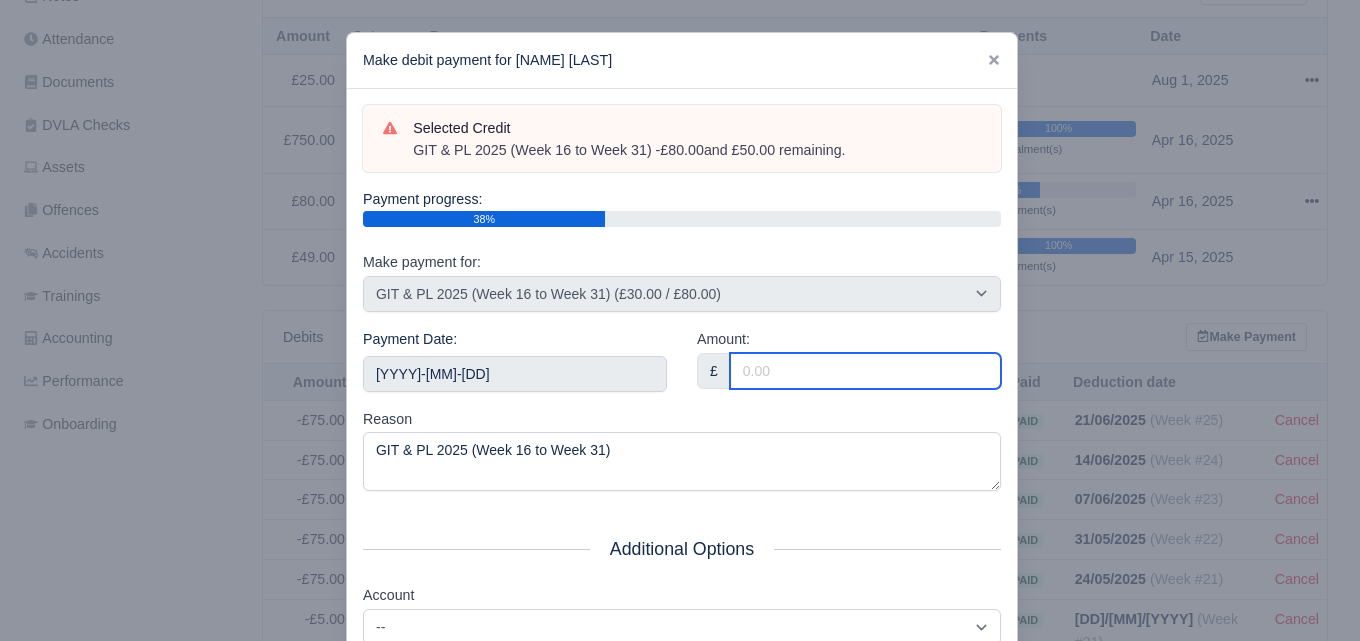 click on "Amount:" at bounding box center [865, 371] 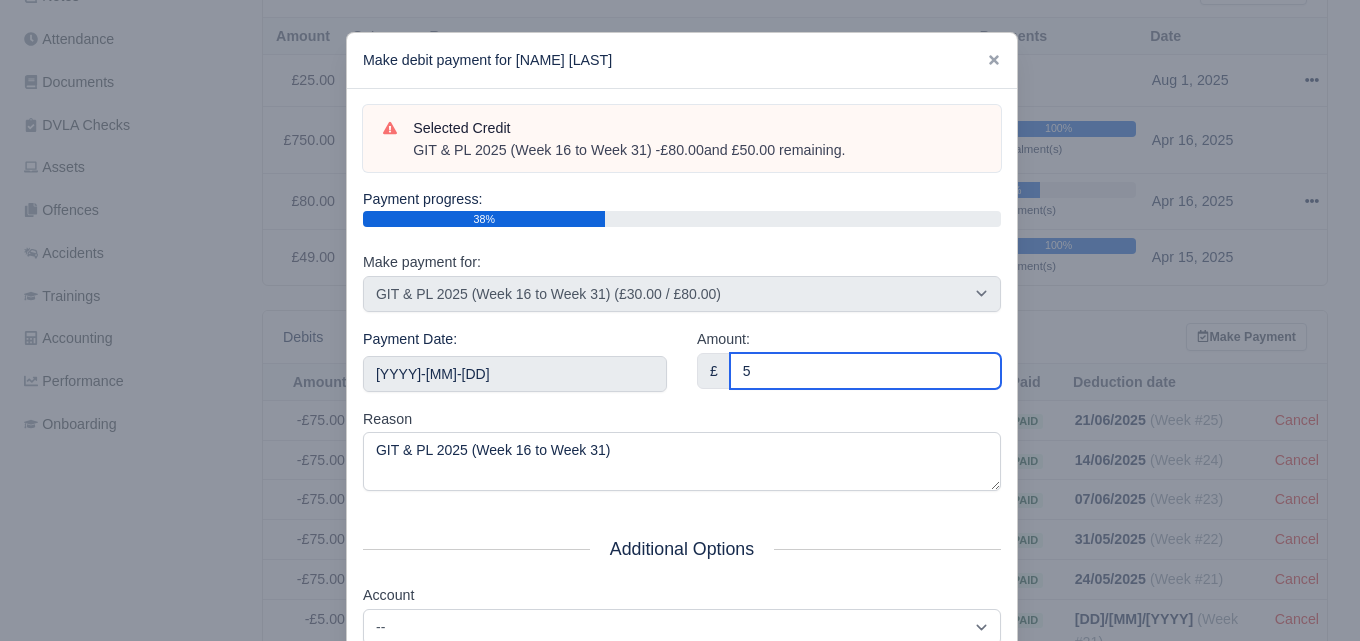 scroll, scrollTop: 287, scrollLeft: 0, axis: vertical 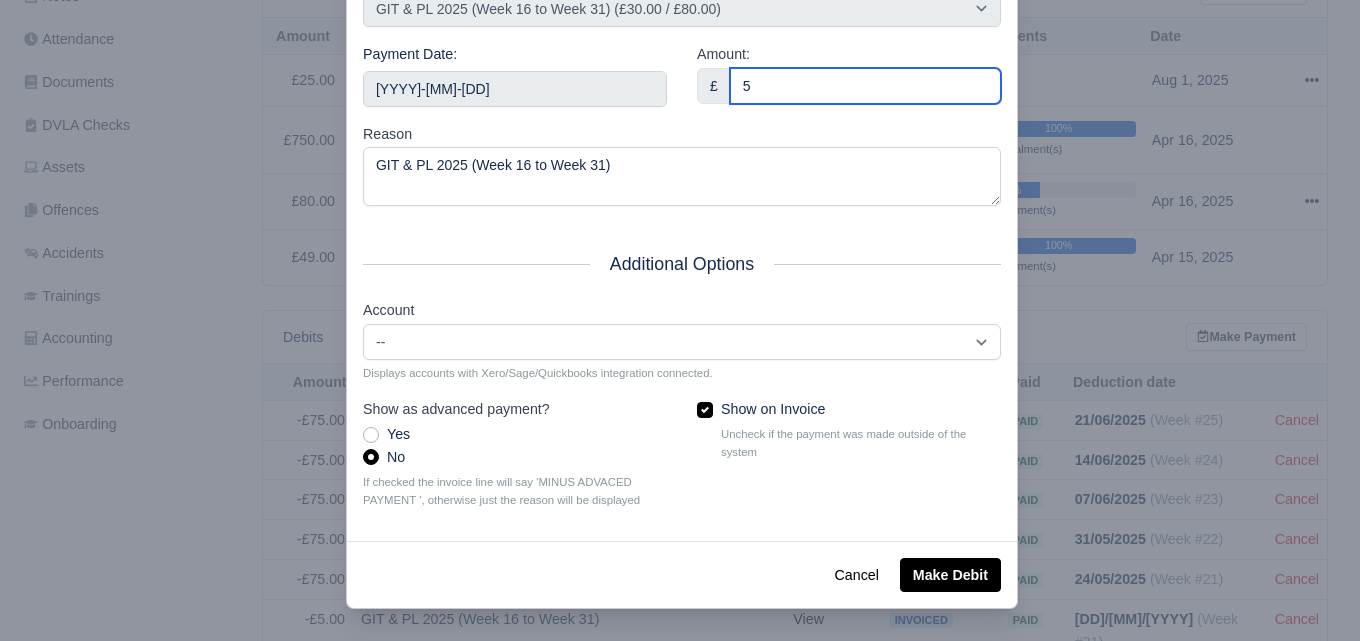 type on "5" 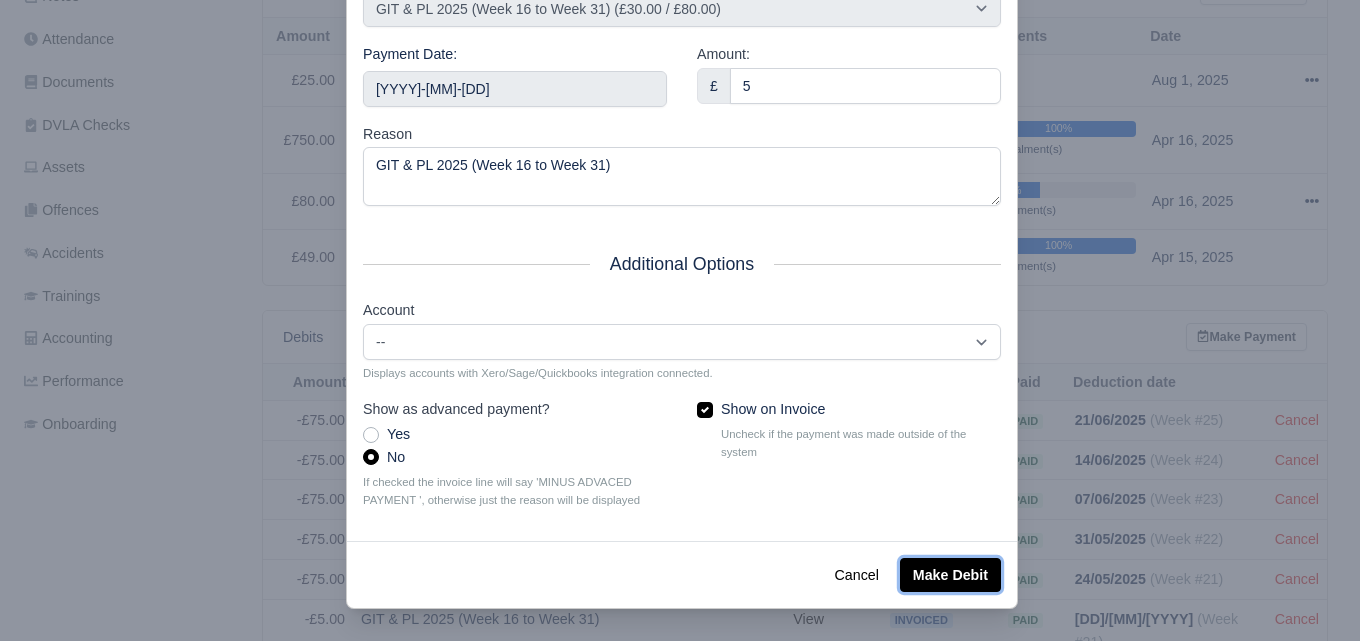 click on "Make Debit" at bounding box center (950, 575) 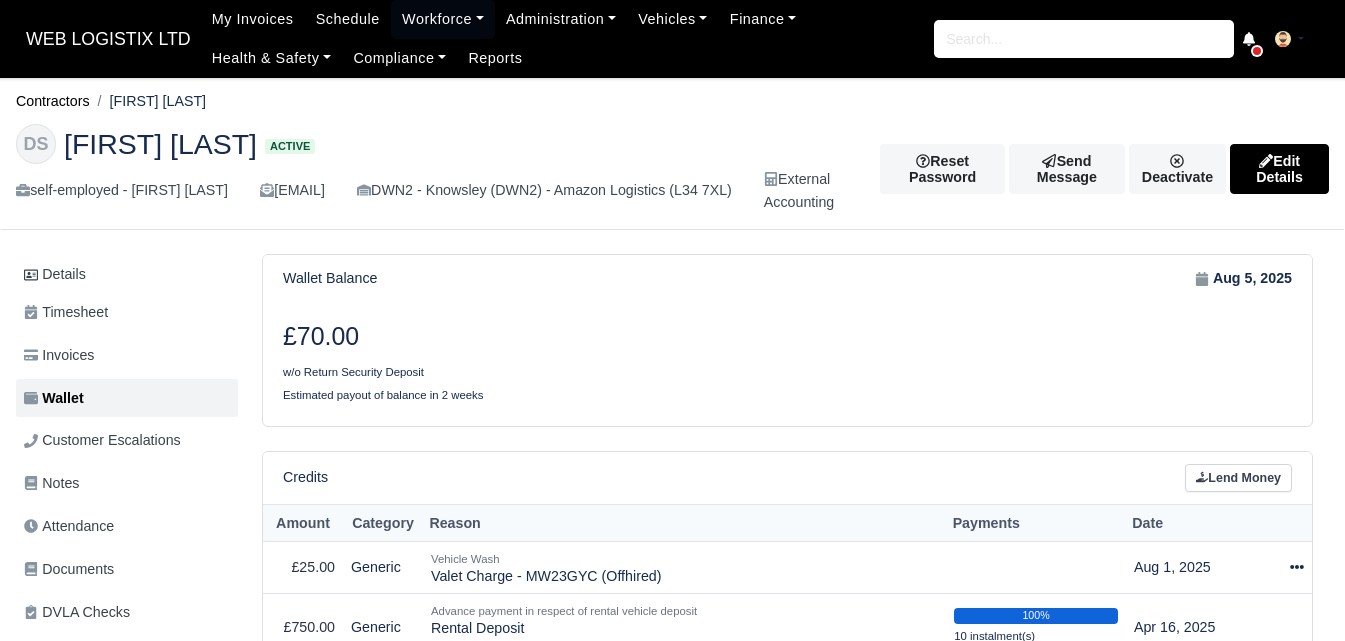 scroll, scrollTop: 0, scrollLeft: 0, axis: both 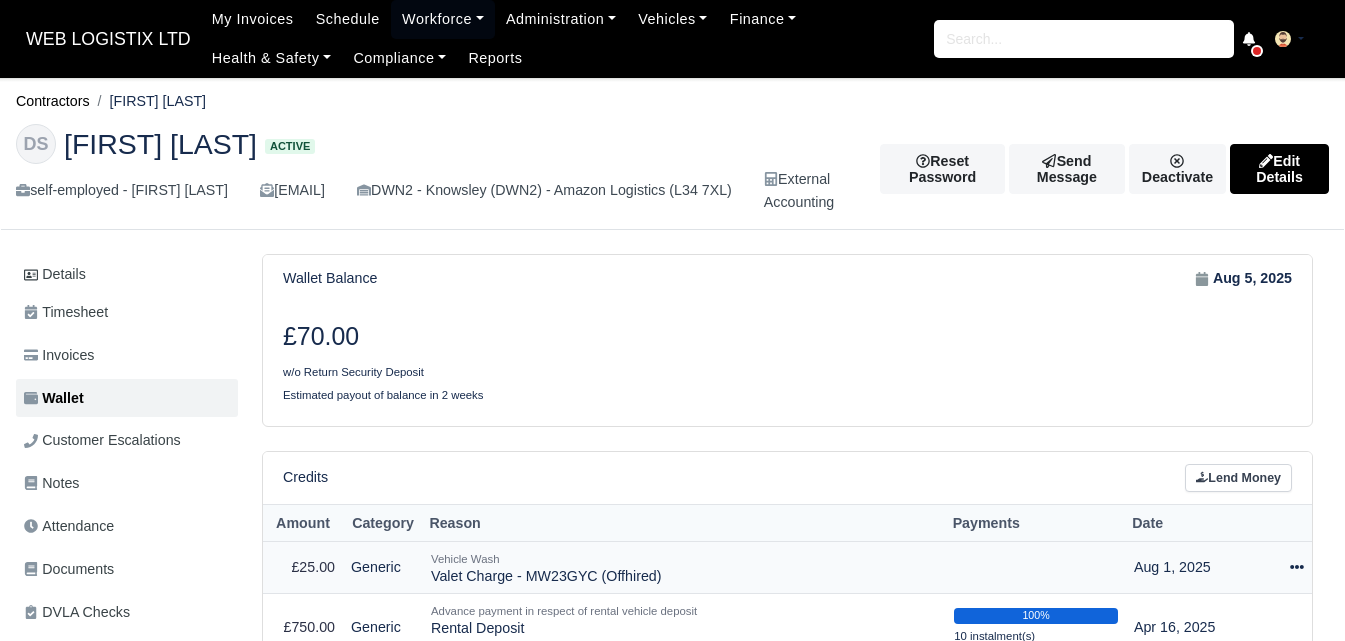 drag, startPoint x: 892, startPoint y: 604, endPoint x: 882, endPoint y: 589, distance: 18.027756 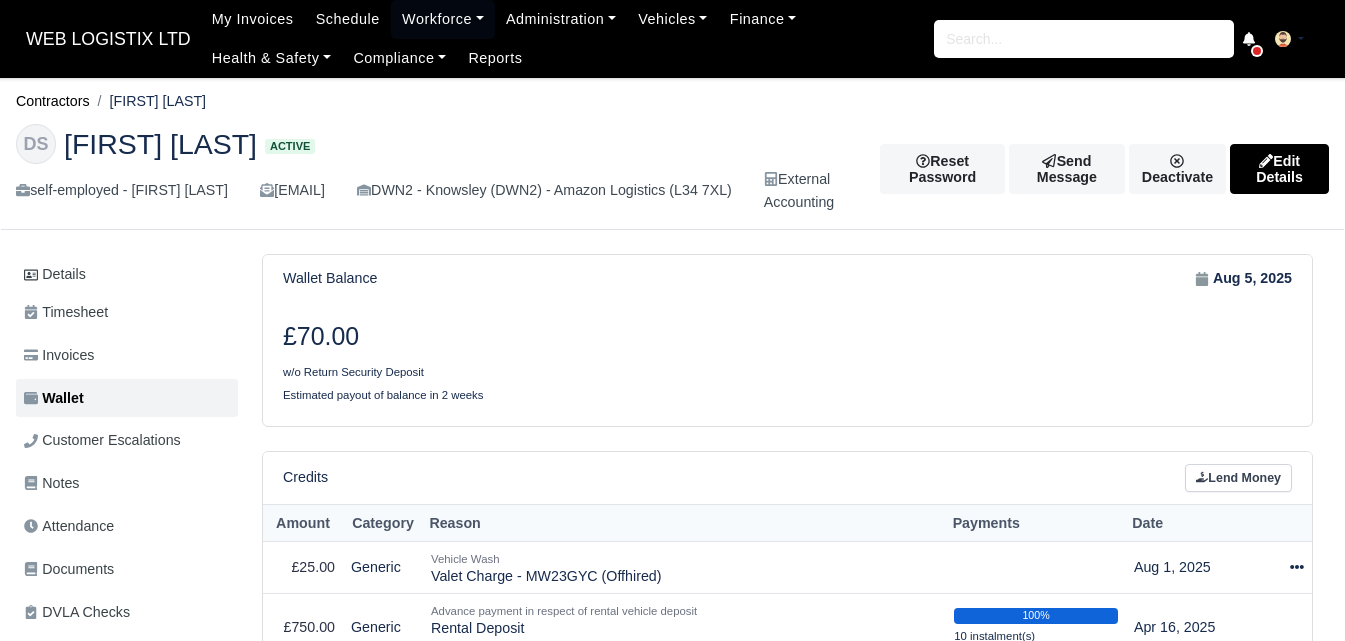 drag, startPoint x: 882, startPoint y: 589, endPoint x: 568, endPoint y: 487, distance: 330.1515 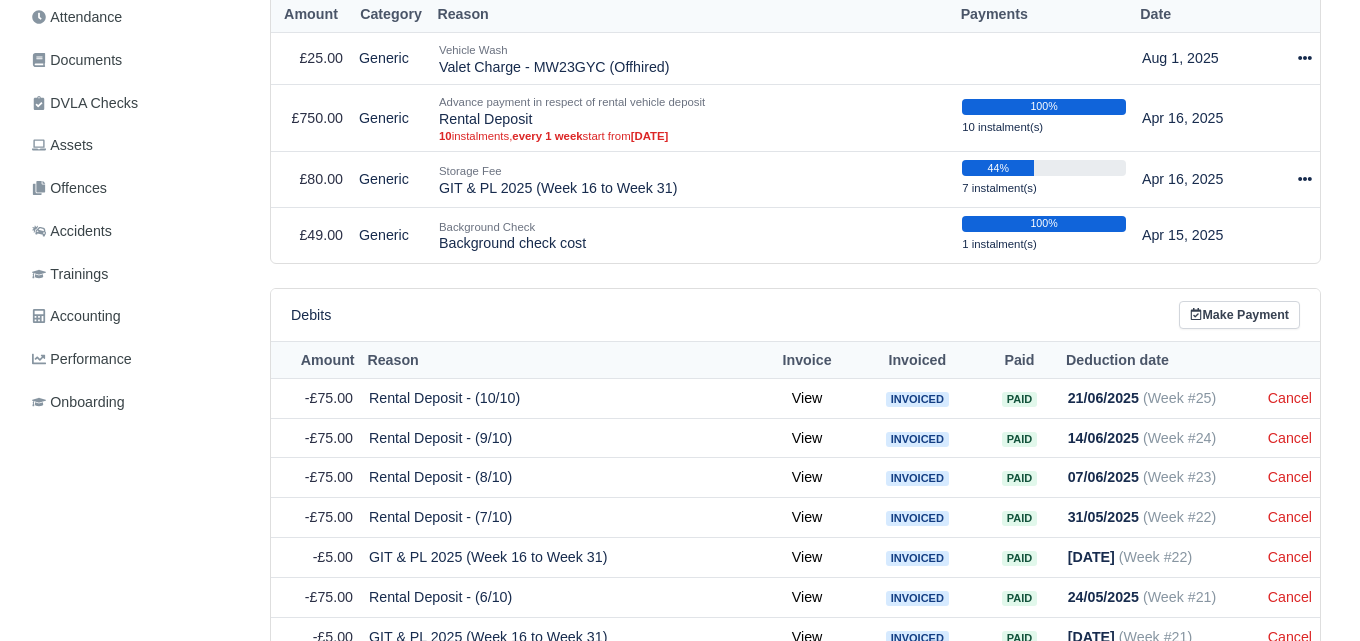 scroll, scrollTop: 482, scrollLeft: 0, axis: vertical 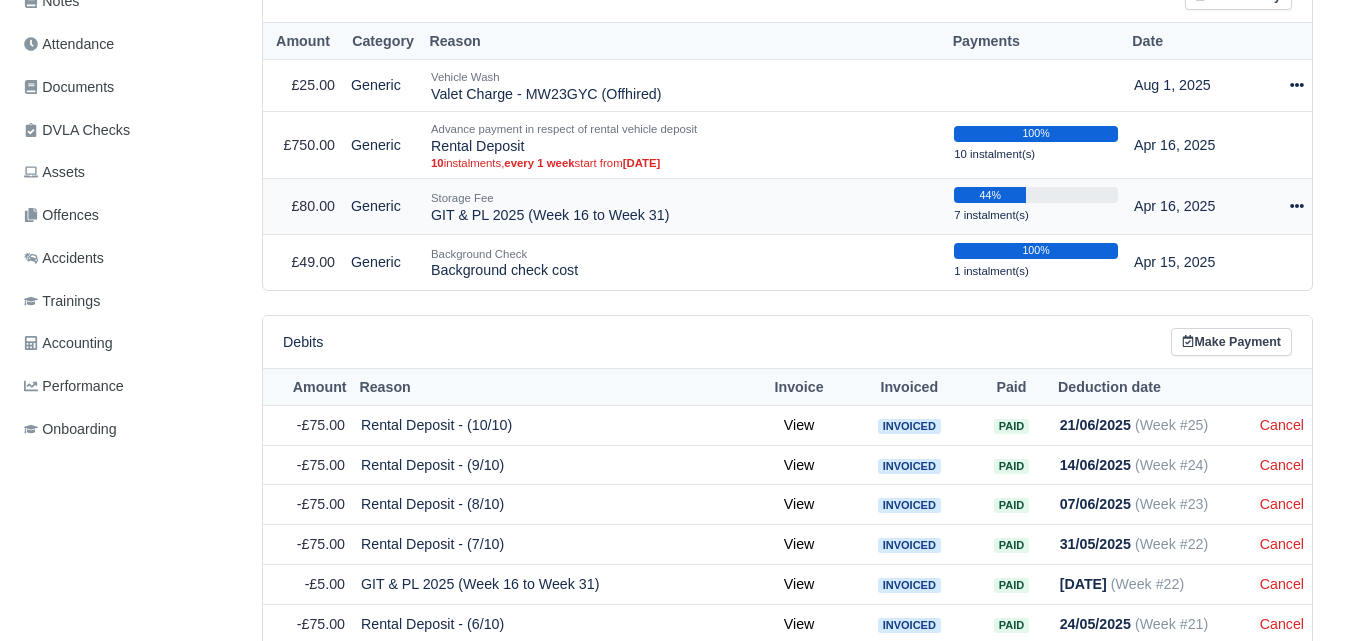 click 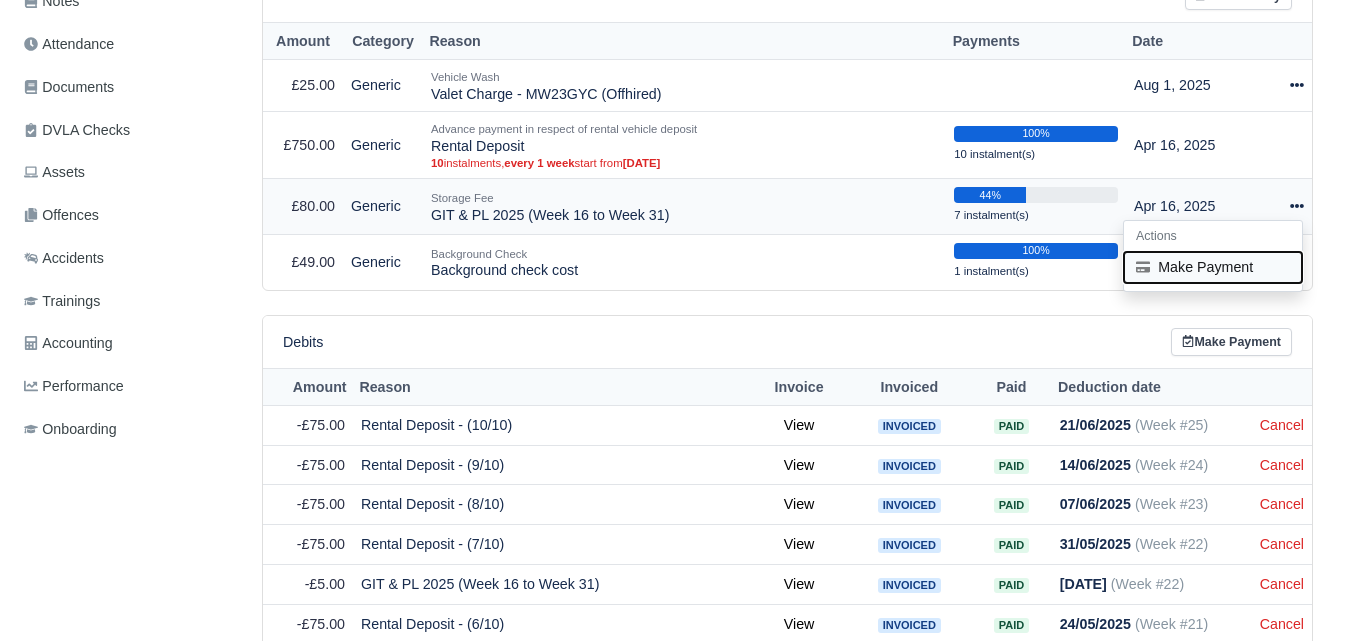 click on "Make Payment" at bounding box center (1213, 267) 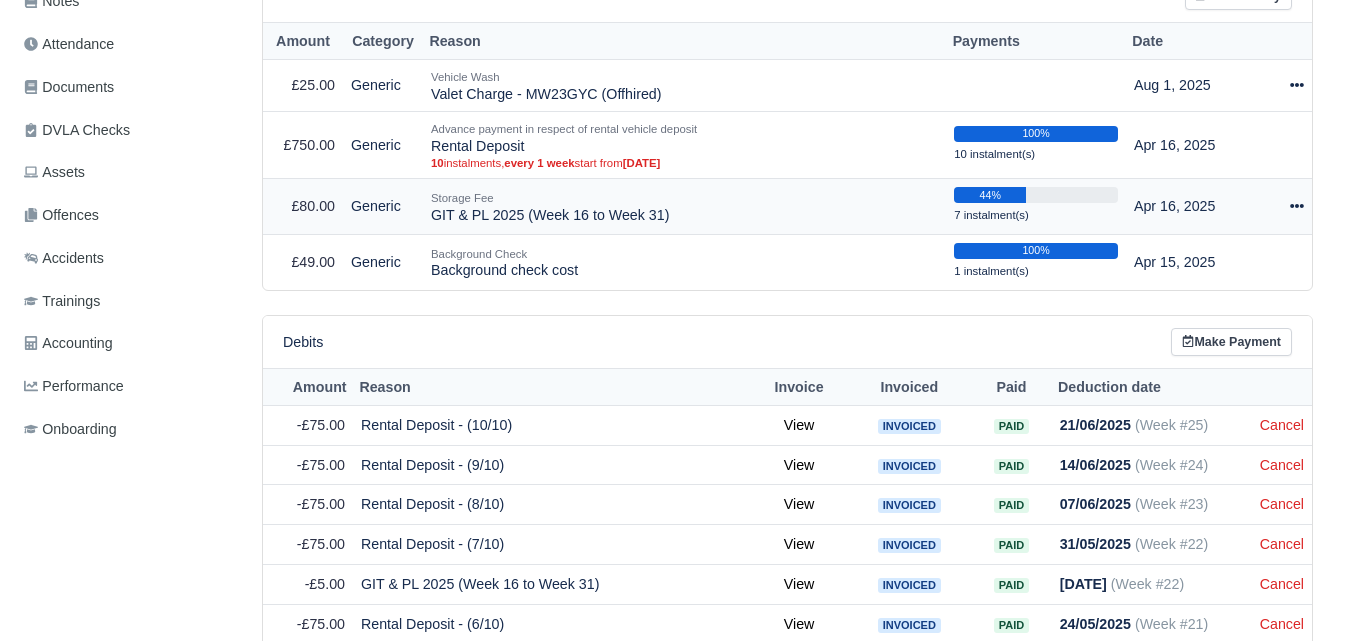 select on "6095" 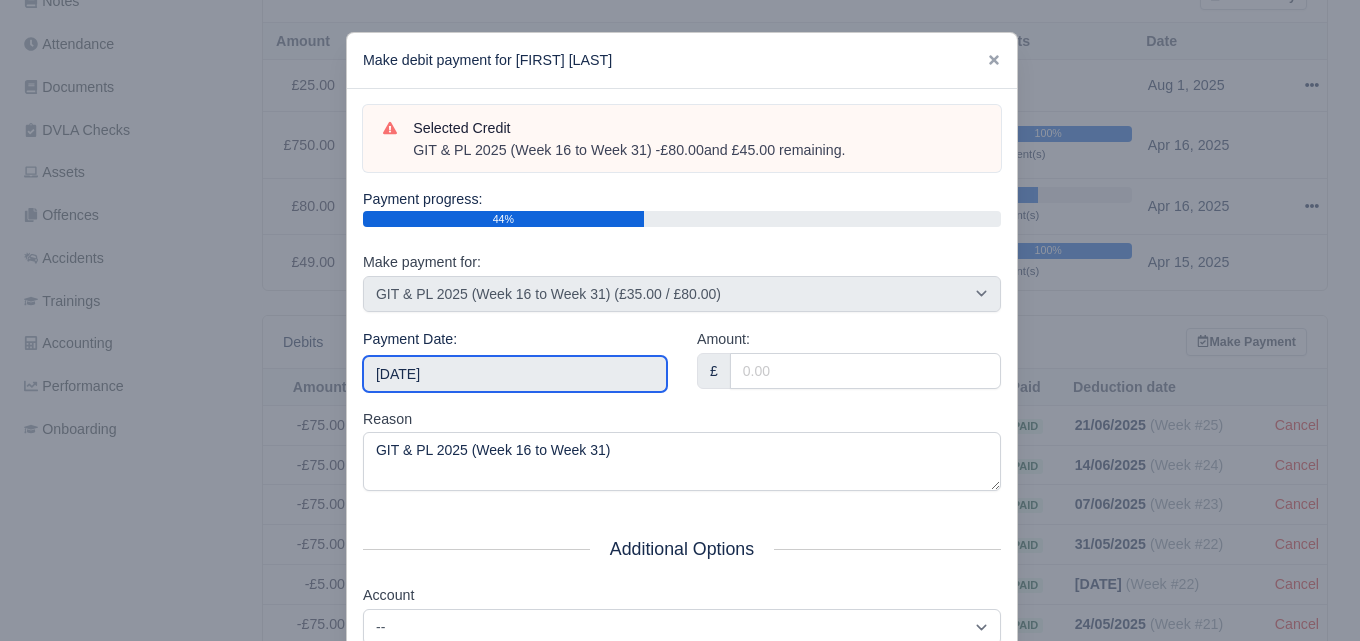 click on "WEB LOGISTIX LTD
My Invoices Schedule Workforce Manpower Expiring Documents Leave Requests Daily Attendance Daily Timesheet Onboardings Feedback Administration Depots Operating Centres Management Schedule Tasks Tasks Metrics Vehicles Fleet Schedule Rental Agreements Today's Inspections Forms Customers Offences Incidents Service Entries Renewal Dates Vehicle Groups Fleet Insurance B2B Contractors Finance Invoices Disputes Payment Types Service Types Assets Credit Instalments Bulk Payment Custom Invoices Health & Safety Vehicle Inspections Support Portal Incidents Compliance Compliance Dashboard E-Sign Documents Communication Center Trainings Reports
×" at bounding box center (680, -162) 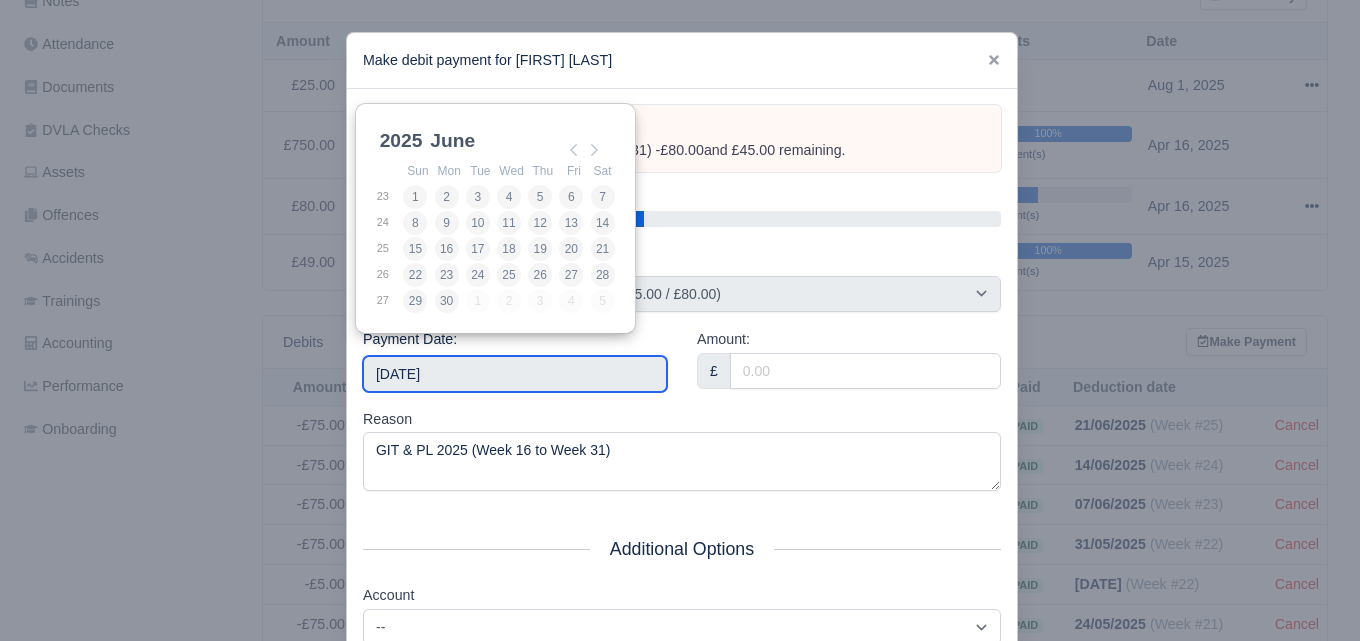 click on "23" at bounding box center (389, 197) 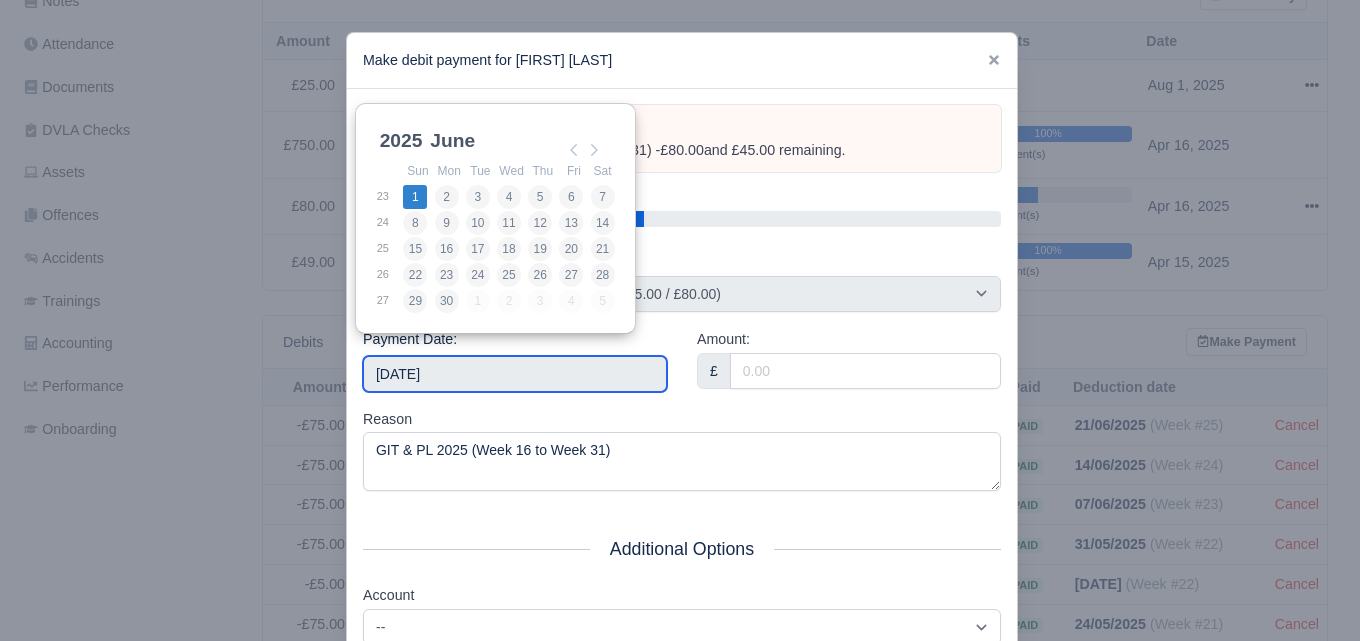 type on "2025-06-01" 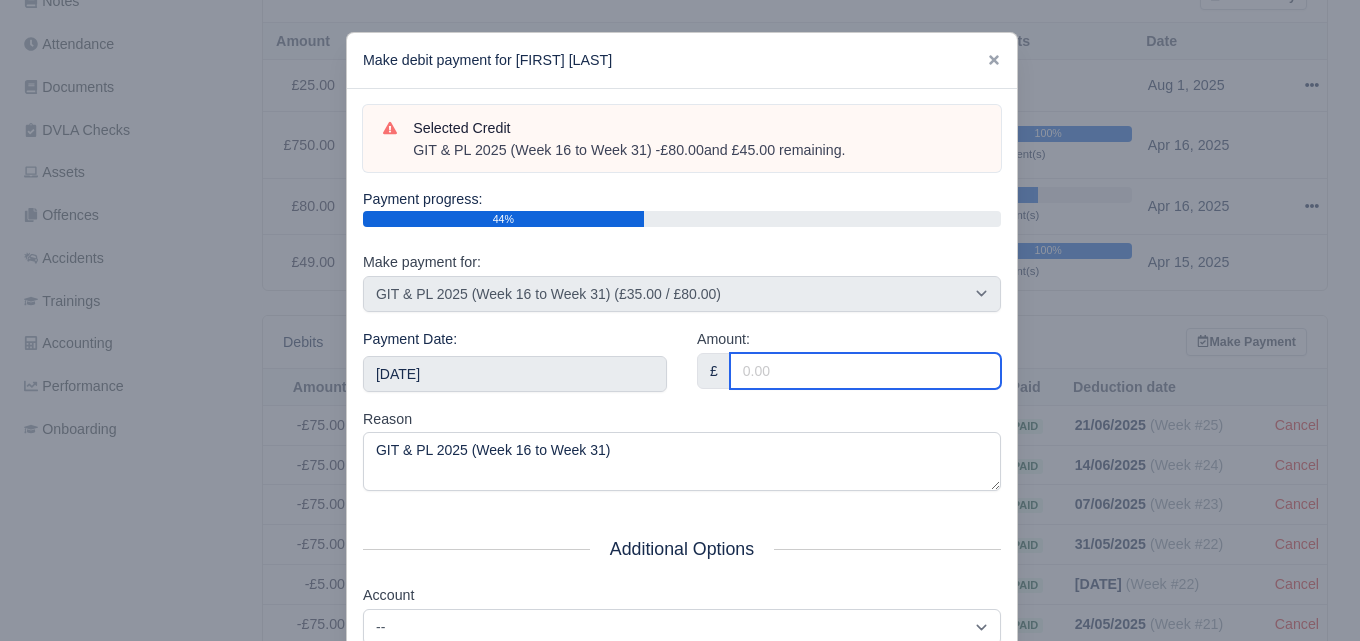 click on "Amount:" at bounding box center (865, 371) 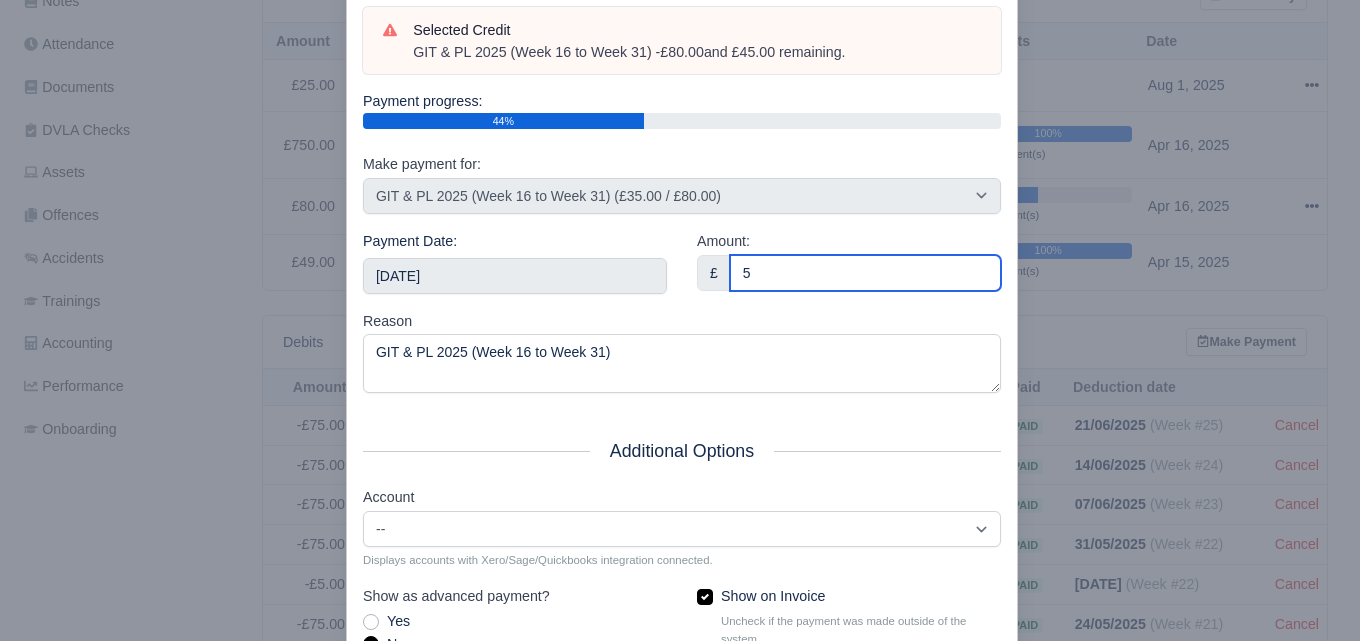 scroll, scrollTop: 287, scrollLeft: 0, axis: vertical 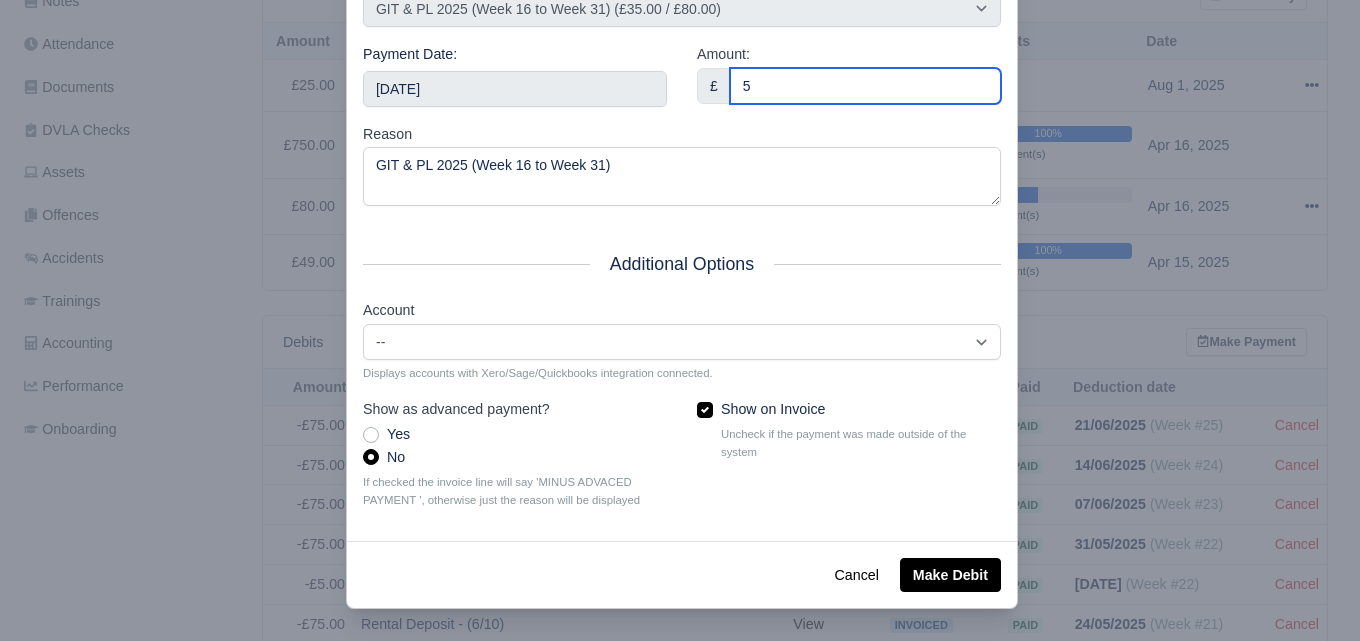 type on "5" 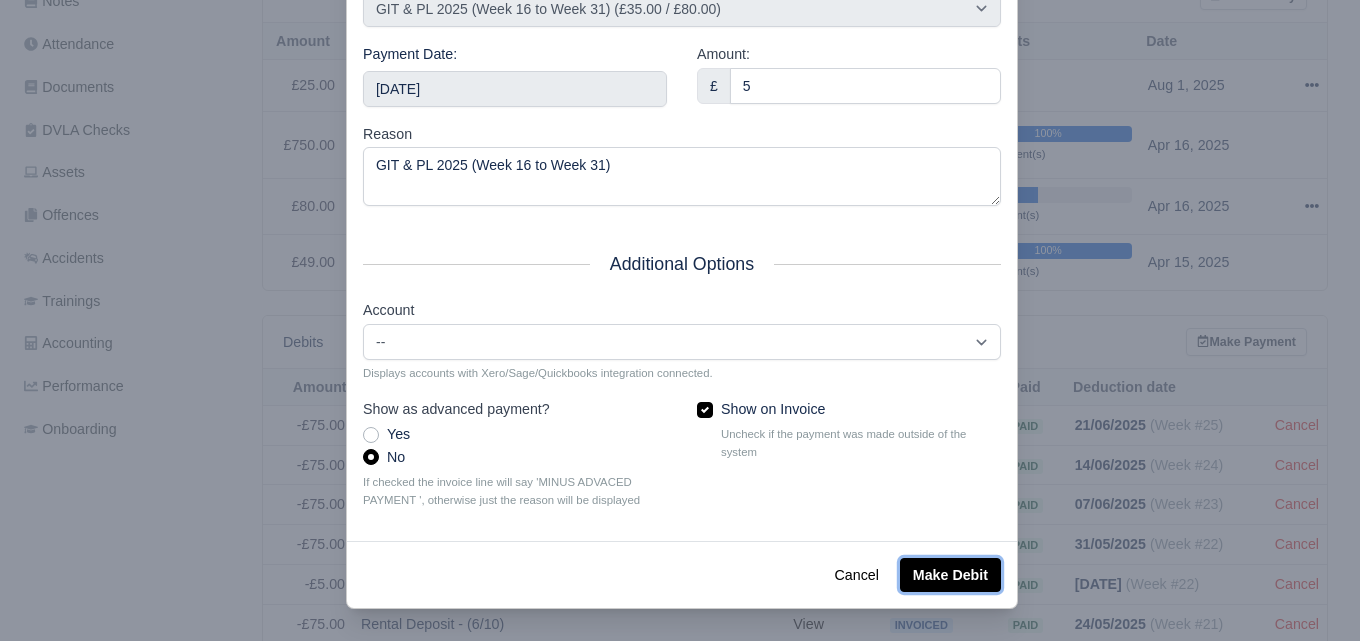 click on "Make Debit" at bounding box center (950, 575) 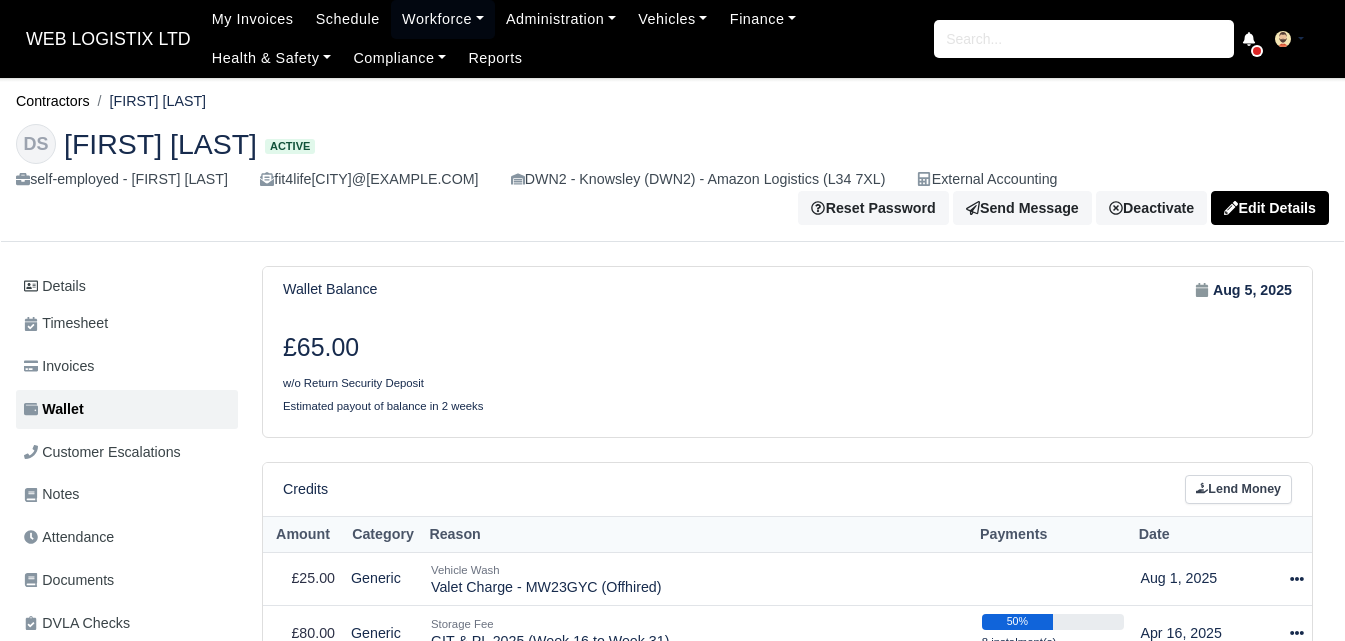 scroll, scrollTop: 0, scrollLeft: 0, axis: both 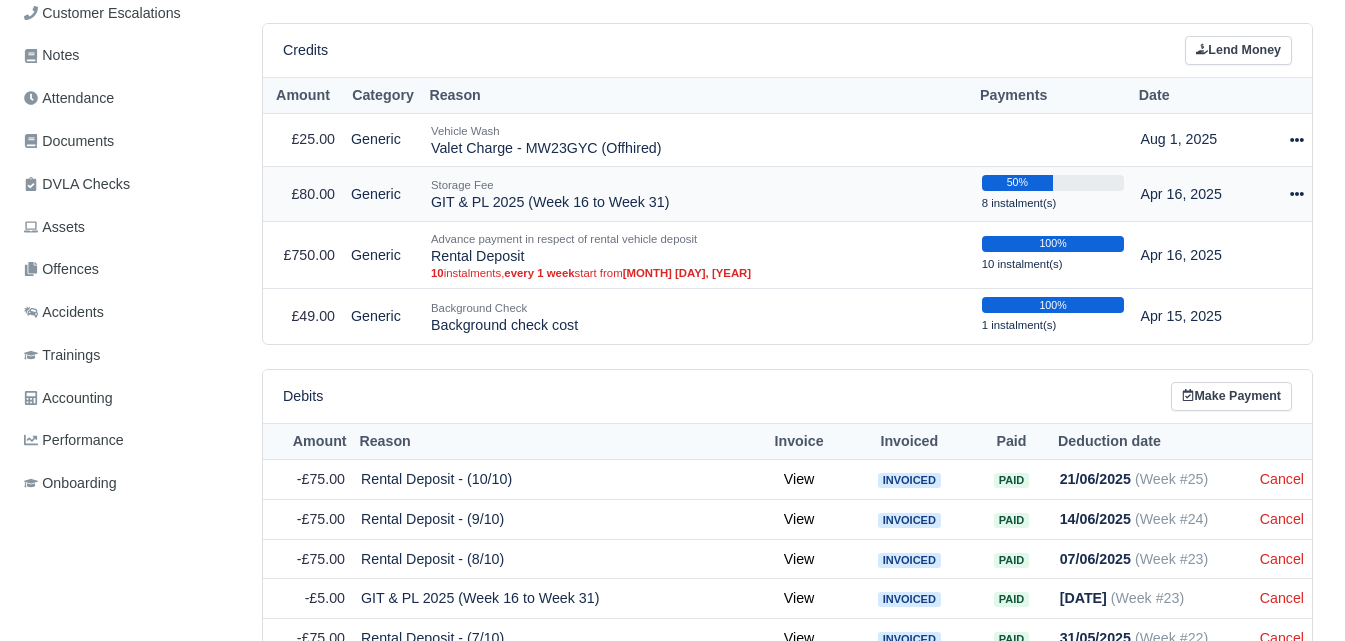 click 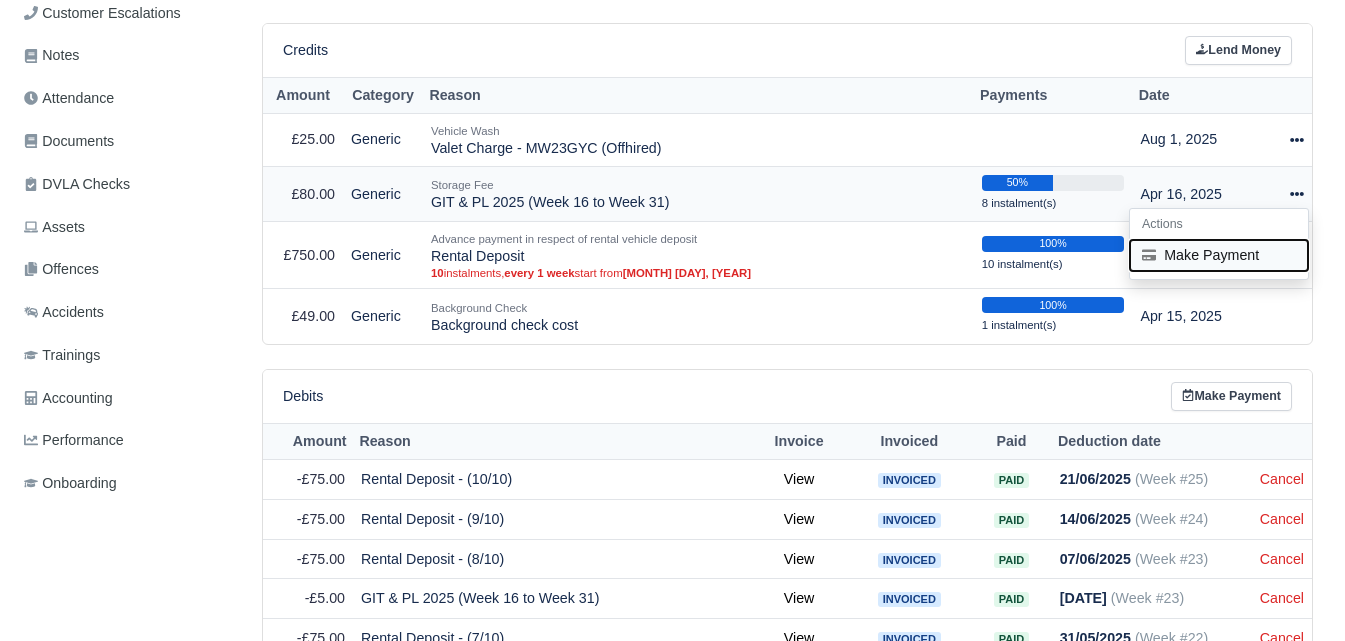 click on "Make Payment" at bounding box center [1219, 255] 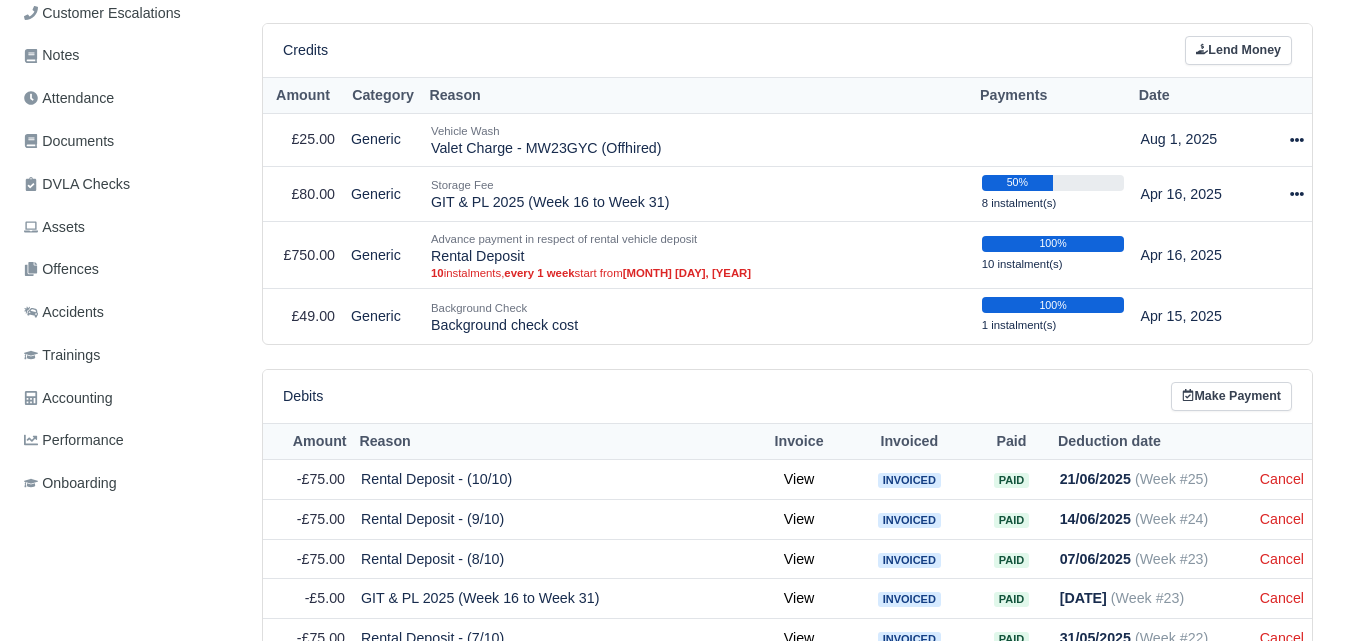 select on "6095" 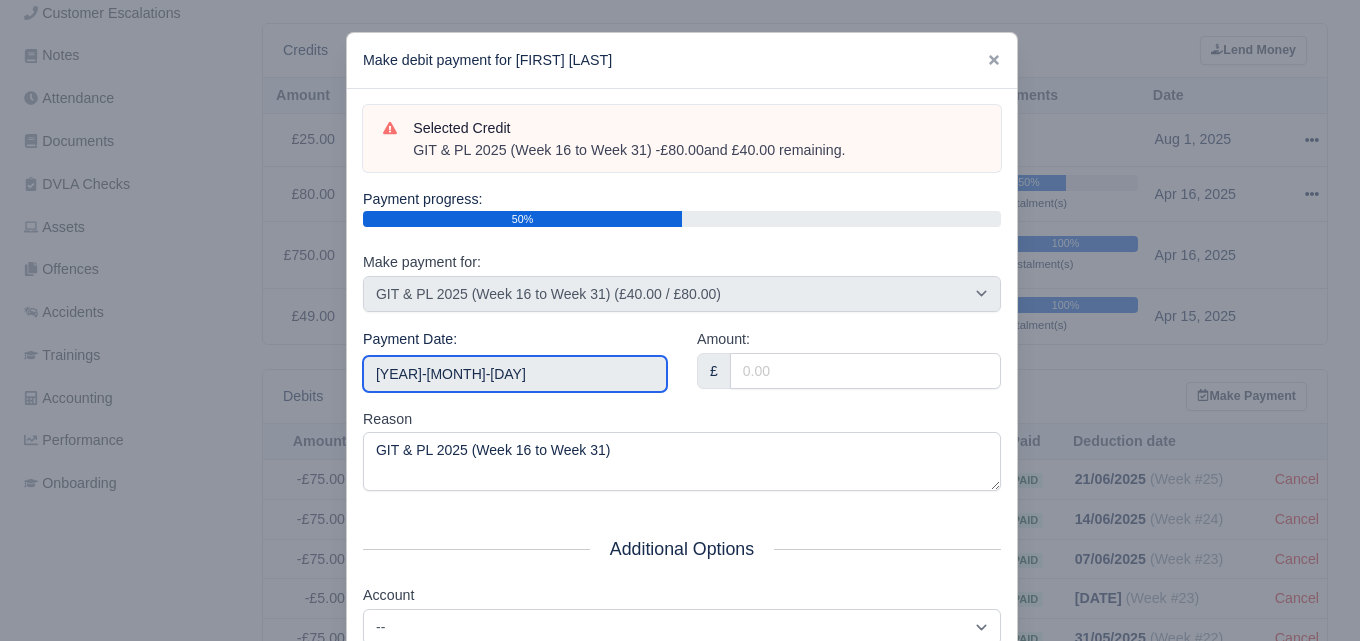 click on "[DATE]" at bounding box center [515, 374] 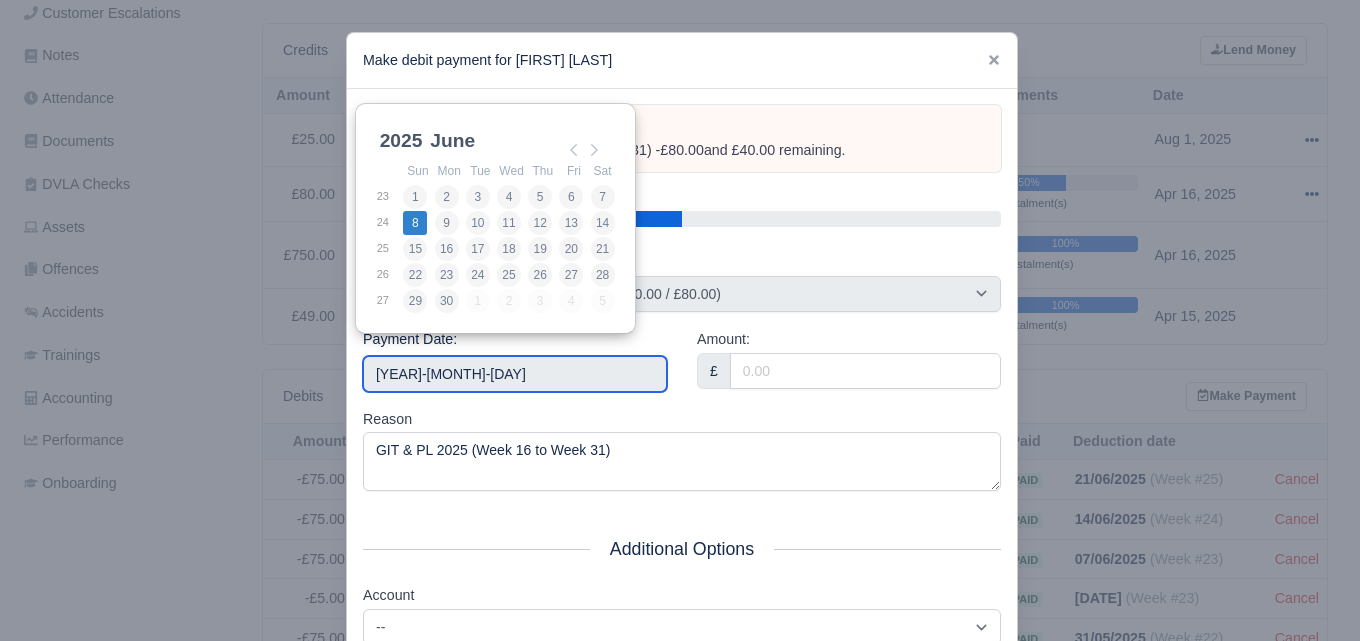 type on "2025-06-08" 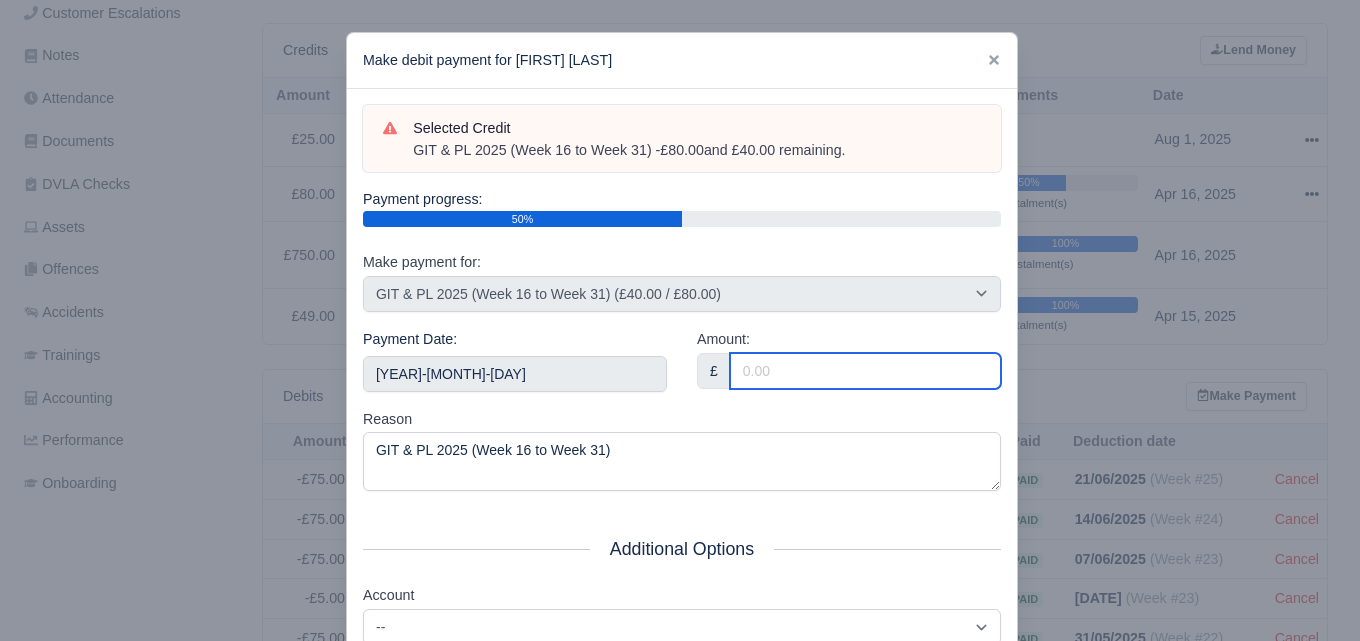 click on "Selected Credit
GIT & PL 2025 (Week 16 to Week 31) -  £80.00  and £40.00 remaining.
Payment progress:
50%
Make payment for:
-- Select credit to make the payment against --
Valet Charge - MW23GYC (Offhired) (£0.00 / £25.00)
GIT & PL 2025 (Week 16 to Week 31) (£40.00 / £80.00)
Payment Date:
2025-06-08
Amount:" at bounding box center (682, 457) 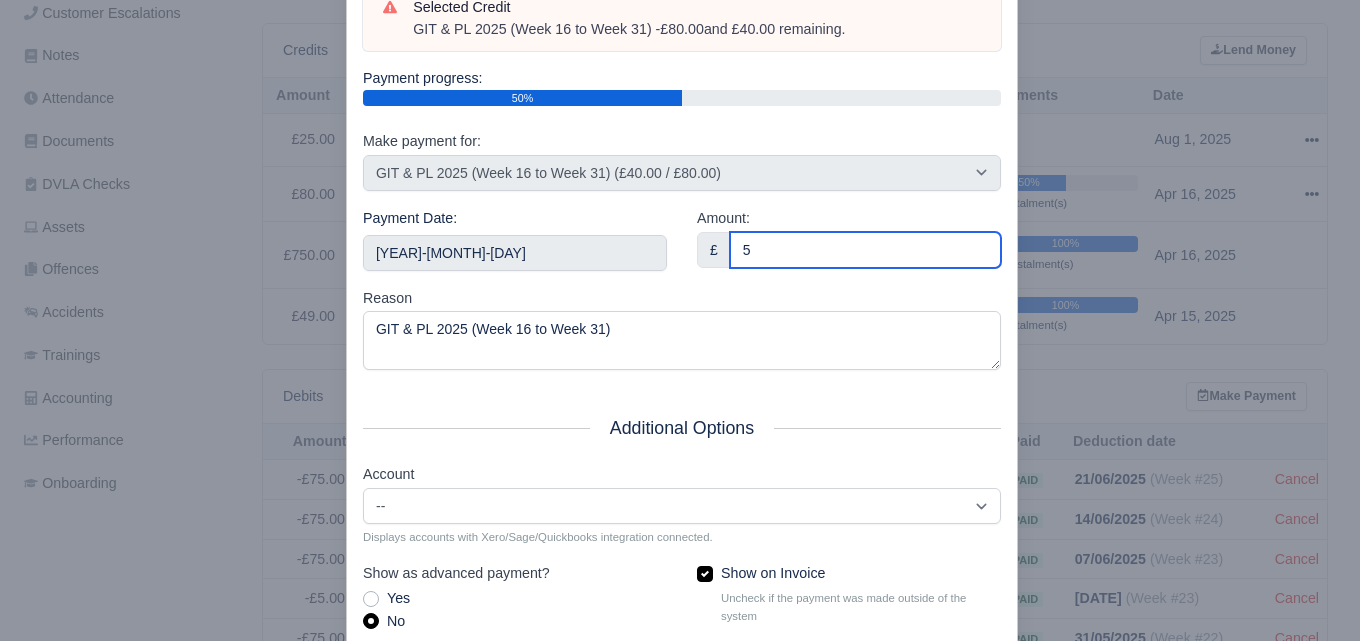 scroll, scrollTop: 287, scrollLeft: 0, axis: vertical 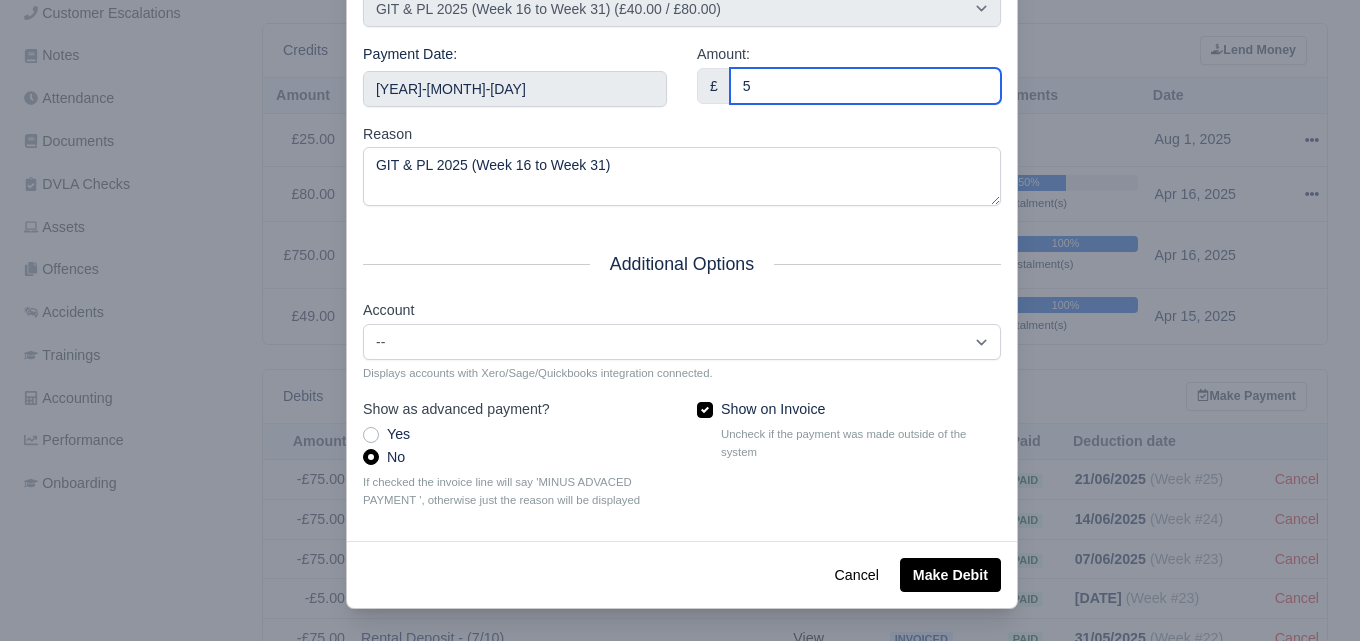 type on "5" 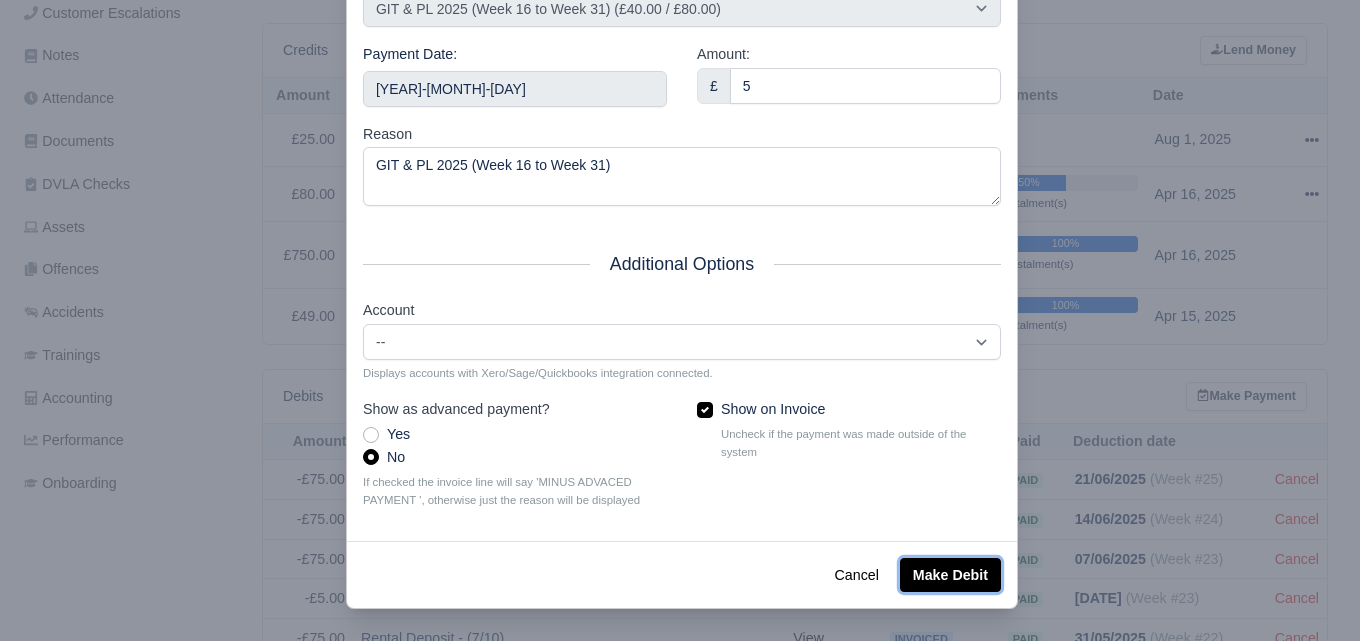 click on "Make Debit" at bounding box center [950, 575] 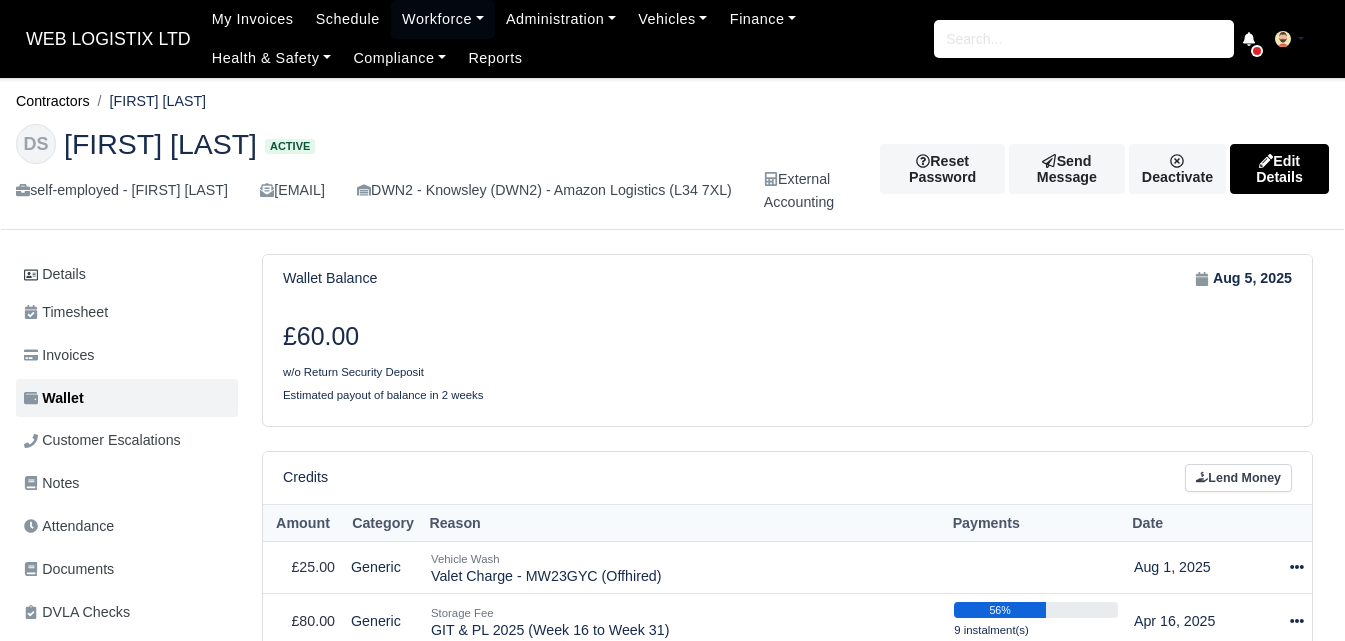 scroll, scrollTop: 0, scrollLeft: 0, axis: both 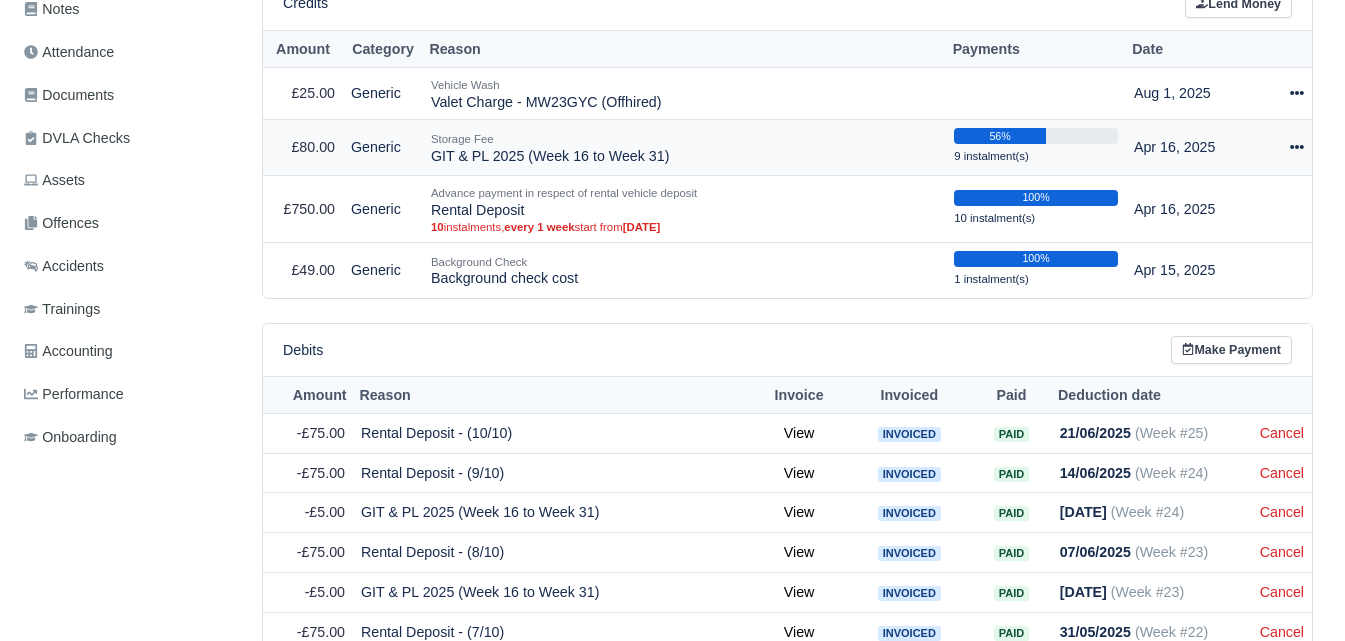 click 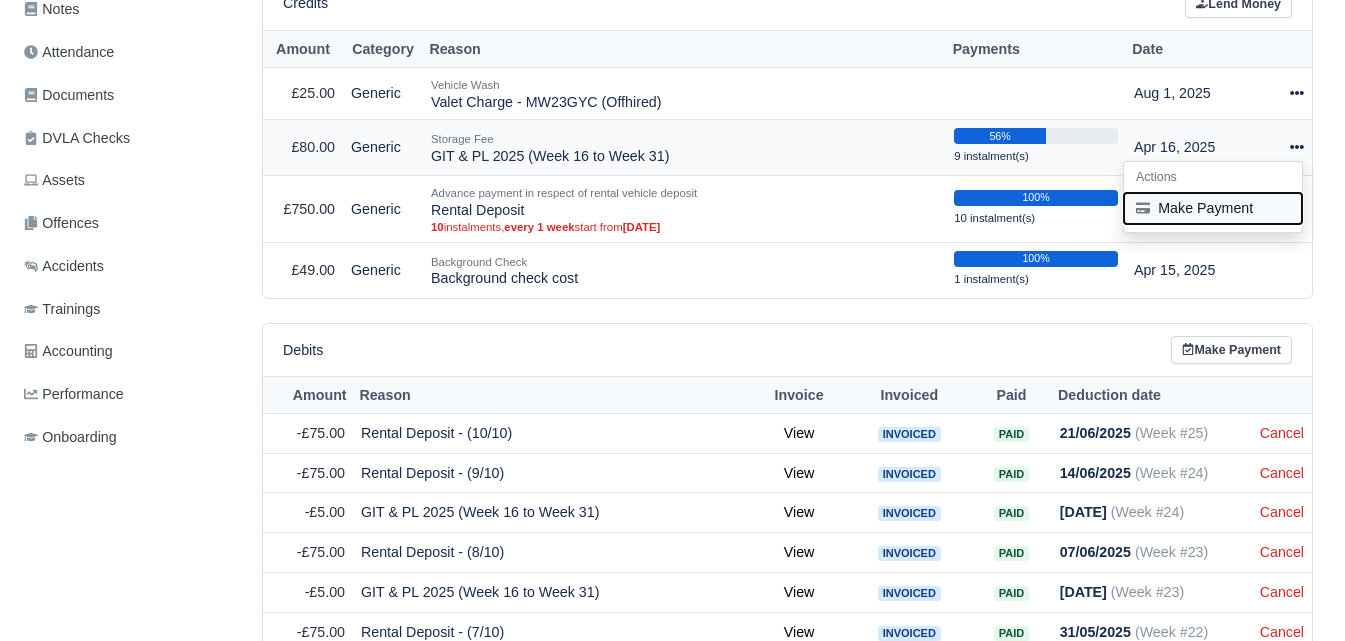 click on "Make Payment" at bounding box center [1213, 208] 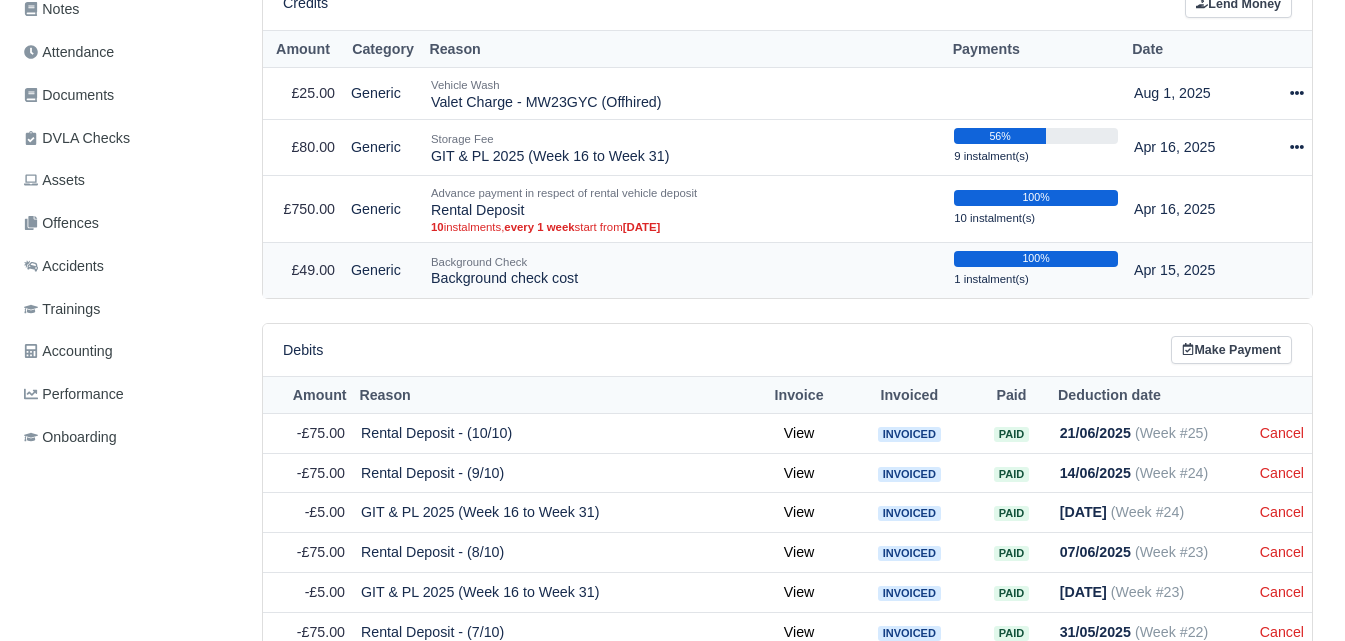 select on "6095" 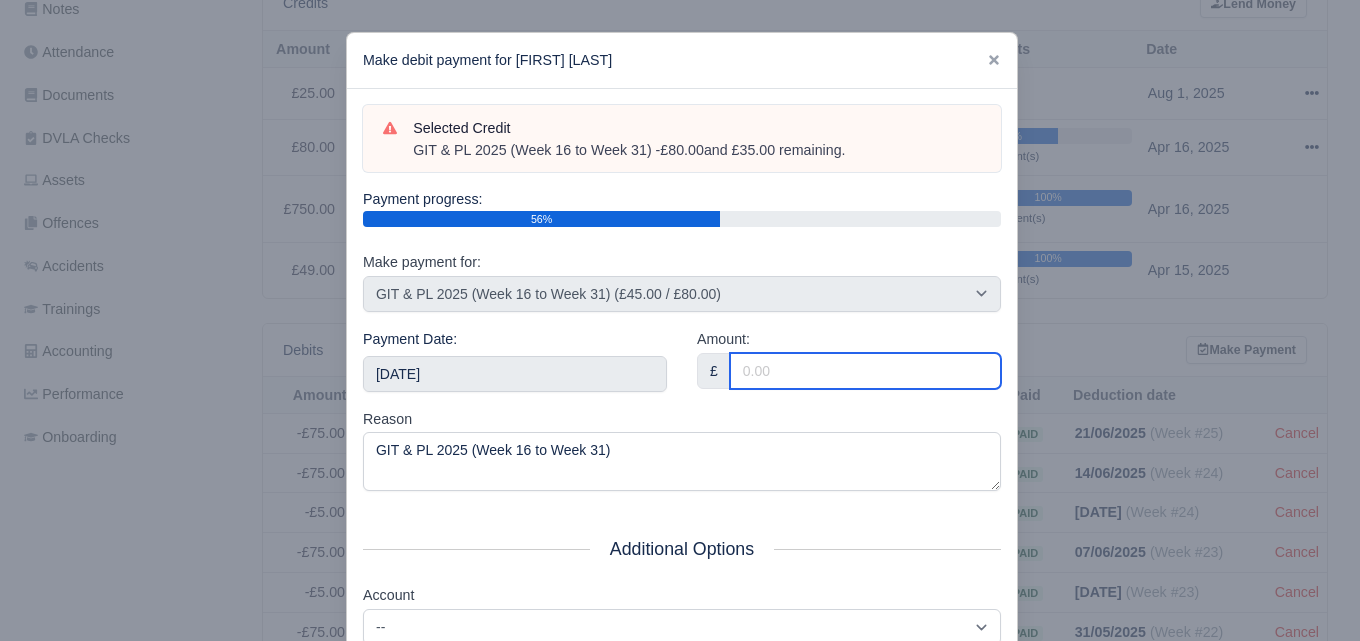 click on "Amount:" at bounding box center [865, 371] 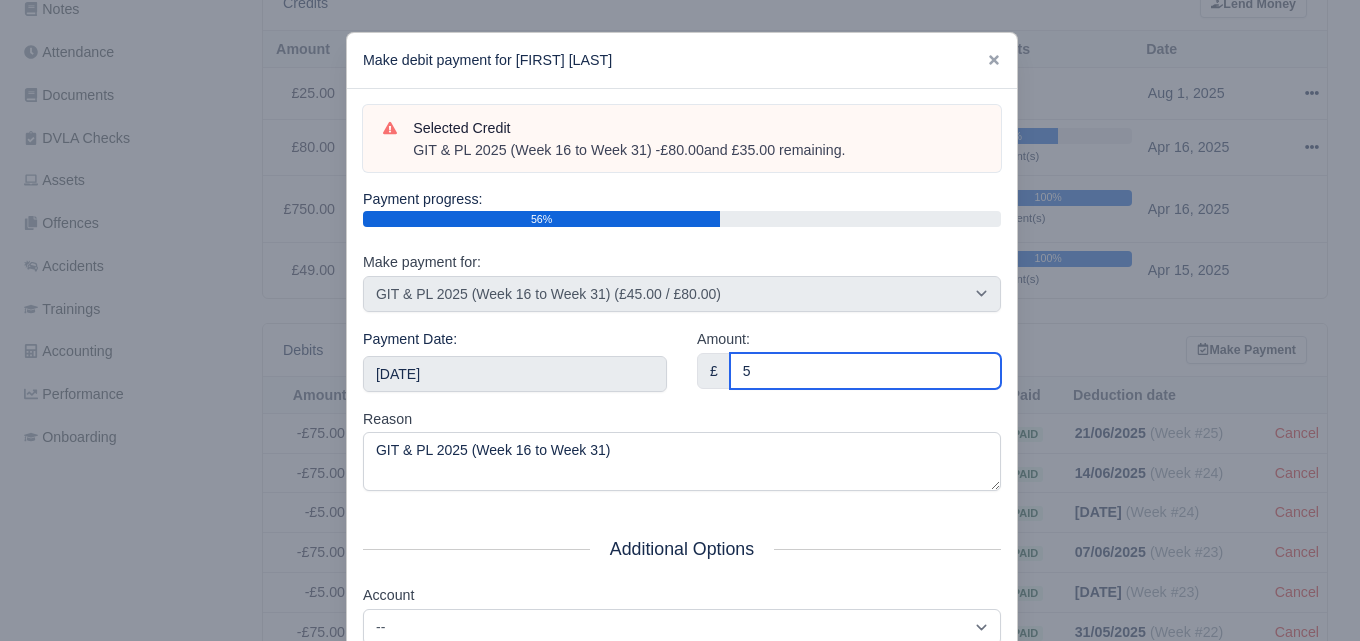 type on "5" 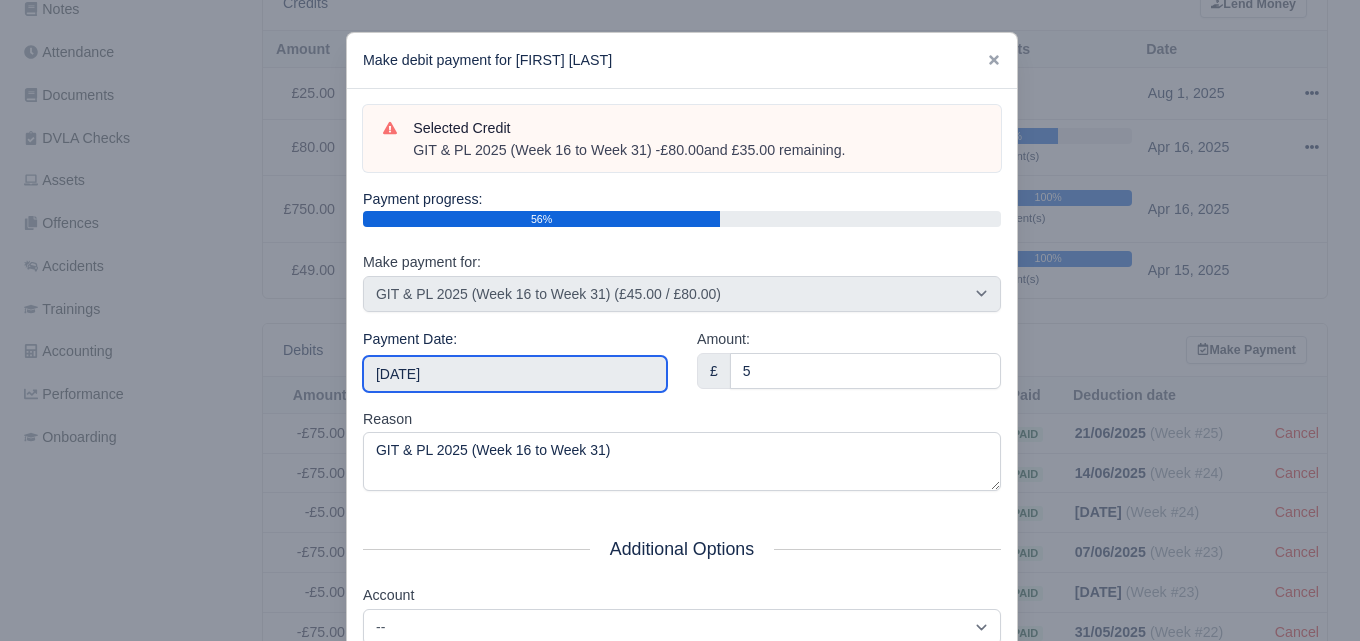 click on "[DATE]" at bounding box center [515, 374] 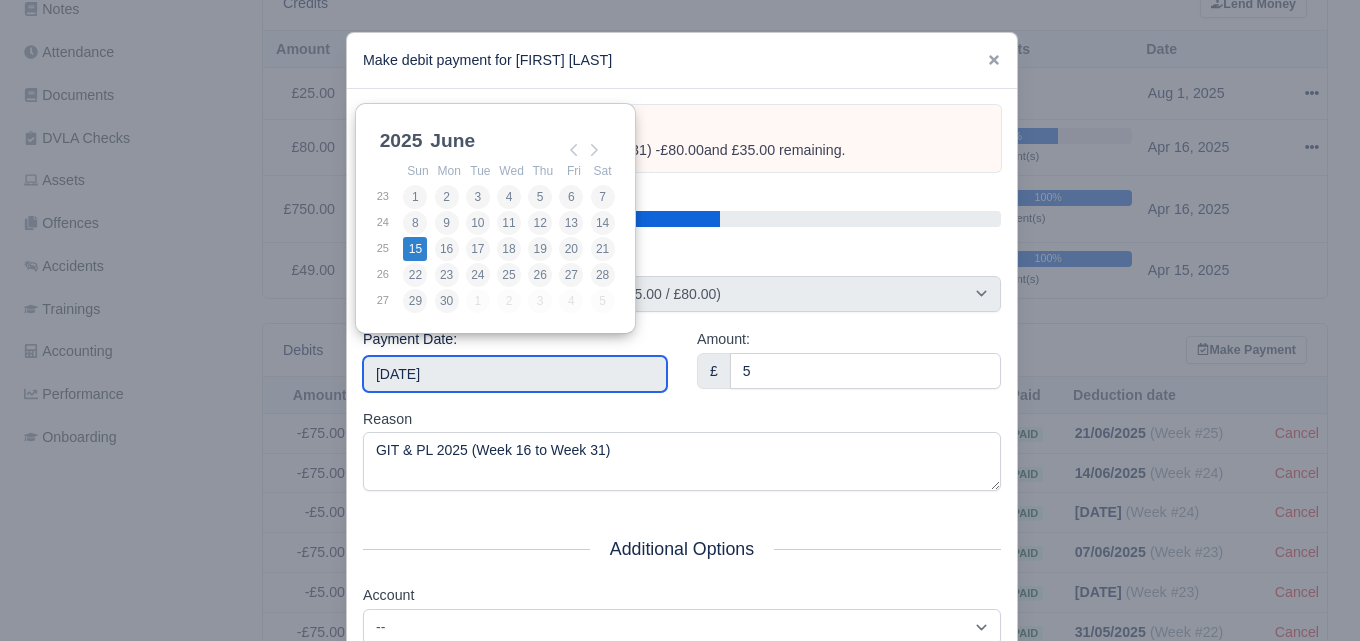 type on "2025-06-15" 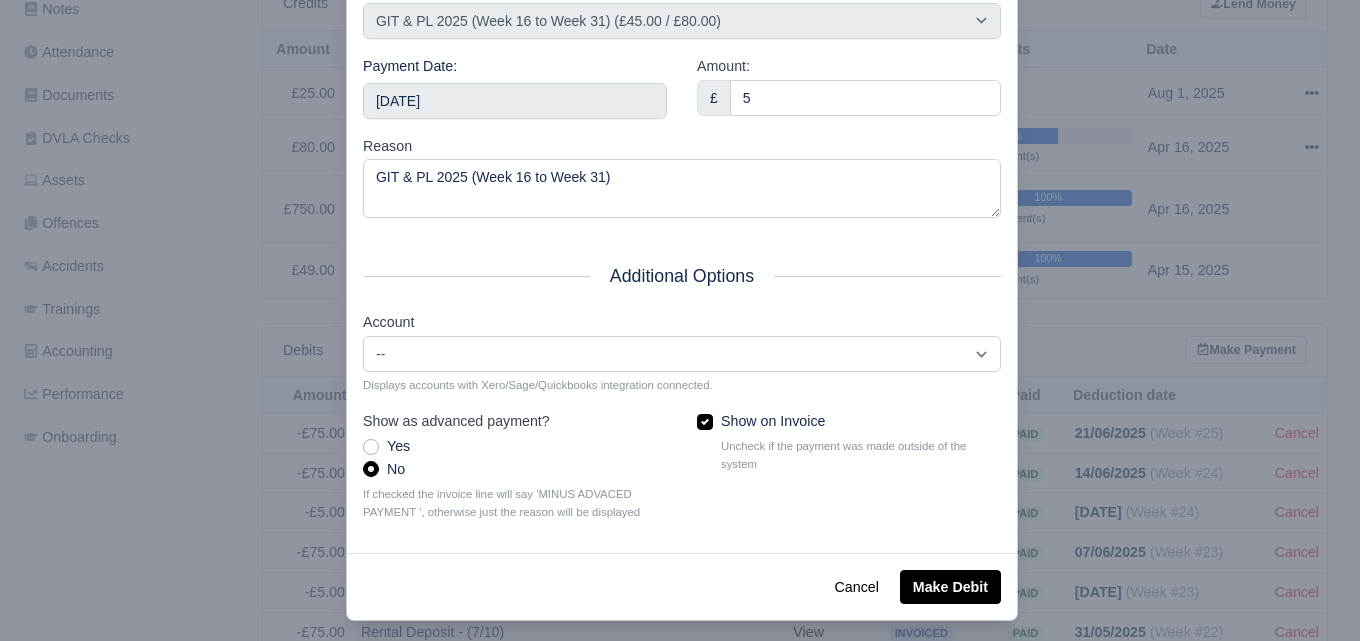 scroll, scrollTop: 283, scrollLeft: 0, axis: vertical 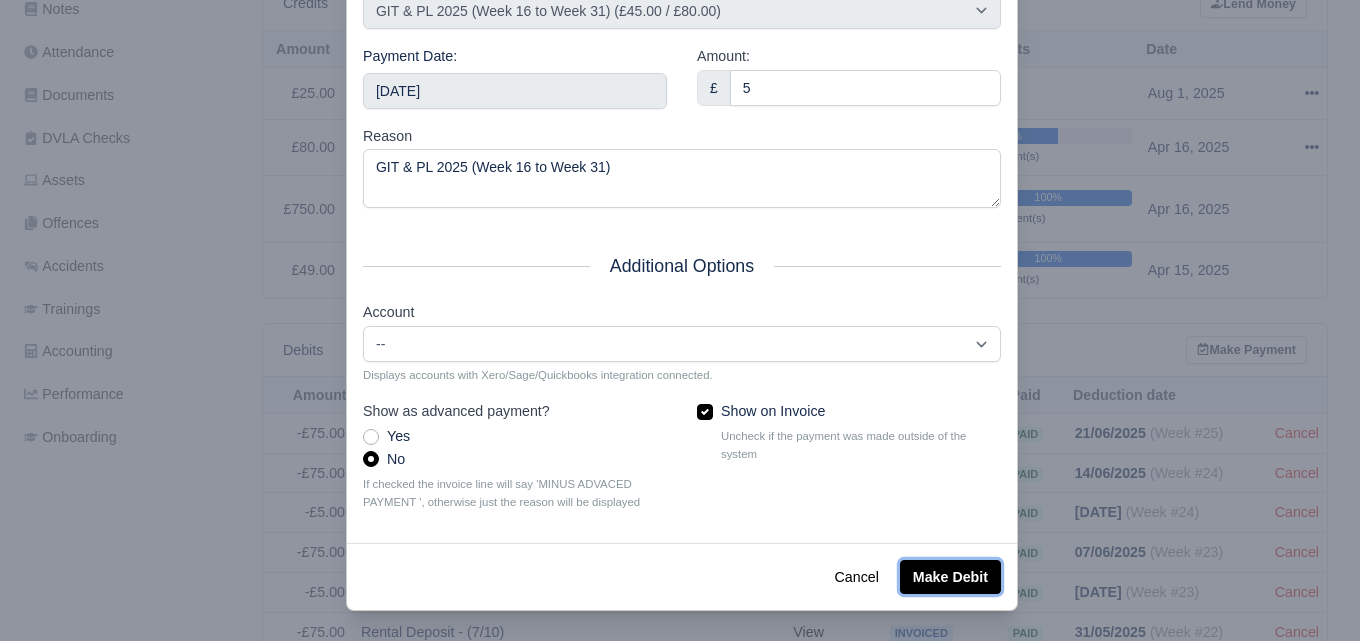 click on "Make Debit" at bounding box center (950, 577) 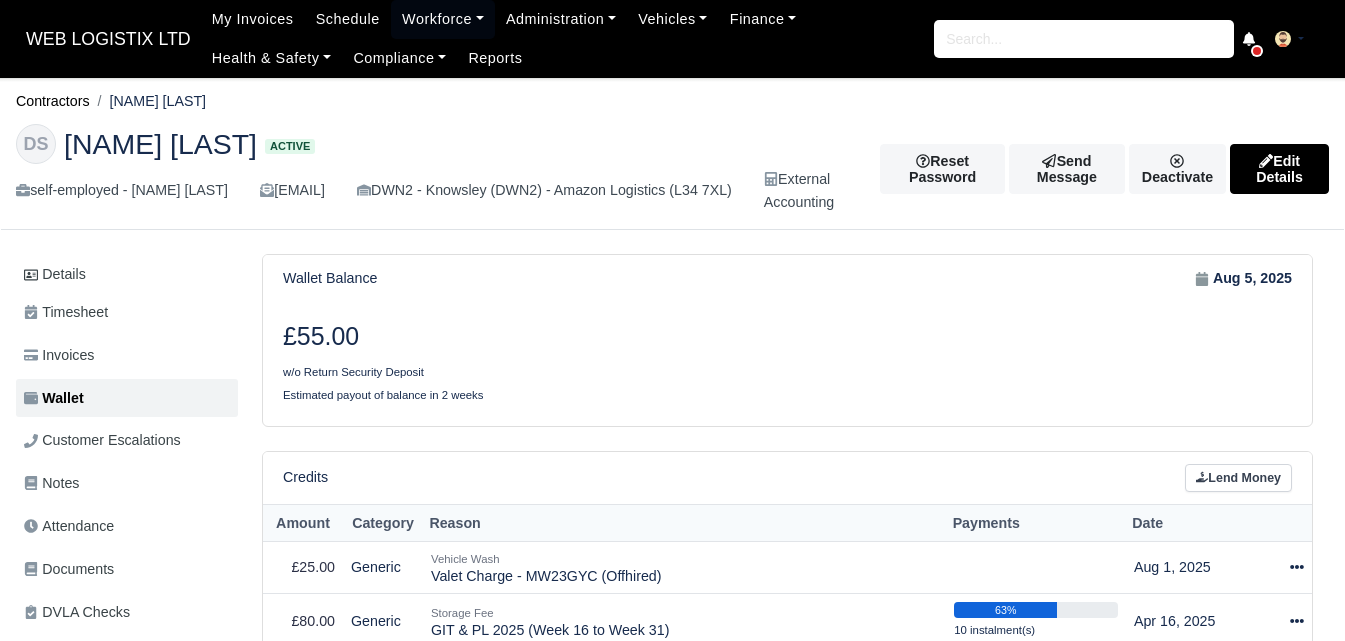 scroll, scrollTop: 0, scrollLeft: 0, axis: both 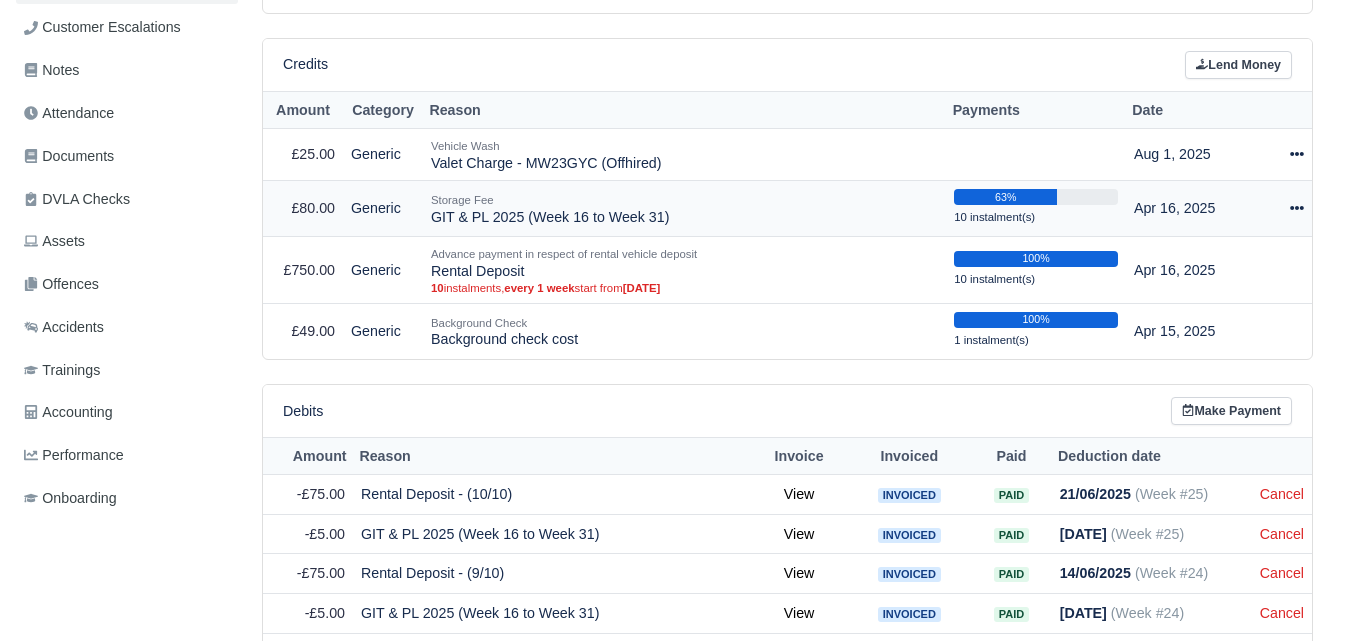 click 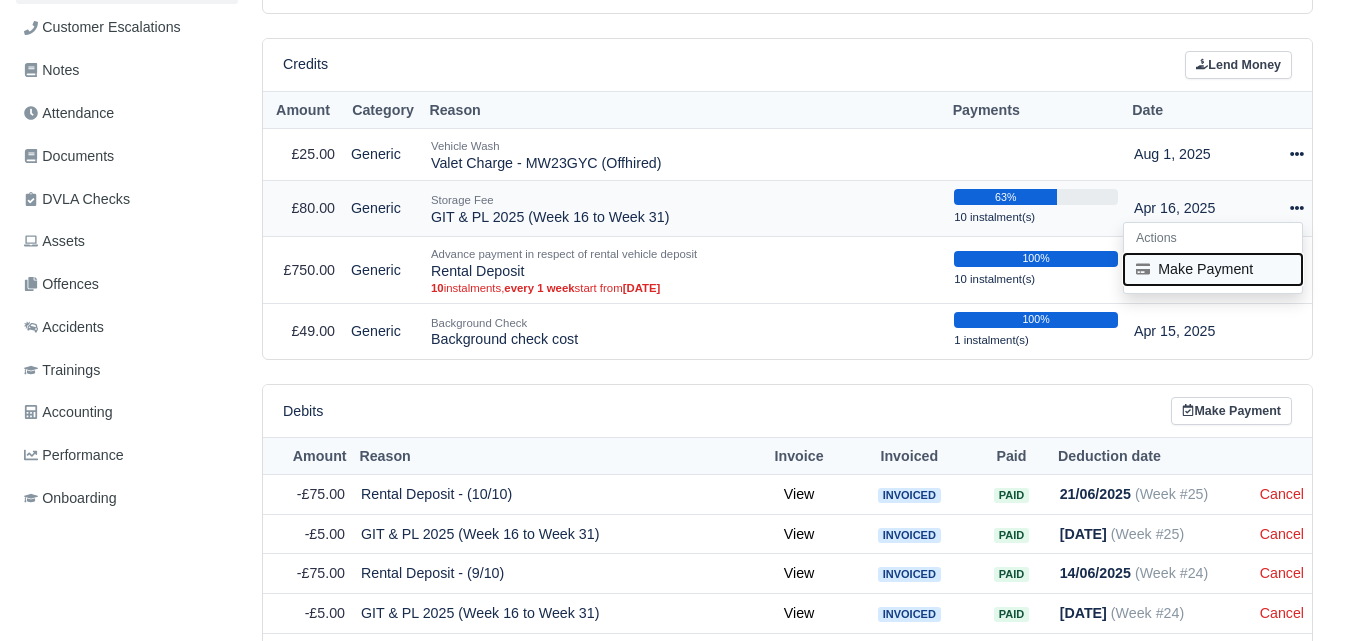 click on "Make Payment" at bounding box center [1213, 269] 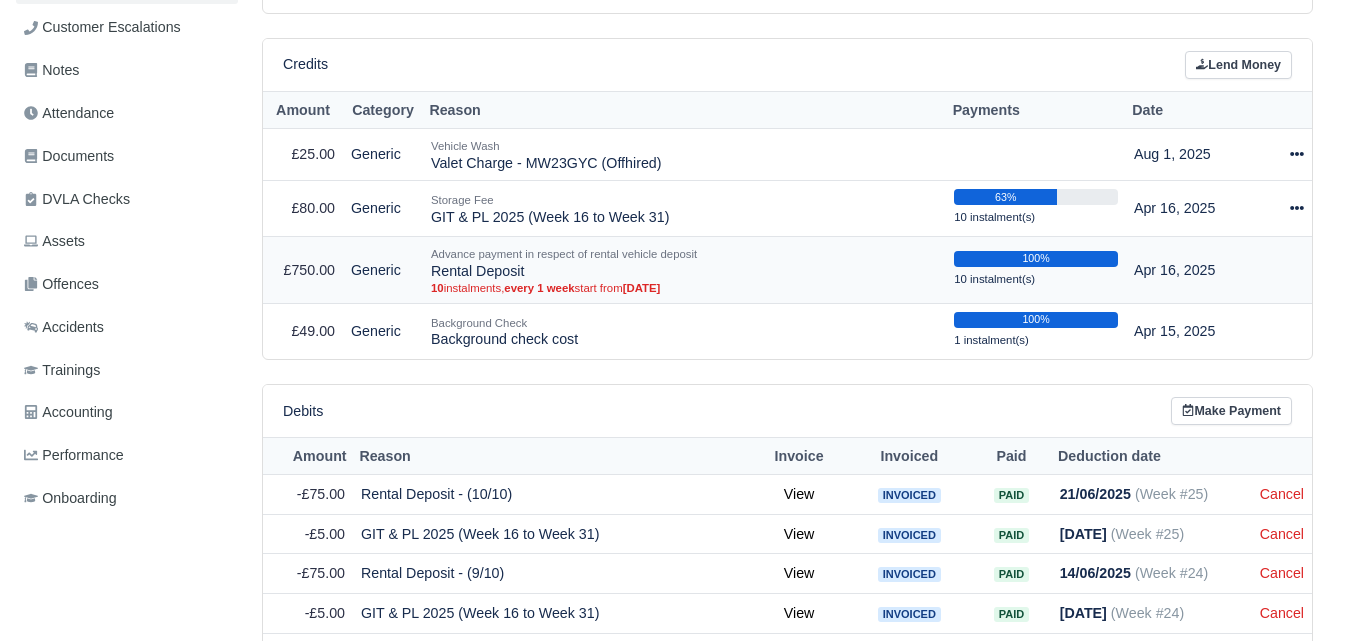 select on "6095" 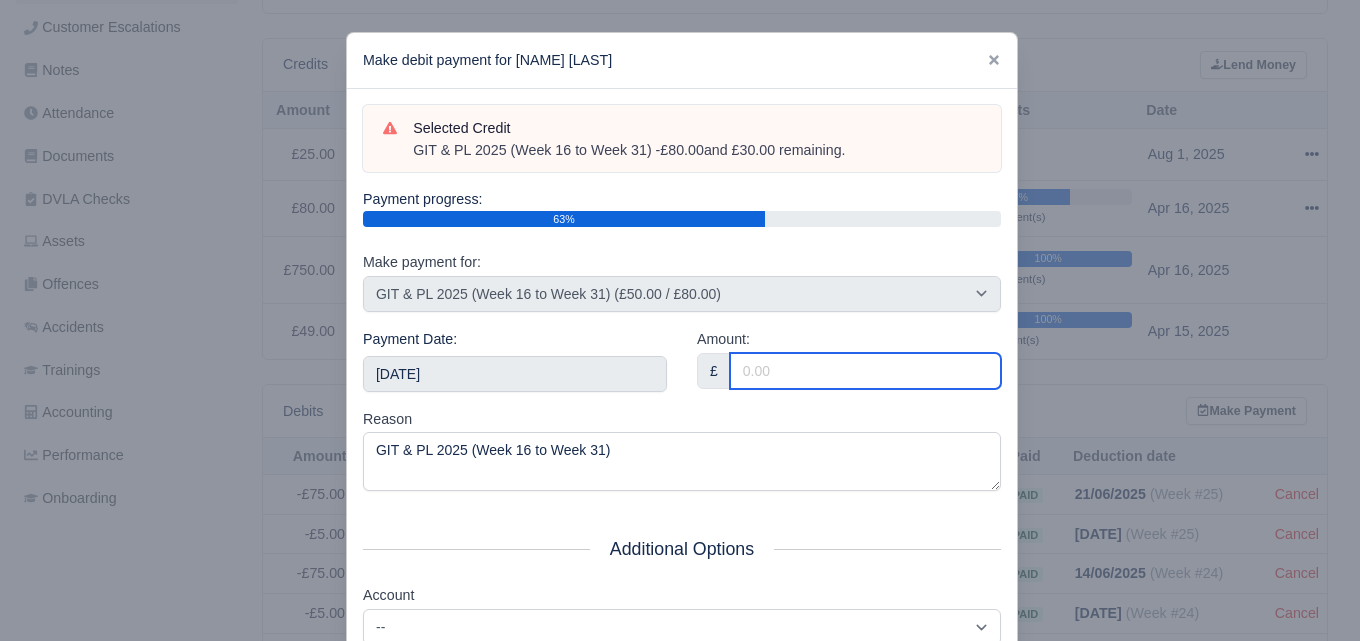 click on "Amount:" at bounding box center (865, 371) 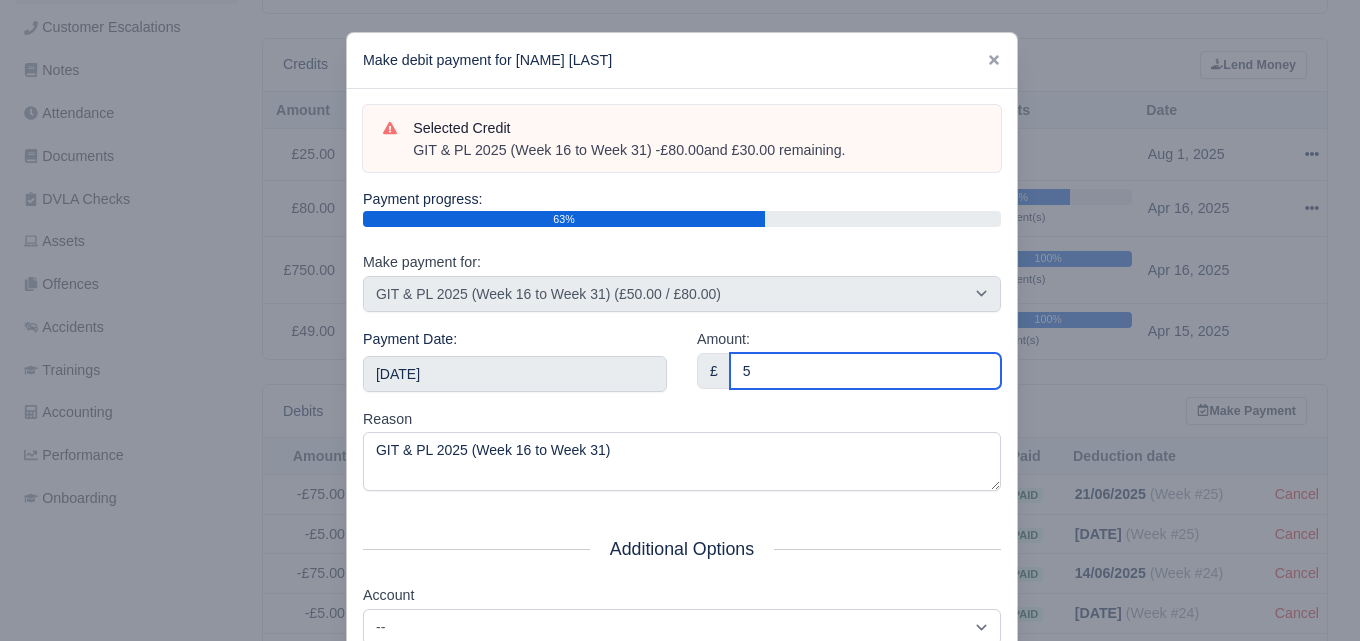 type on "5" 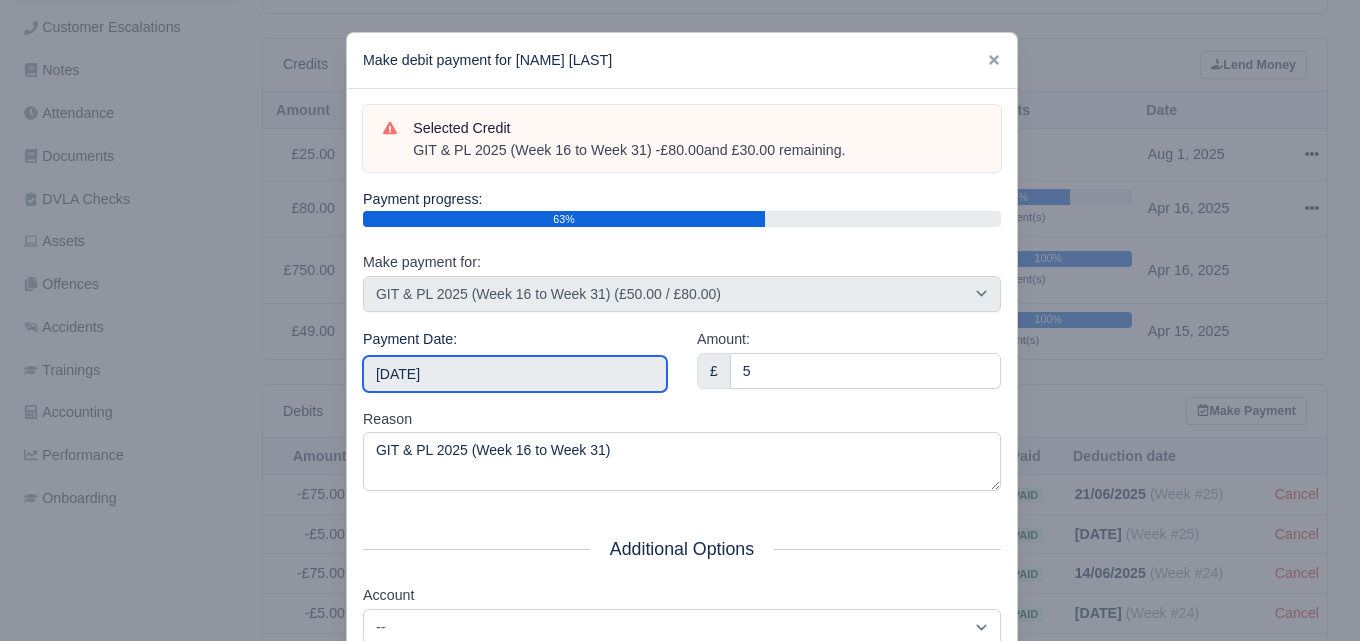 click on "2025-08-09" at bounding box center [515, 374] 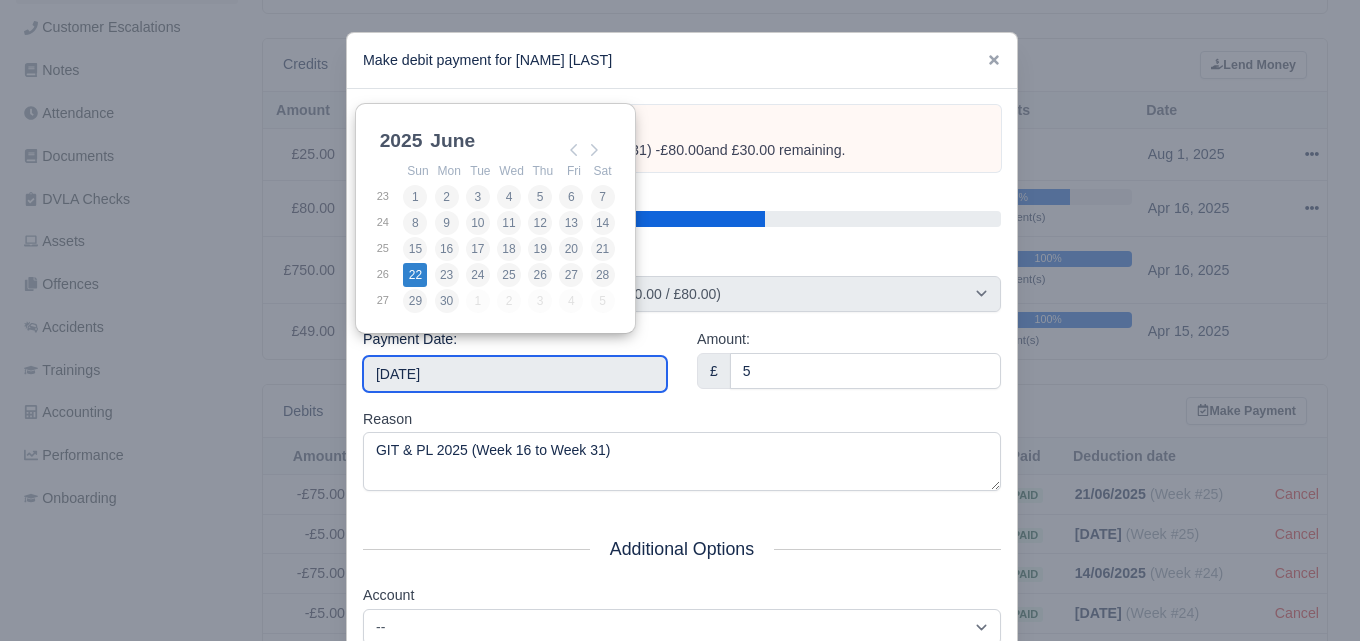 type on "2025-06-22" 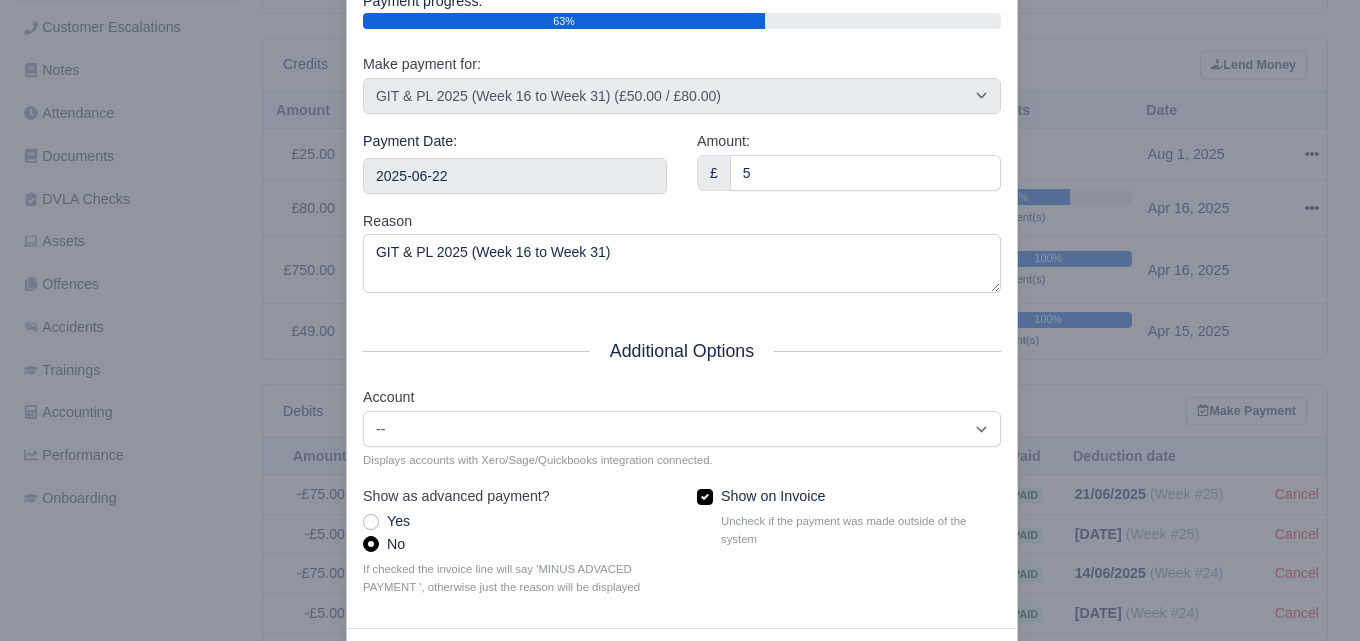 scroll, scrollTop: 287, scrollLeft: 0, axis: vertical 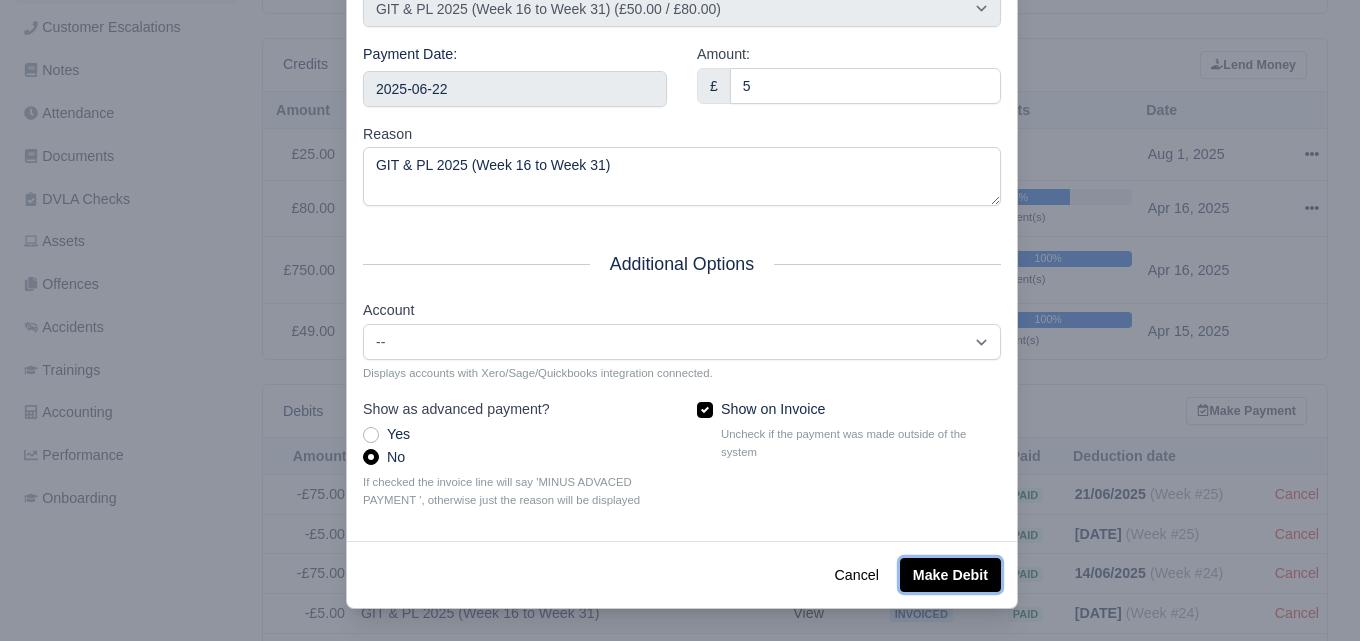 click on "Make Debit" at bounding box center (950, 575) 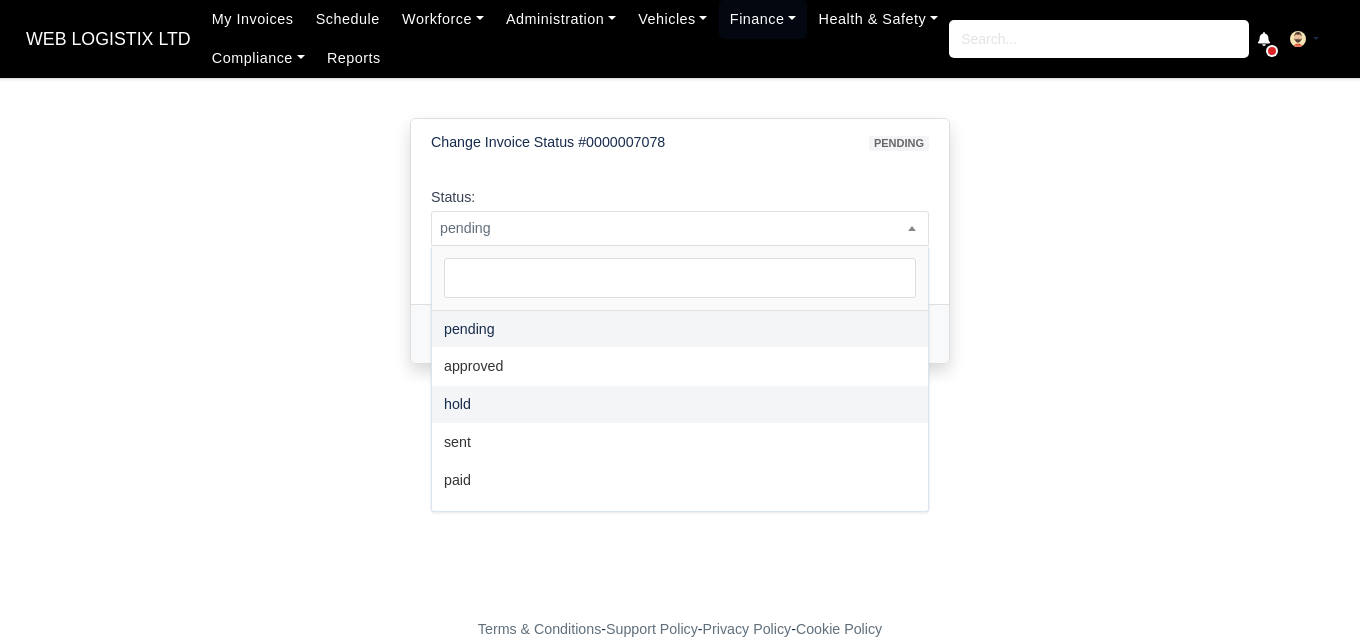 scroll, scrollTop: 0, scrollLeft: 0, axis: both 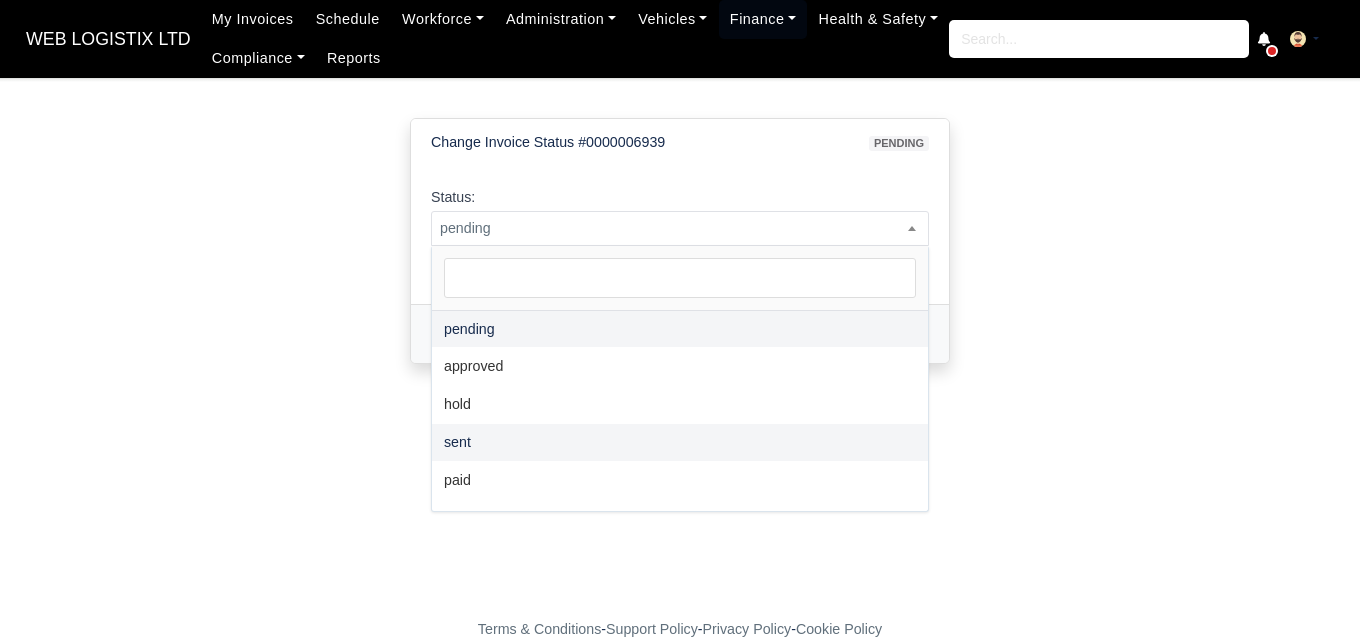 select on "paid" 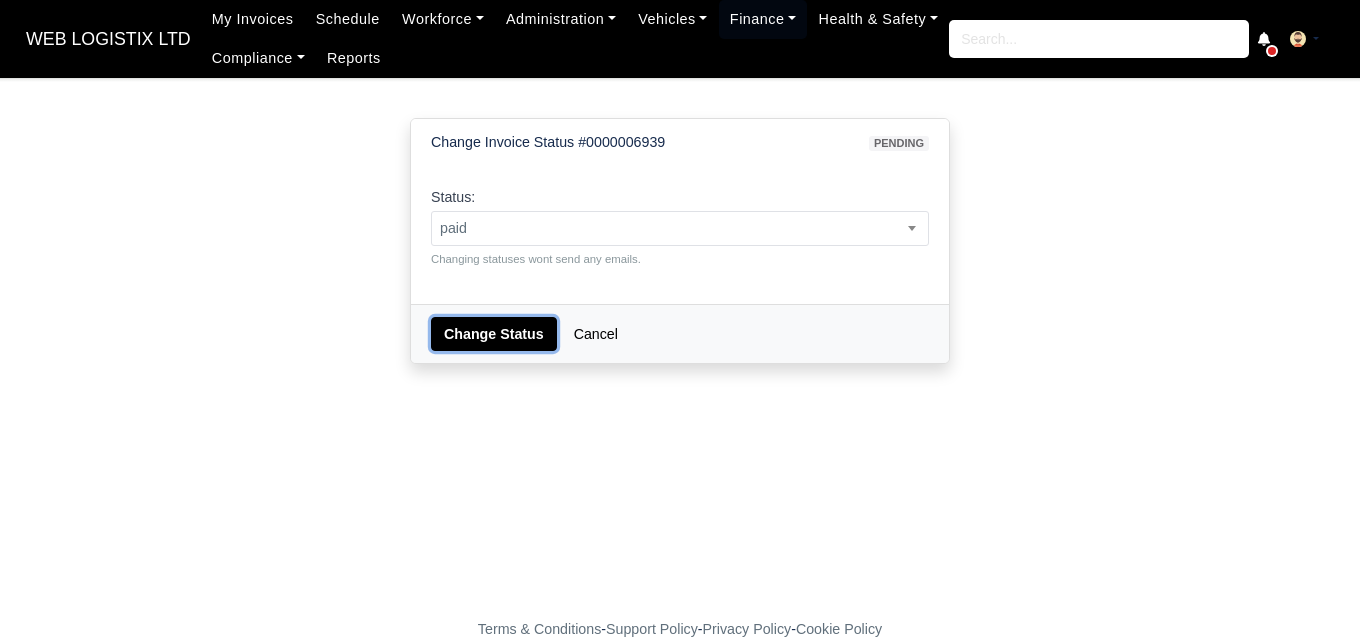 click on "Change Status" at bounding box center (494, 334) 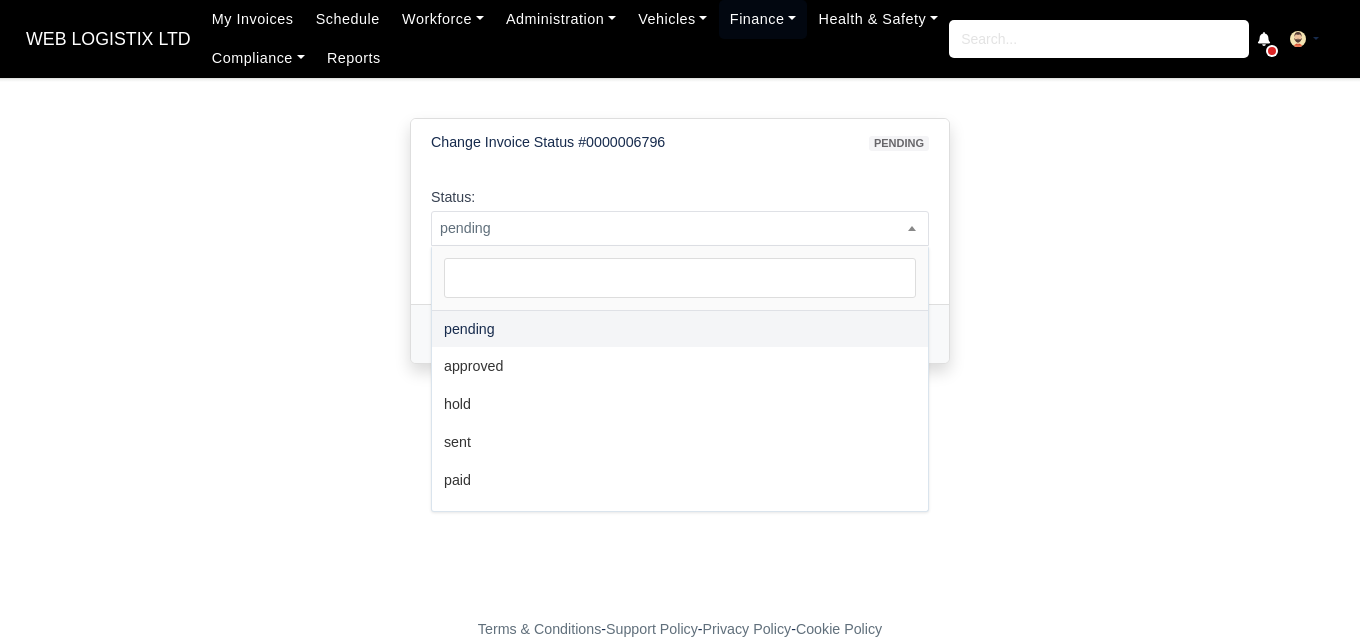 scroll, scrollTop: 0, scrollLeft: 0, axis: both 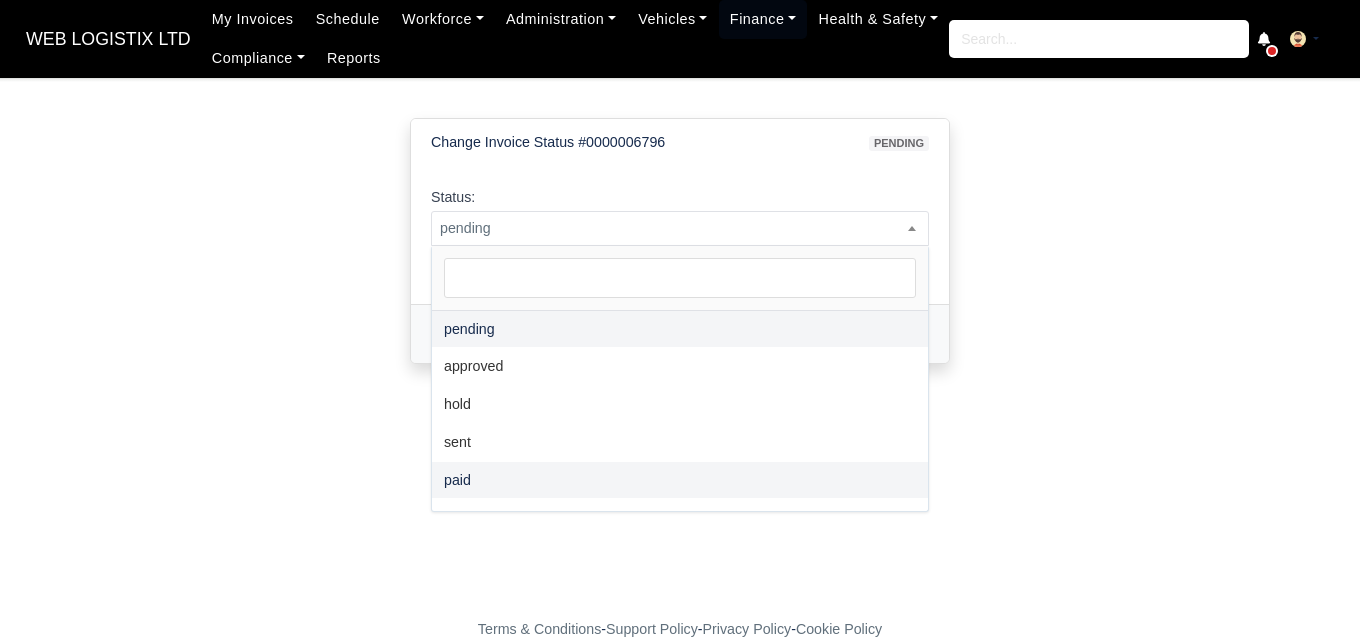 select on "paid" 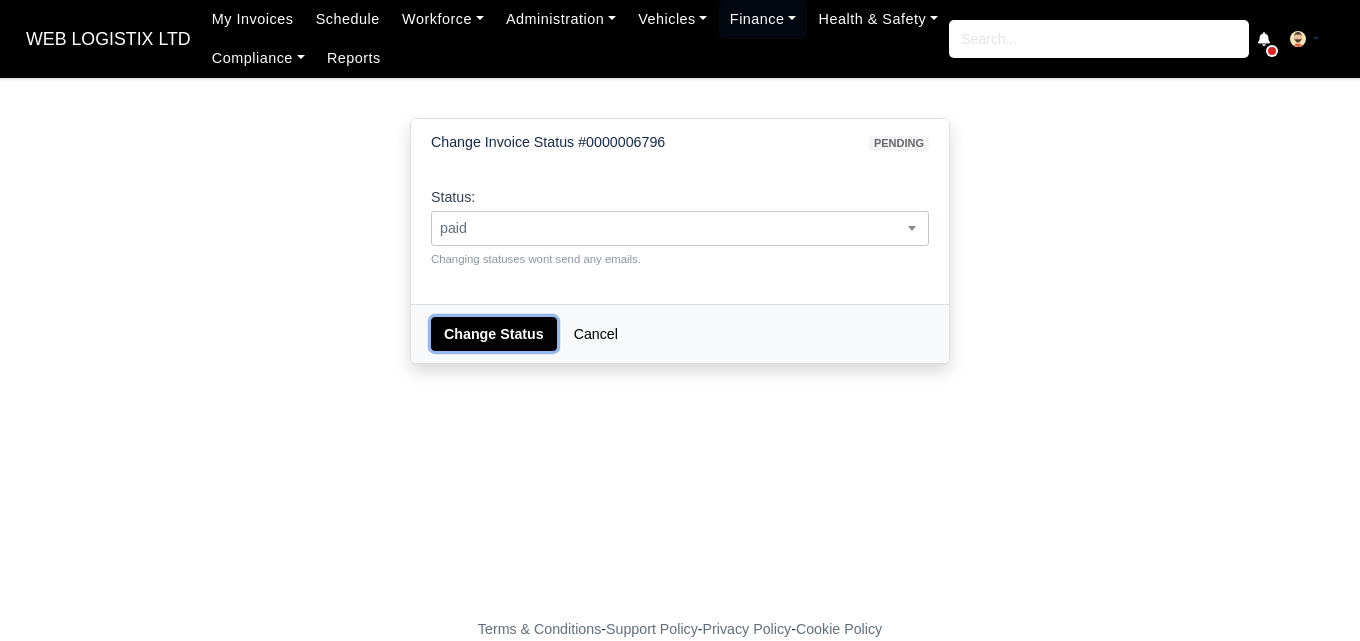 click on "Change Status" at bounding box center (494, 334) 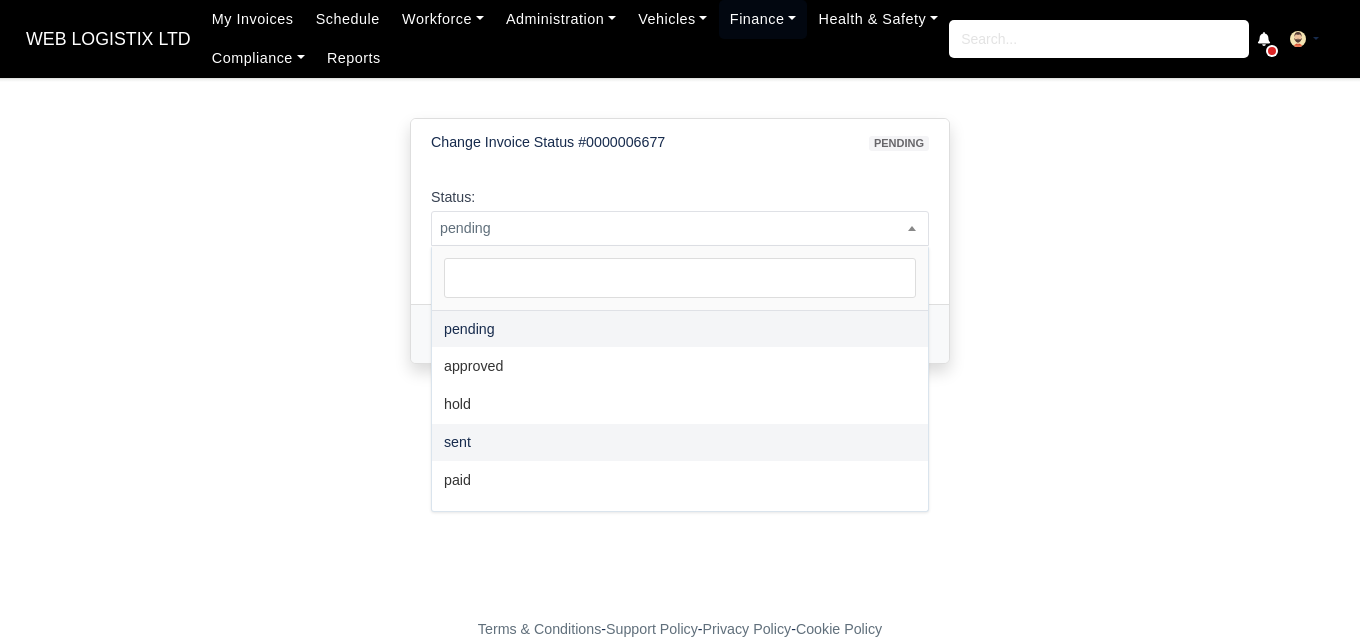 scroll, scrollTop: 0, scrollLeft: 0, axis: both 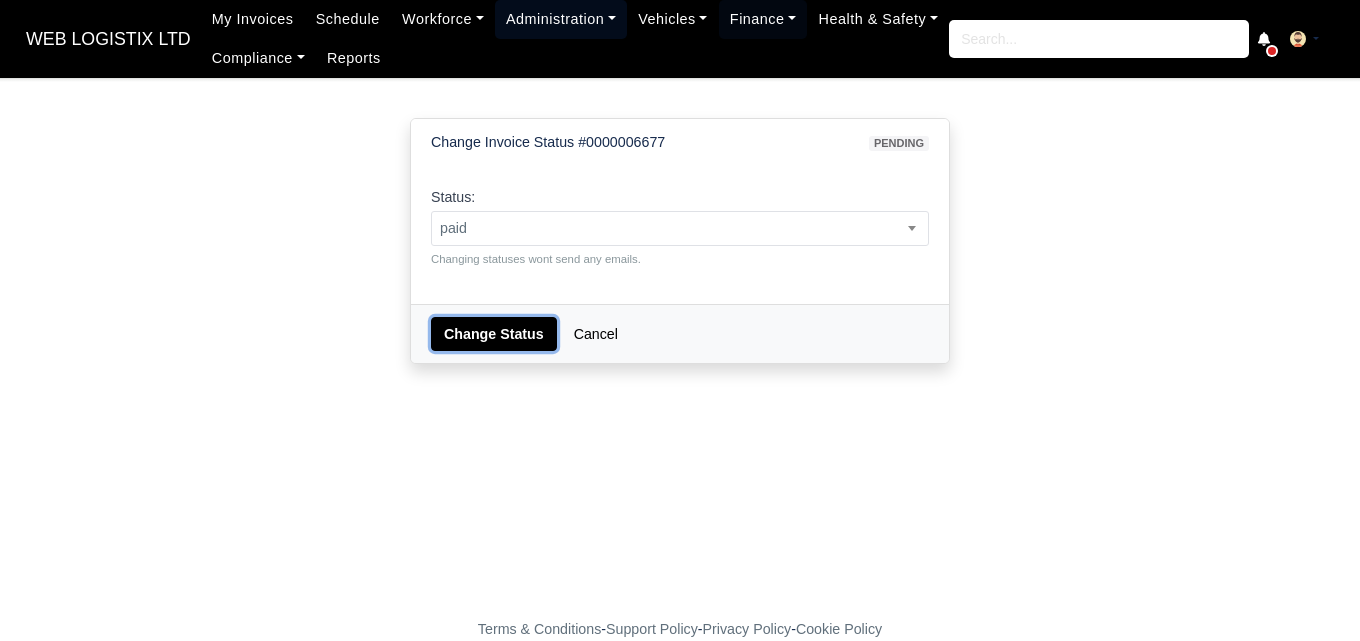 drag, startPoint x: 475, startPoint y: 344, endPoint x: 522, endPoint y: 22, distance: 325.41205 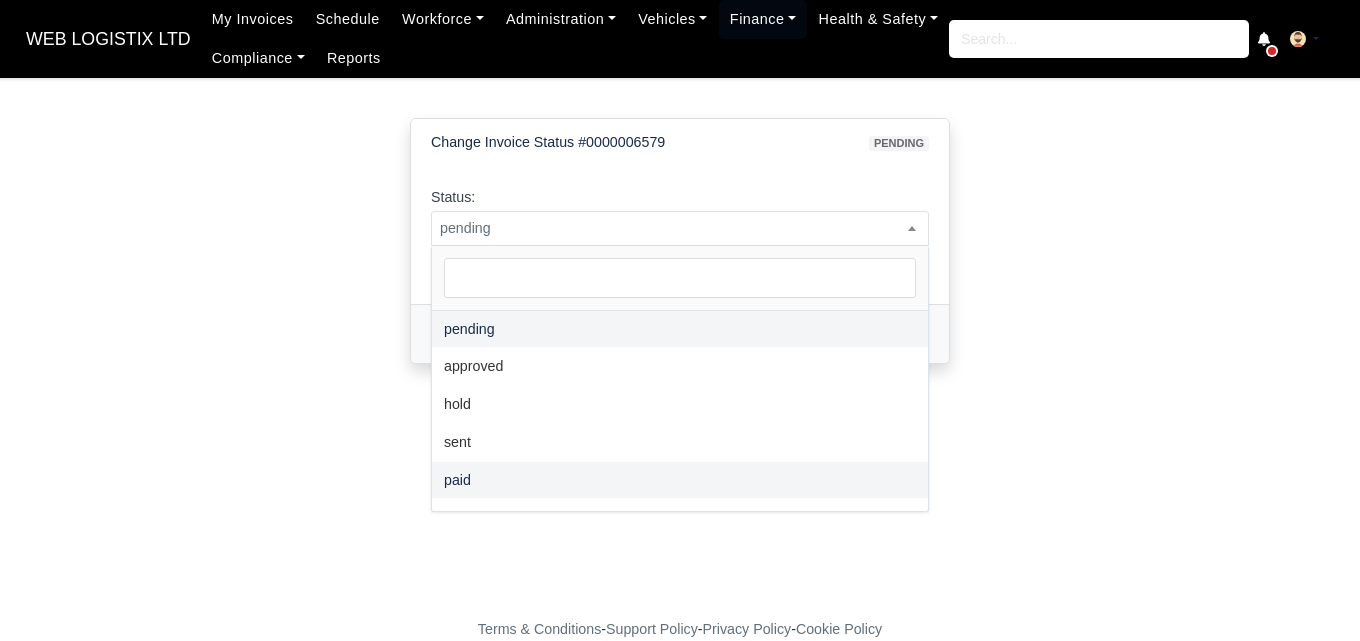 select on "paid" 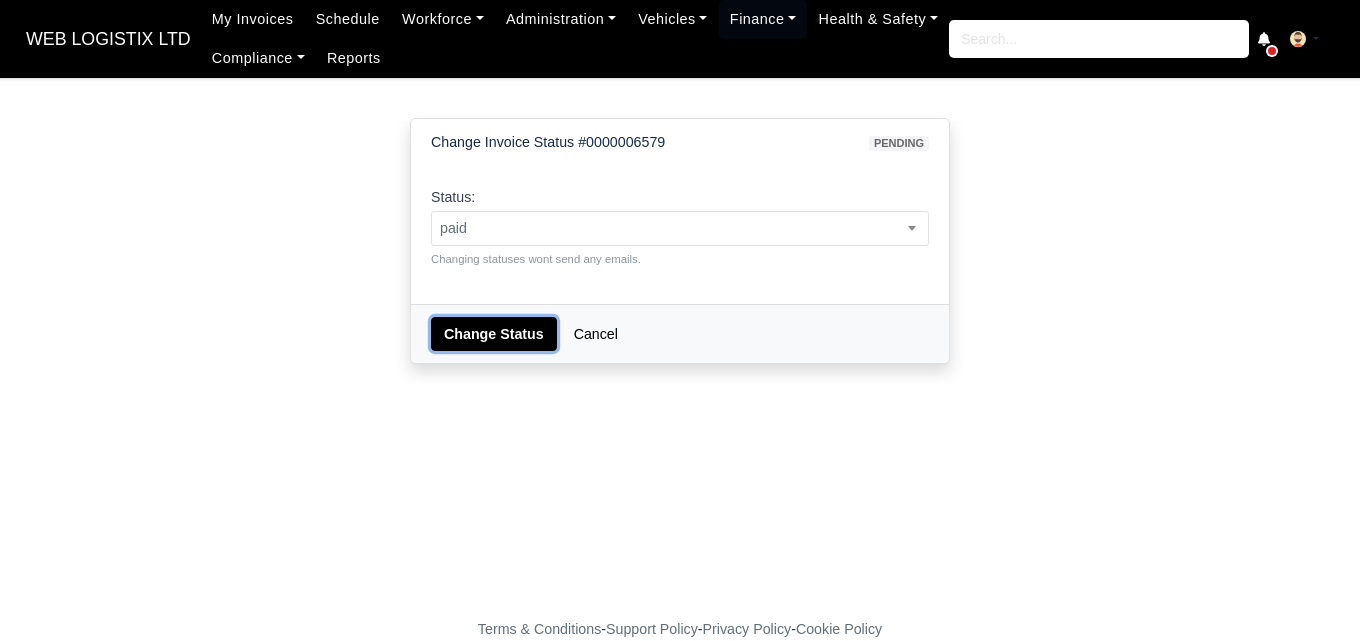 click on "Change Status" at bounding box center [494, 334] 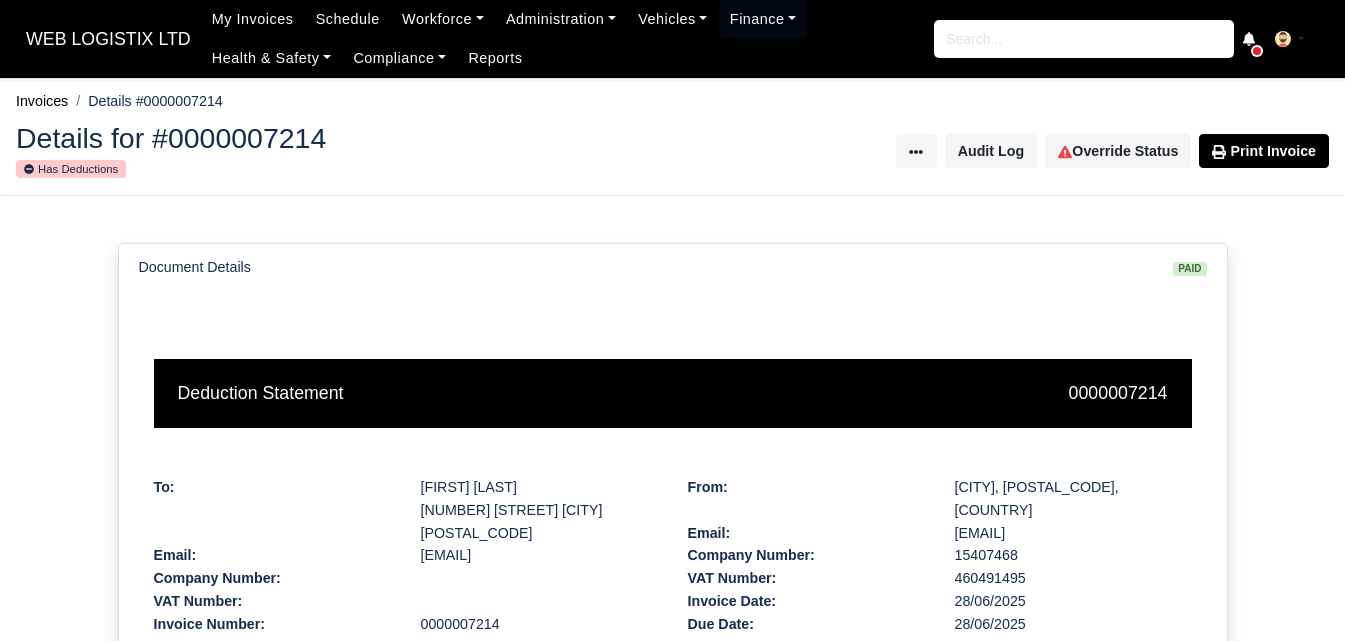 scroll, scrollTop: 0, scrollLeft: 0, axis: both 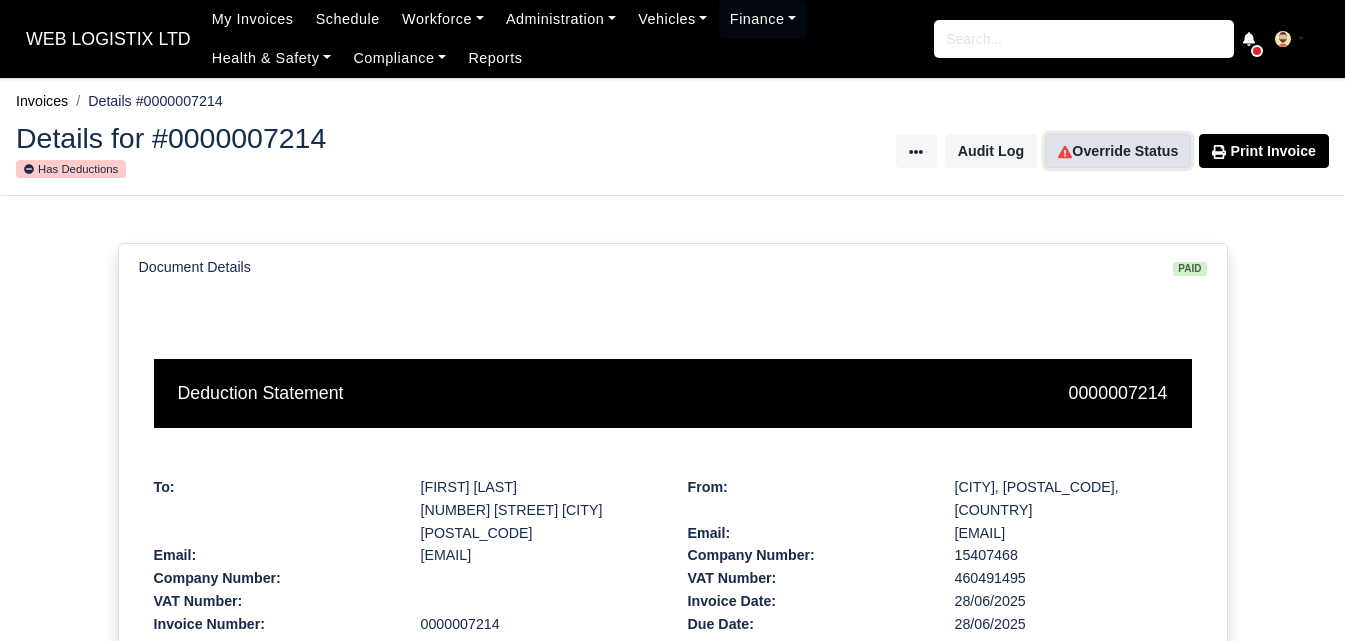 click on "Override Status" at bounding box center (1118, 151) 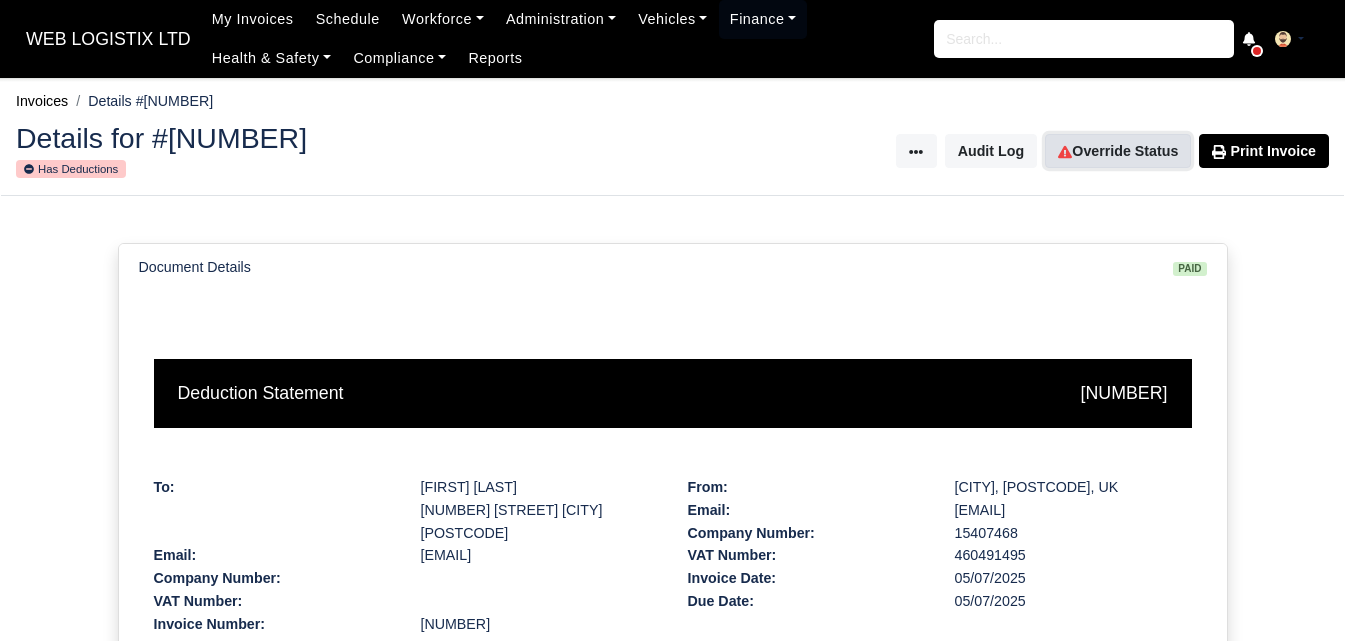 click on "Override Status" at bounding box center [1118, 151] 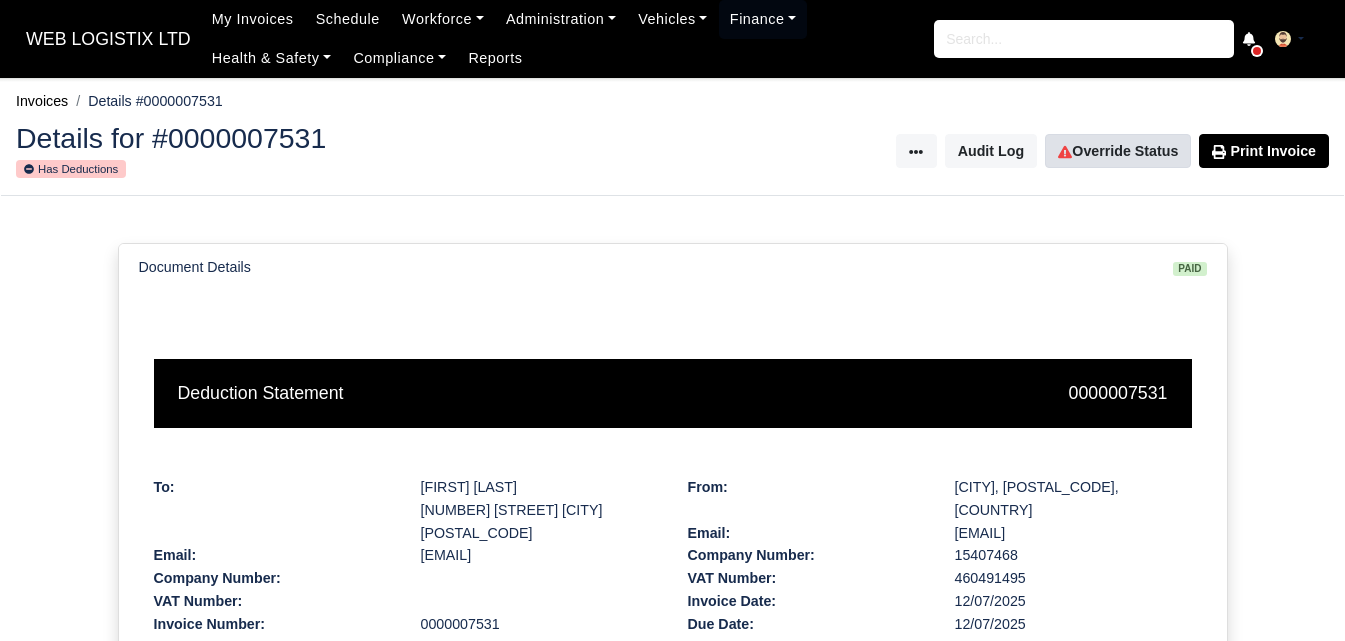 scroll, scrollTop: 0, scrollLeft: 0, axis: both 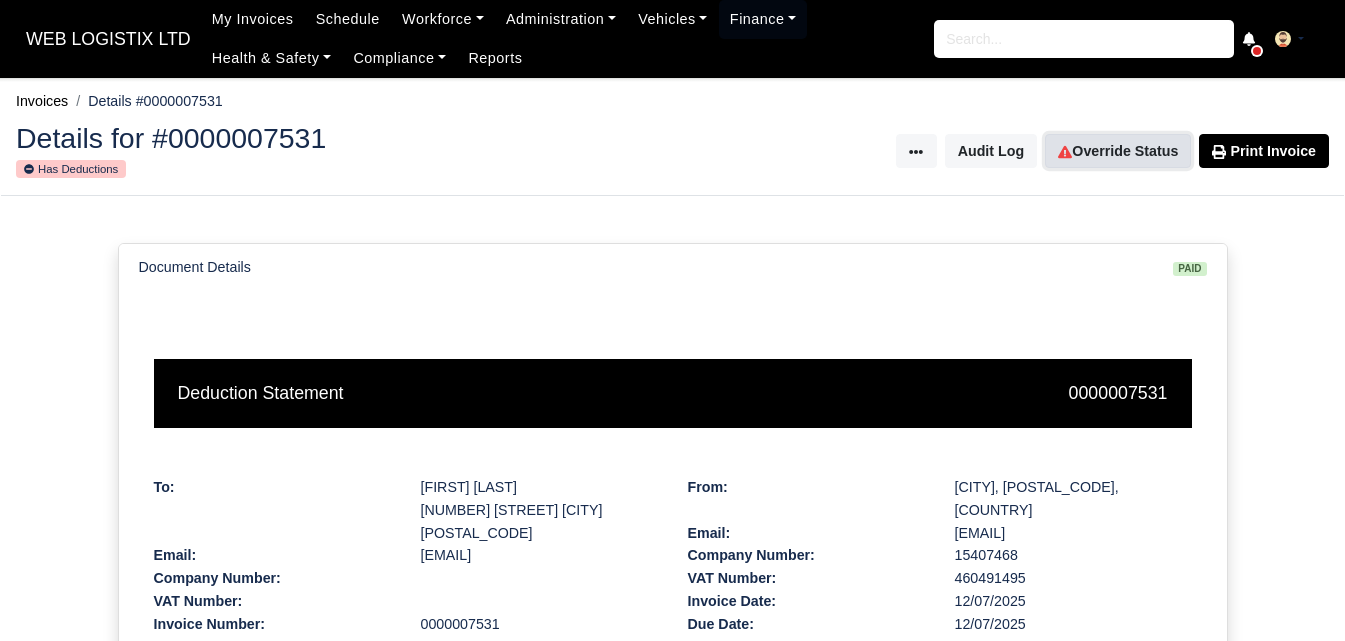 click on "Override Status" at bounding box center (1118, 151) 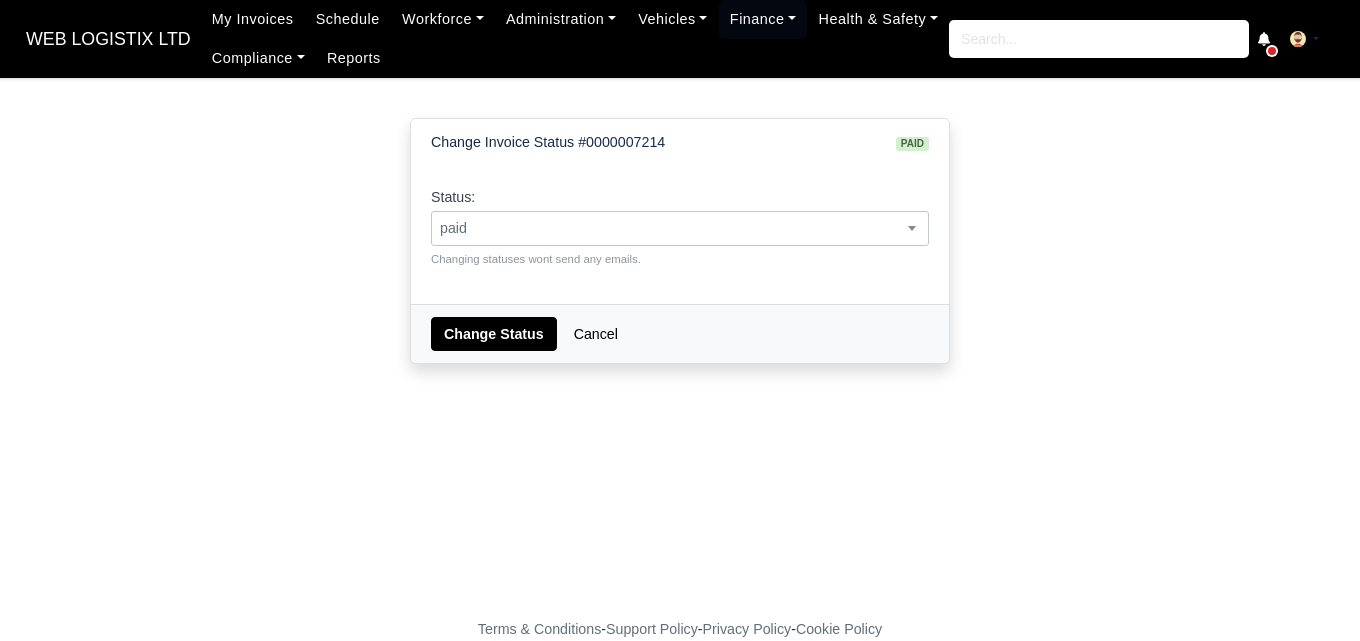scroll, scrollTop: 0, scrollLeft: 0, axis: both 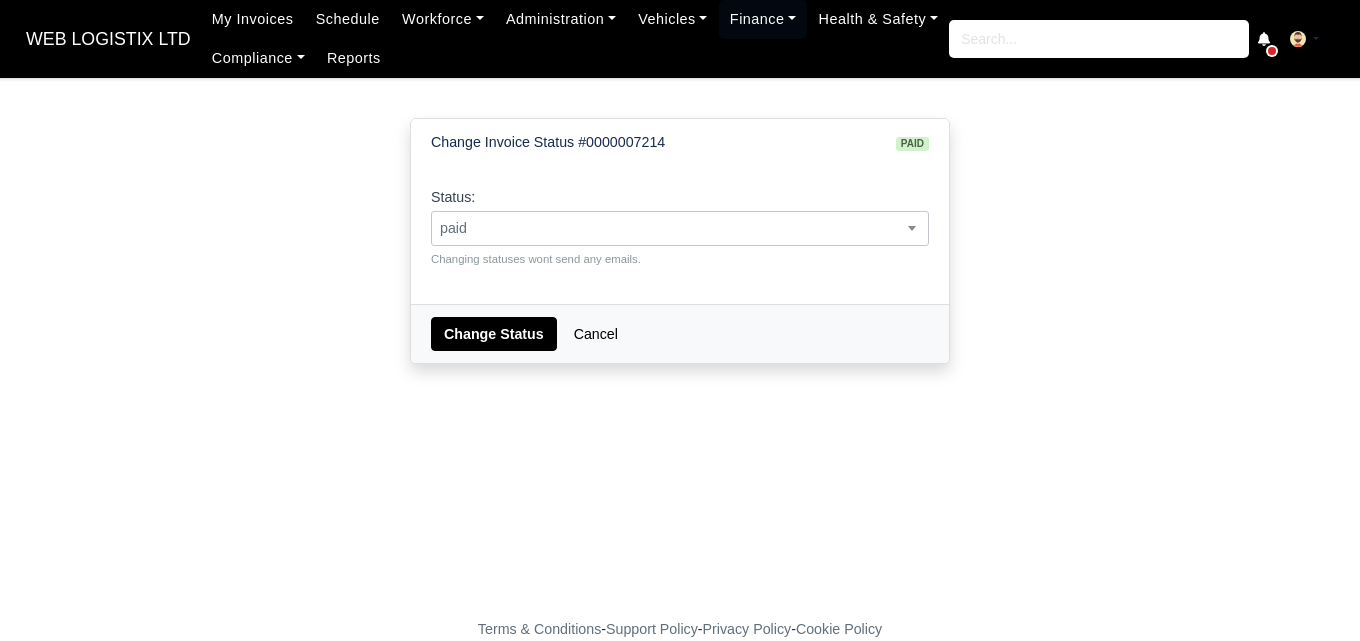 click on "paid" at bounding box center [680, 228] 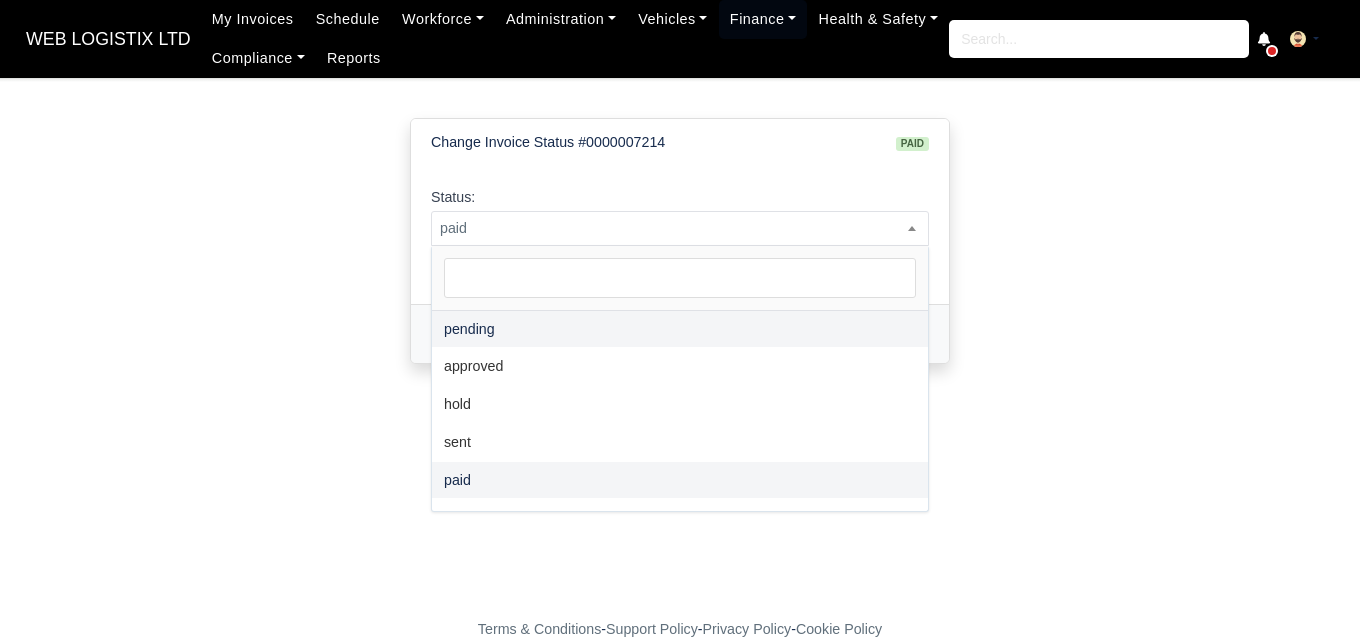 select on "pending" 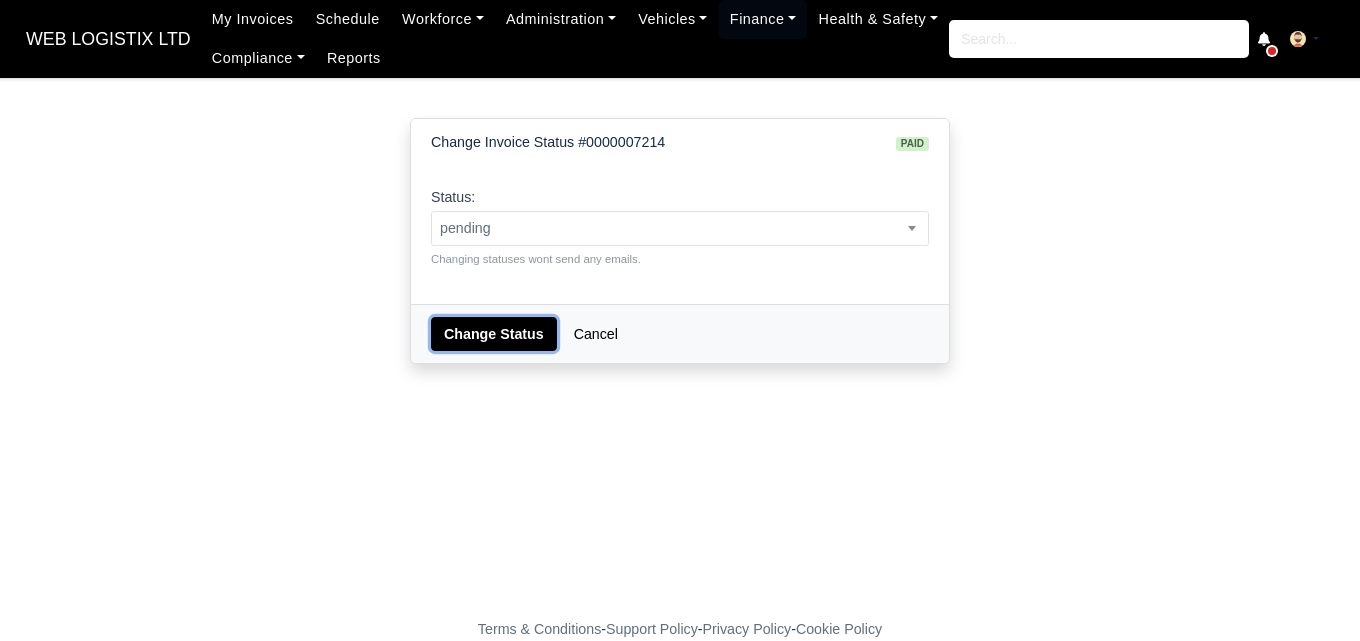 click on "Change Status" at bounding box center [494, 334] 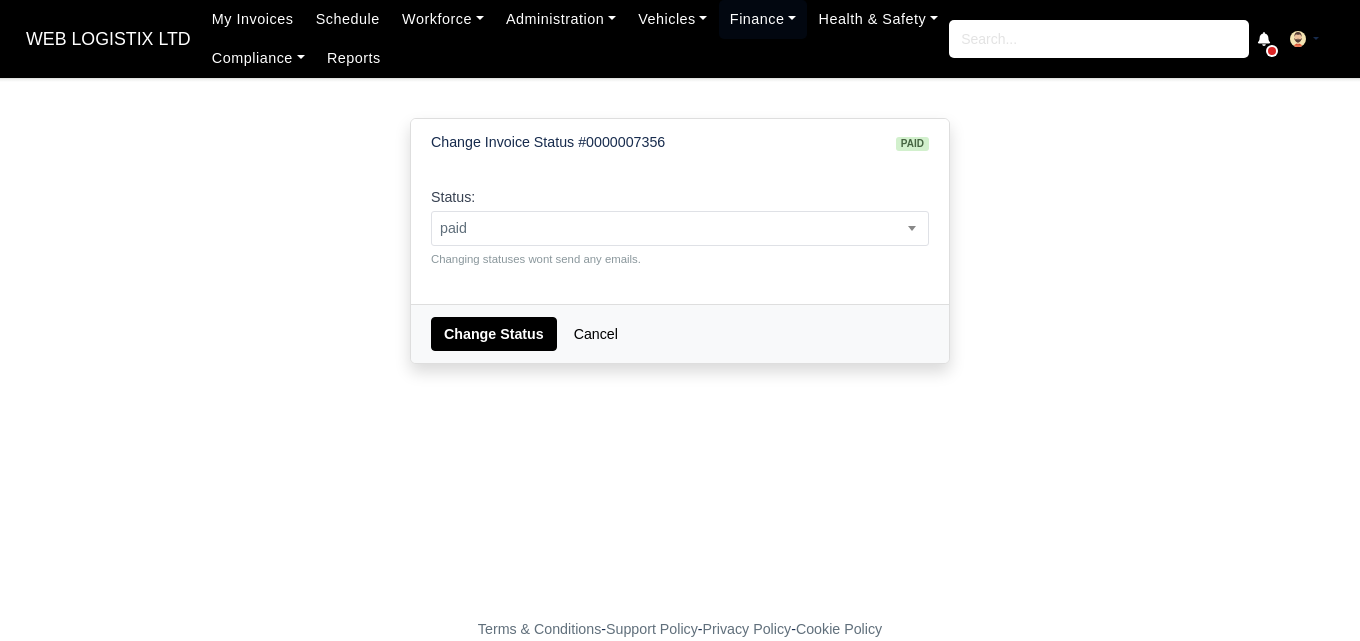 click on "paid" at bounding box center [680, 228] 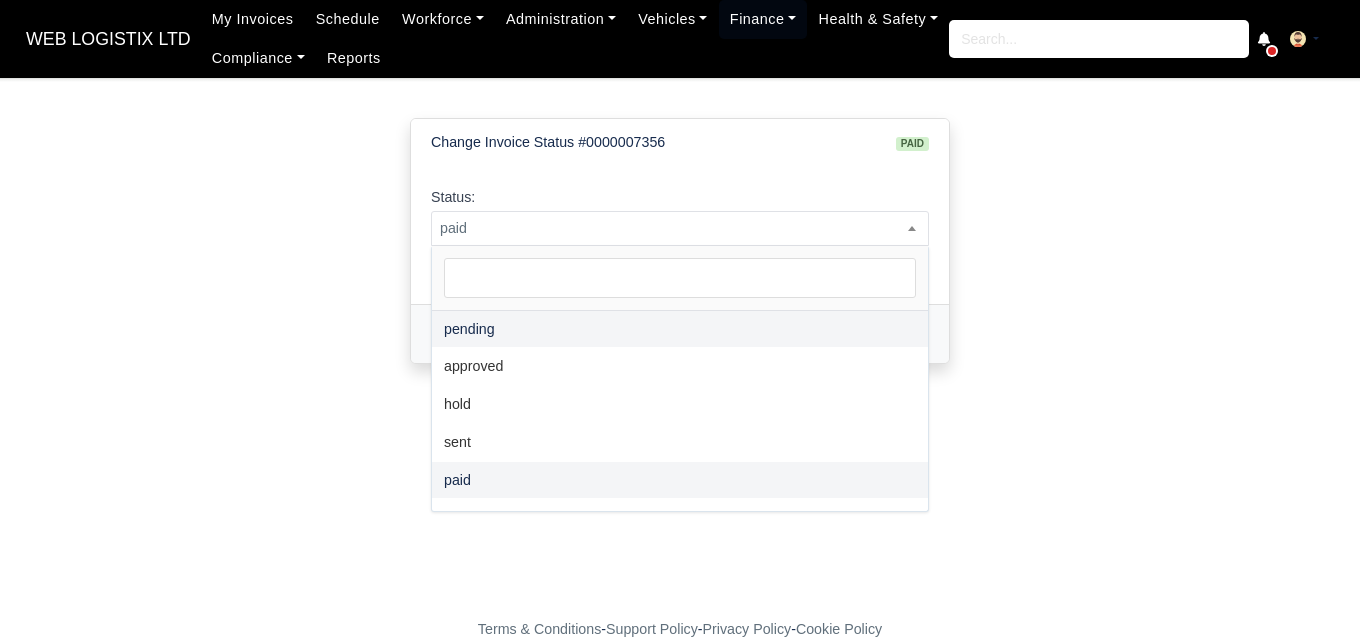 select on "pending" 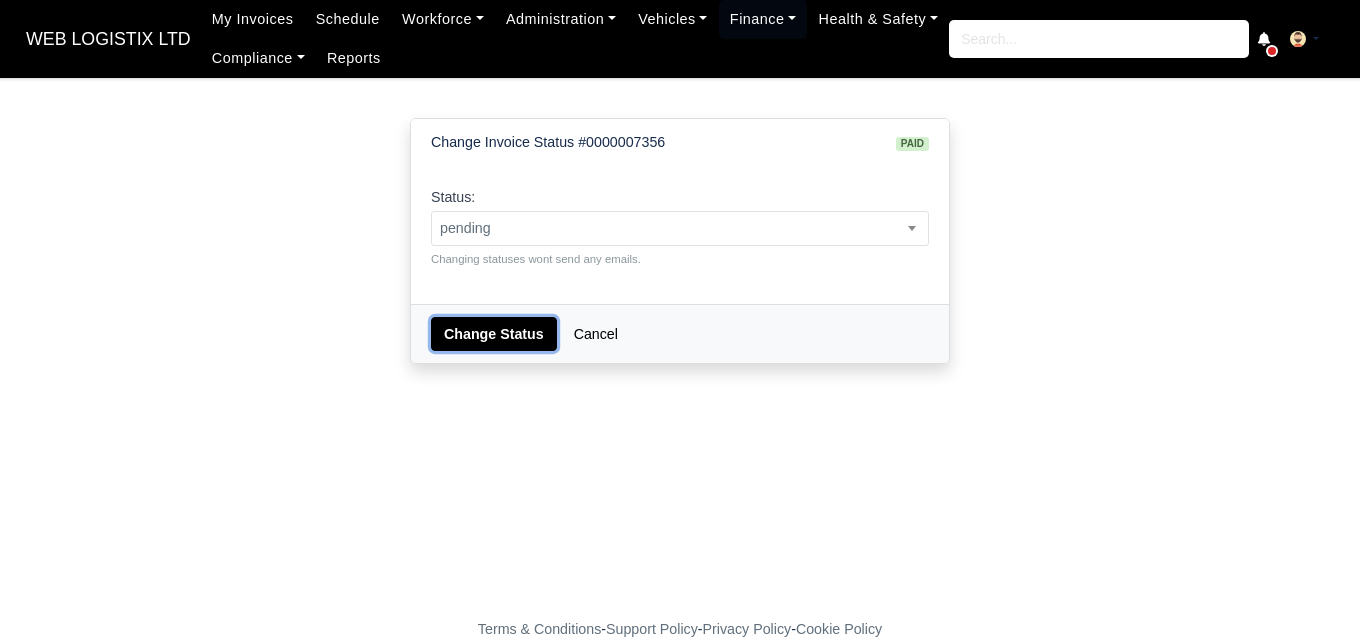 click on "Change Status" at bounding box center (494, 334) 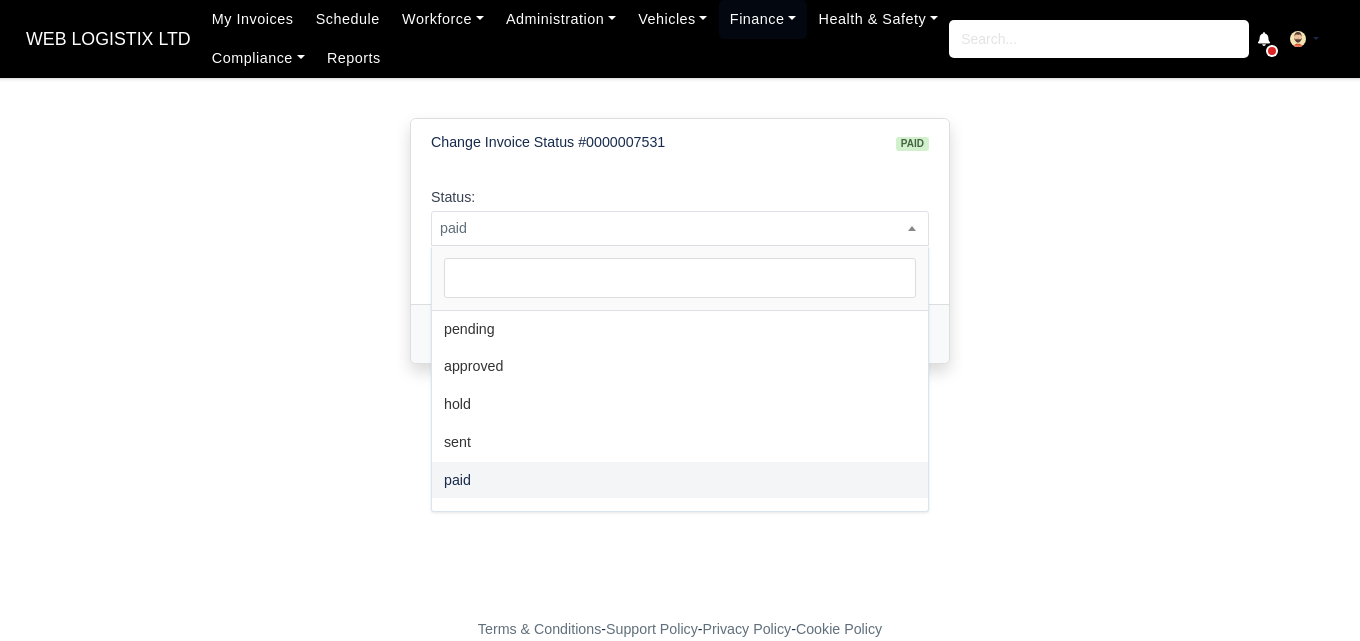 scroll, scrollTop: 0, scrollLeft: 0, axis: both 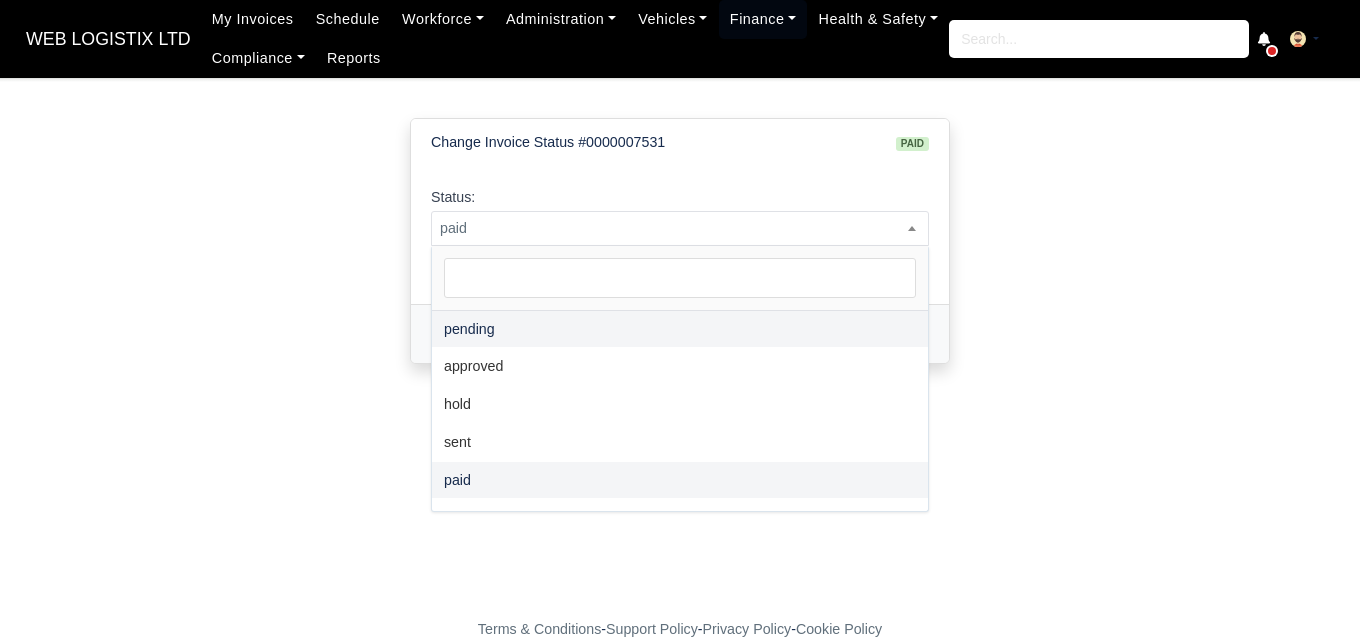 select on "pending" 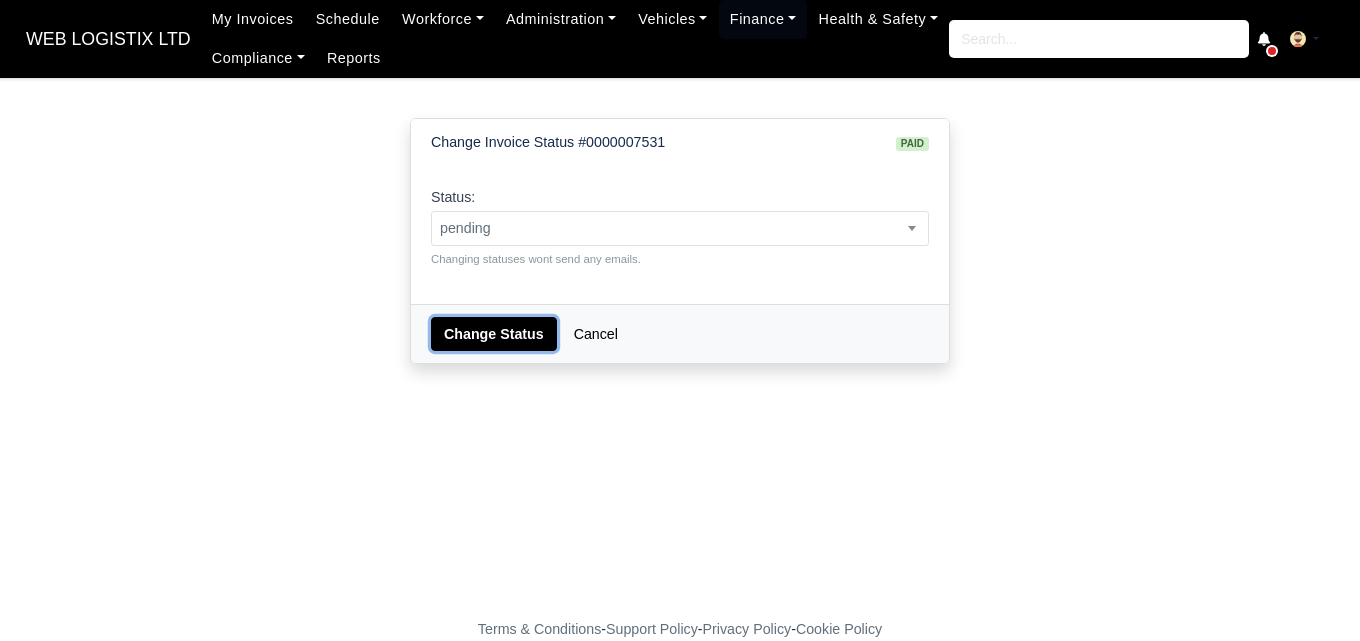 click on "Change Status" at bounding box center (494, 334) 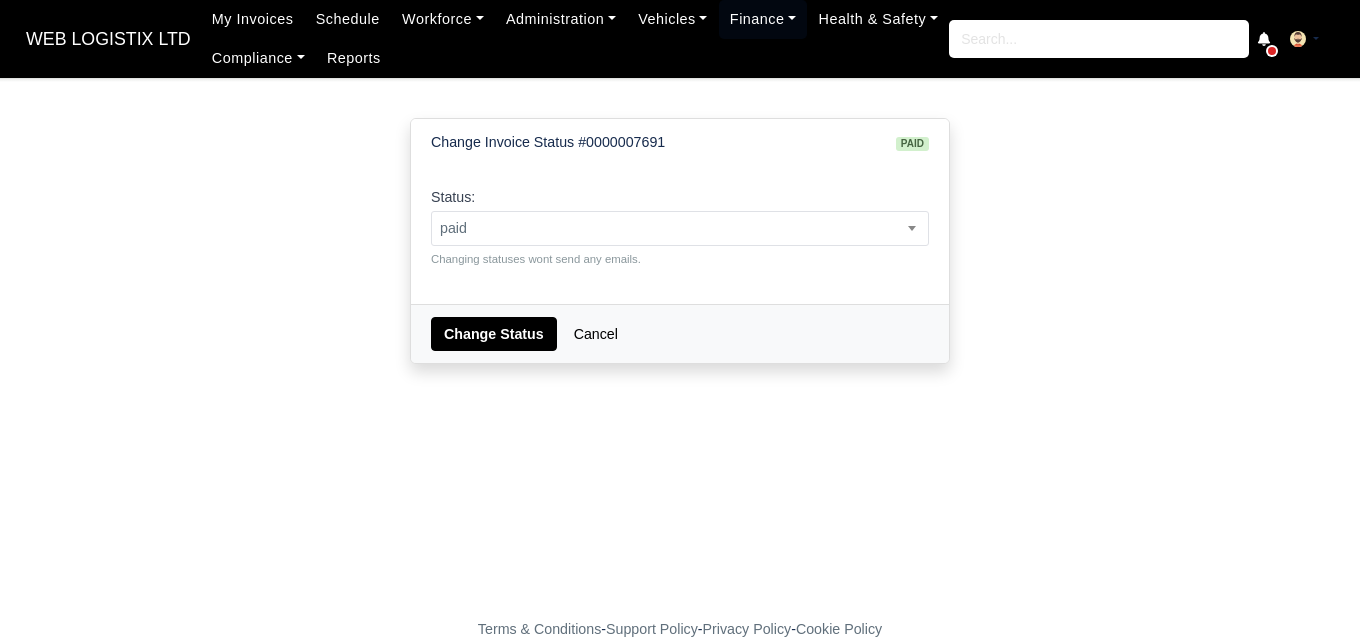 scroll, scrollTop: 0, scrollLeft: 0, axis: both 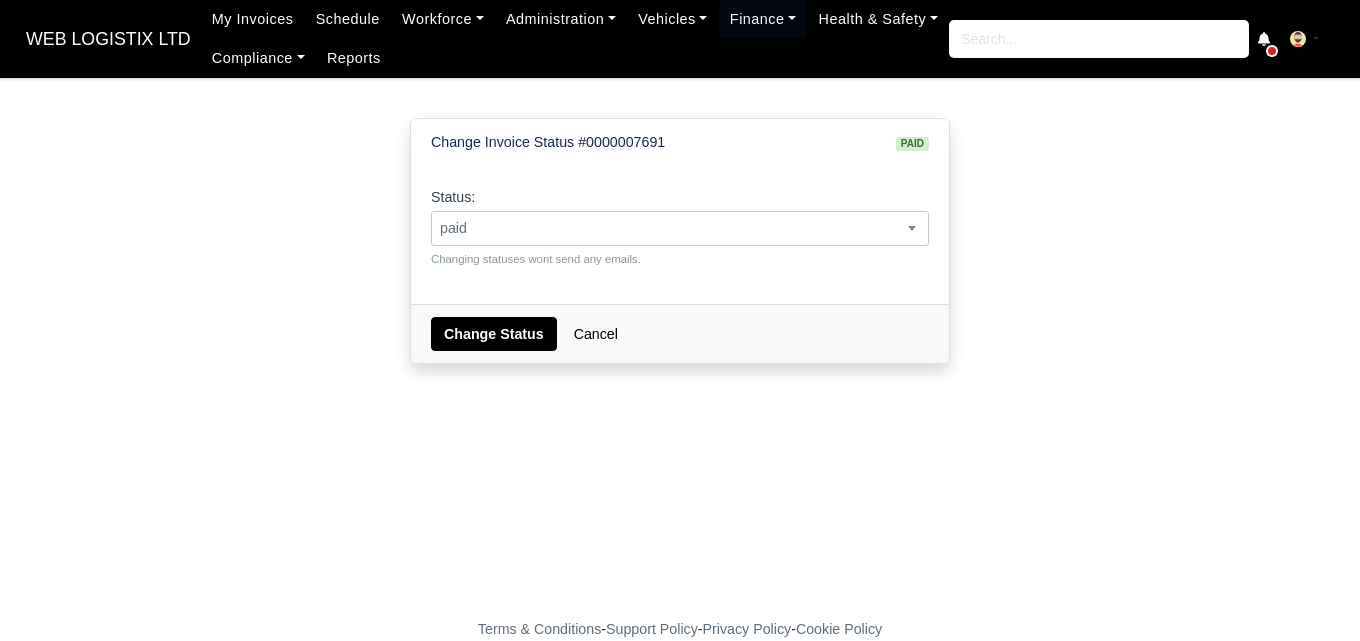 click on "paid" at bounding box center (680, 228) 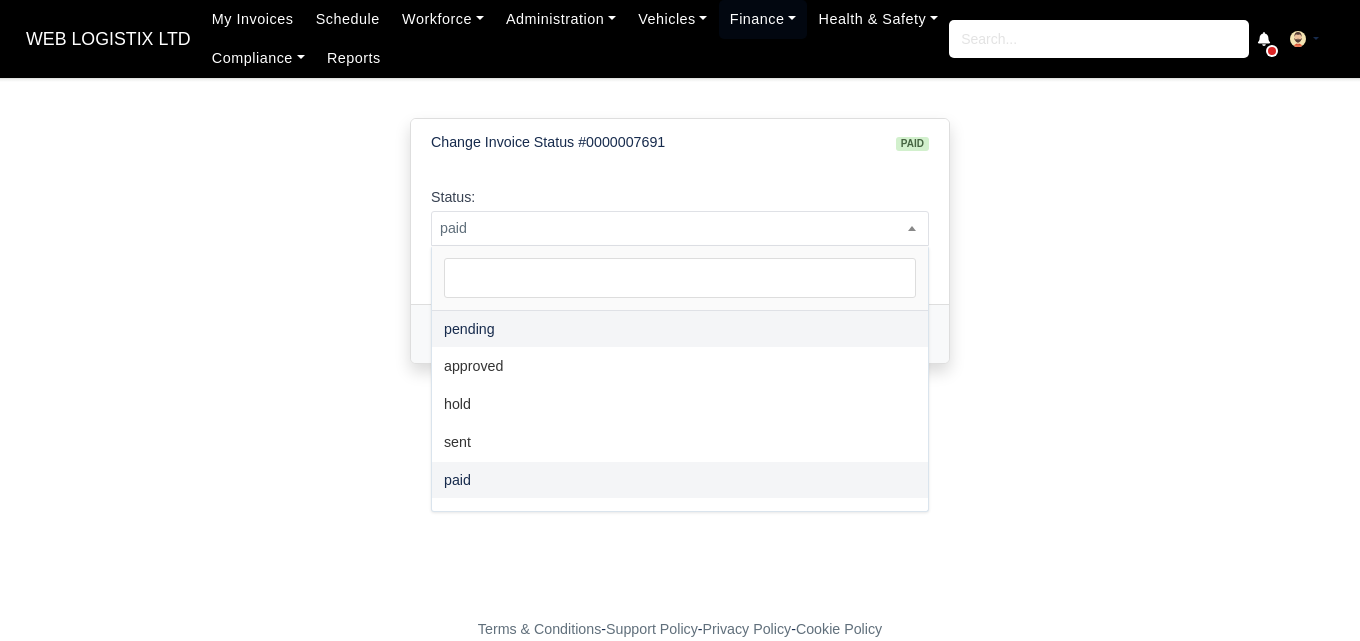 select on "pending" 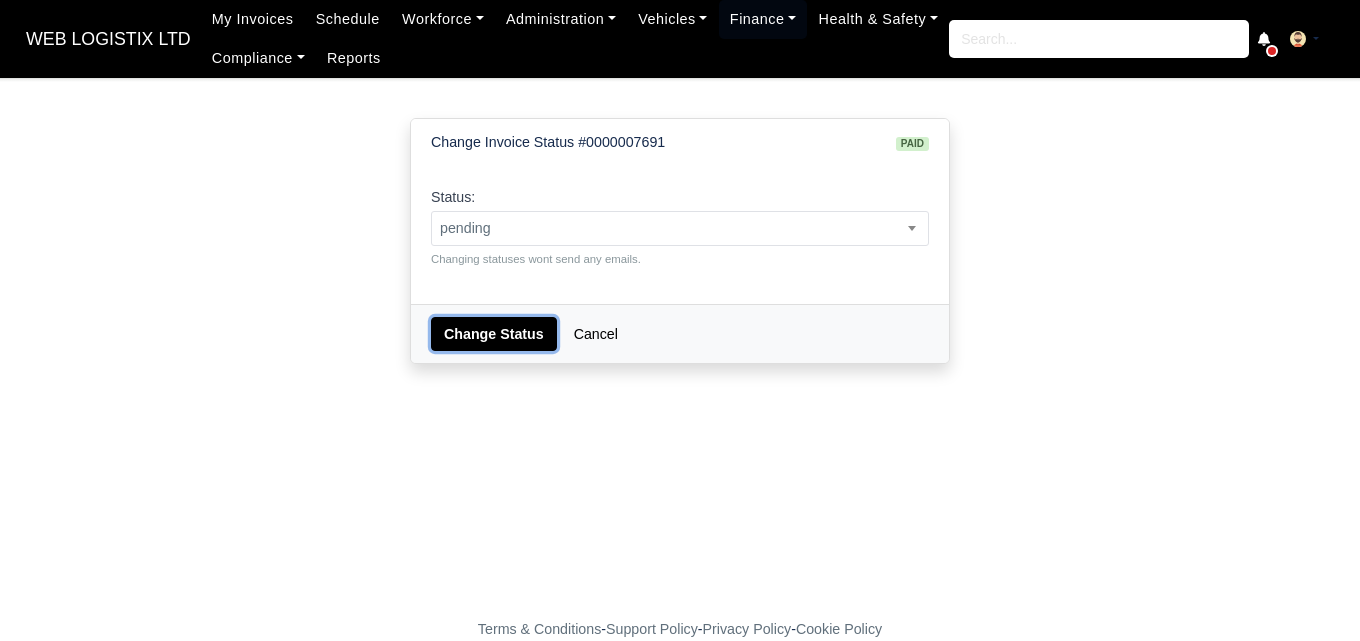 click on "Change Status" at bounding box center [494, 334] 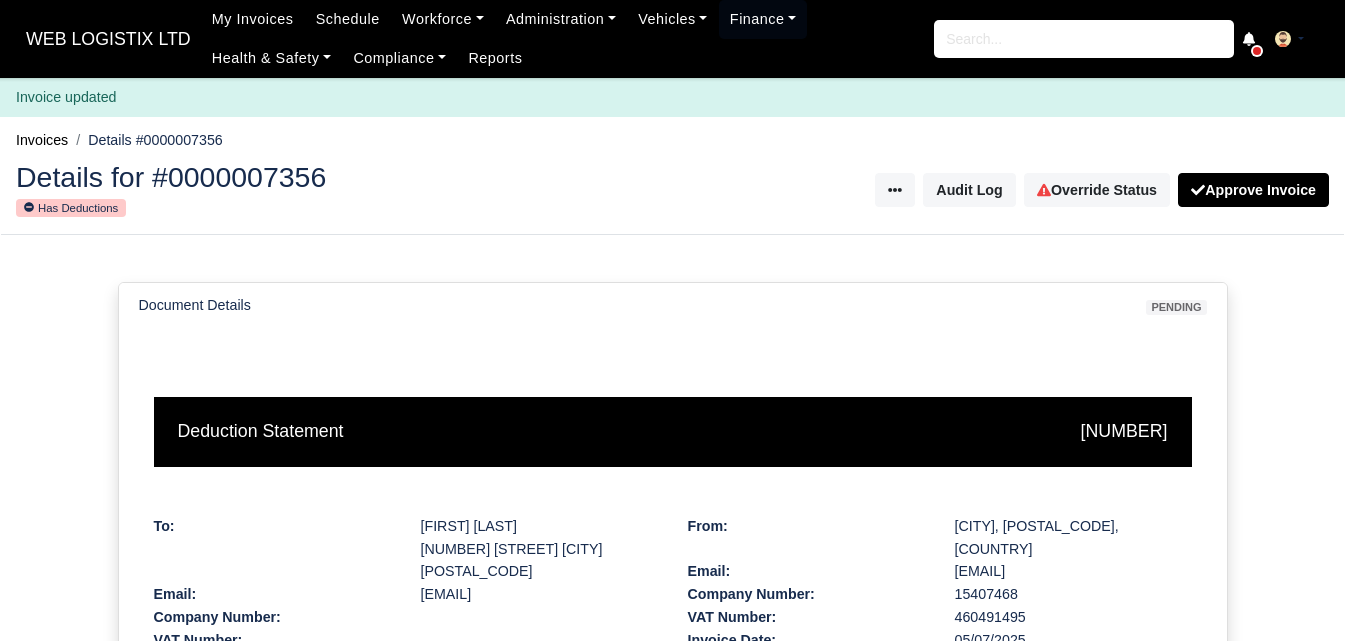 scroll, scrollTop: 0, scrollLeft: 0, axis: both 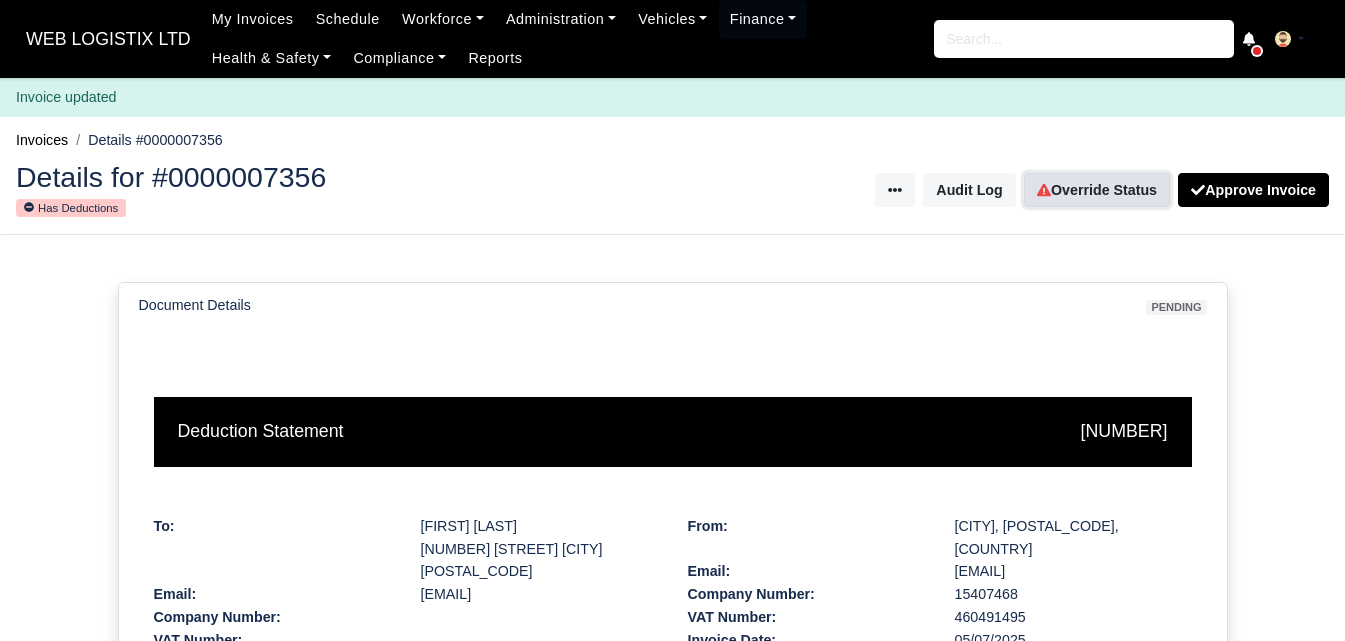 click on "Override Status" at bounding box center [1097, 190] 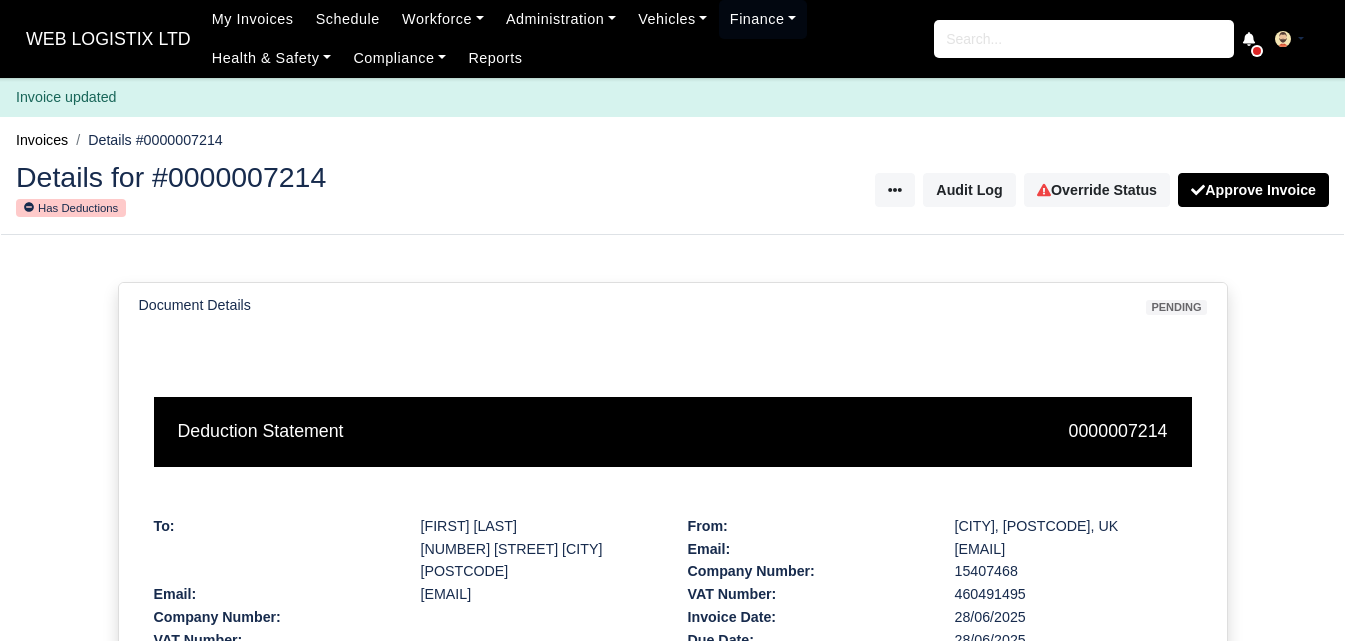 scroll, scrollTop: 0, scrollLeft: 0, axis: both 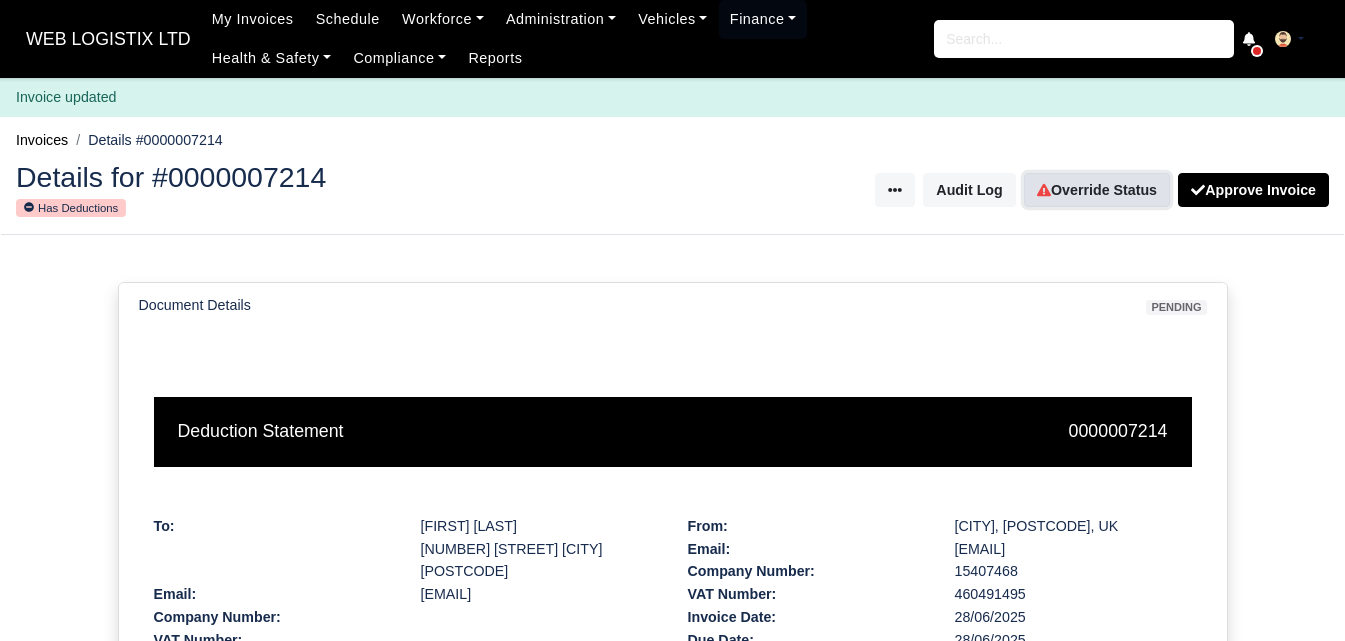 click on "Override Status" at bounding box center [1097, 190] 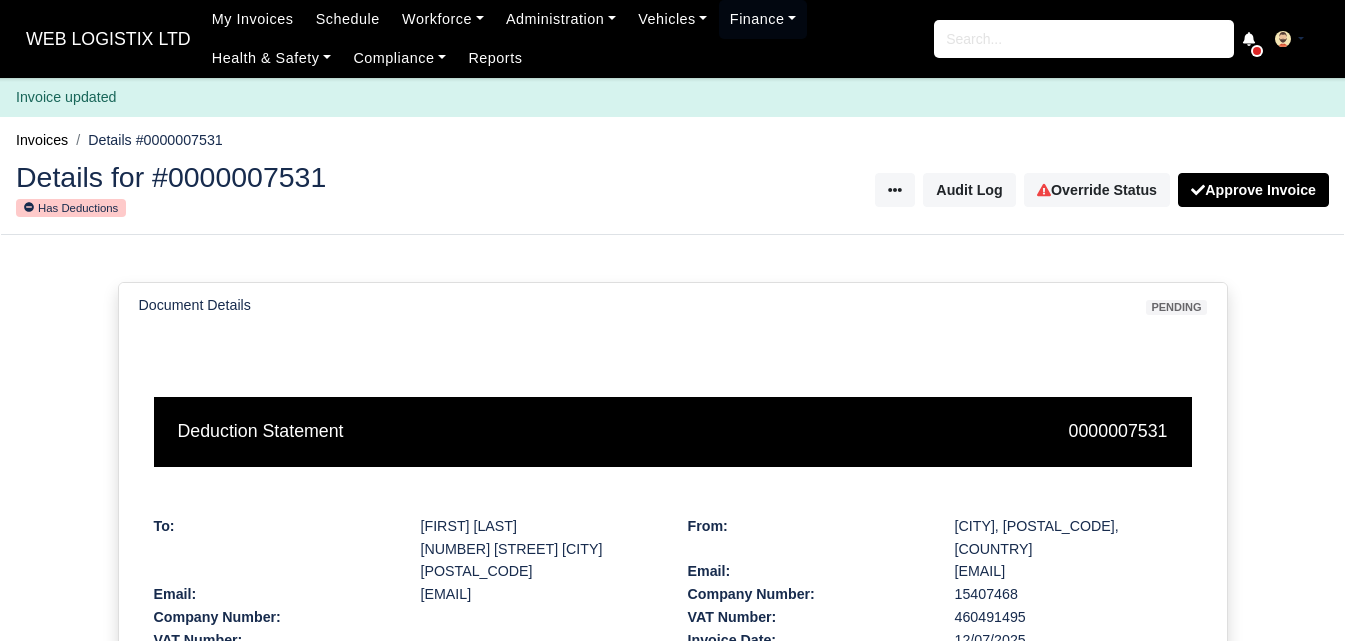 scroll, scrollTop: 0, scrollLeft: 0, axis: both 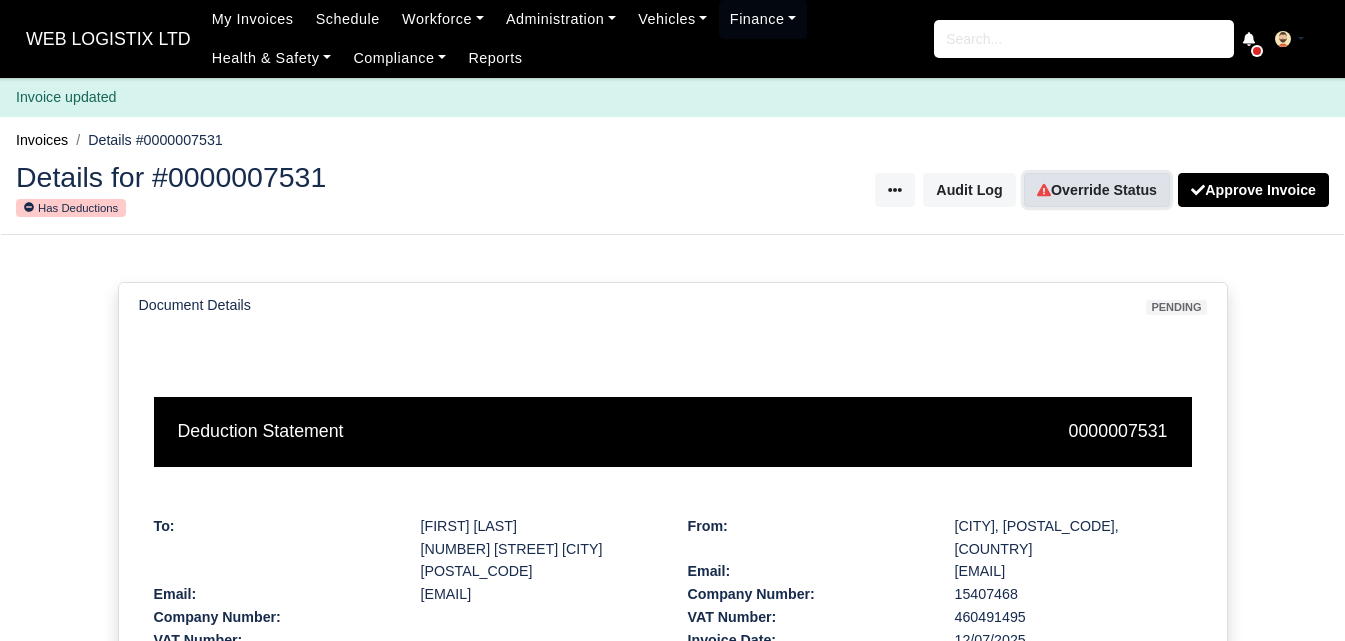 click on "Override Status" at bounding box center (1097, 190) 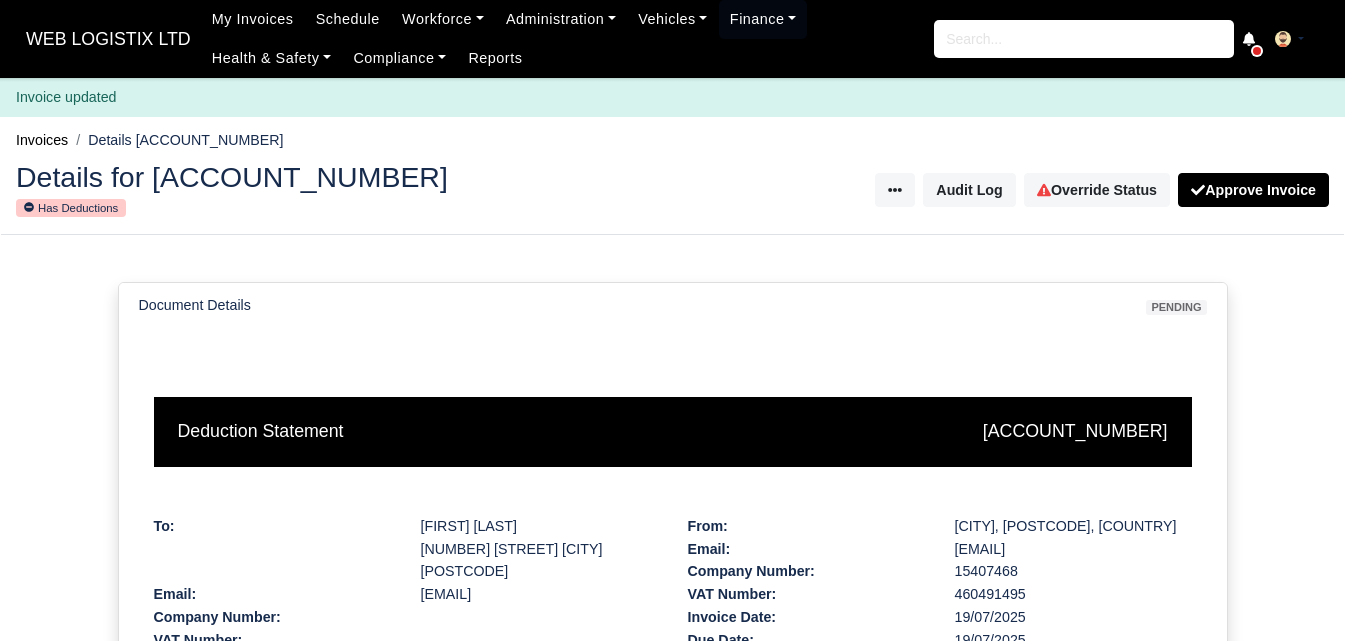 scroll, scrollTop: 0, scrollLeft: 0, axis: both 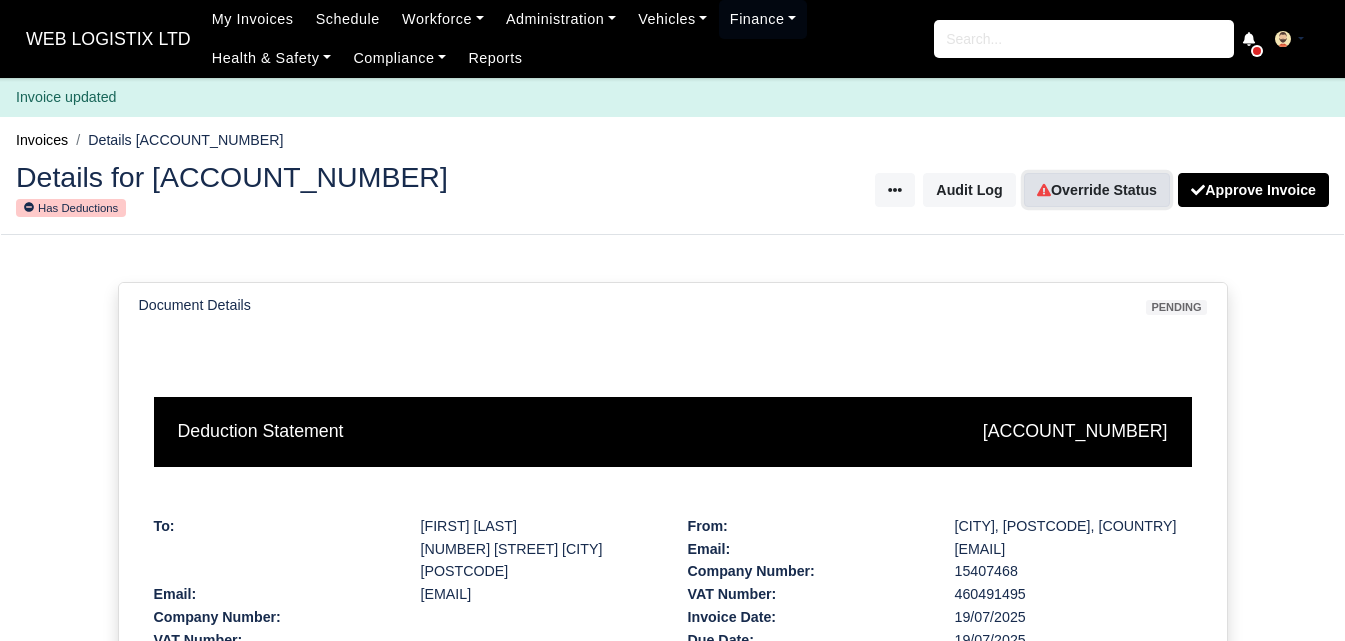 click on "Override Status" at bounding box center (1097, 190) 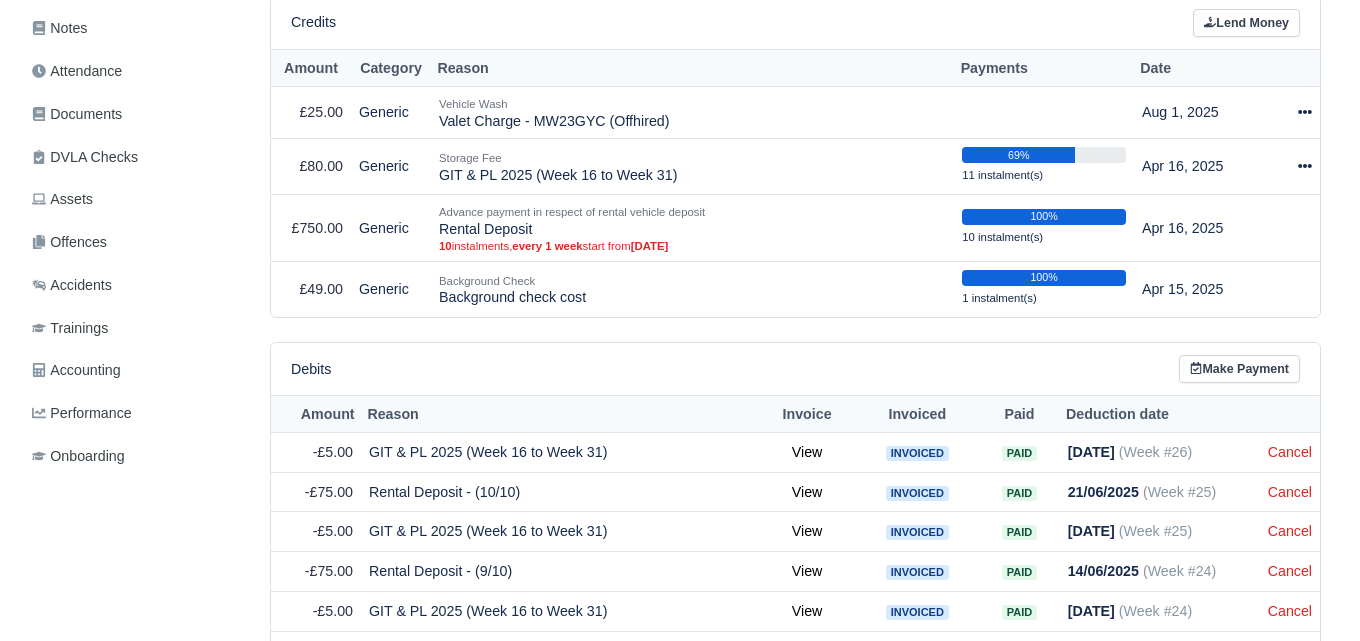 scroll, scrollTop: 455, scrollLeft: 0, axis: vertical 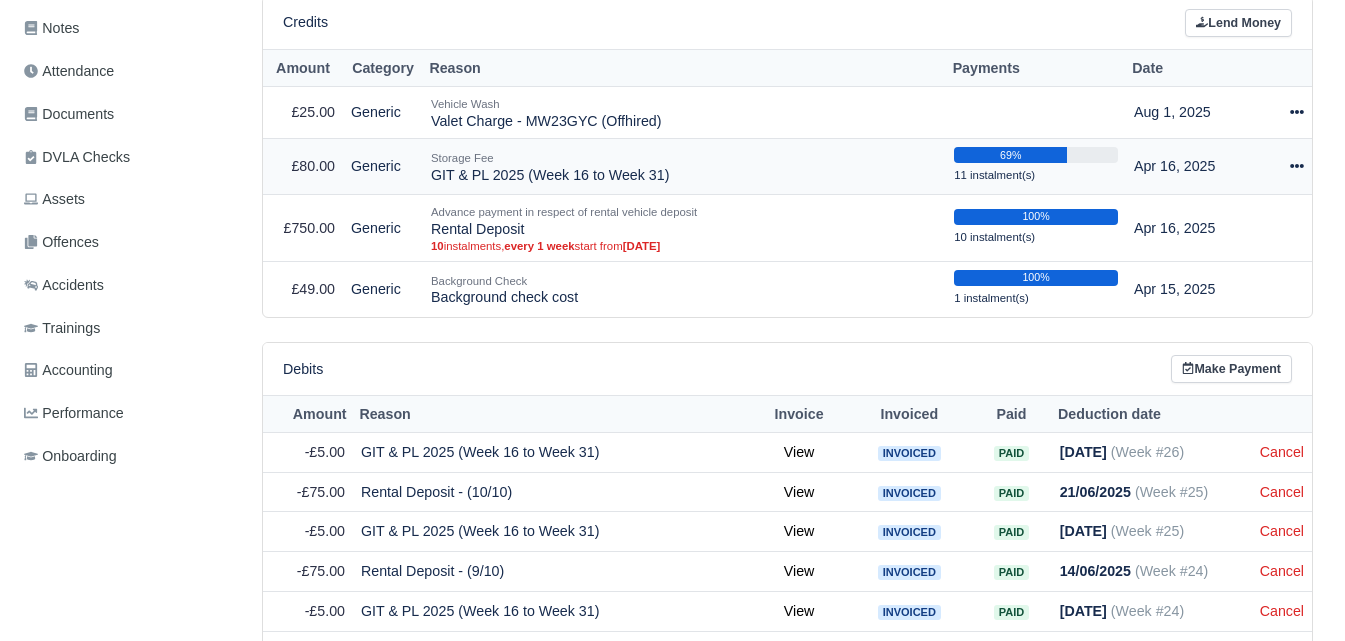 click 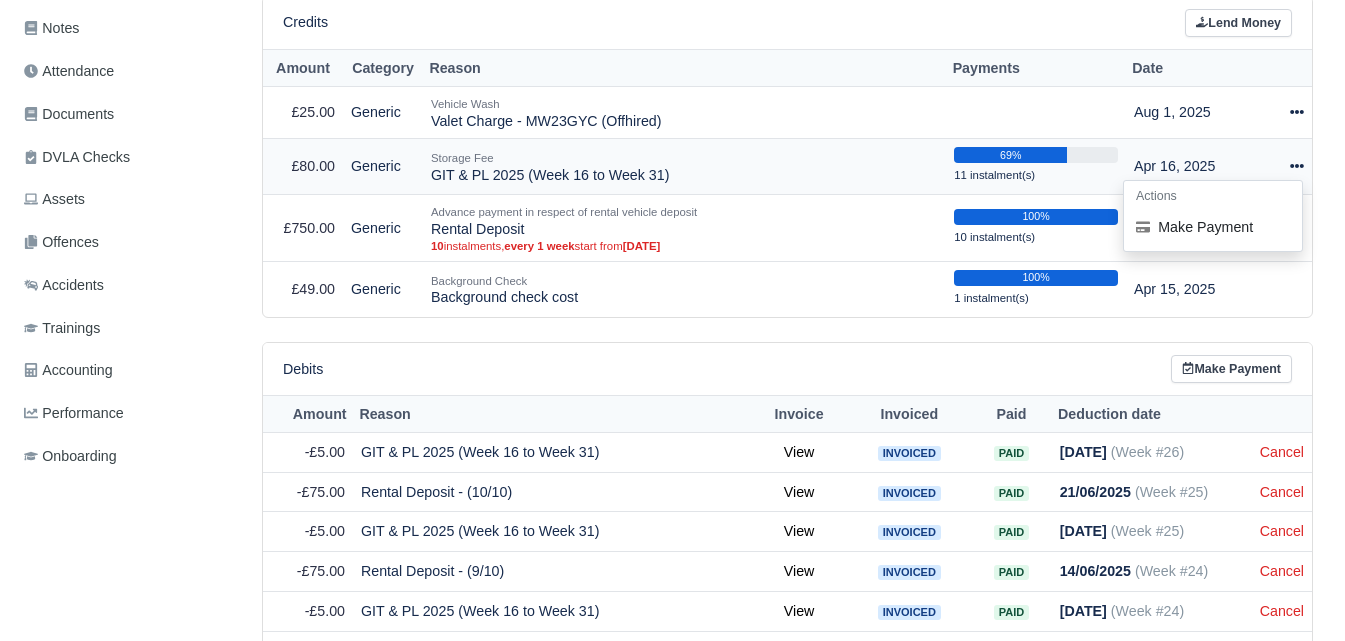 click on "Actions
Make Payment" at bounding box center [1213, 216] 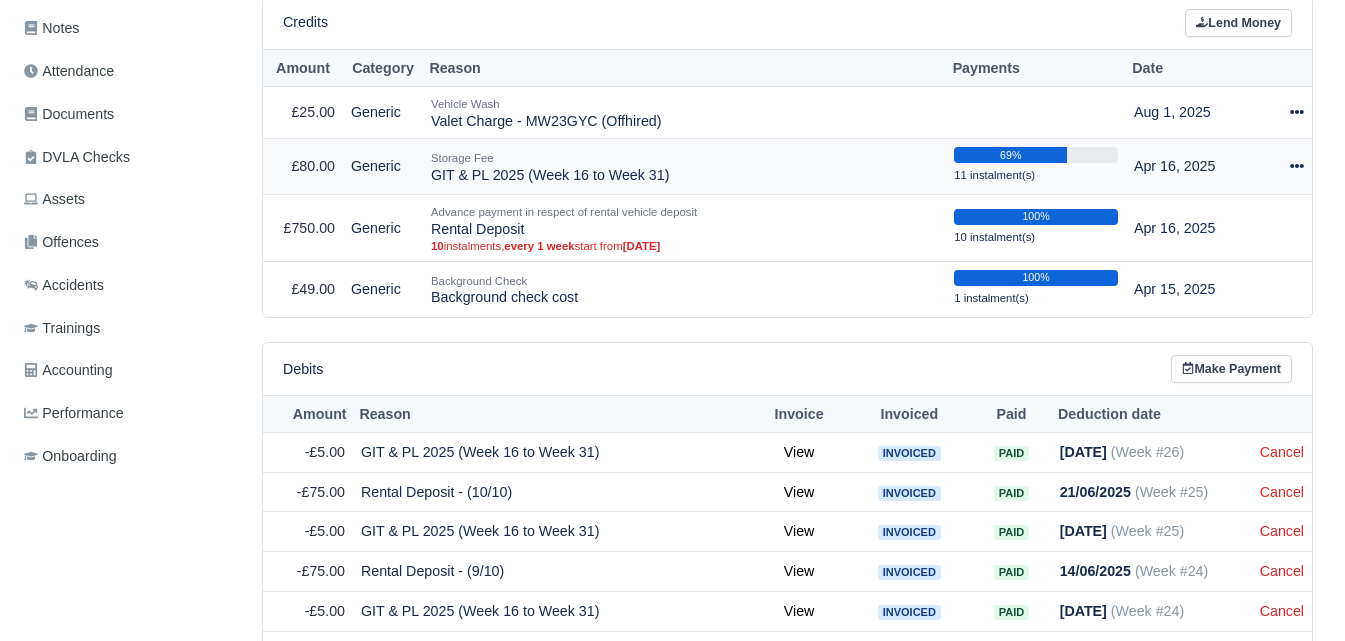 click on "Actions
Make Payment" at bounding box center (1284, 167) 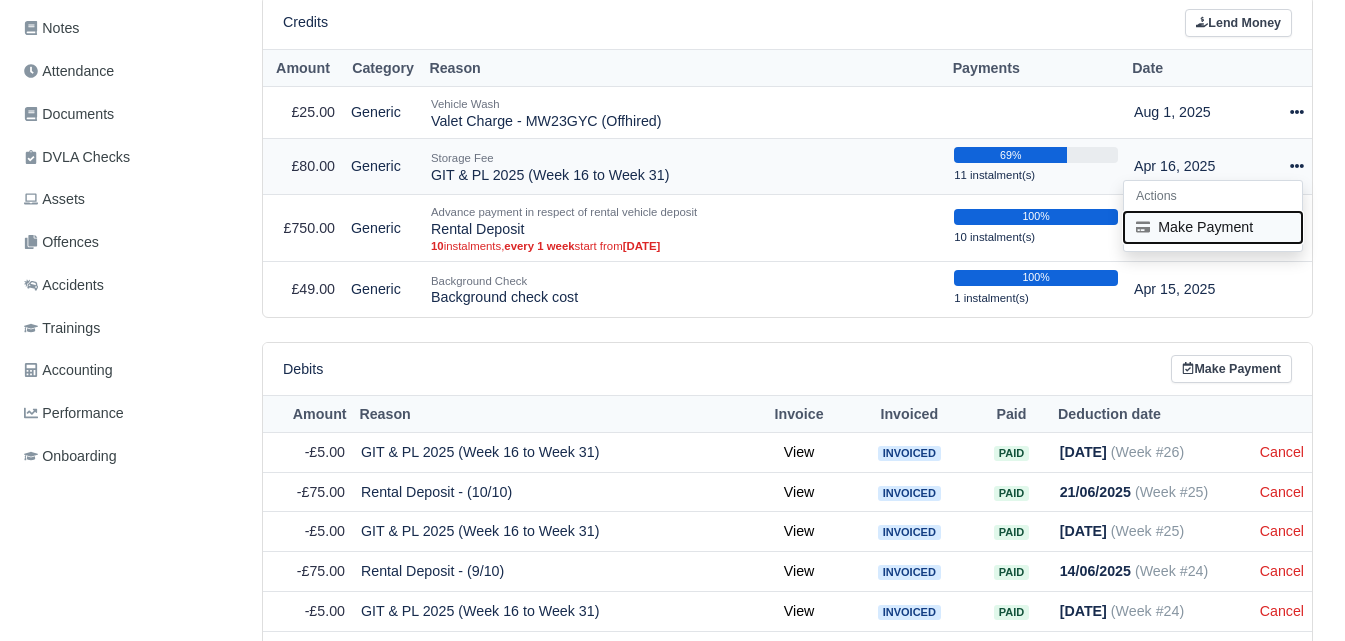 click on "Make Payment" at bounding box center (1213, 227) 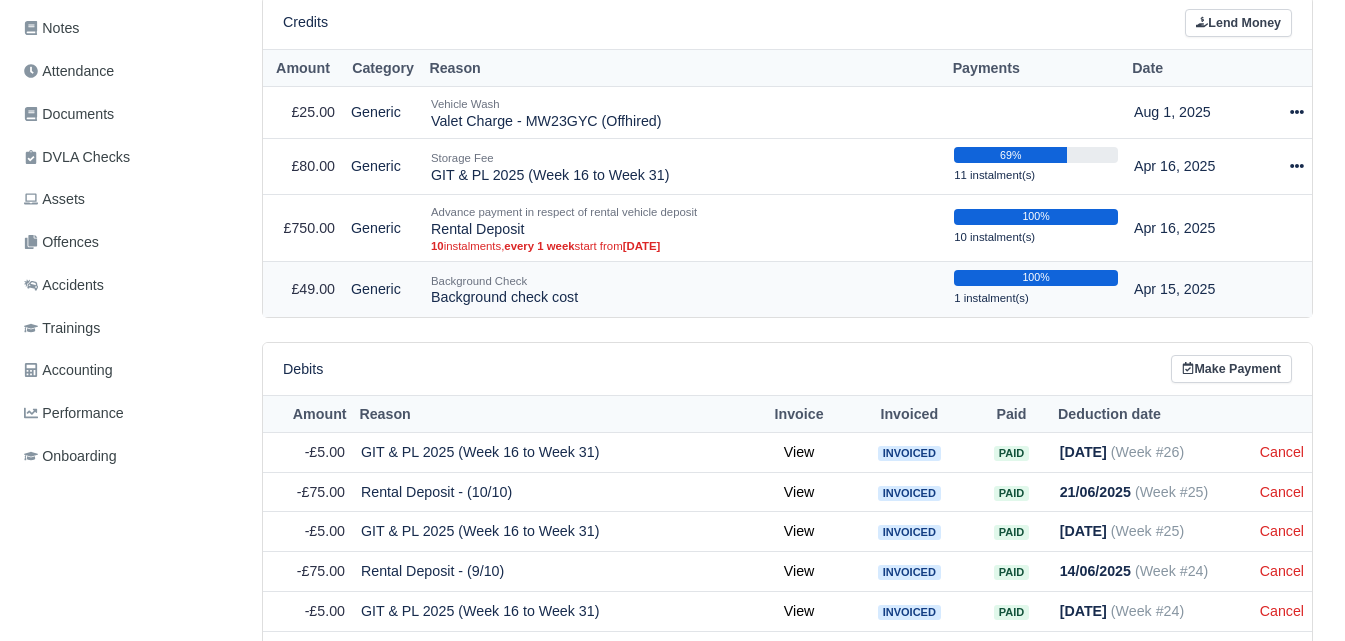 select on "6095" 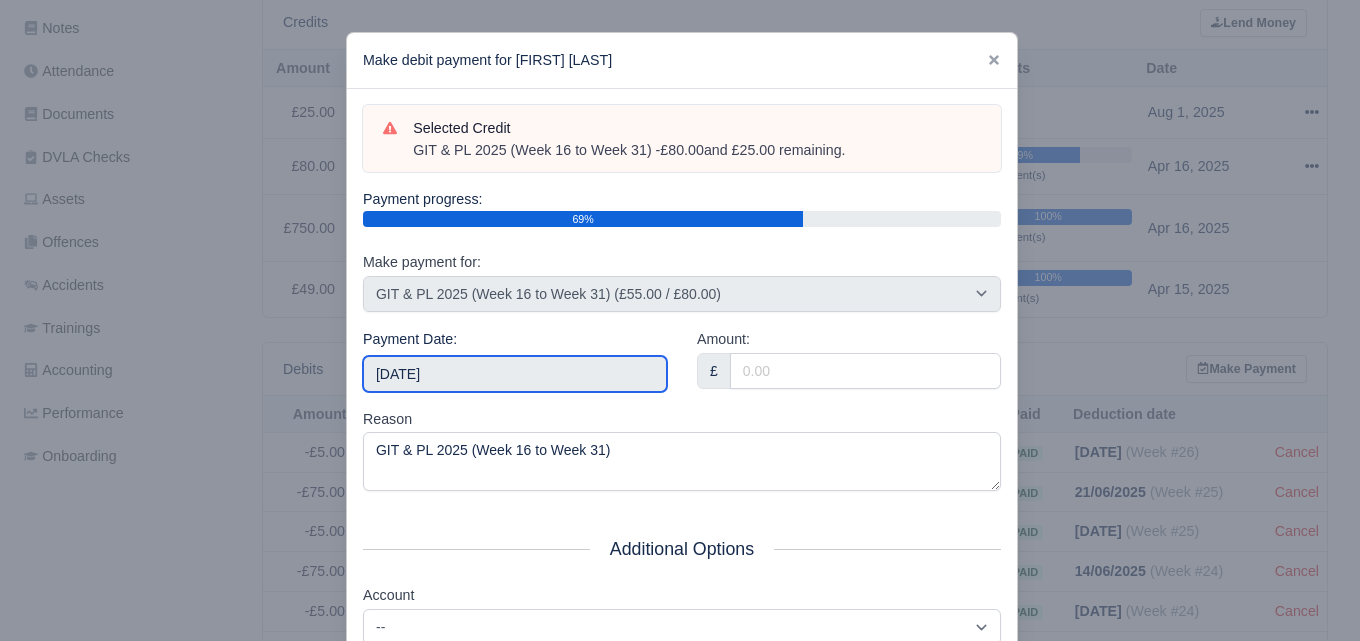 click on "[DATE]" at bounding box center (515, 374) 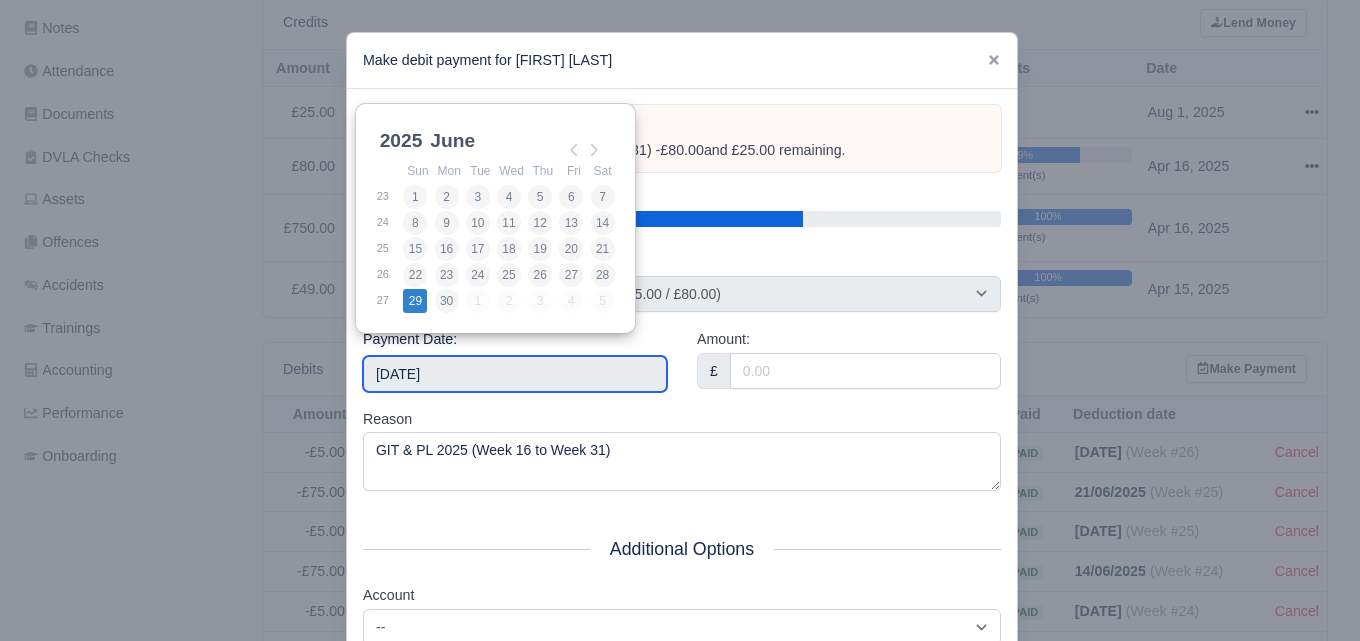 type on "2025-06-29" 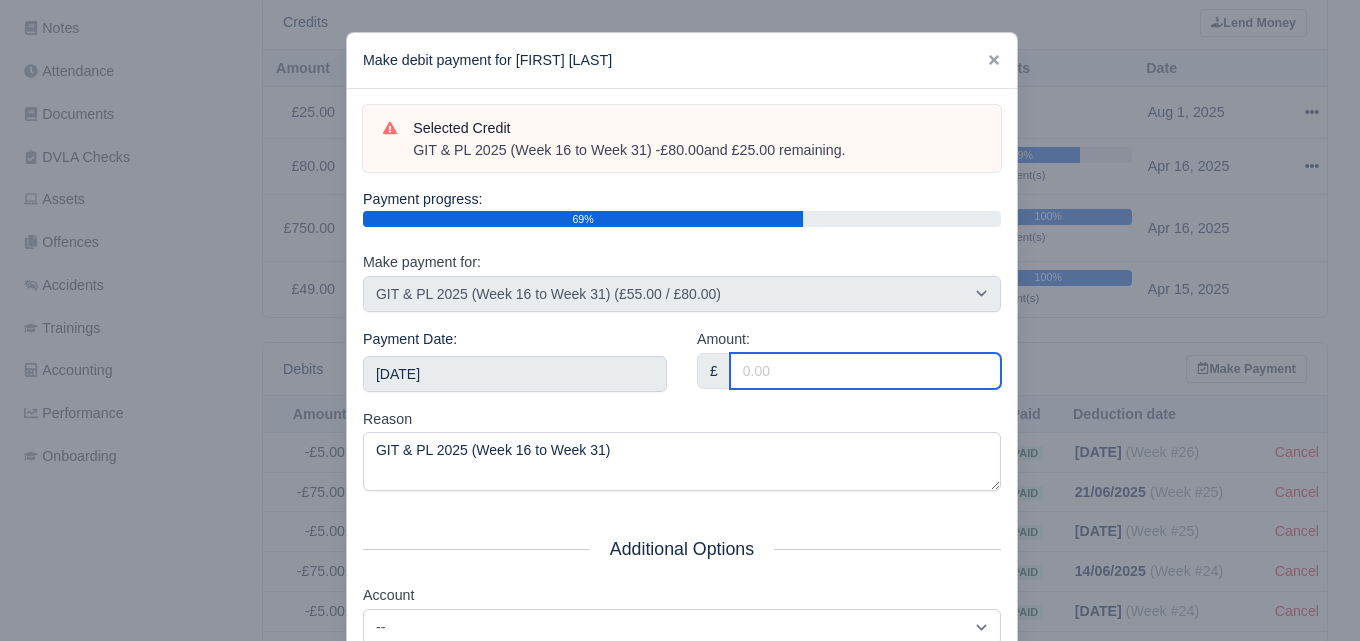 click on "Amount:" at bounding box center [865, 371] 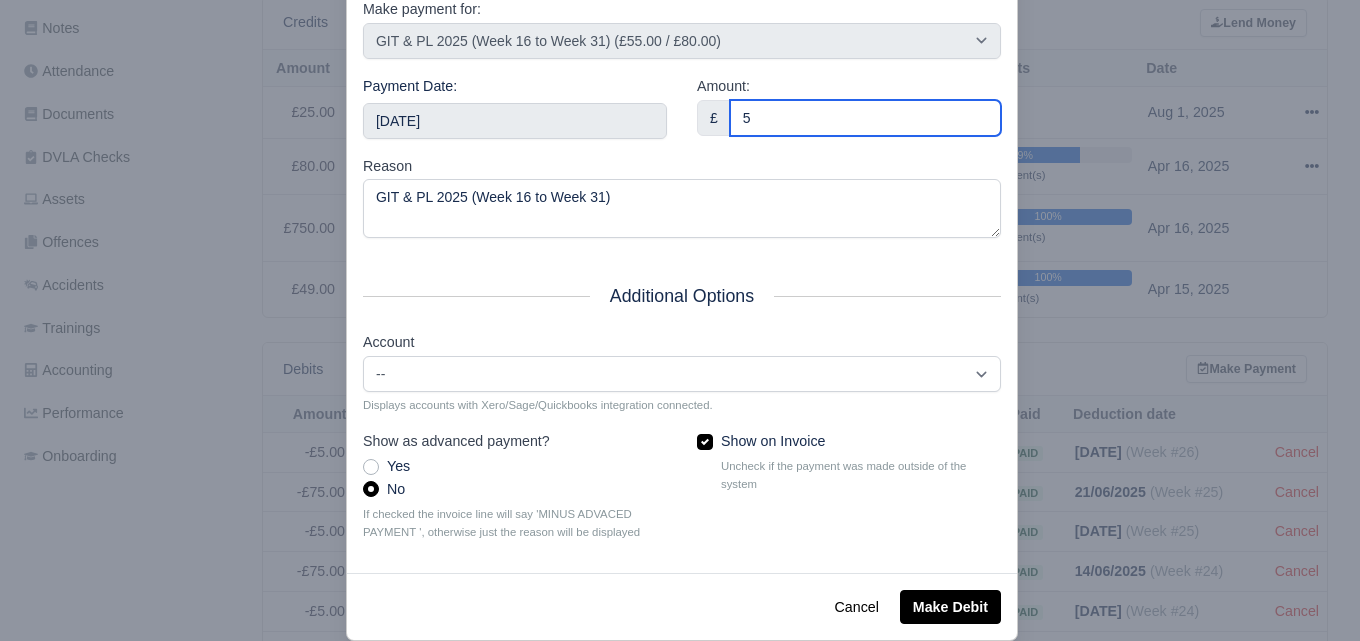 scroll, scrollTop: 265, scrollLeft: 0, axis: vertical 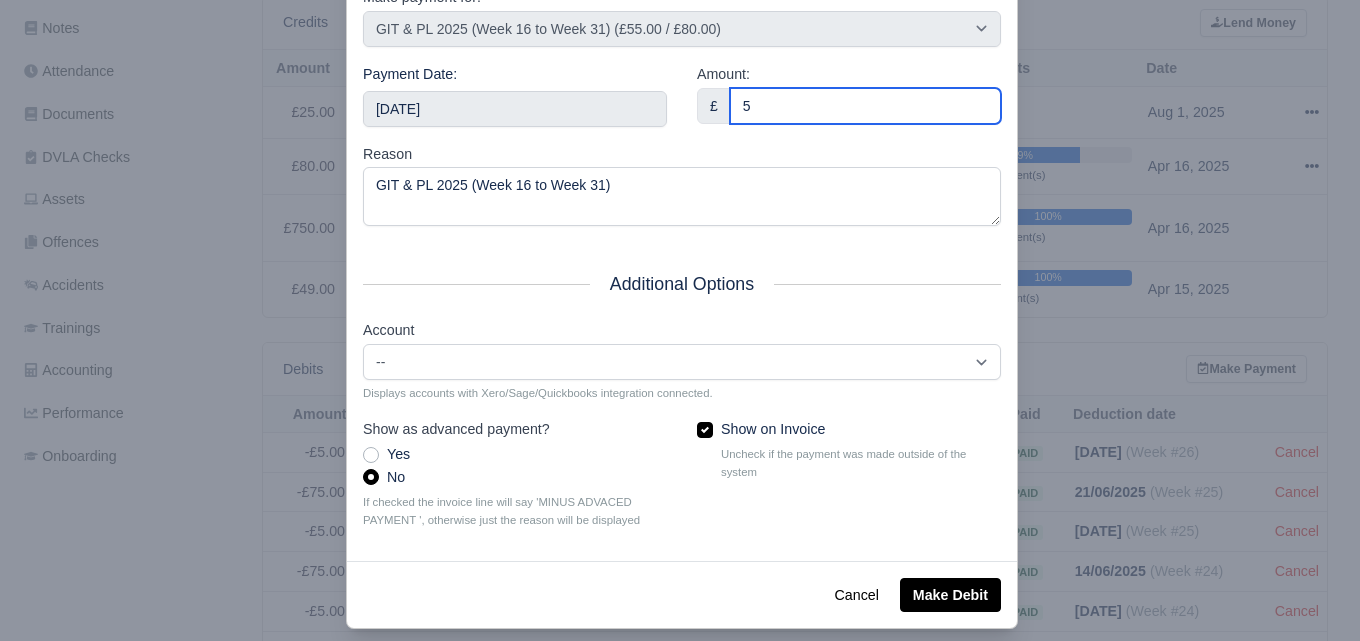 type on "5" 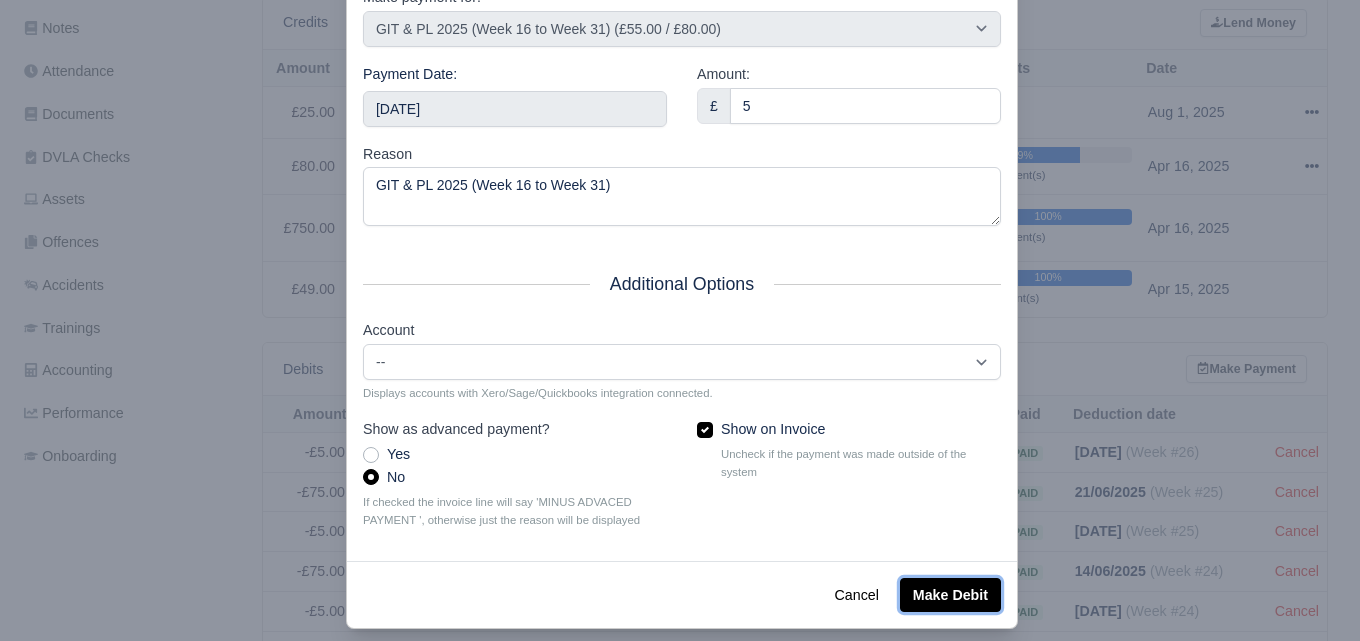 click on "Make Debit" at bounding box center (950, 595) 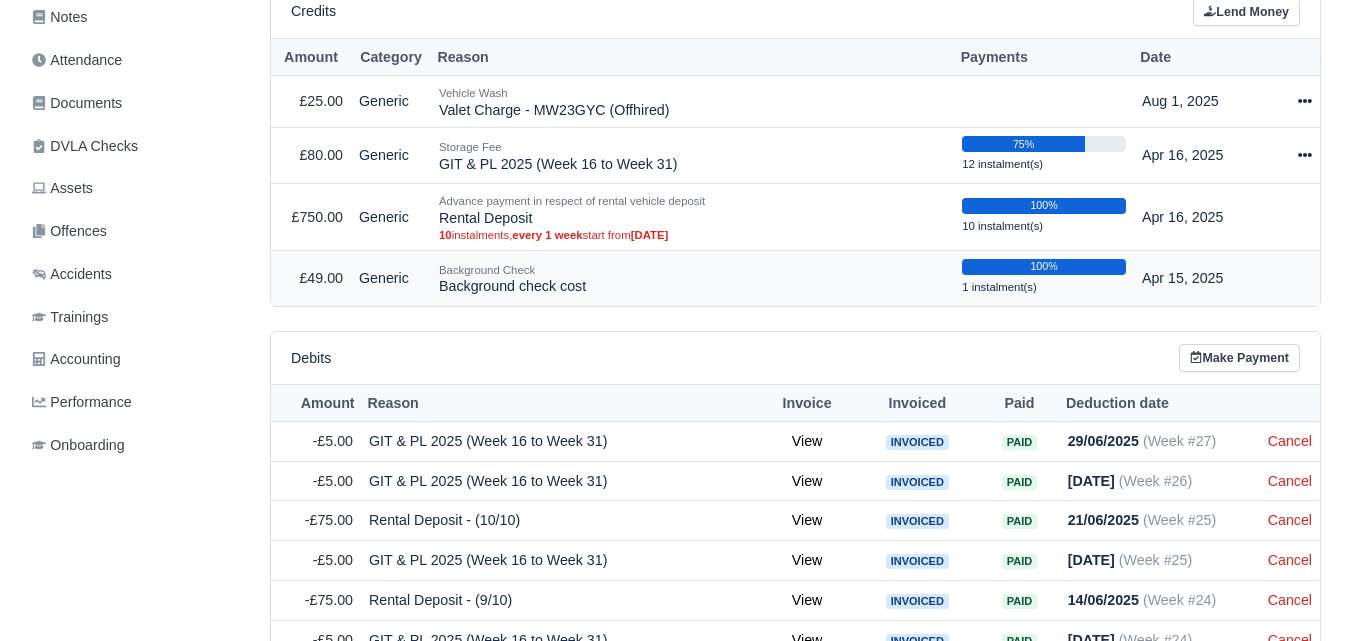 scroll, scrollTop: 469, scrollLeft: 0, axis: vertical 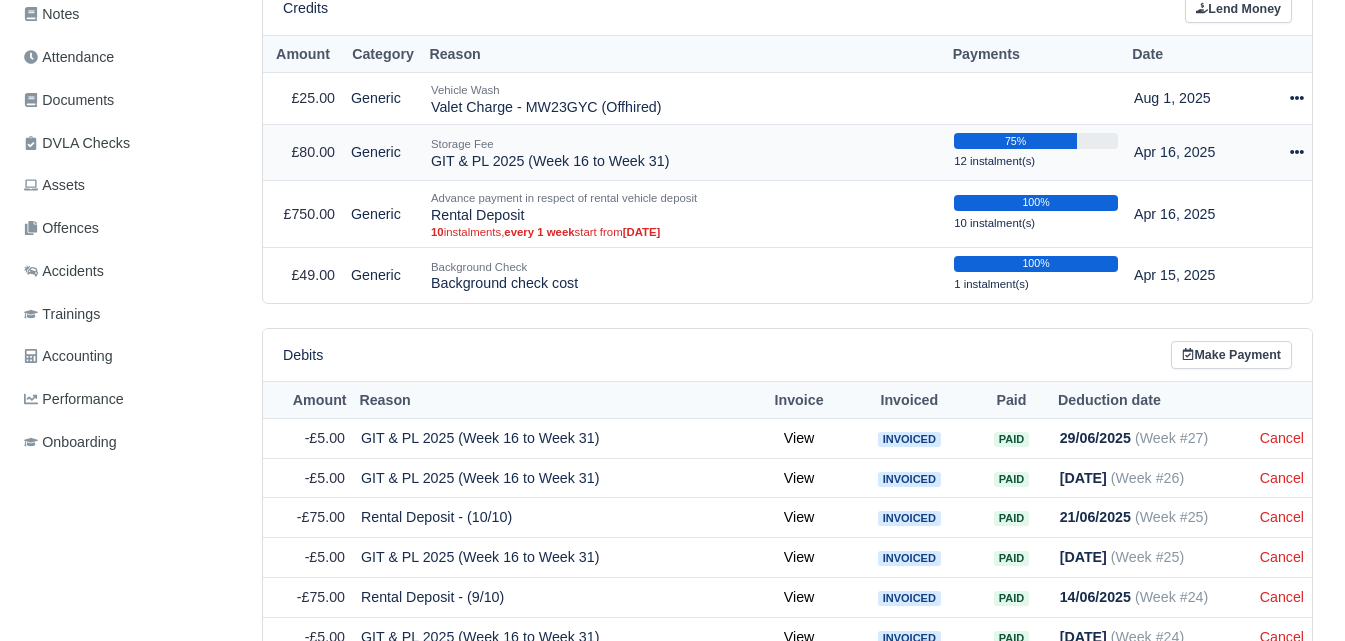 click 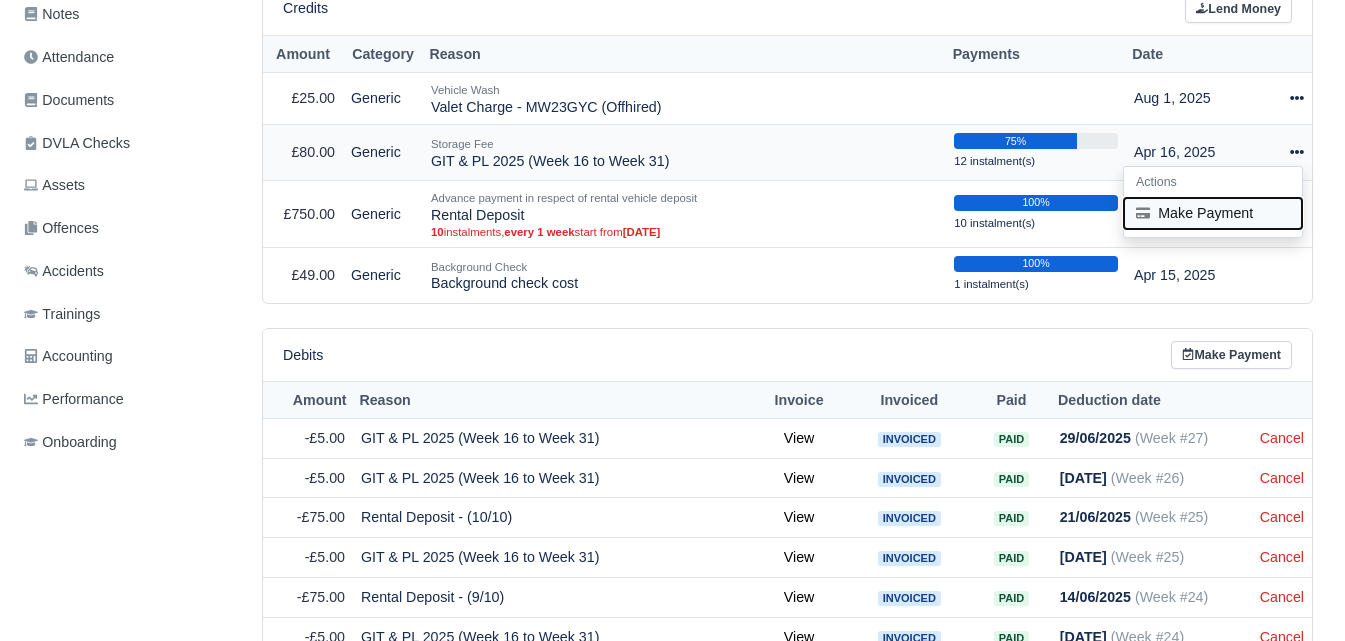 click on "Make Payment" at bounding box center (1213, 213) 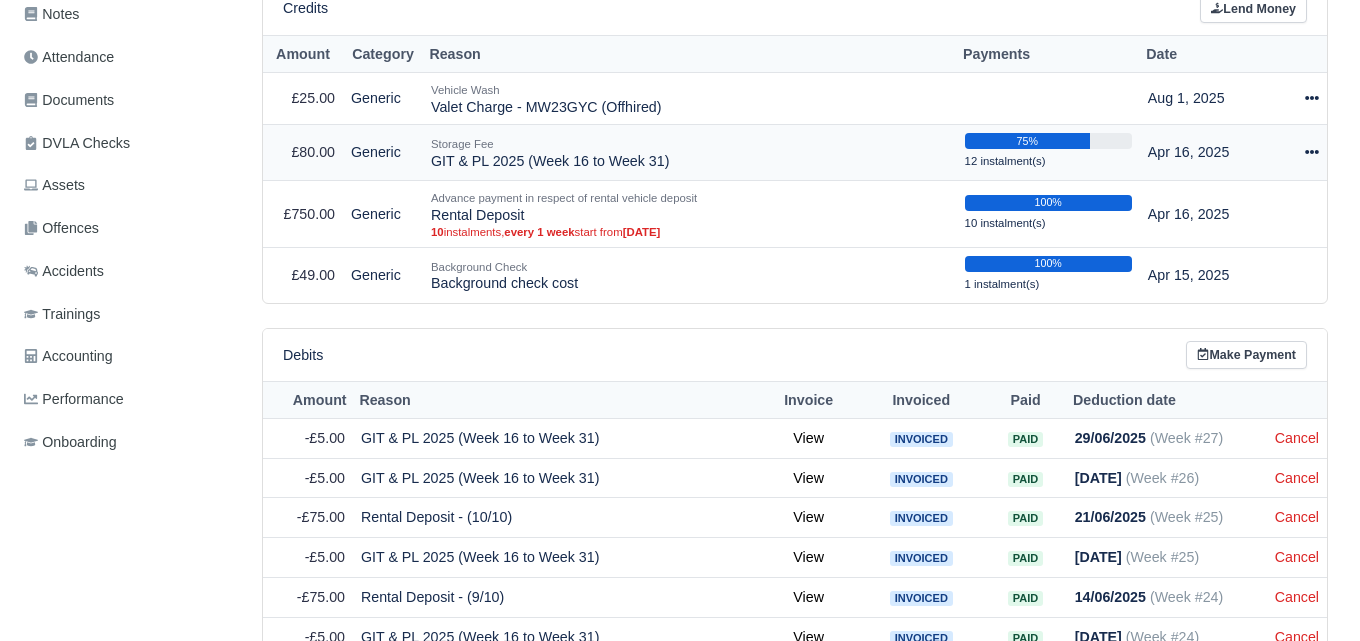 select on "6095" 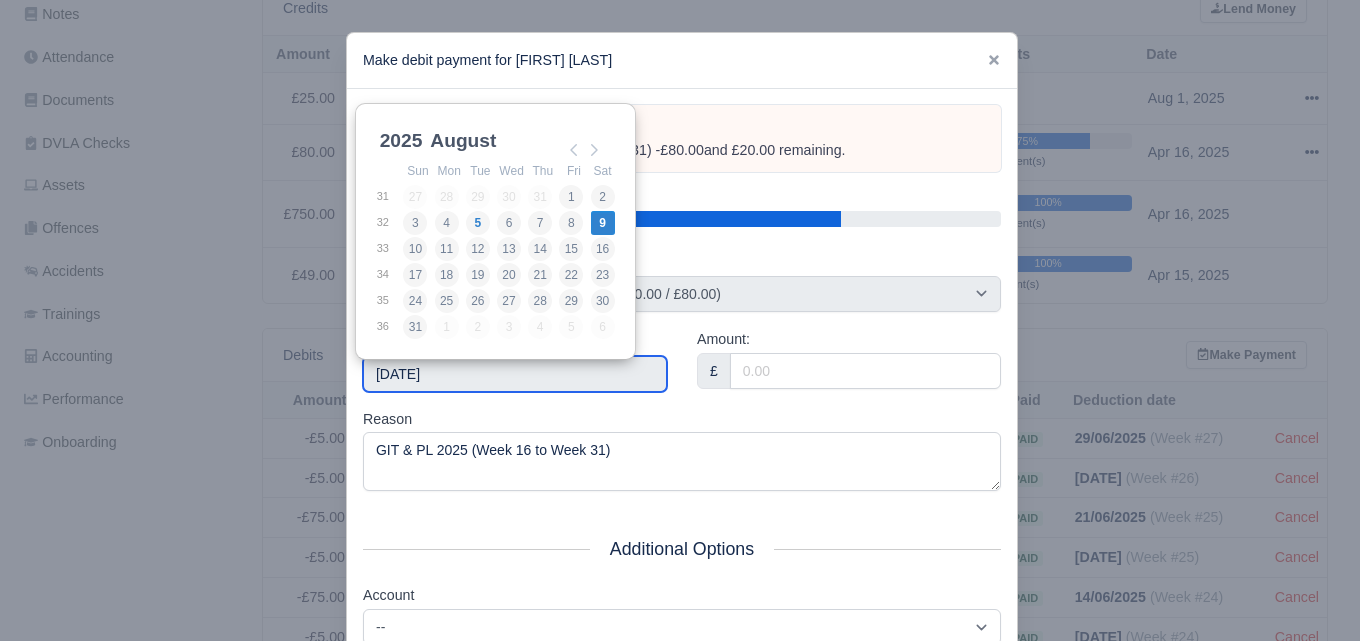 click on "[DATE]" at bounding box center [515, 374] 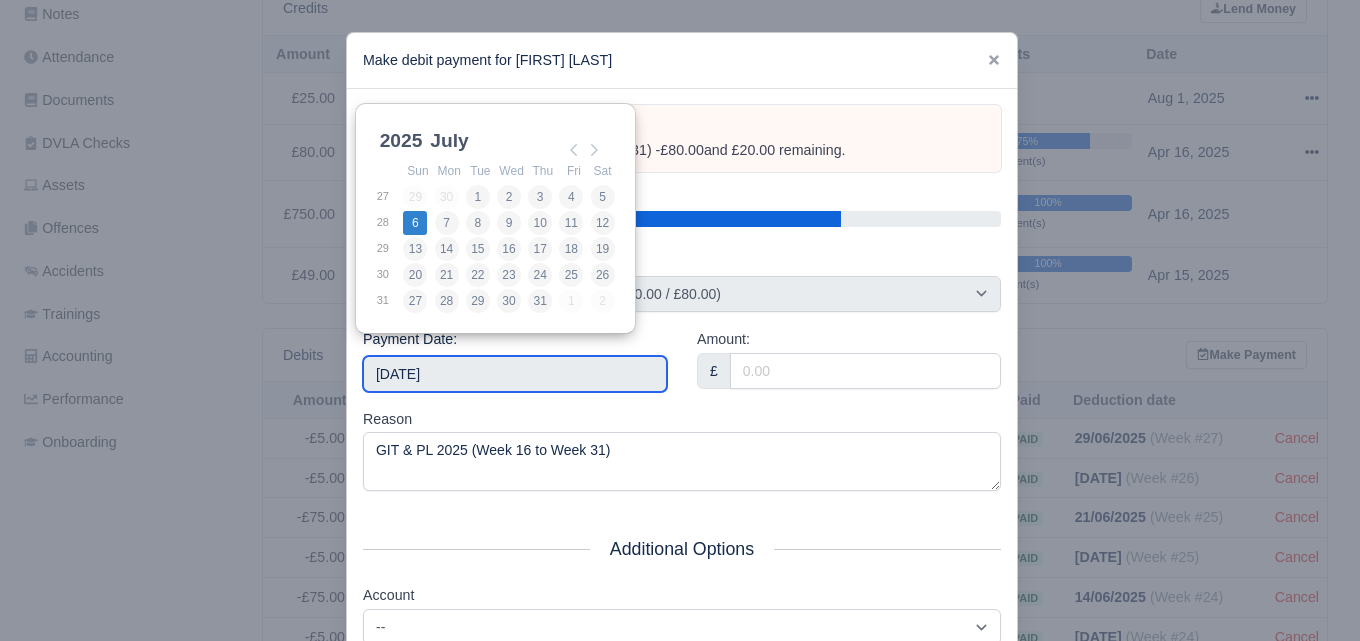 type on "2025-07-06" 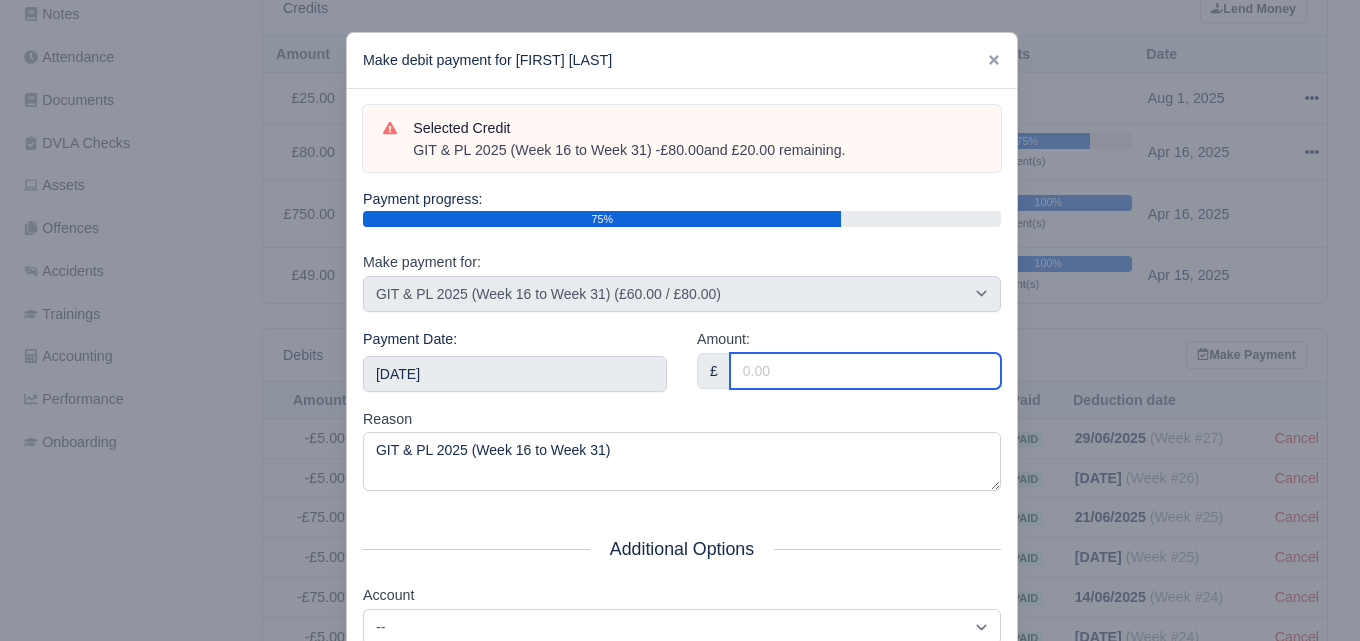 click on "Amount:" at bounding box center [865, 371] 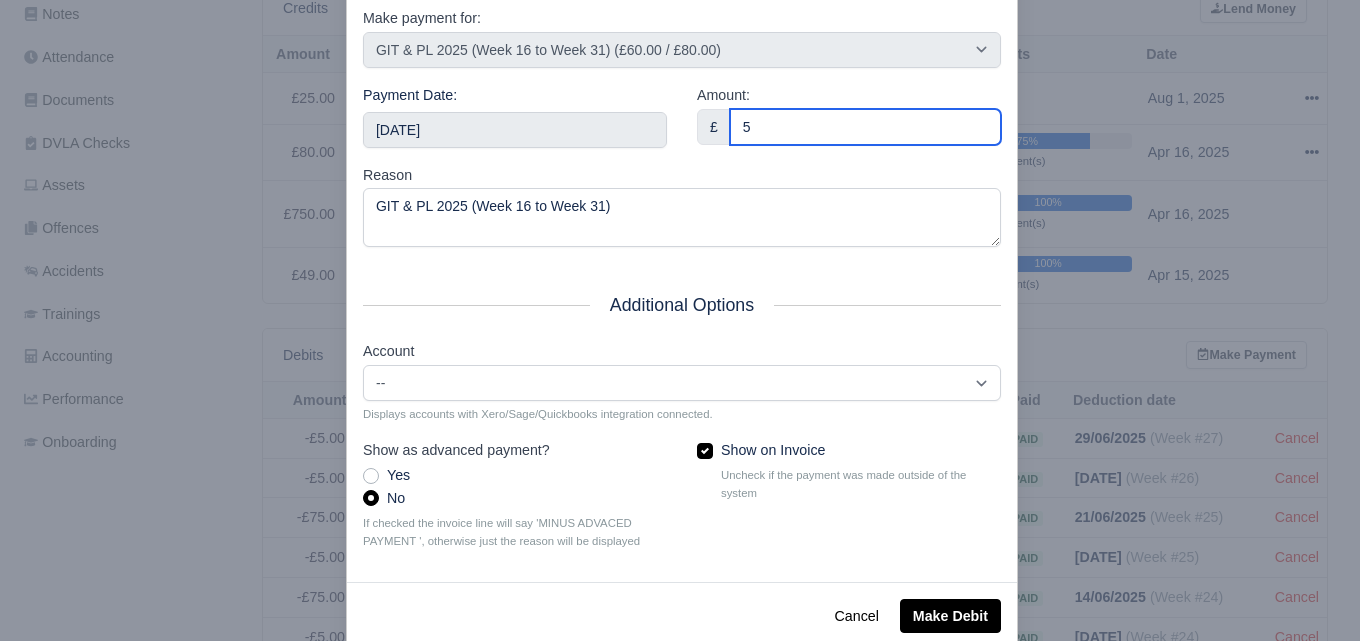 scroll, scrollTop: 246, scrollLeft: 0, axis: vertical 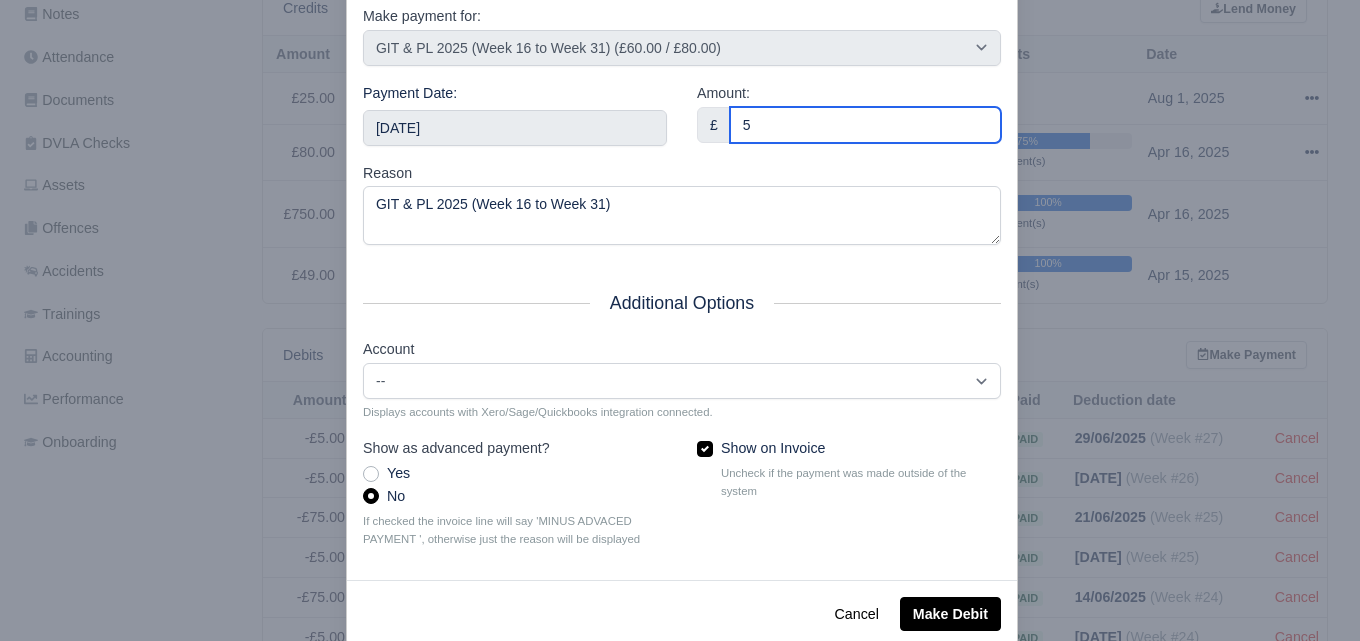 type on "5" 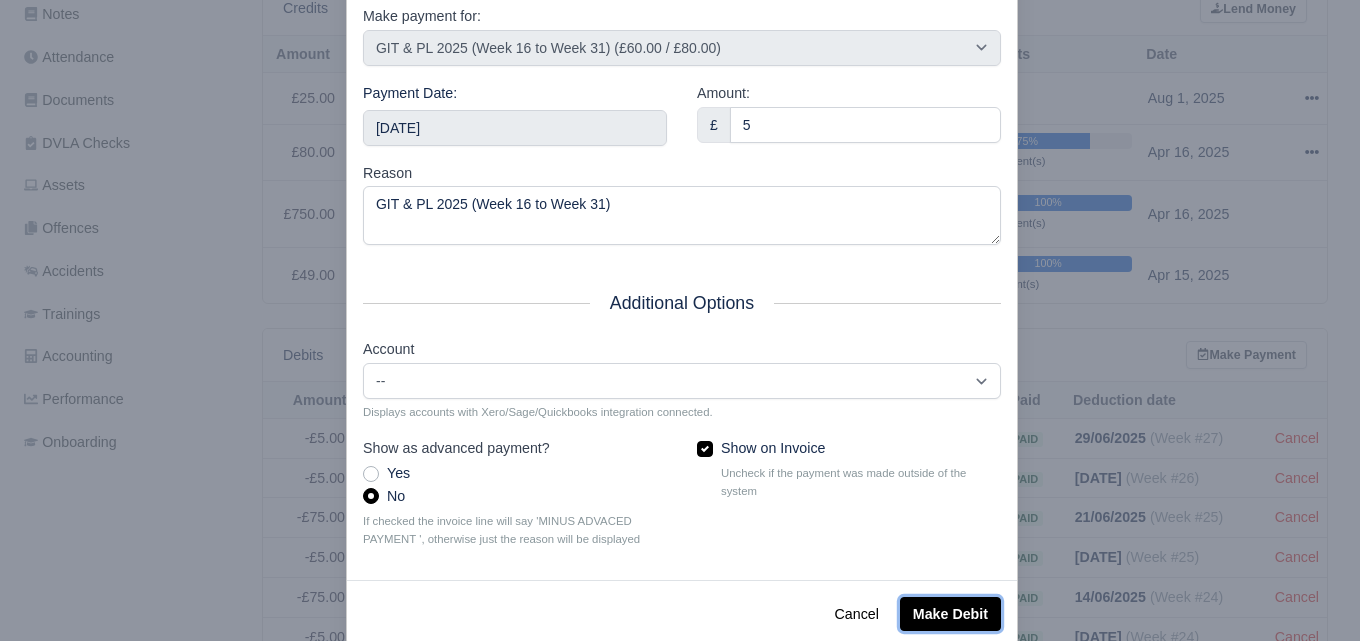 click on "Make Debit" at bounding box center [950, 614] 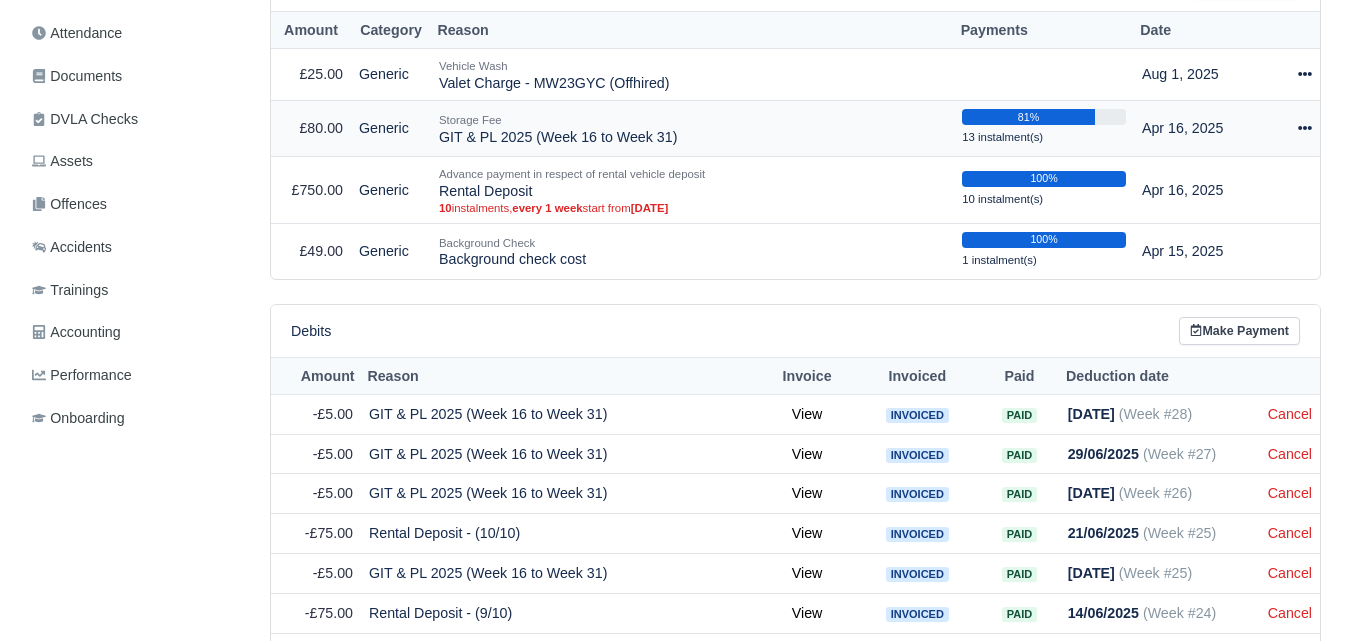 scroll, scrollTop: 493, scrollLeft: 0, axis: vertical 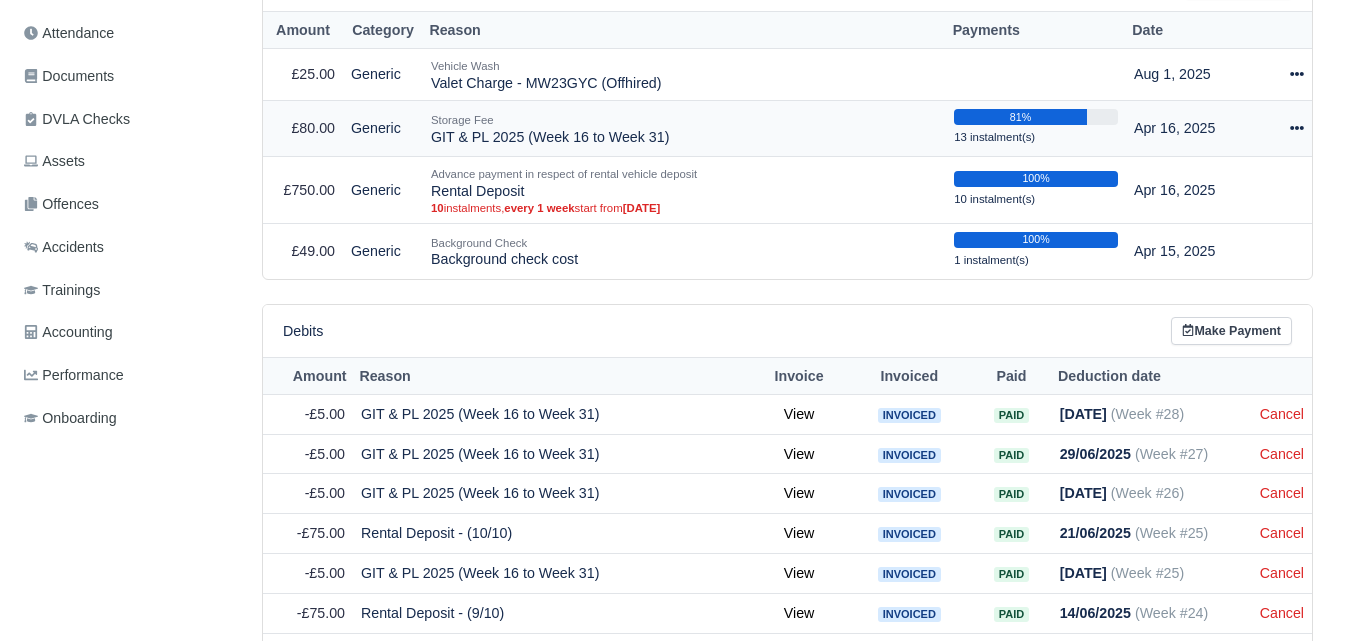 click 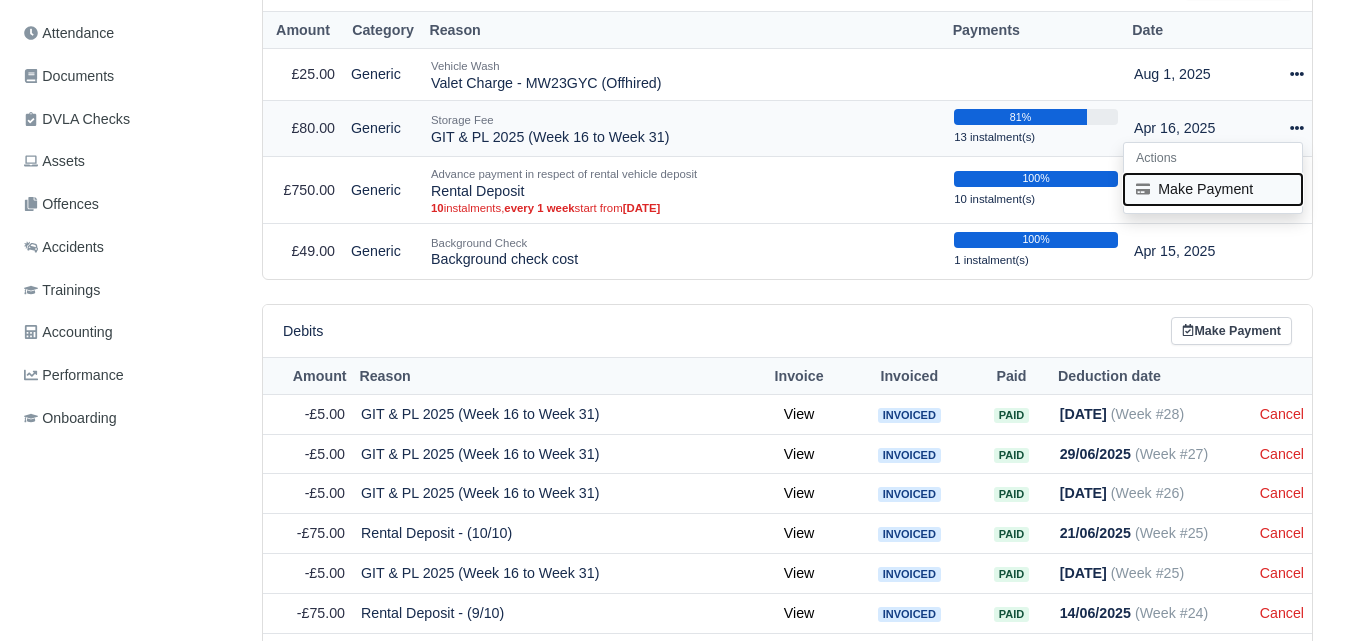 click on "Make Payment" at bounding box center [1213, 189] 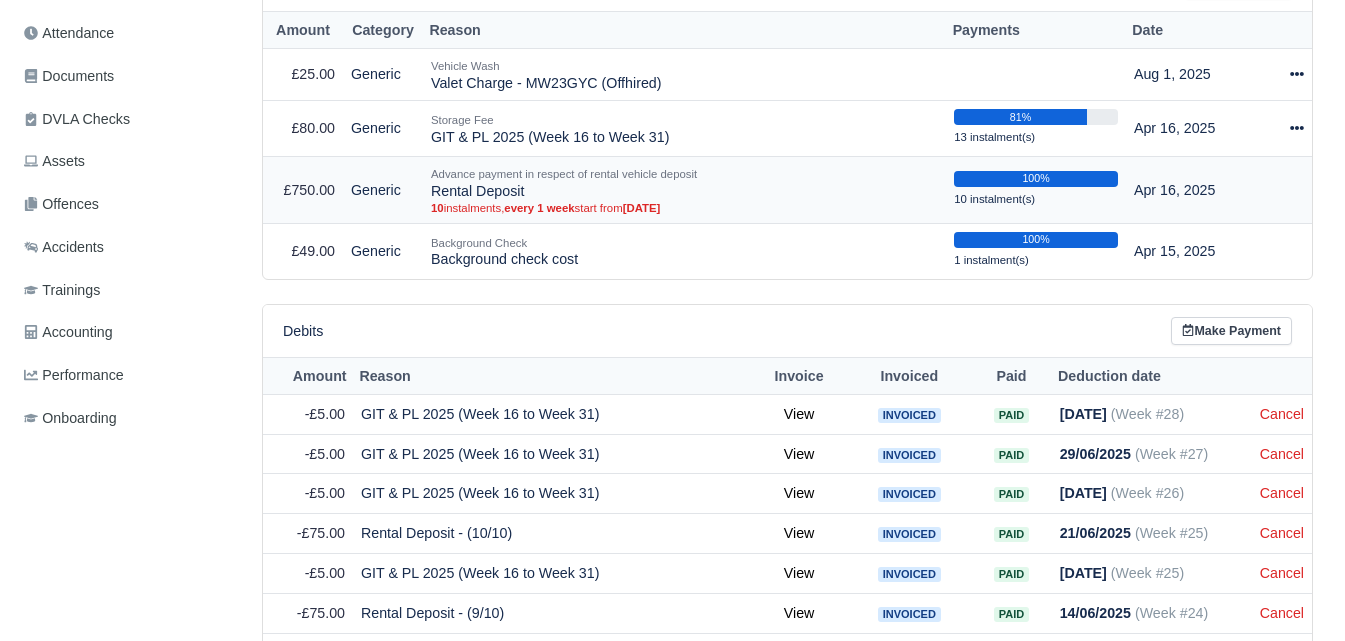 select on "6095" 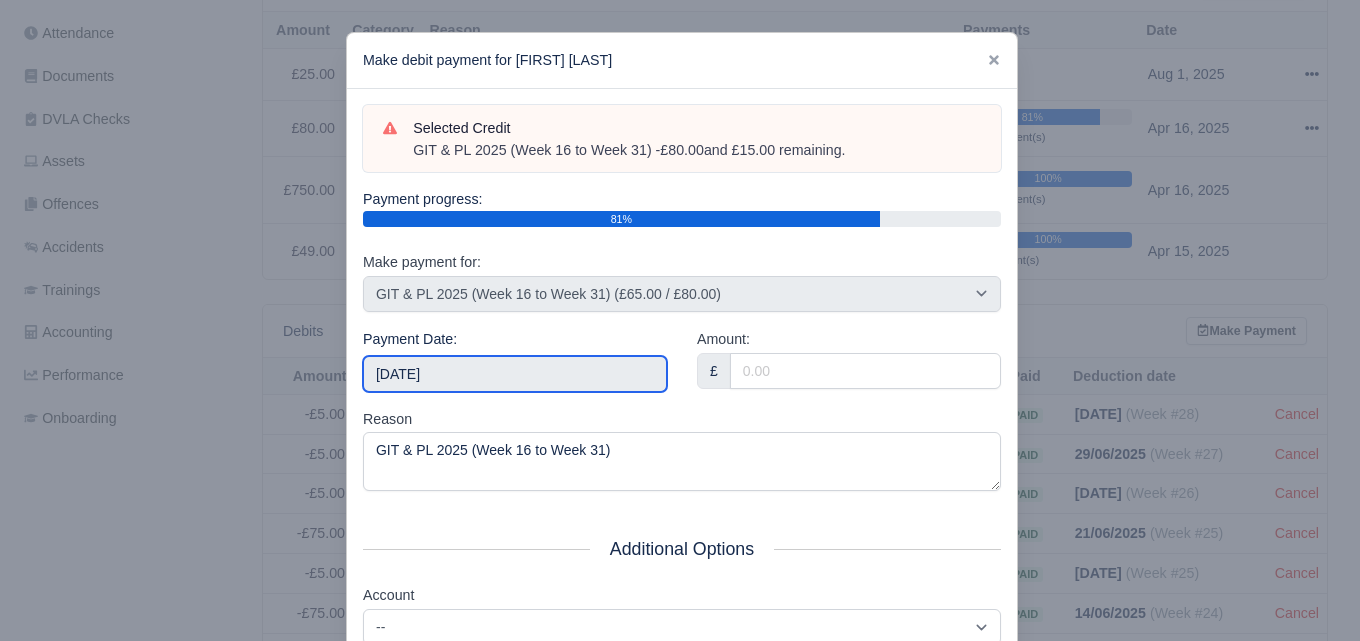 click on "WEB LOGISTIX LTD
My Invoices Schedule Workforce Manpower Expiring Documents Leave Requests Daily Attendance Daily Timesheet Onboardings Feedback Administration Depots Operating Centres Management Schedule Tasks Tasks Metrics Vehicles Fleet Schedule Rental Agreements Today's Inspections Forms Customers Offences Incidents Service Entries Renewal Dates Vehicle Groups Fleet Insurance B2B Contractors Finance Invoices Disputes Payment Types Service Types Assets Credit Instalments Bulk Payment Custom Invoices Health & Safety Vehicle Inspections Support Portal Incidents Compliance Compliance Dashboard E-Sign Documents Communication Center Trainings Reports
×" at bounding box center (680, -173) 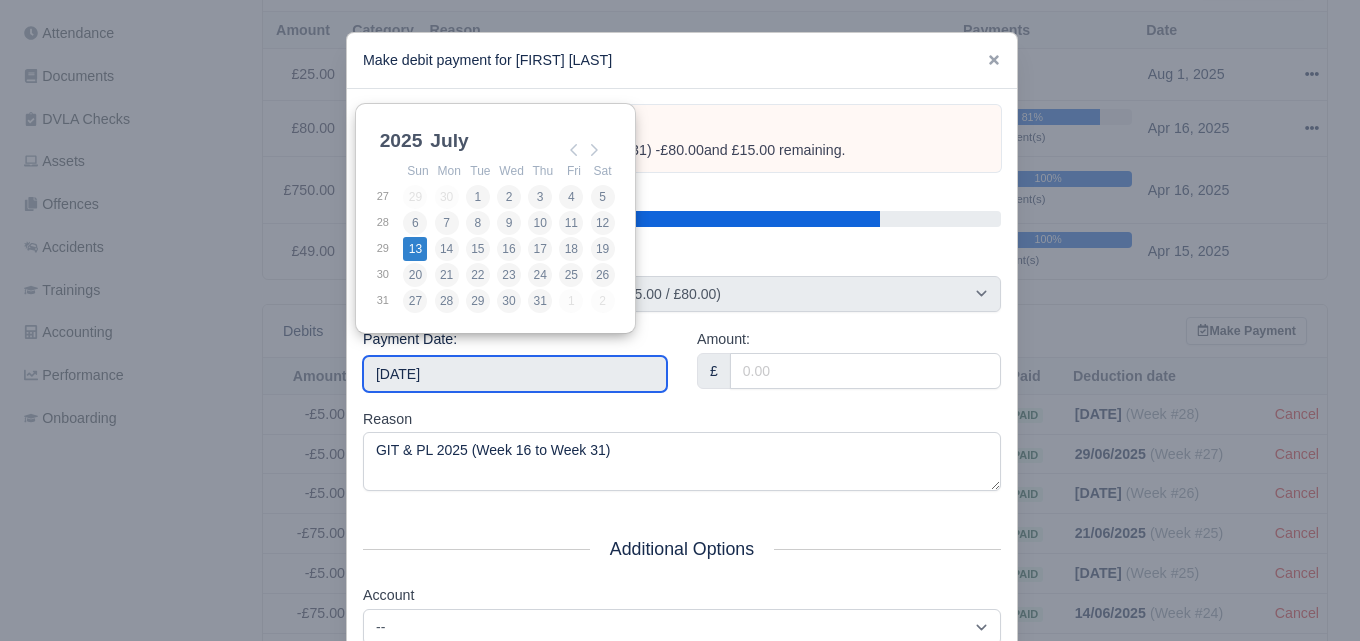 type on "2025-07-13" 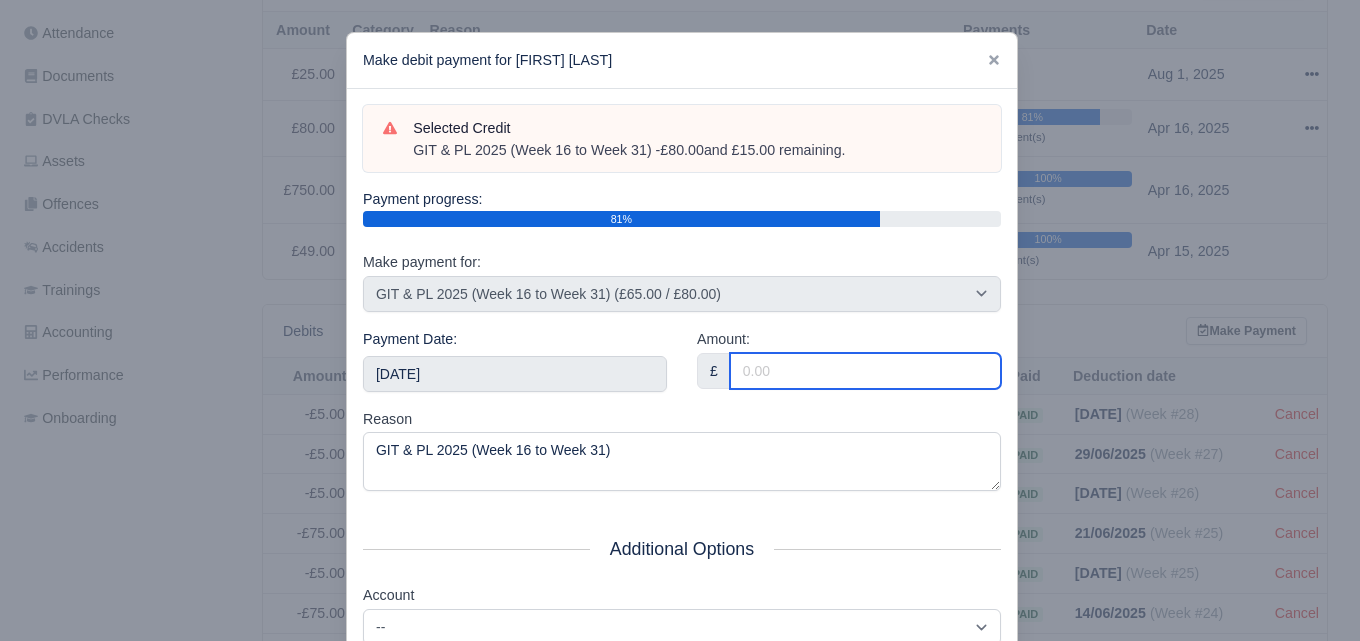 click on "Amount:" at bounding box center (865, 371) 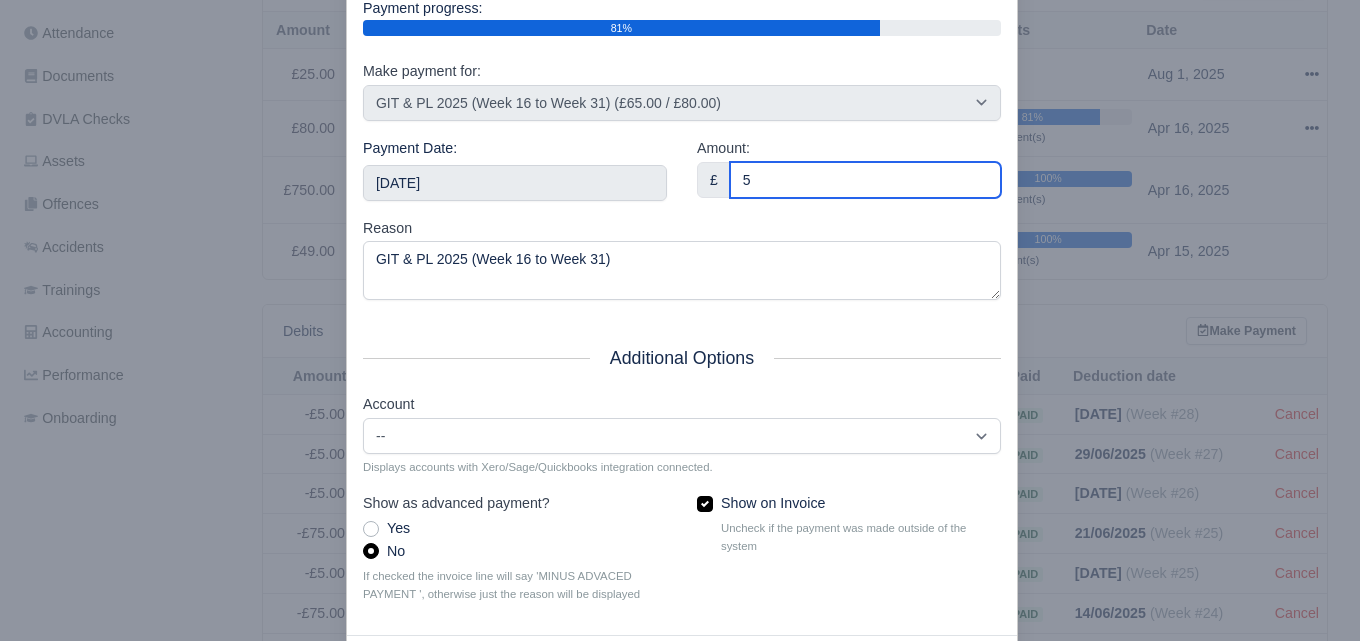 scroll, scrollTop: 287, scrollLeft: 0, axis: vertical 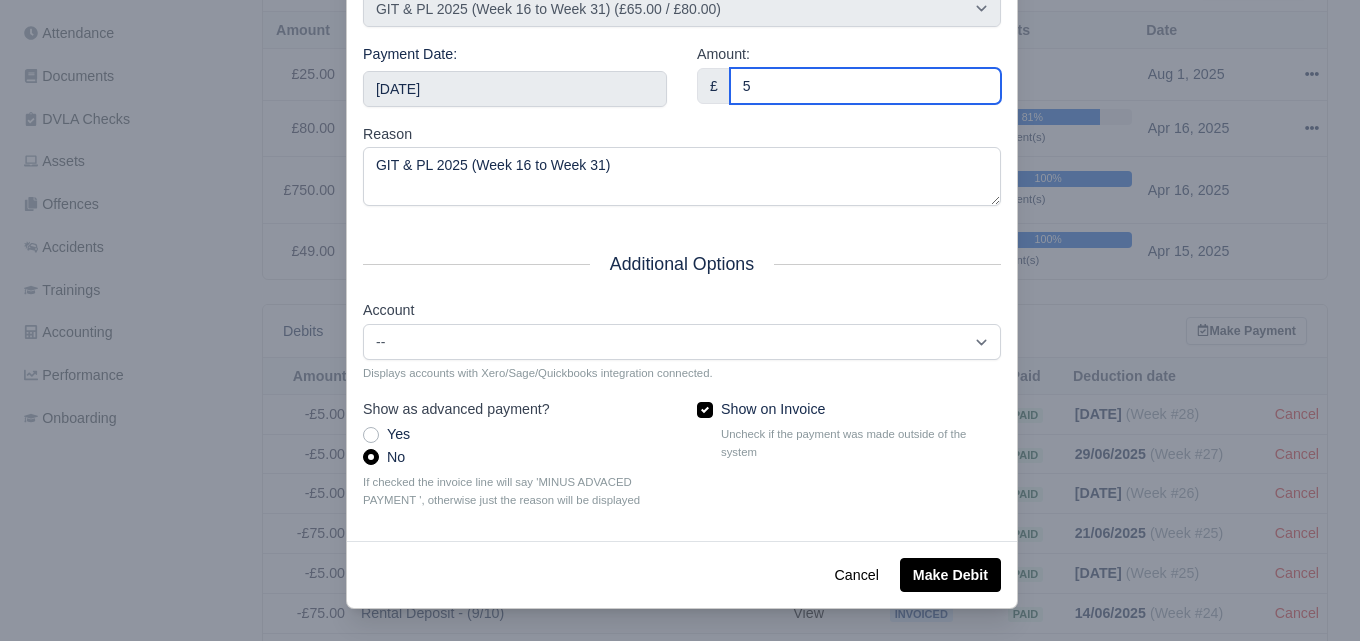 type on "5" 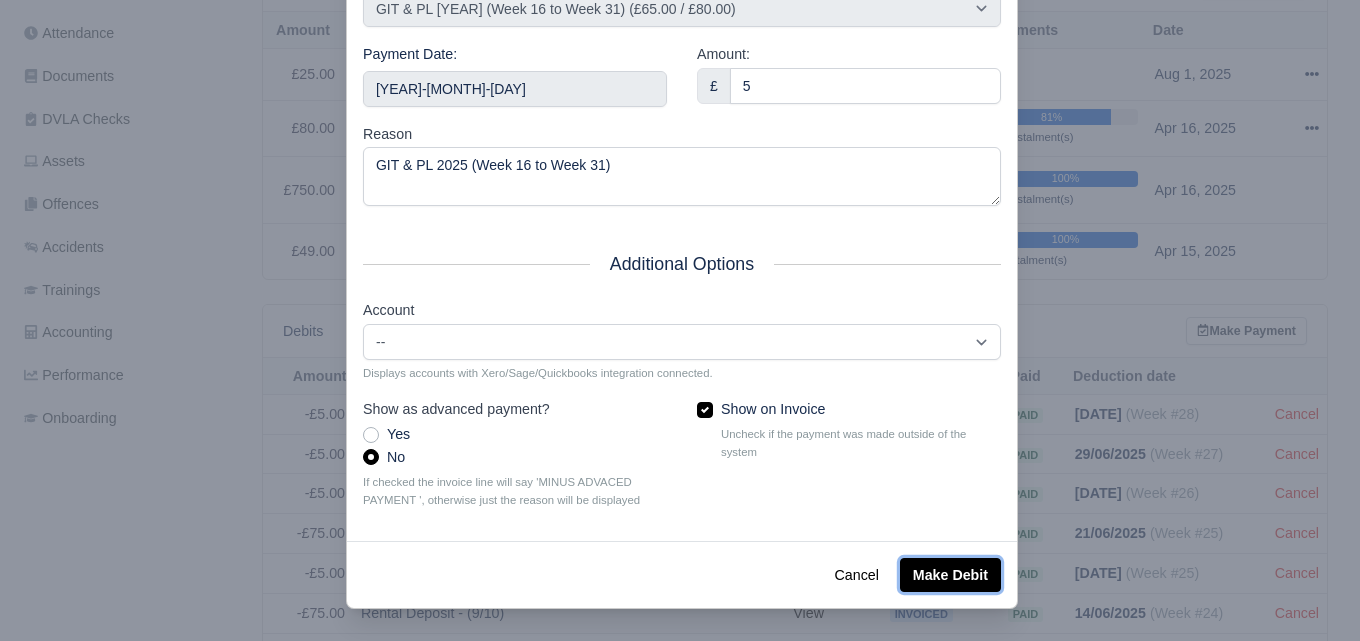 click on "Make Debit" 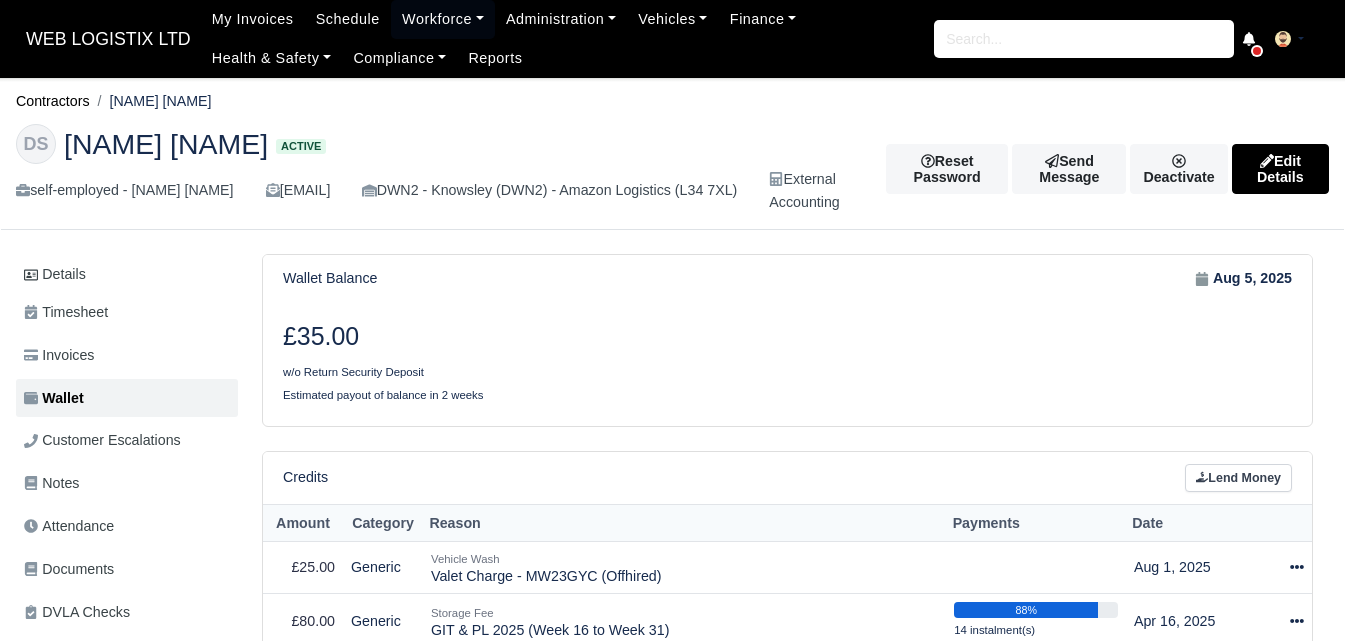 scroll, scrollTop: 0, scrollLeft: 0, axis: both 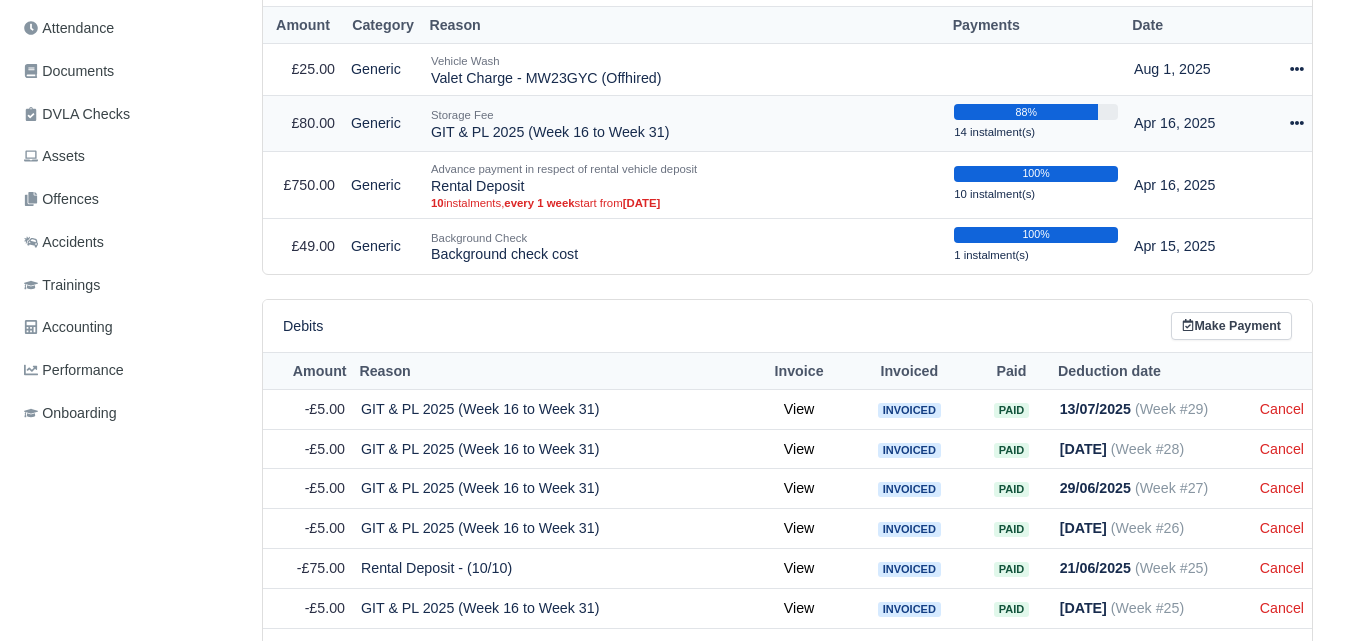 click 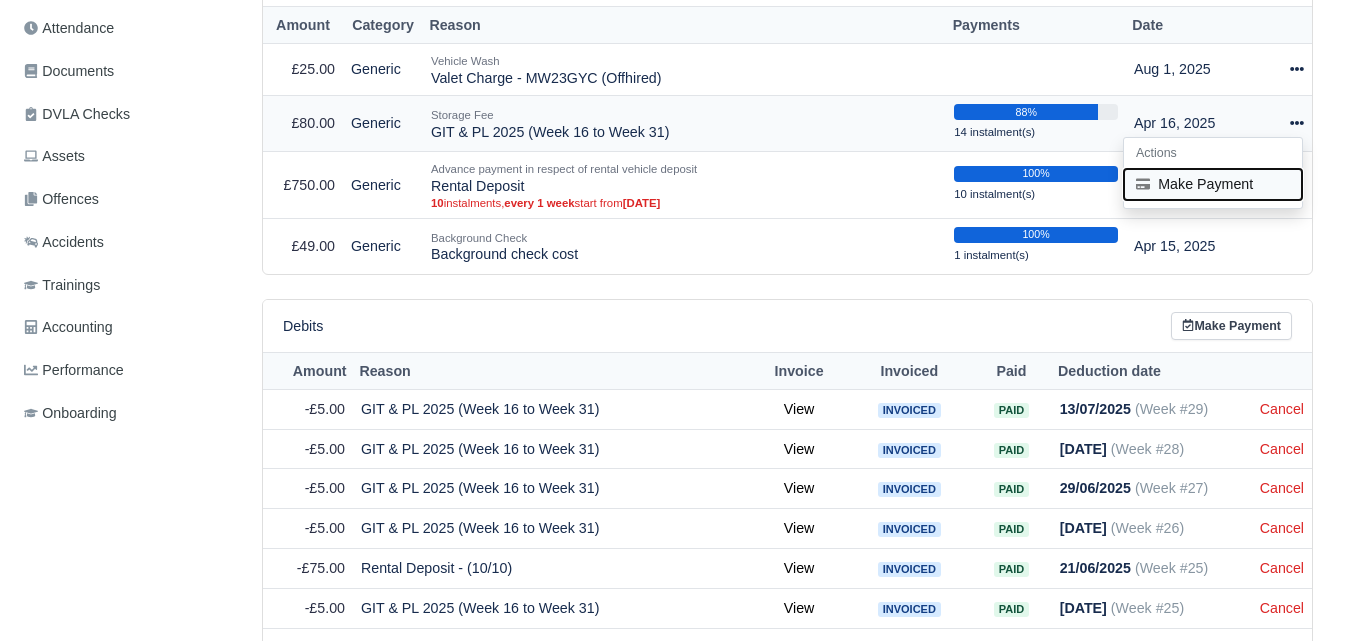 click on "Make Payment" at bounding box center [1213, 184] 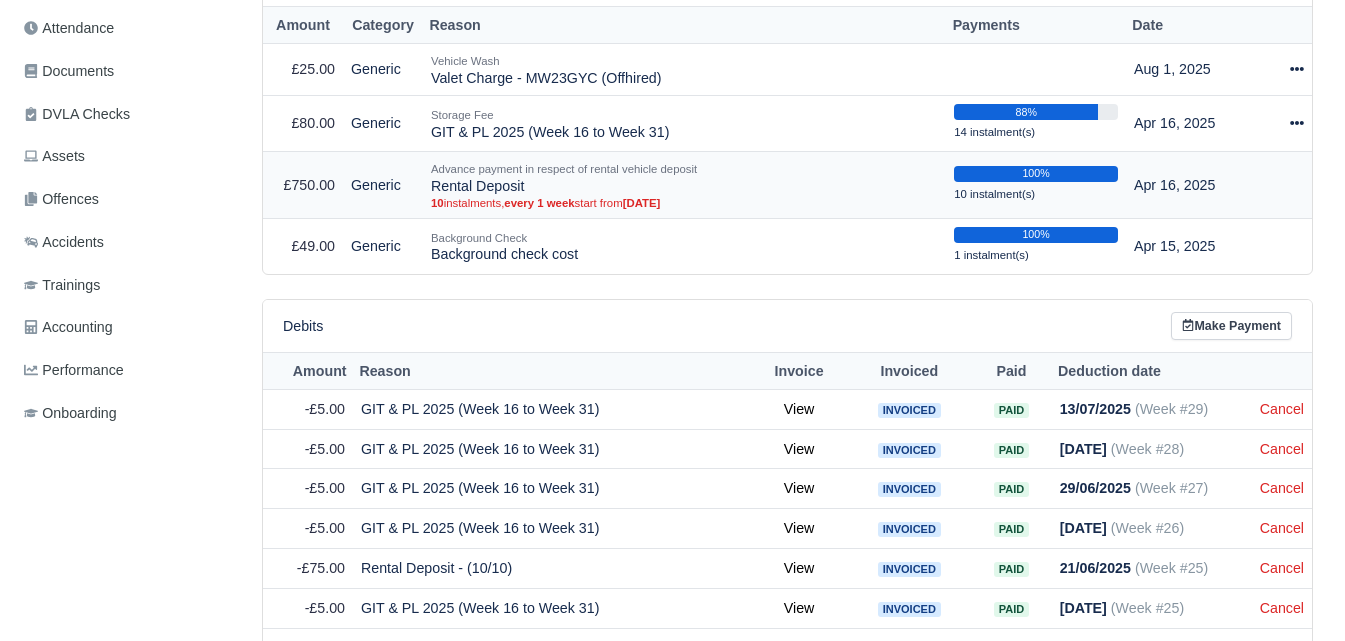 select on "6095" 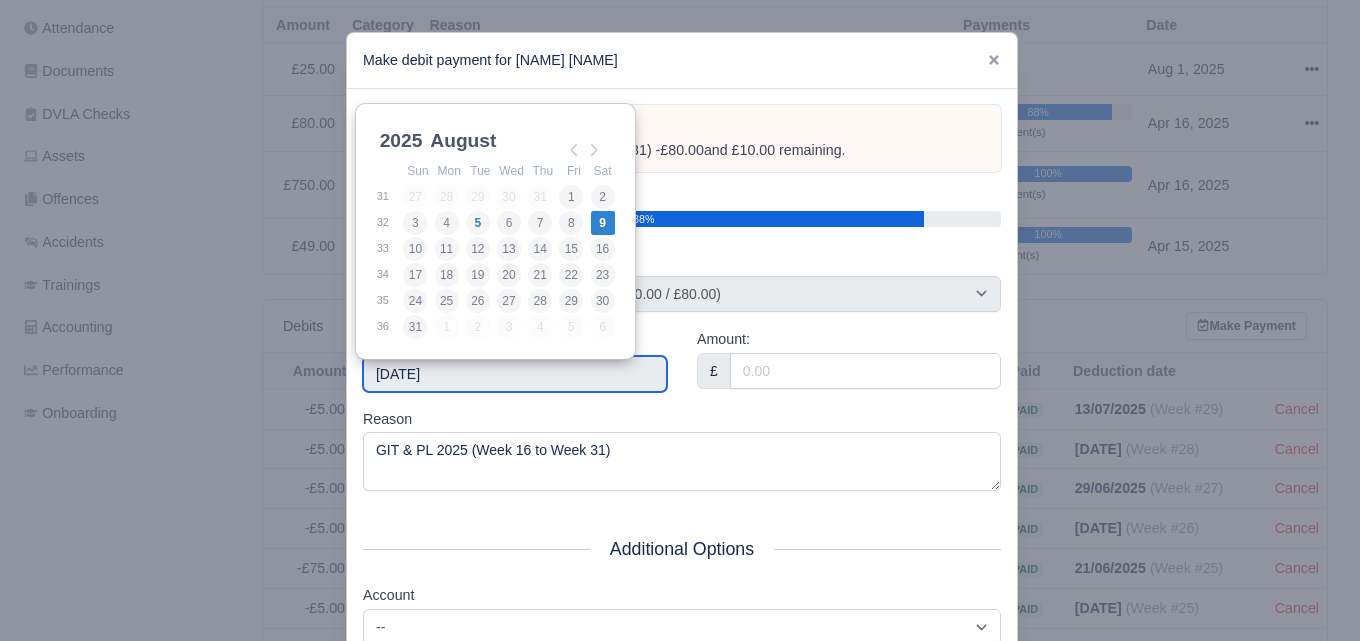 click on "[DATE]" at bounding box center (515, 374) 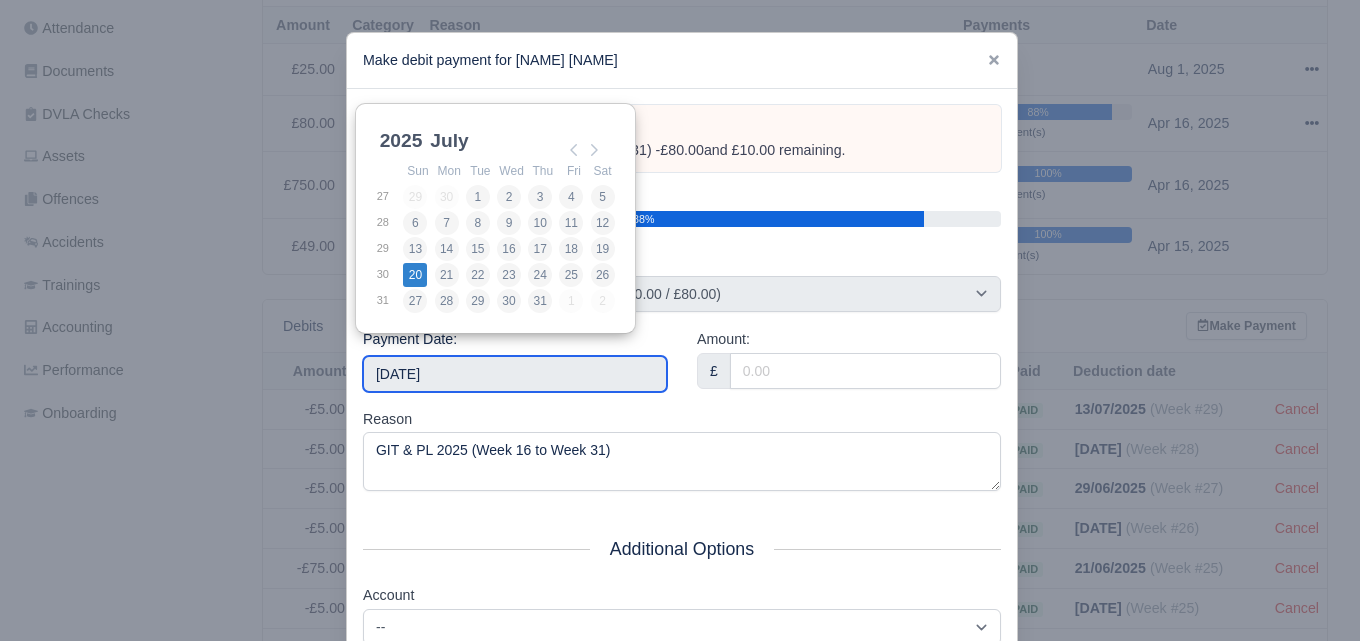 type on "2025-07-20" 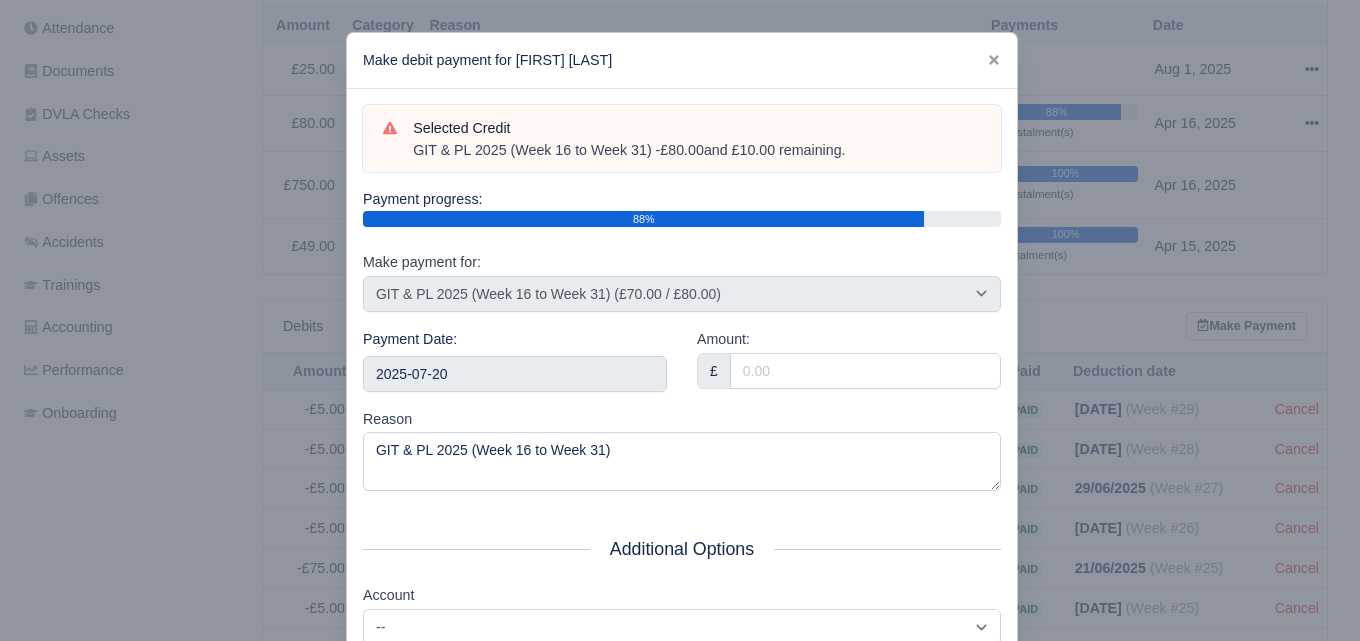 click on "Amount:
£" 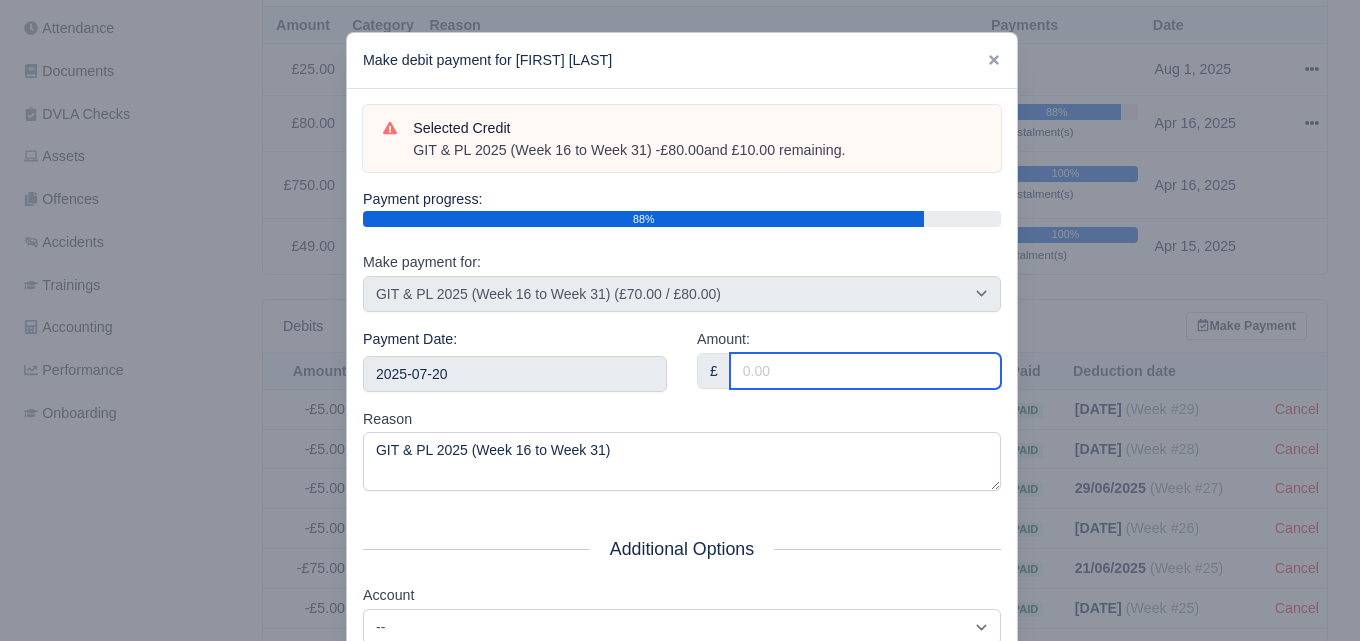 click on "Amount:" 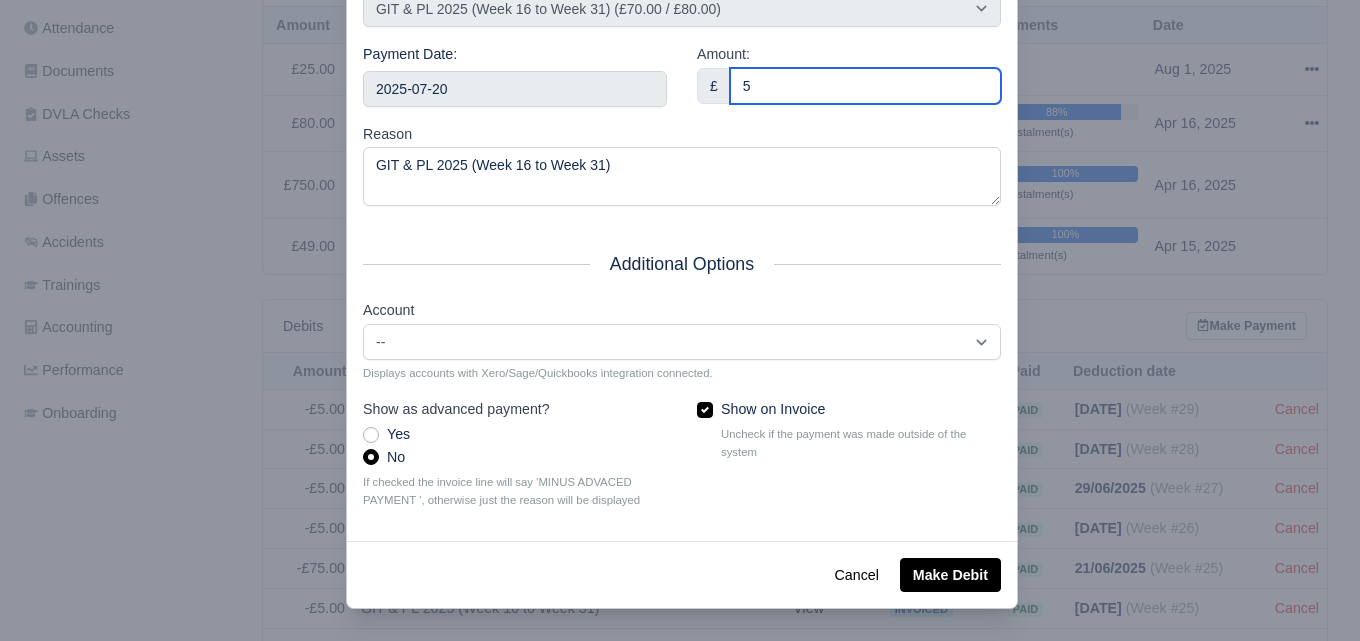 scroll, scrollTop: 287, scrollLeft: 0, axis: vertical 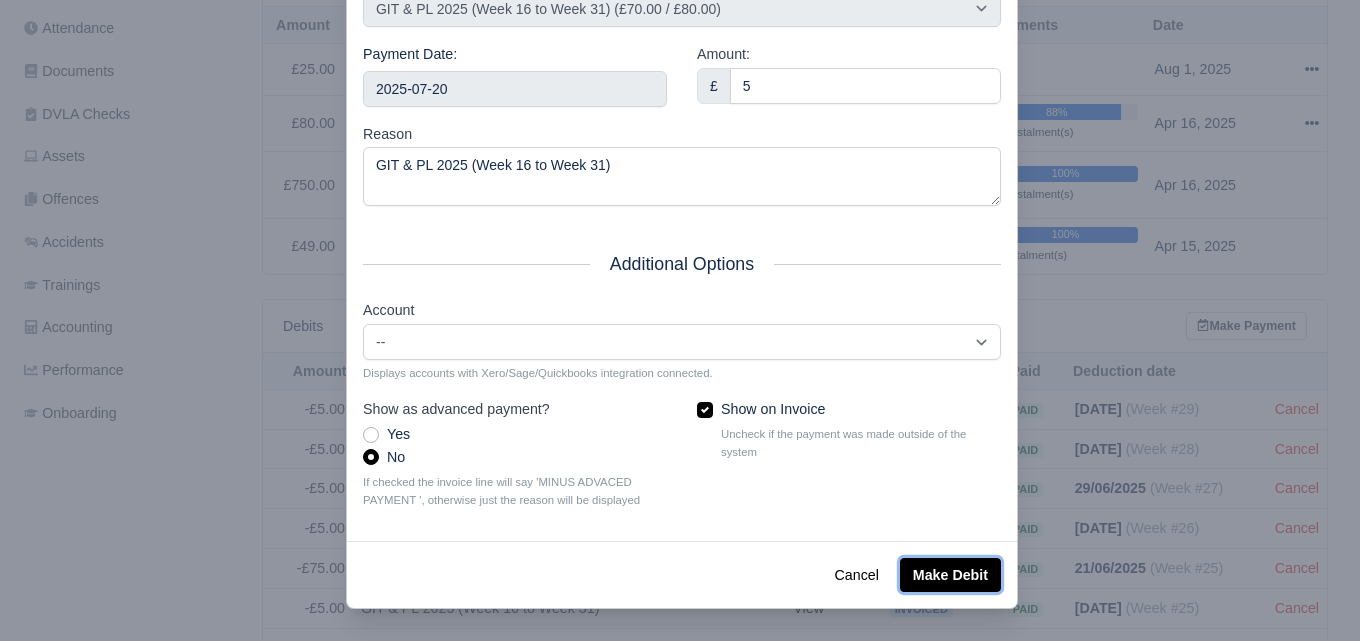 click on "Make Debit" 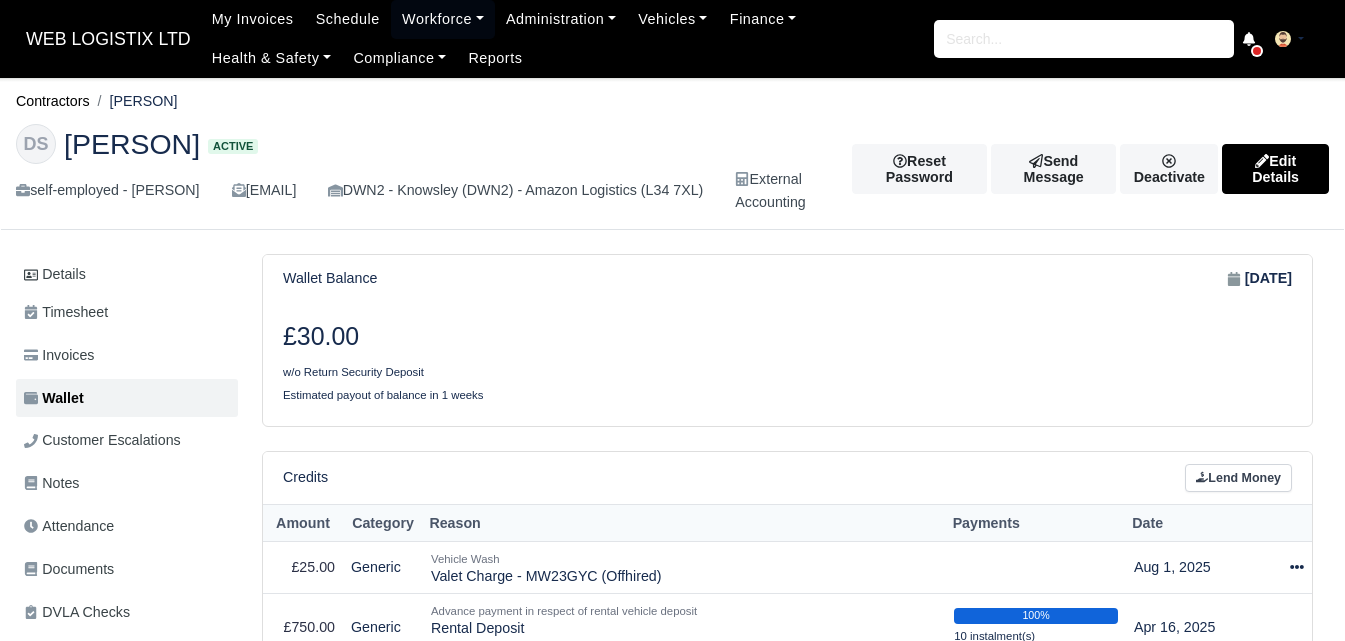 scroll, scrollTop: 0, scrollLeft: 0, axis: both 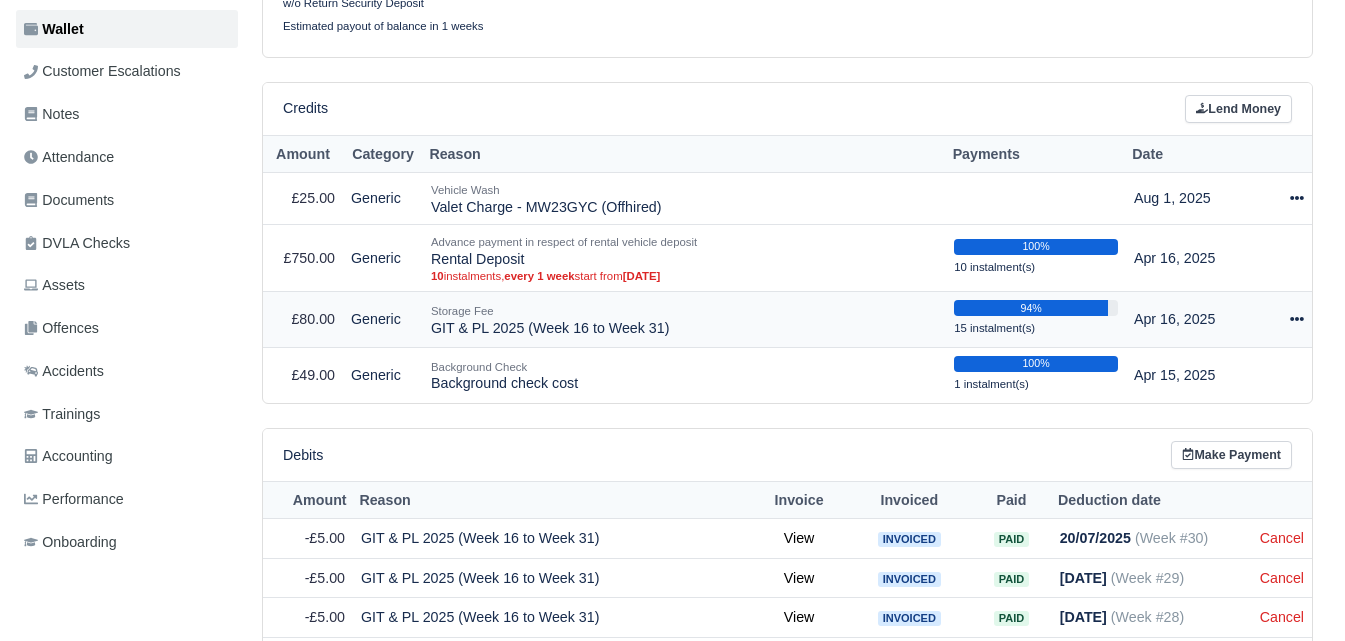 click 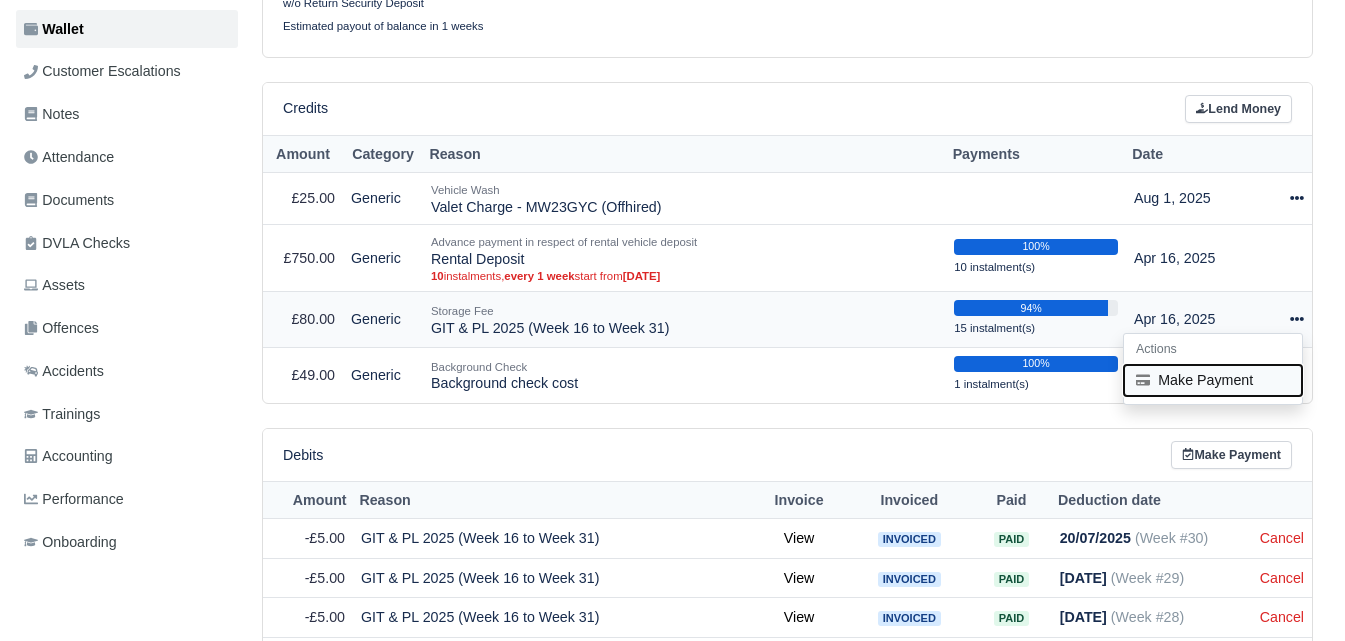 click on "Make Payment" 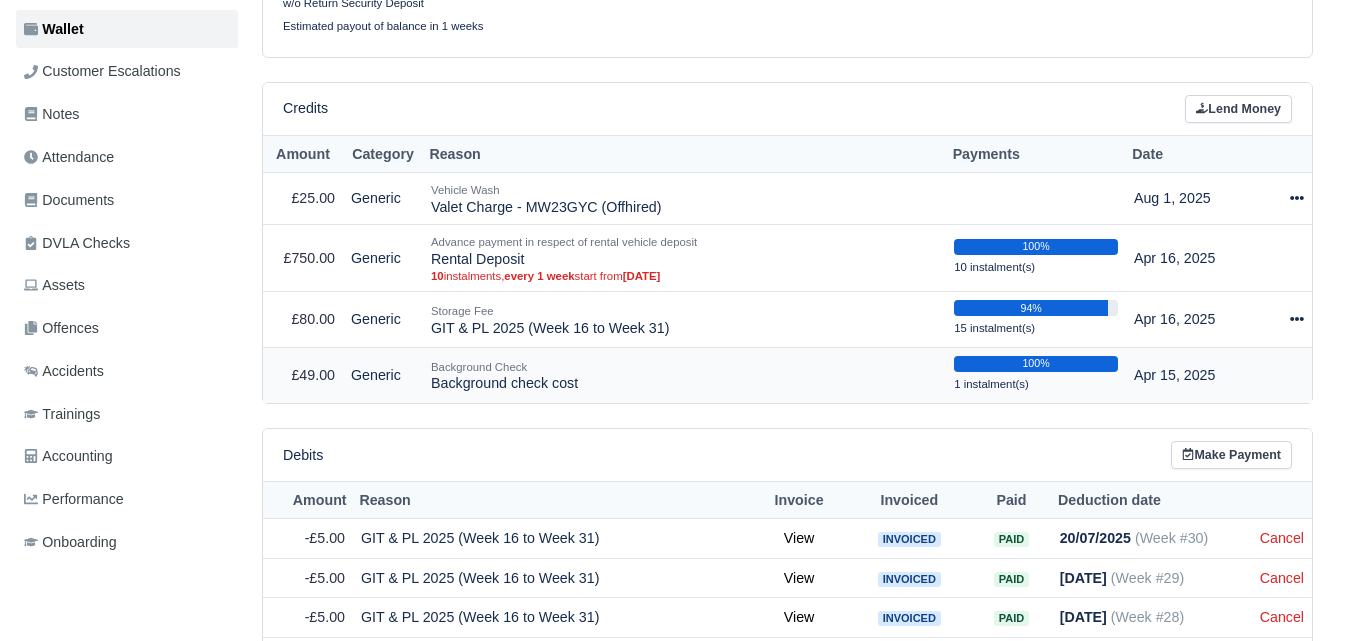 select on "6095" 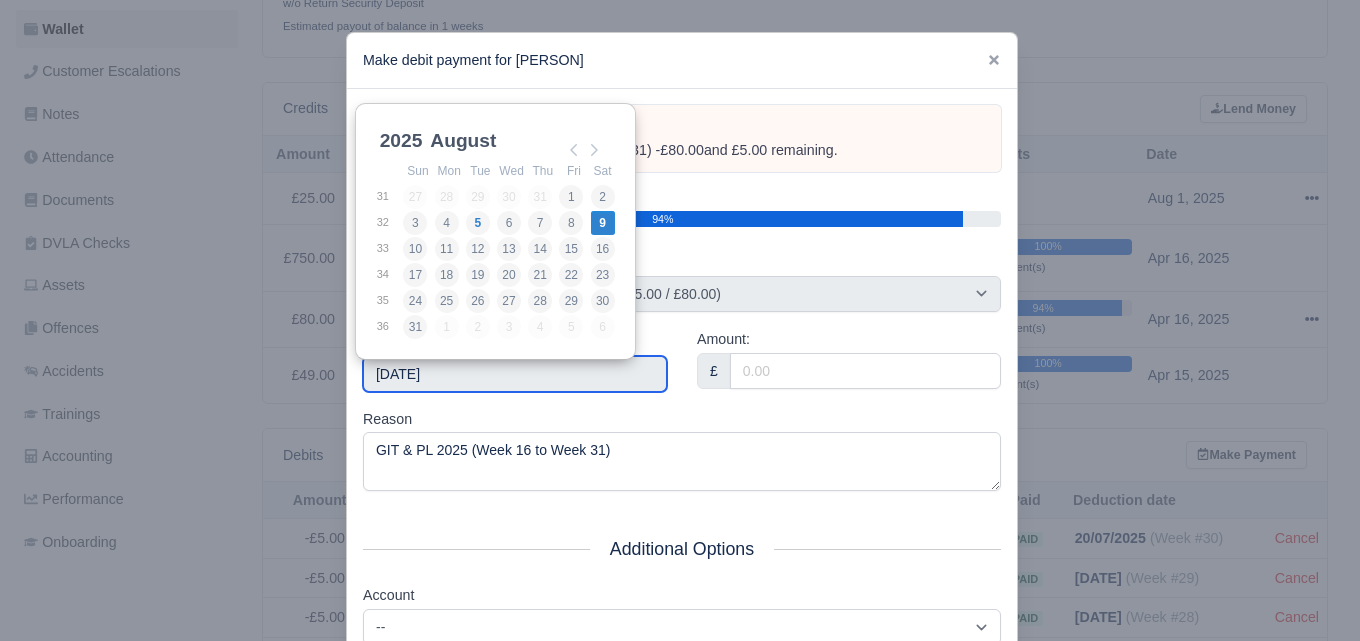 click on "[DATE]" 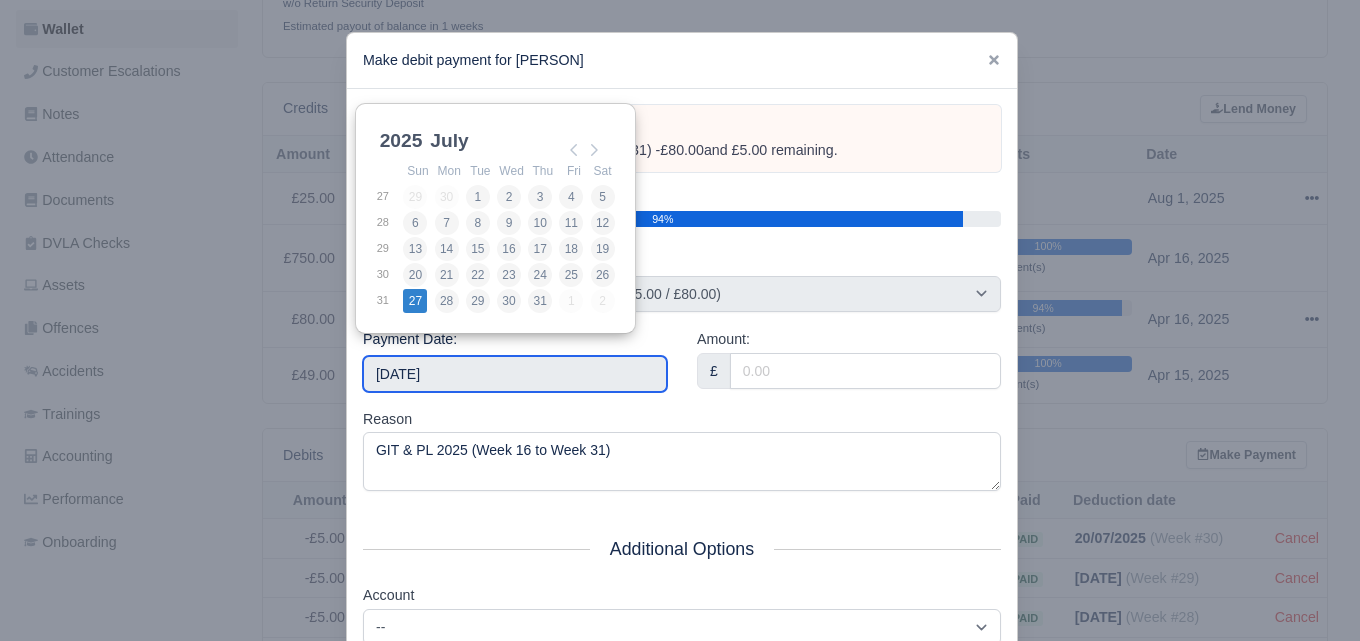 type on "2025-07-27" 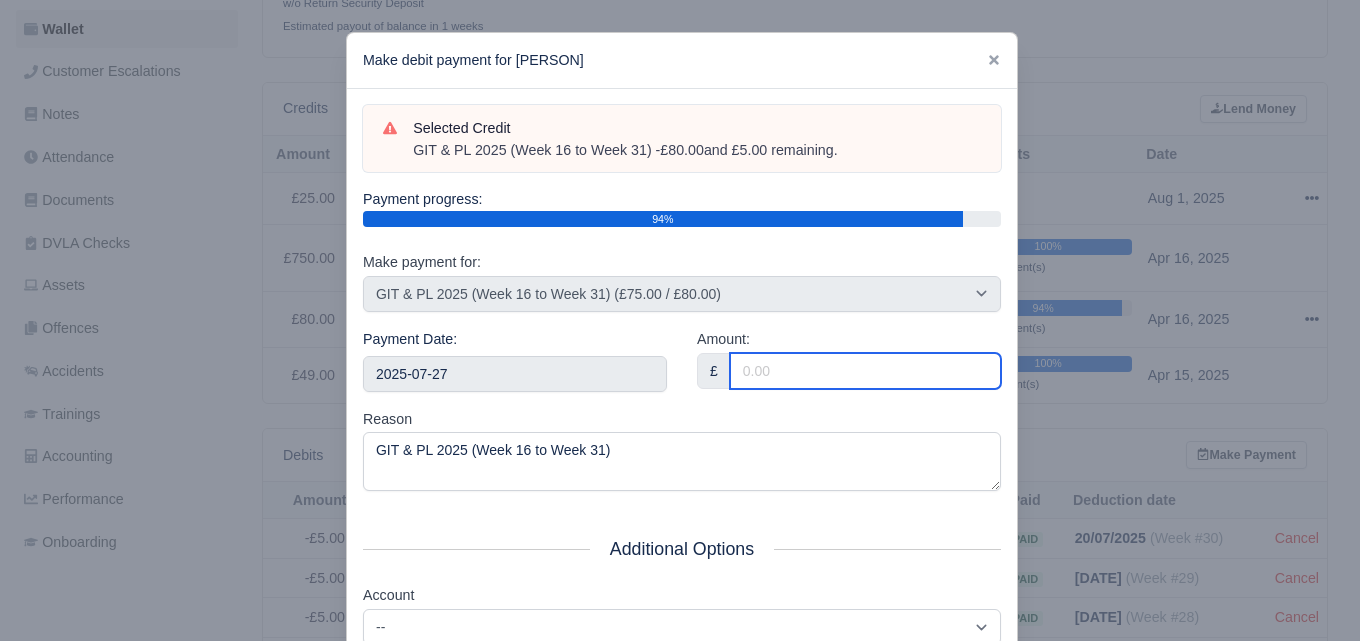 click on "Amount:" 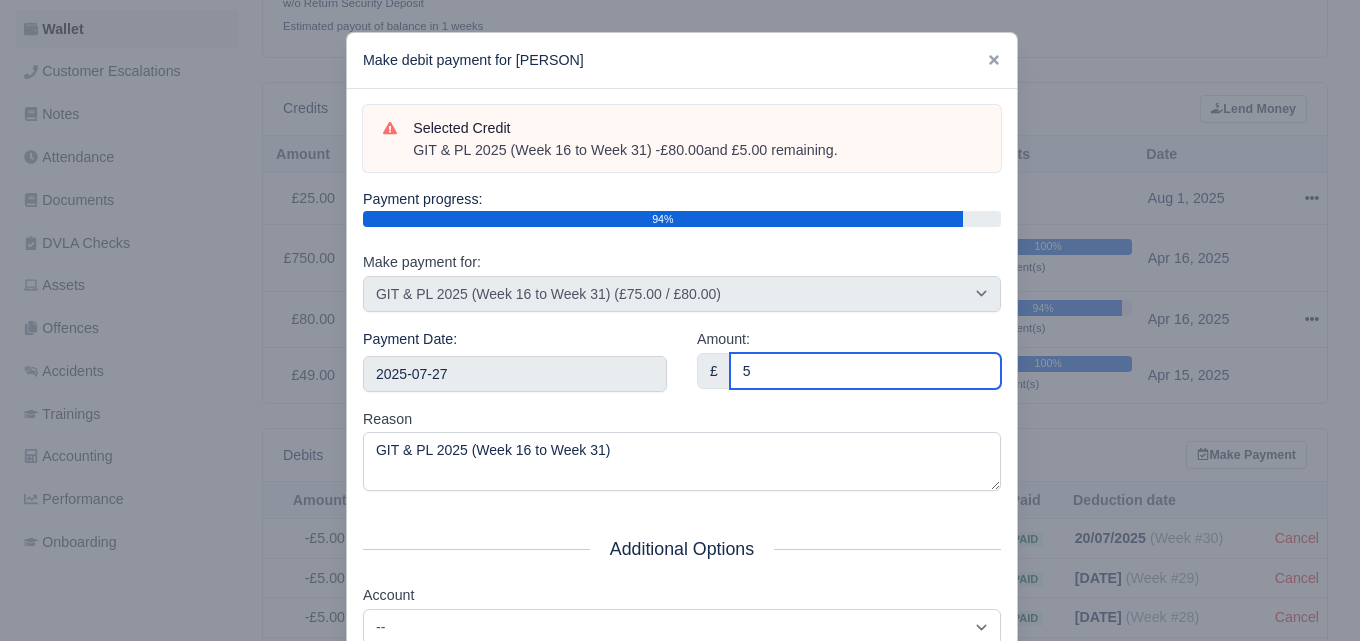 scroll, scrollTop: 287, scrollLeft: 0, axis: vertical 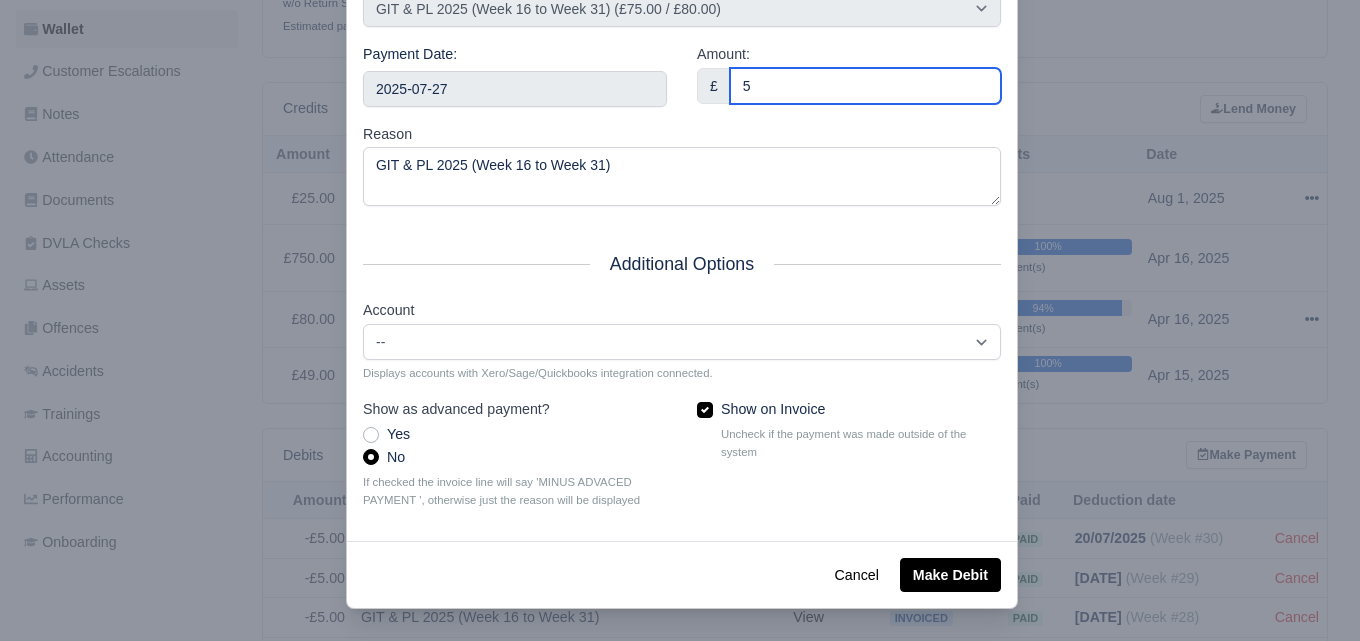 type on "5" 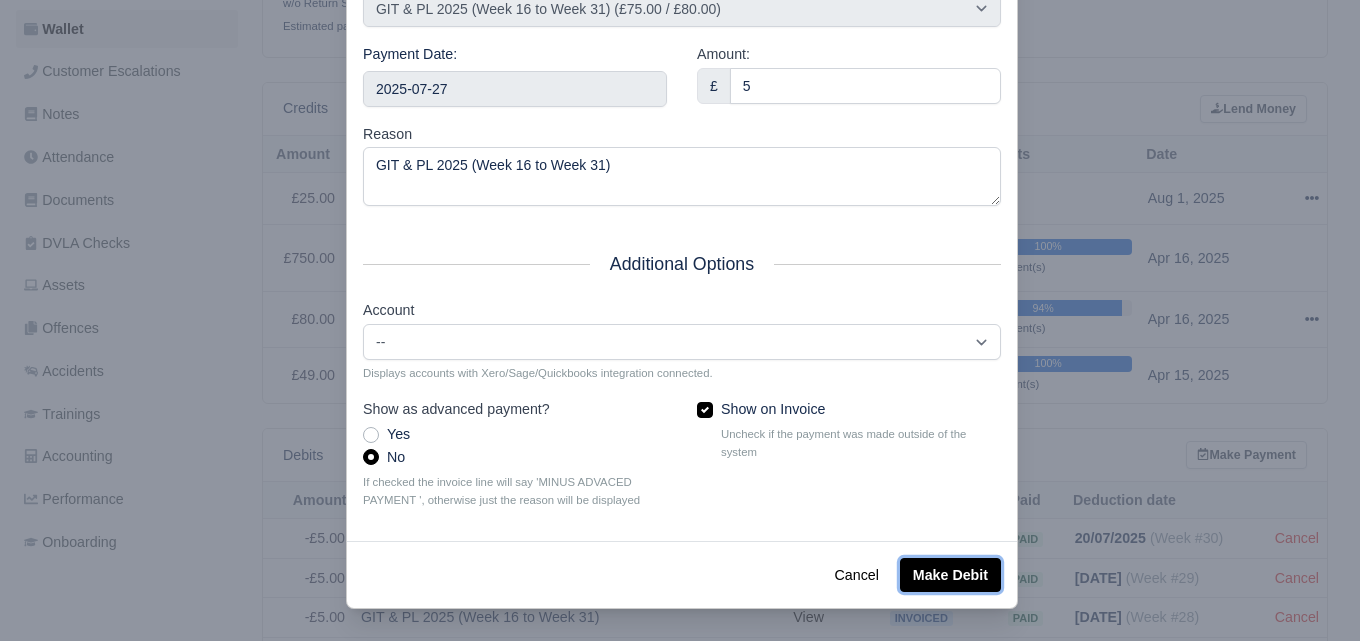 click on "Make Debit" 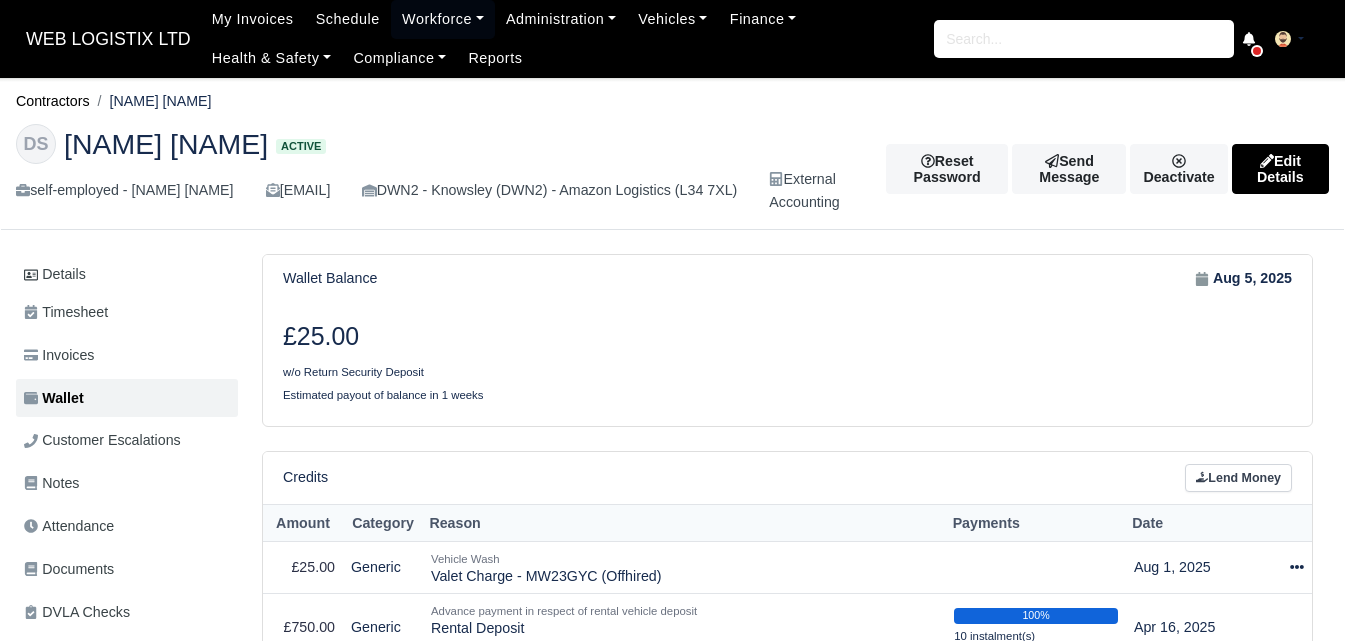 scroll, scrollTop: 0, scrollLeft: 0, axis: both 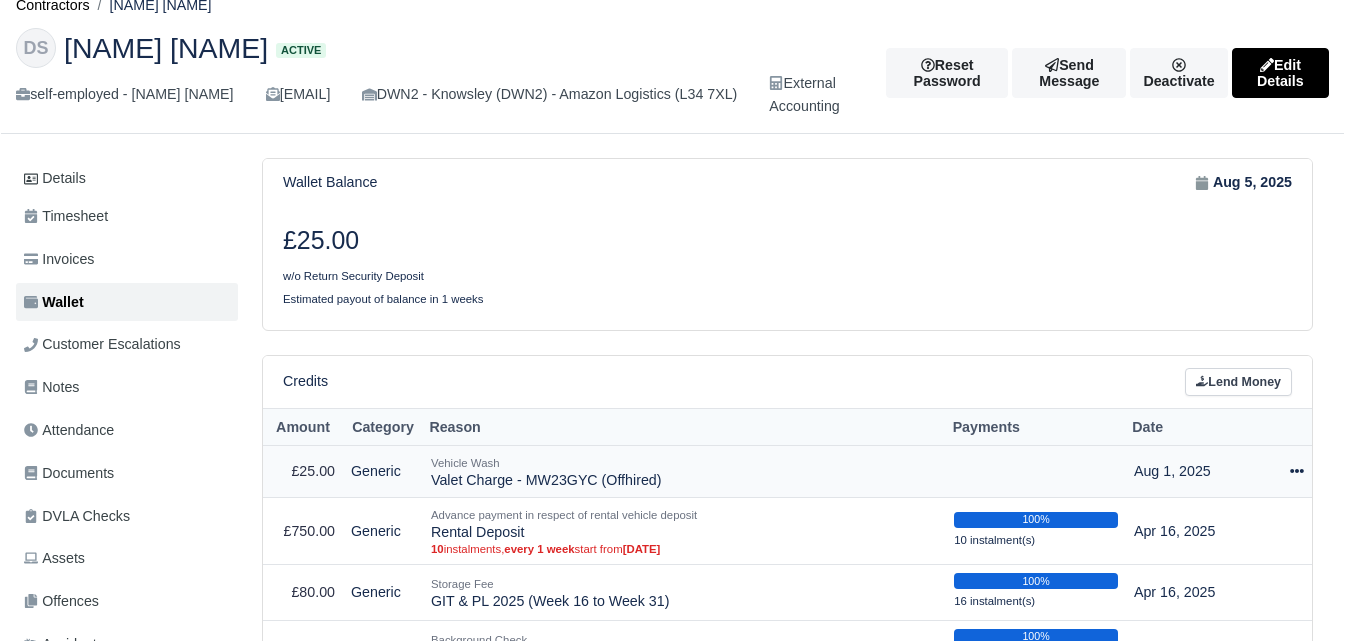 click 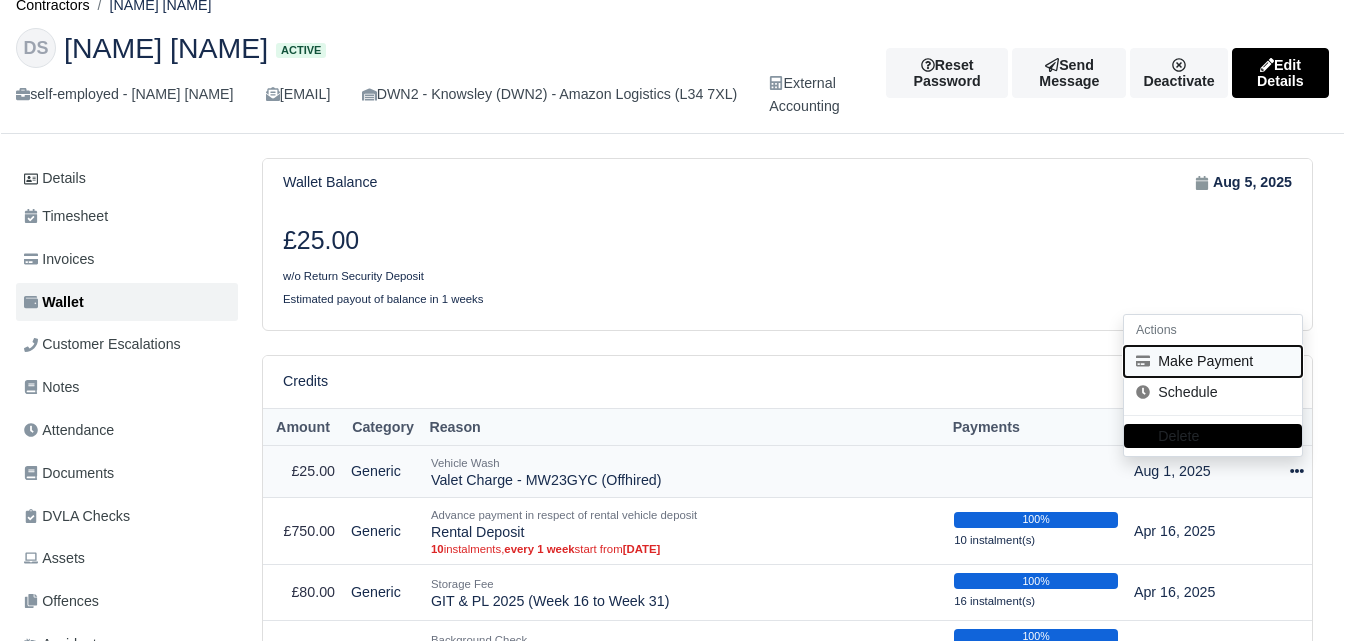 click on "Make Payment" at bounding box center (1213, 361) 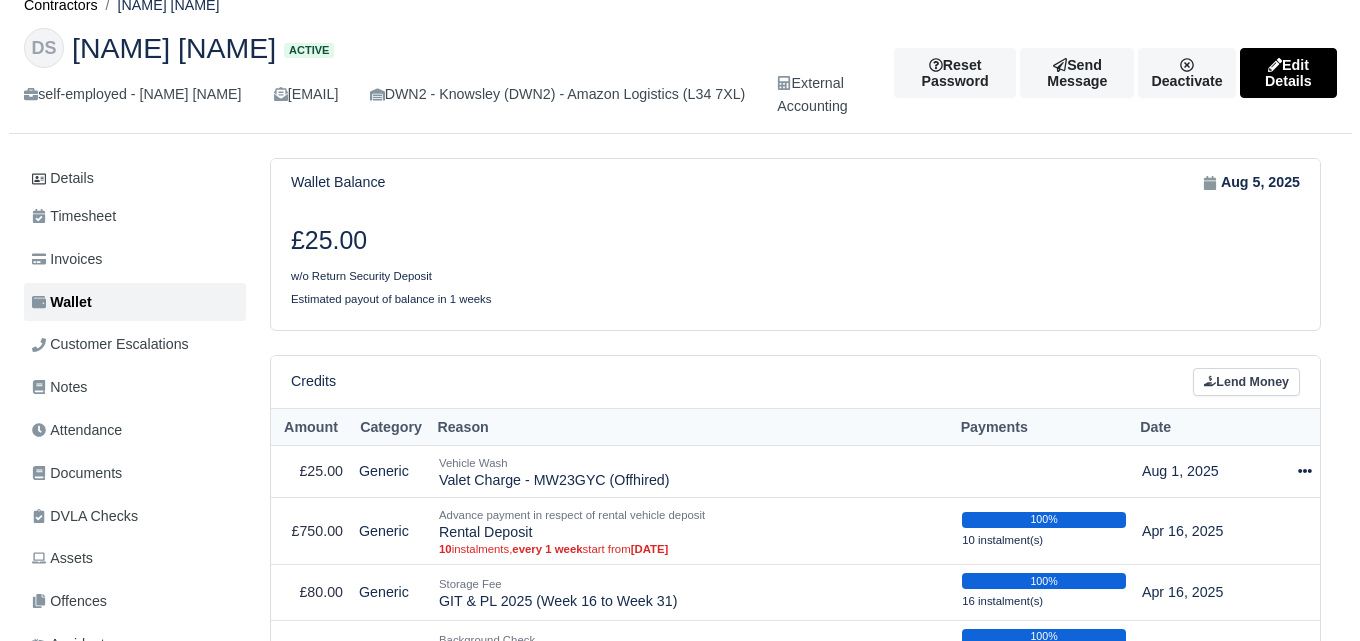 select on "5991" 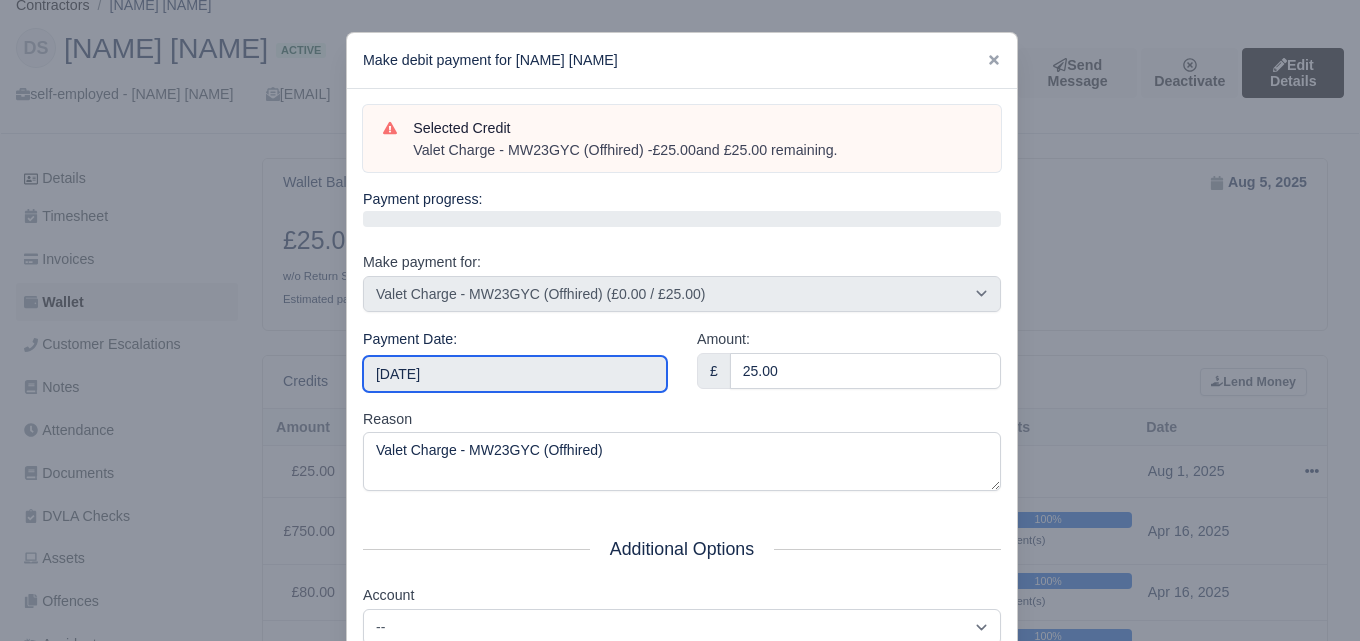 click on "2025-08-09" at bounding box center (515, 374) 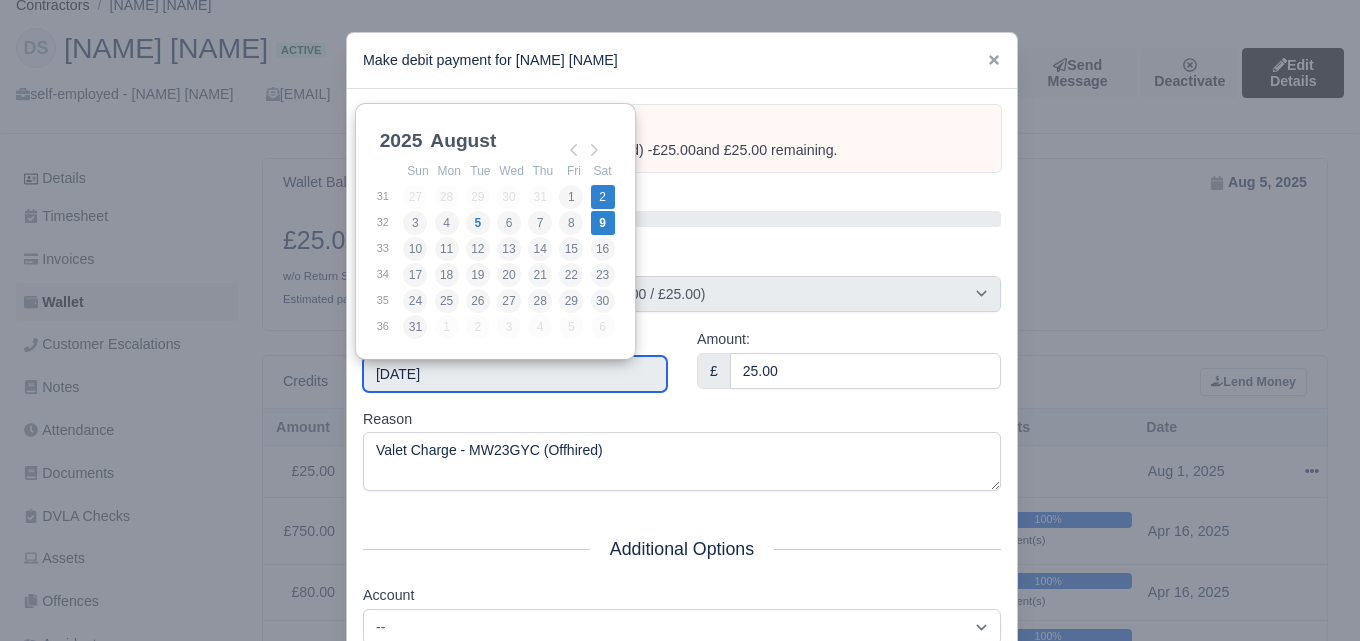 type on "2025-08-02" 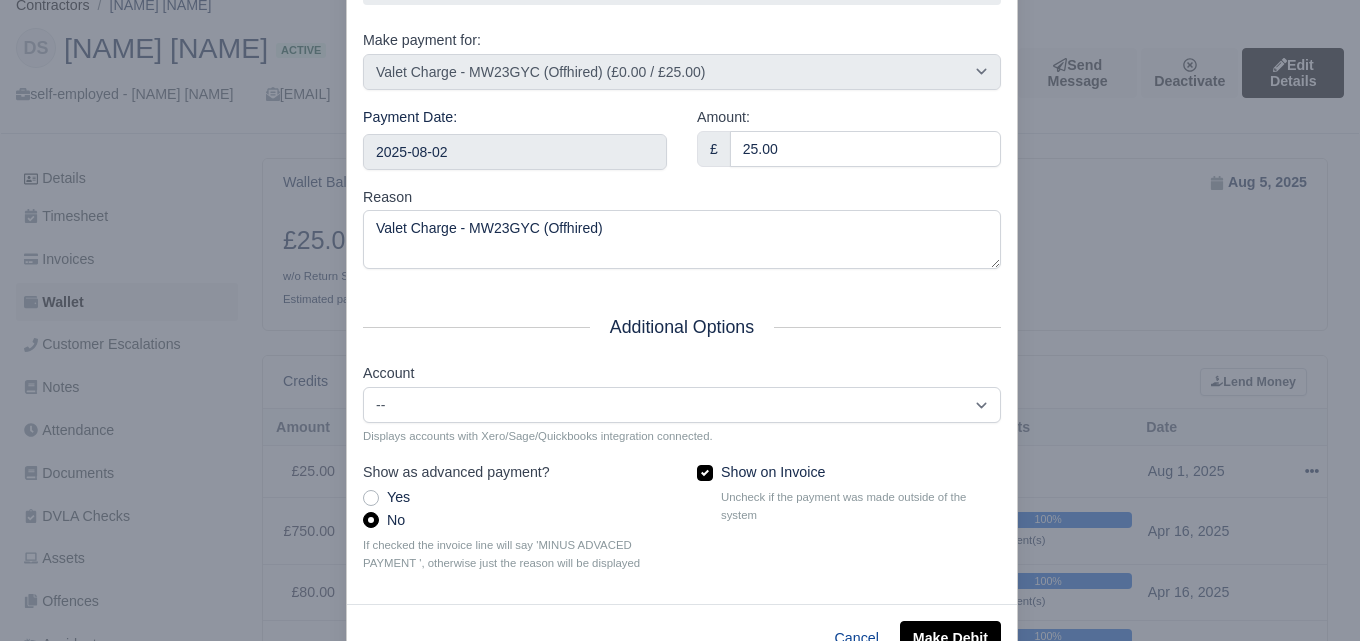scroll, scrollTop: 247, scrollLeft: 0, axis: vertical 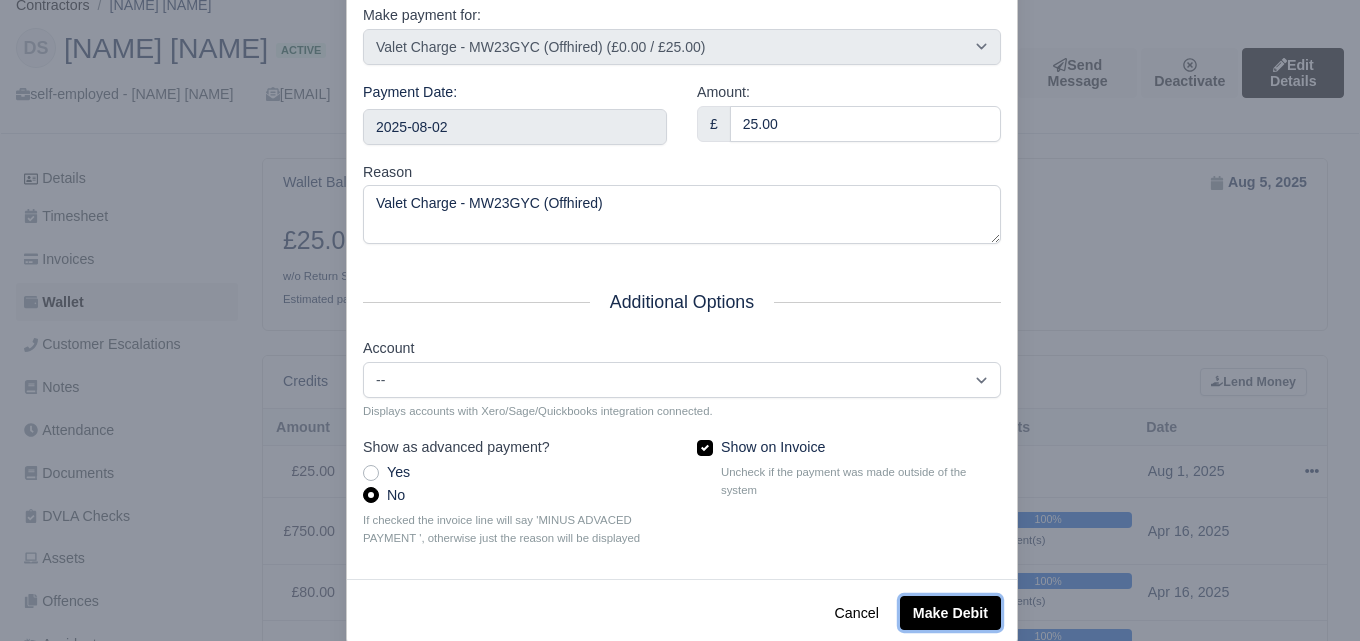 click on "Make Debit" at bounding box center (950, 613) 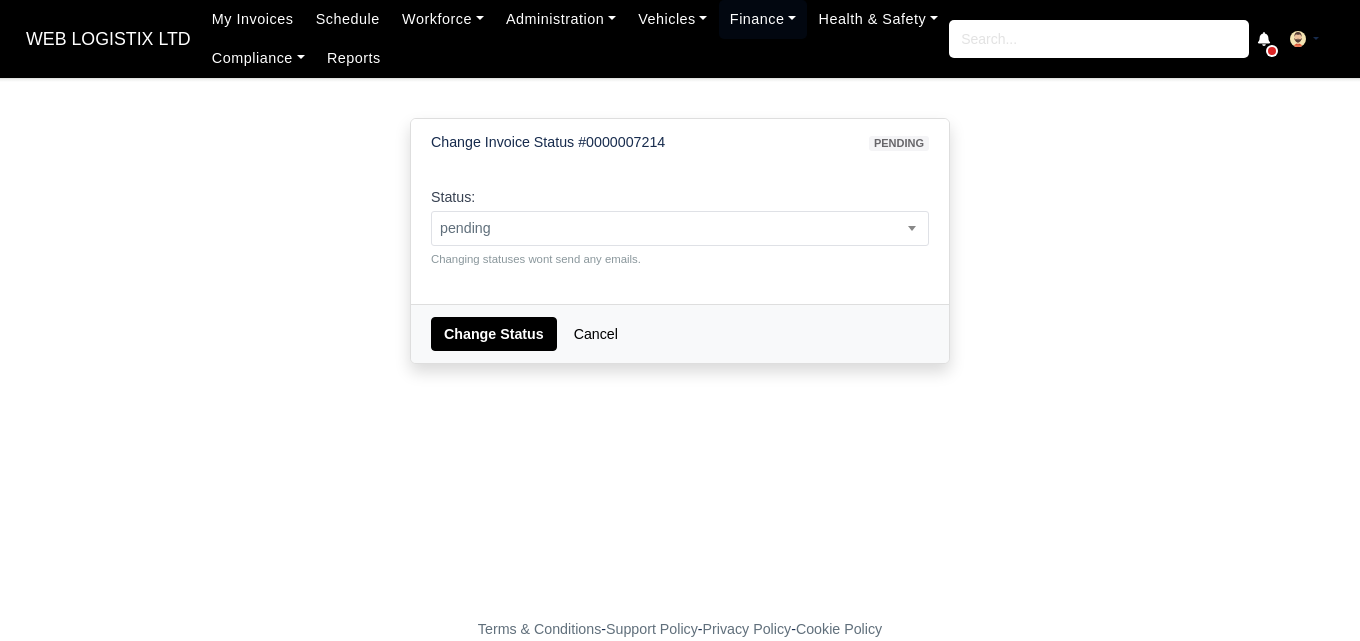 scroll, scrollTop: 0, scrollLeft: 0, axis: both 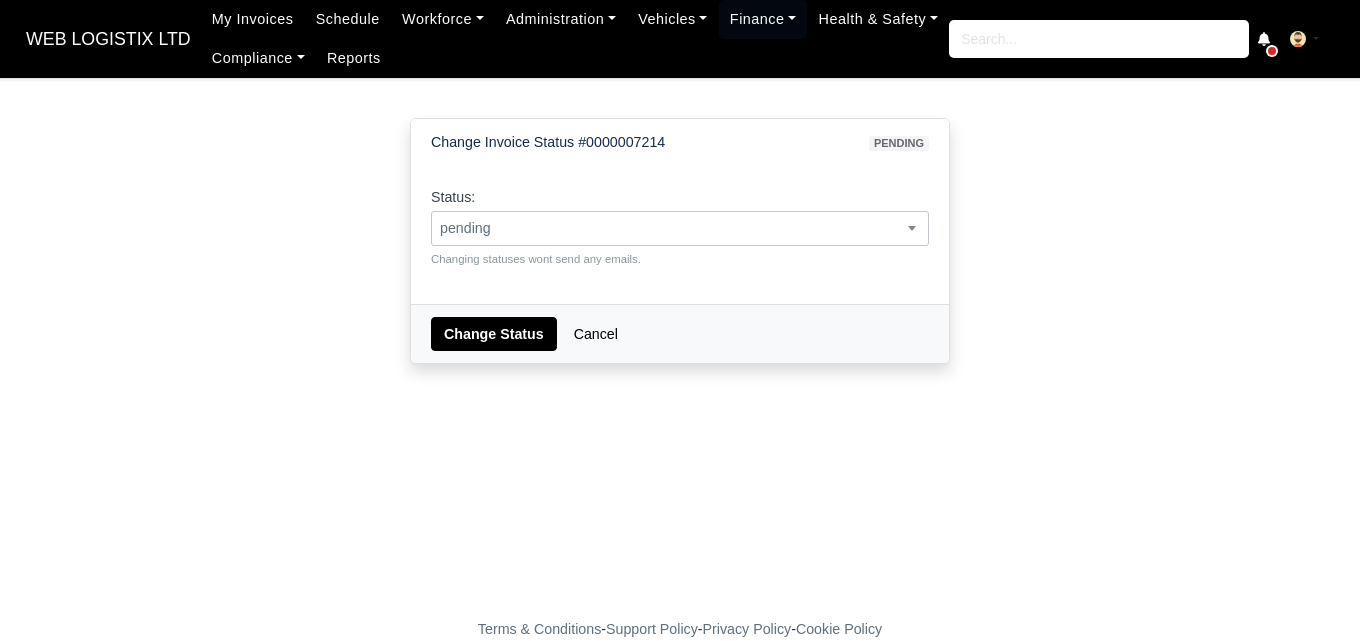 click on "pending" at bounding box center [680, 228] 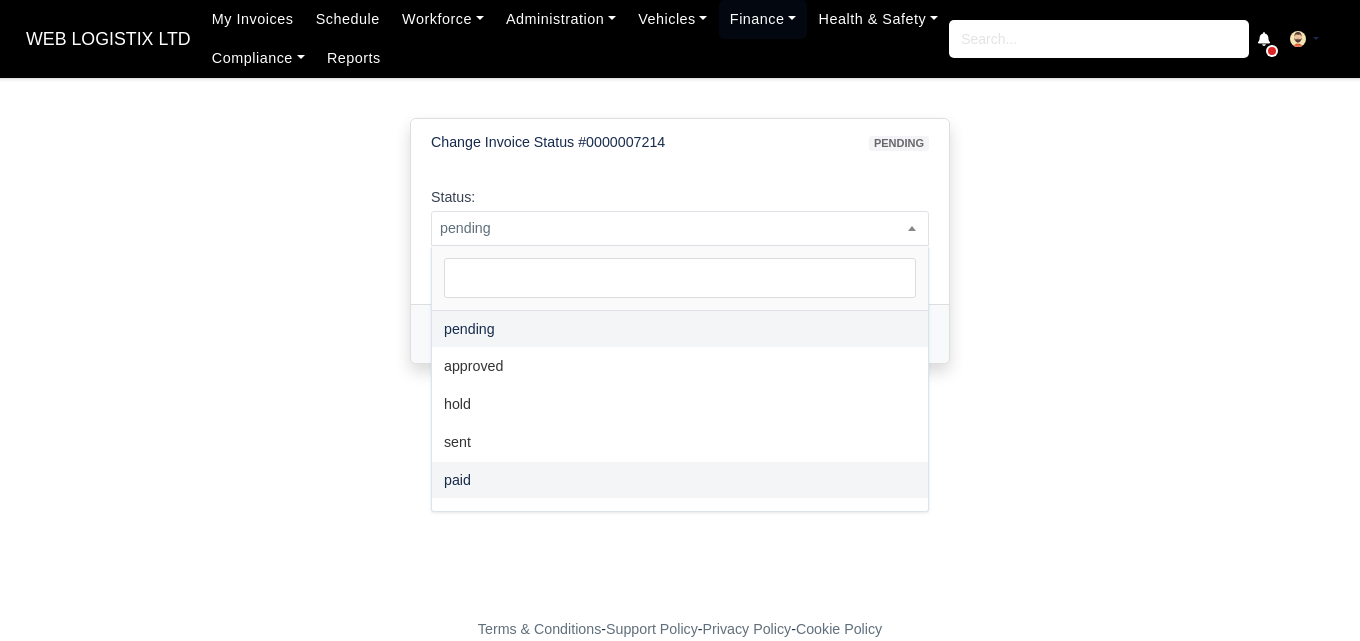 select on "paid" 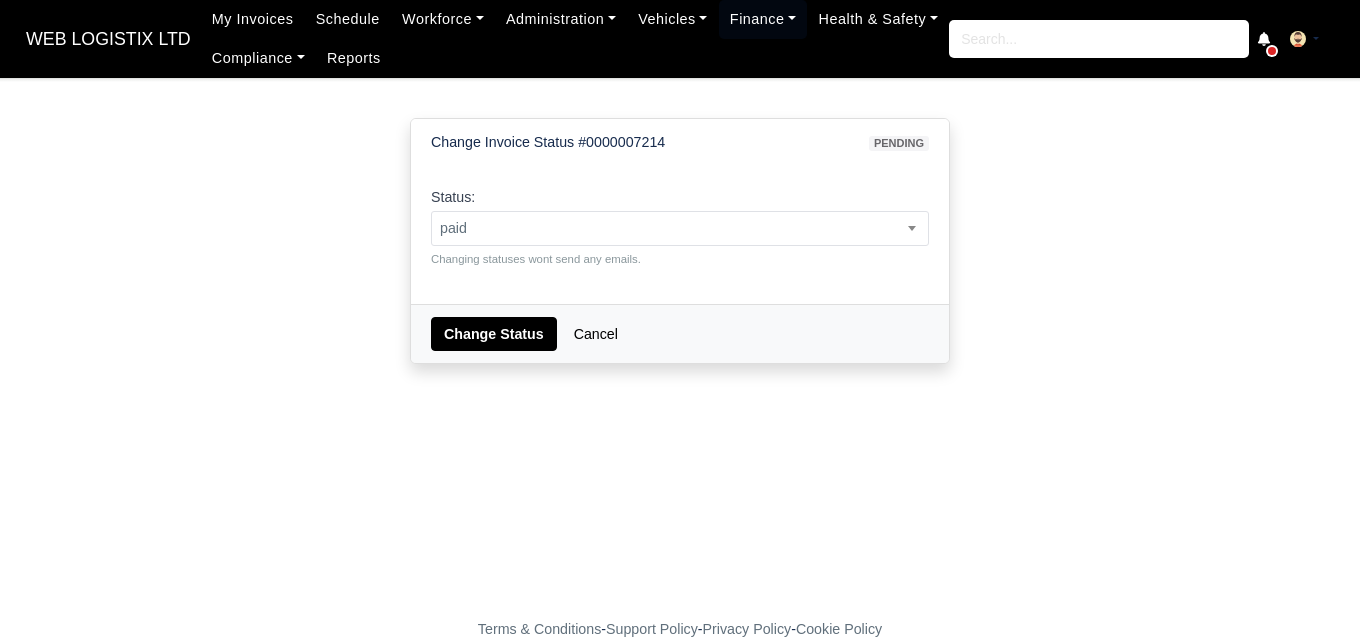 click on "Change Status
Cancel" at bounding box center (680, 333) 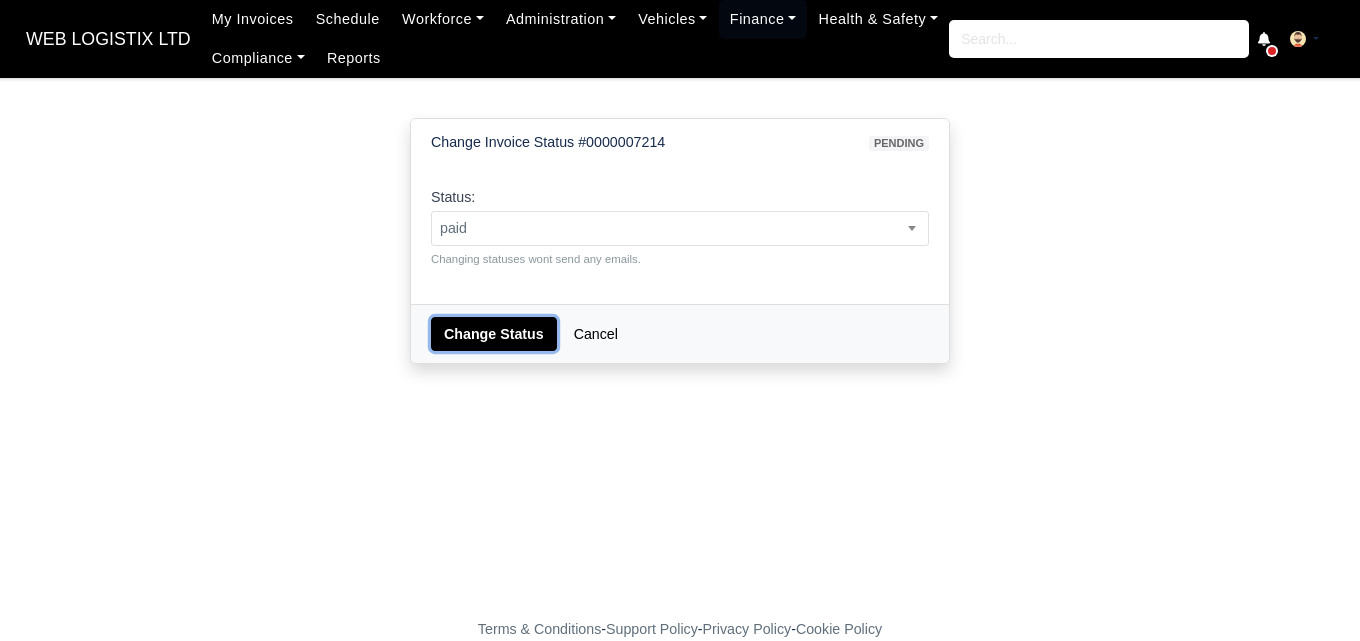 click on "Change Status" at bounding box center (494, 334) 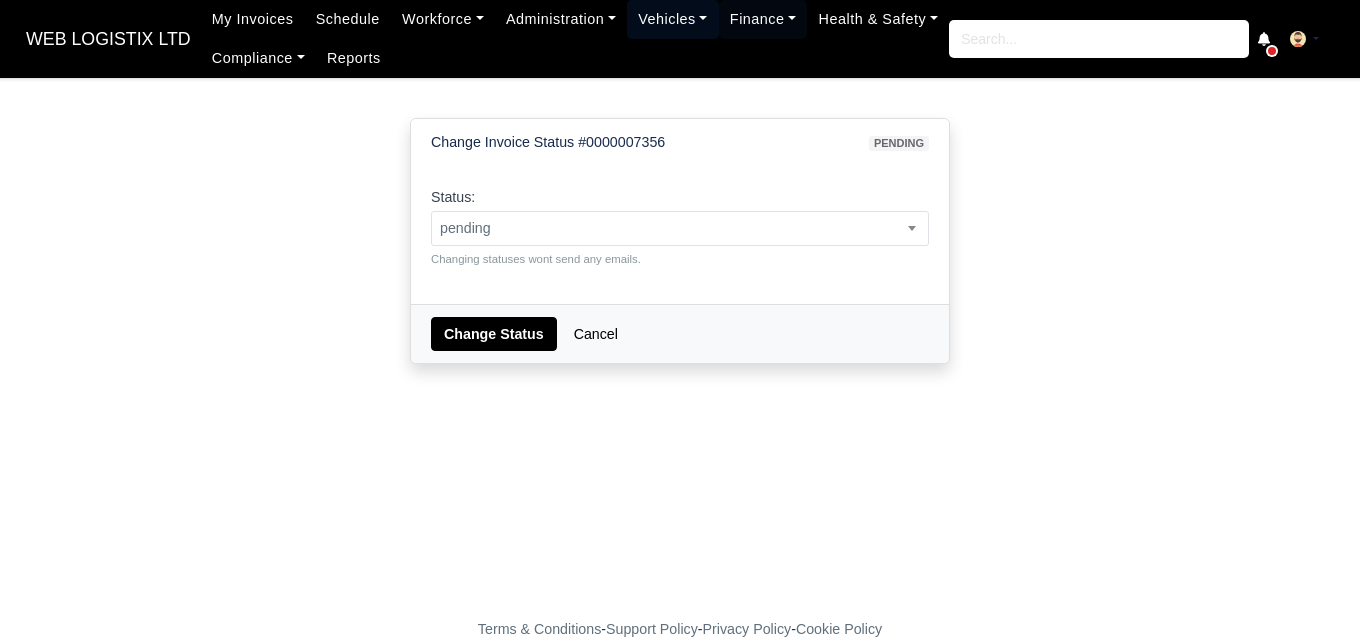 scroll, scrollTop: 0, scrollLeft: 0, axis: both 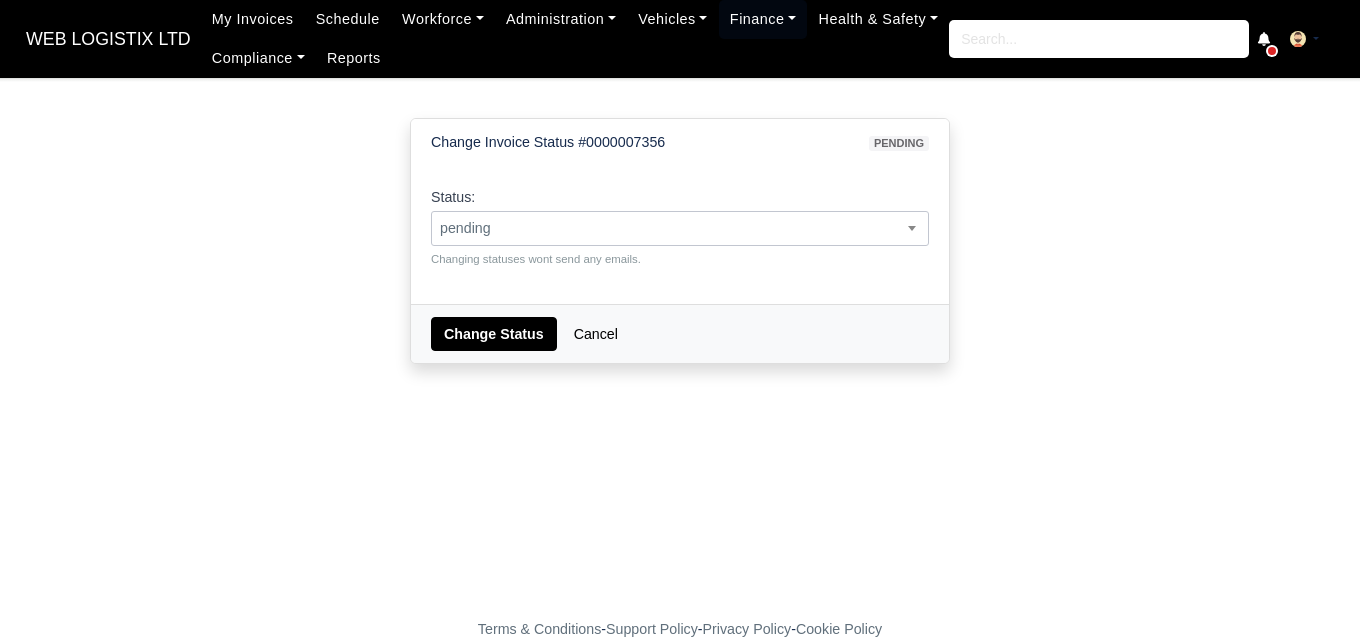 click on "pending" at bounding box center (680, 228) 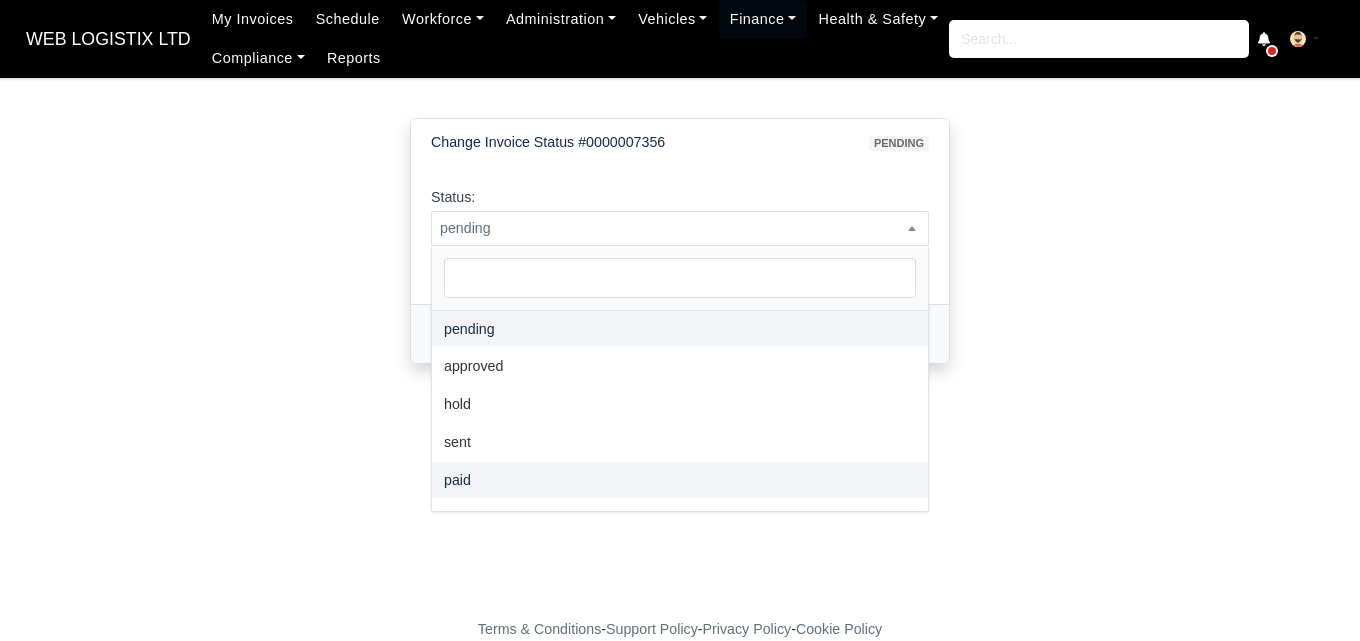 select on "paid" 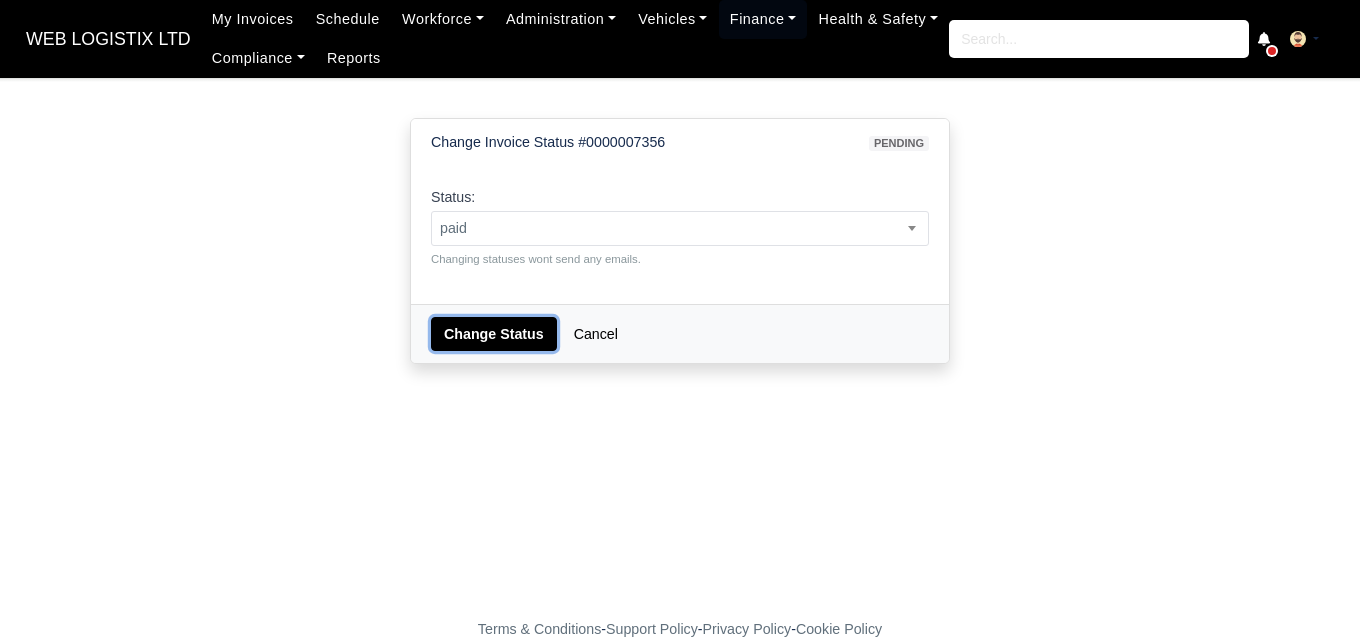 click on "Change Status" at bounding box center [494, 334] 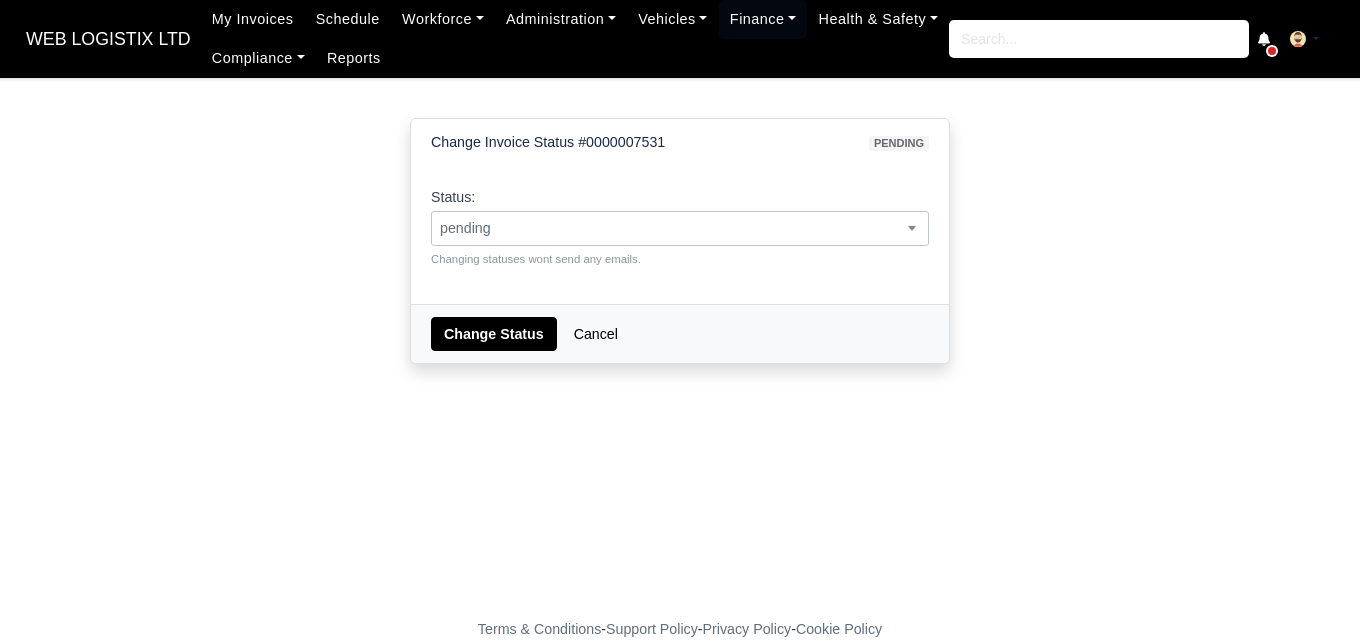 scroll, scrollTop: 0, scrollLeft: 0, axis: both 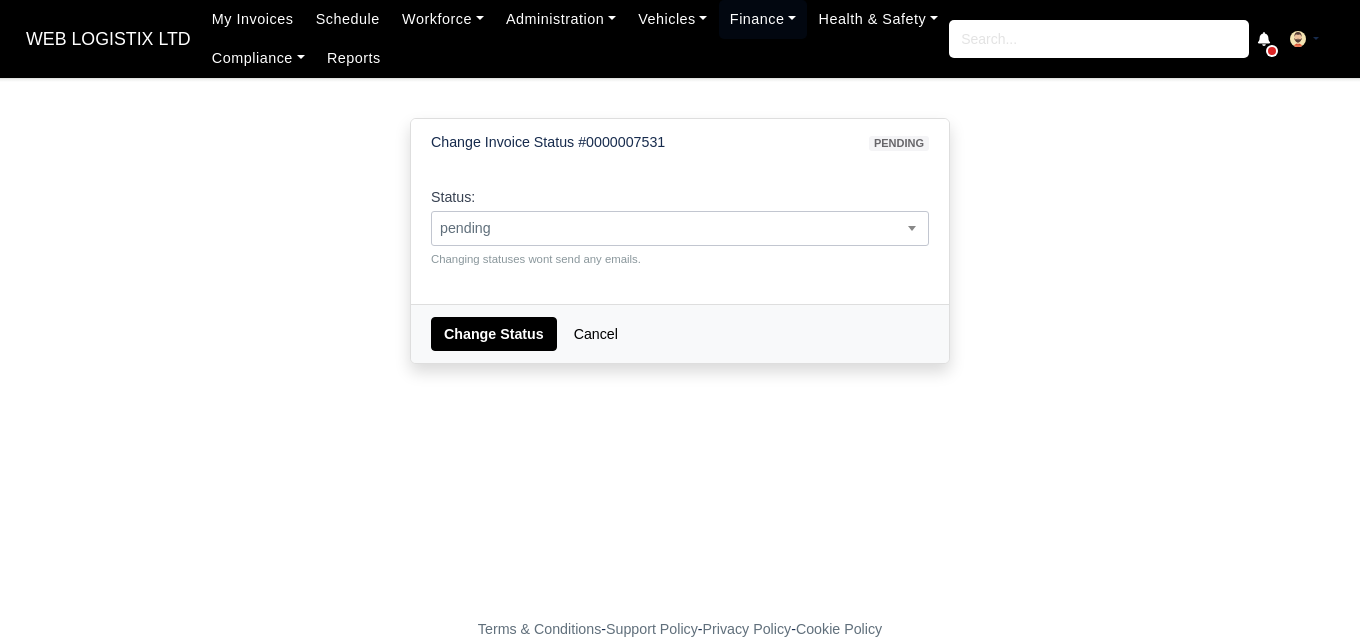 click on "pending" at bounding box center [680, 228] 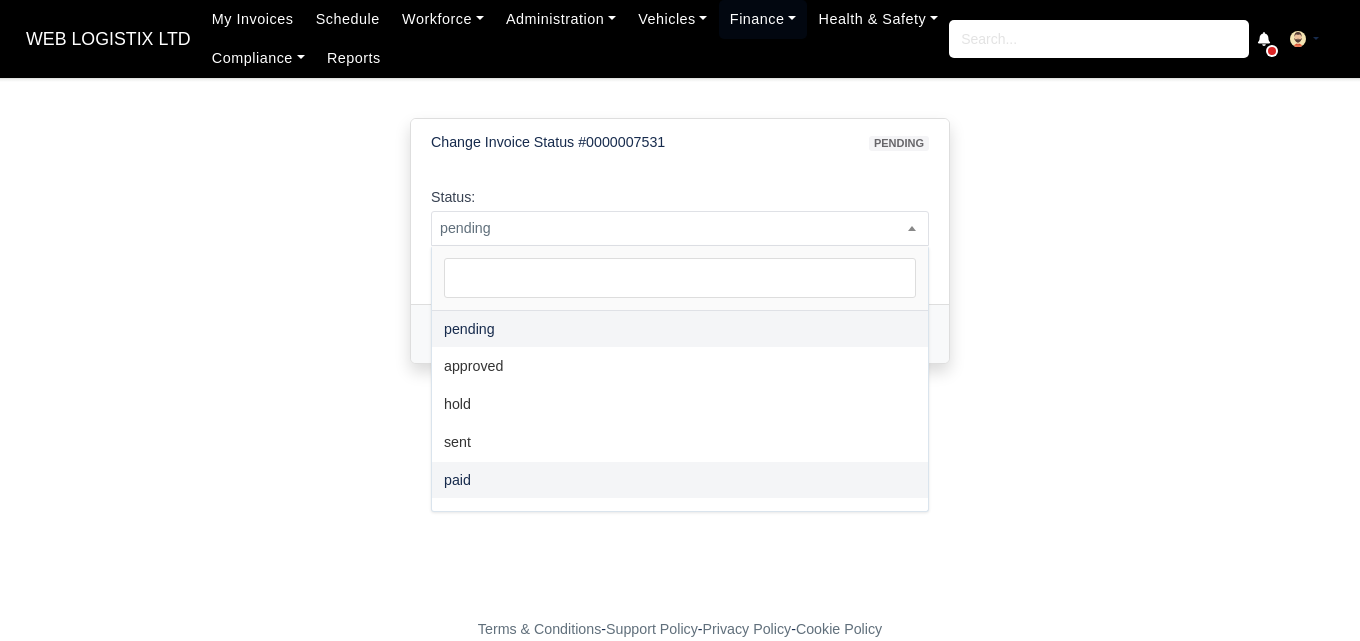 select on "paid" 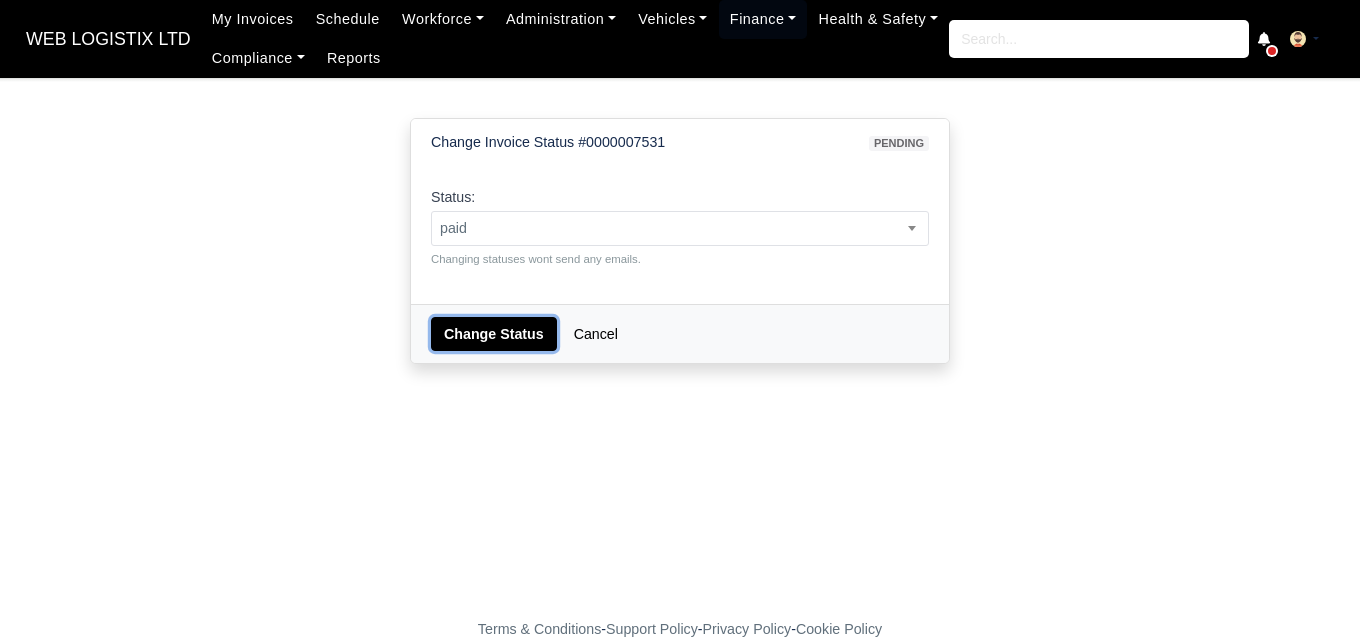 click on "Change Status" at bounding box center (494, 334) 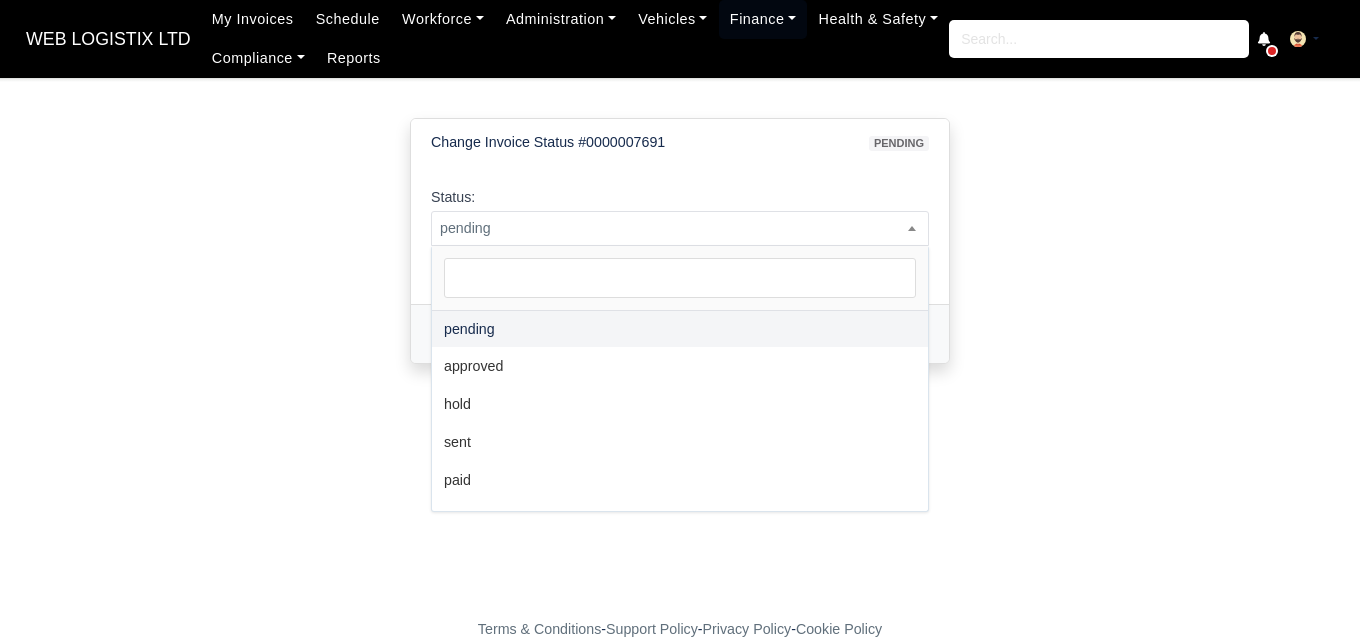 click on "pending" at bounding box center (680, 228) 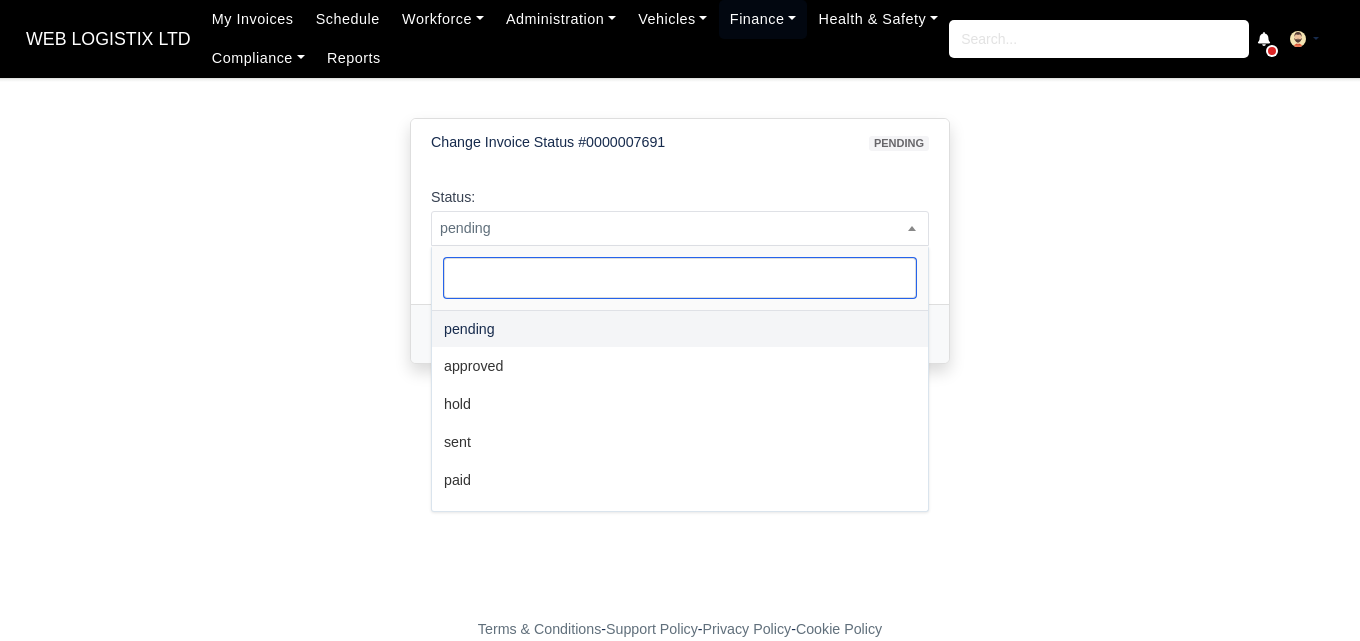 scroll, scrollTop: 0, scrollLeft: 0, axis: both 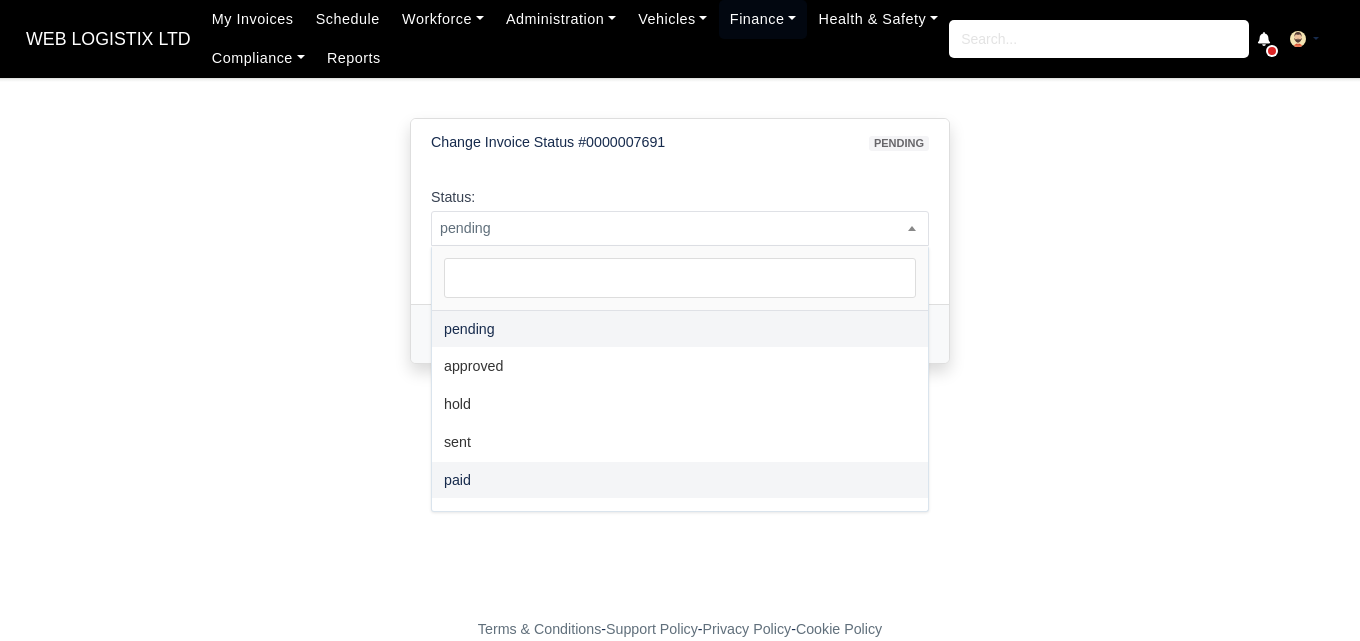 select on "paid" 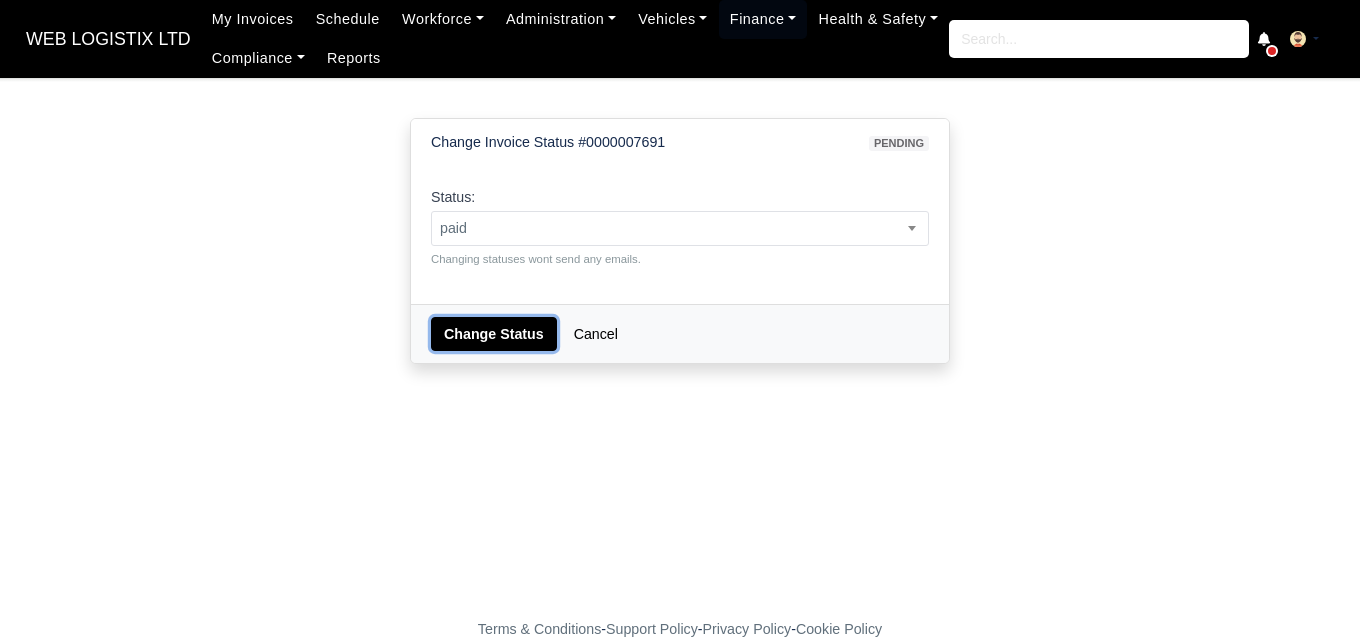 click on "Change Status" at bounding box center (494, 334) 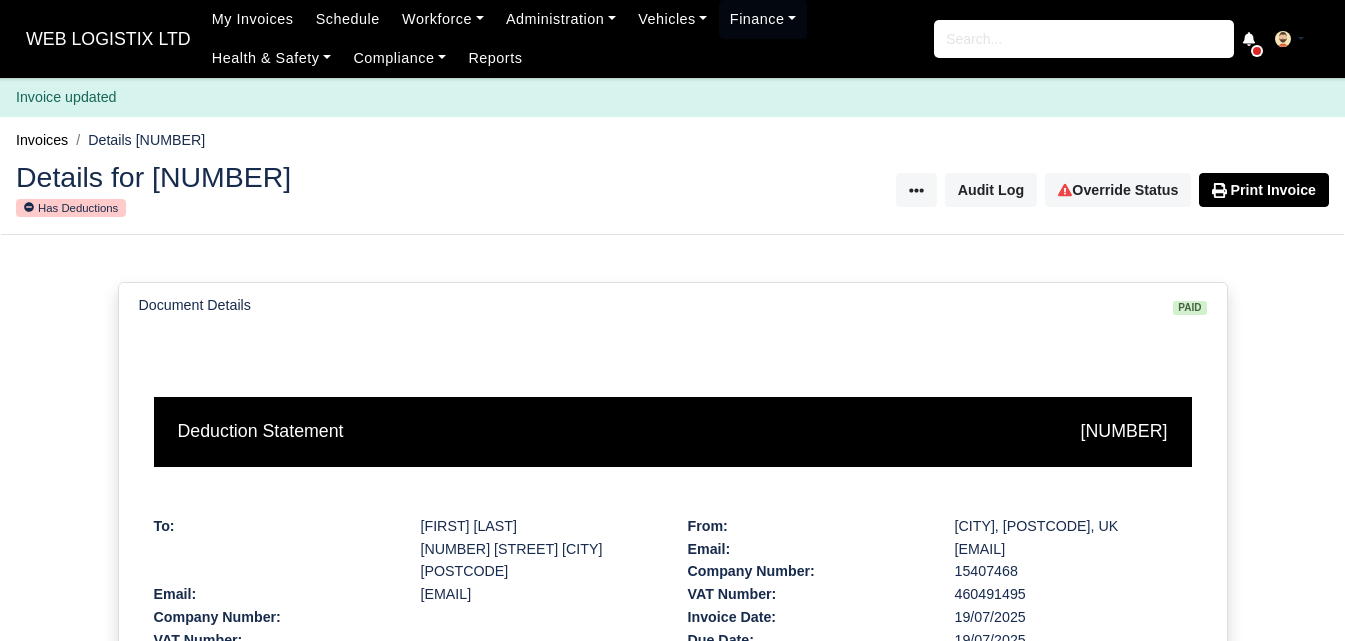 scroll, scrollTop: 0, scrollLeft: 0, axis: both 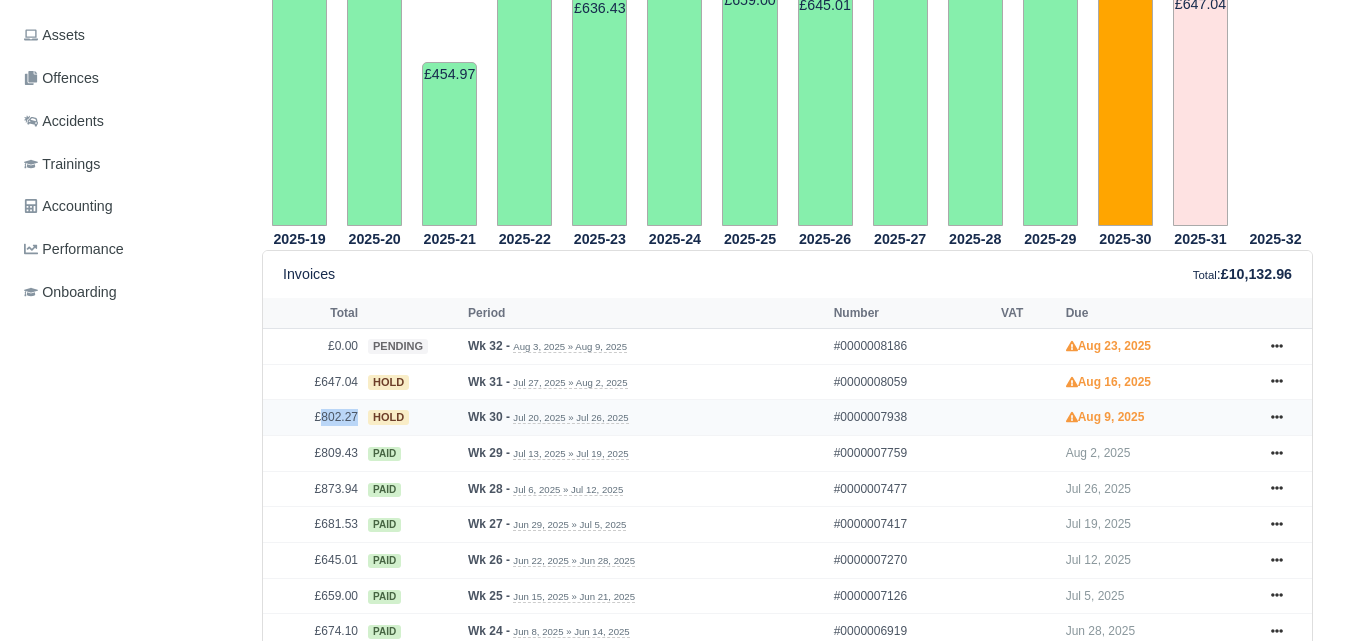 click on "£802.27" at bounding box center [313, 418] 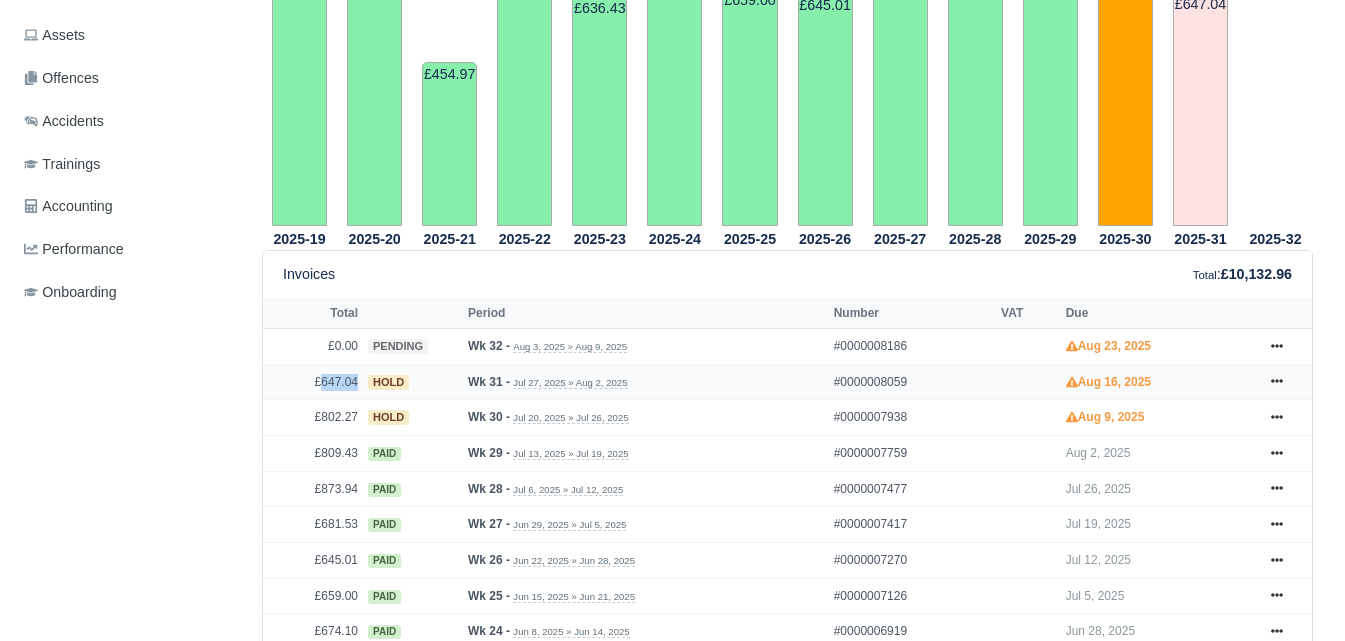drag, startPoint x: 323, startPoint y: 395, endPoint x: 356, endPoint y: 399, distance: 33.24154 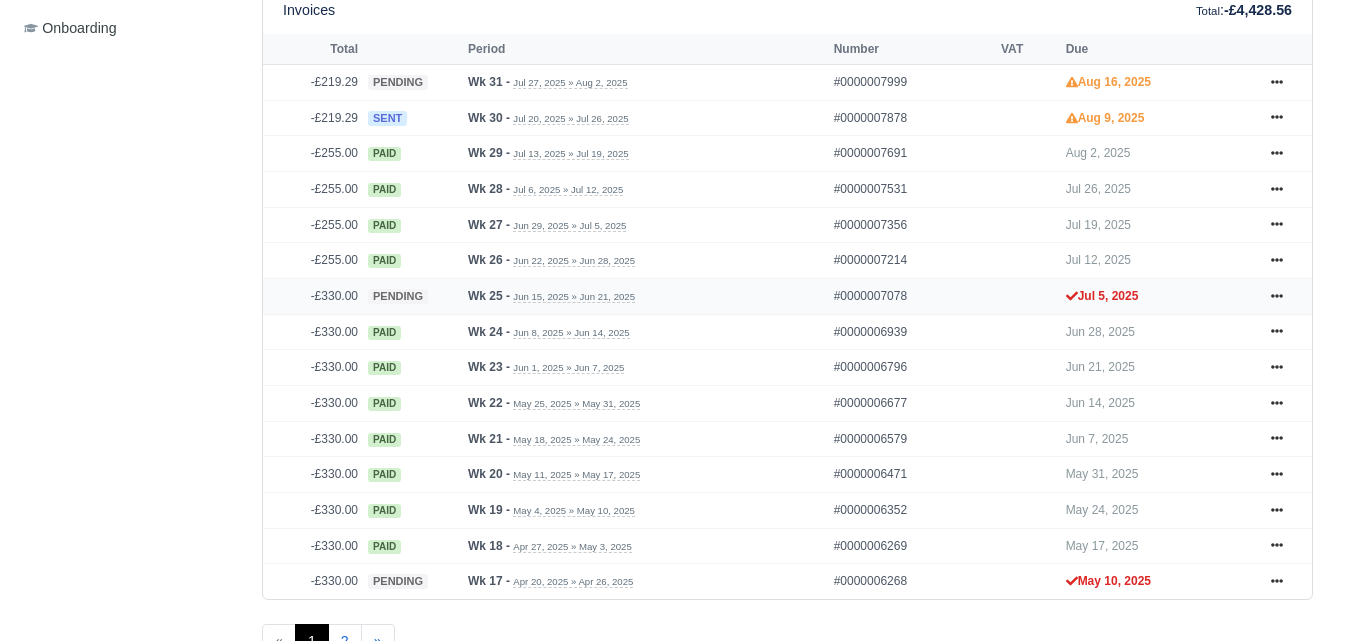scroll, scrollTop: 883, scrollLeft: 0, axis: vertical 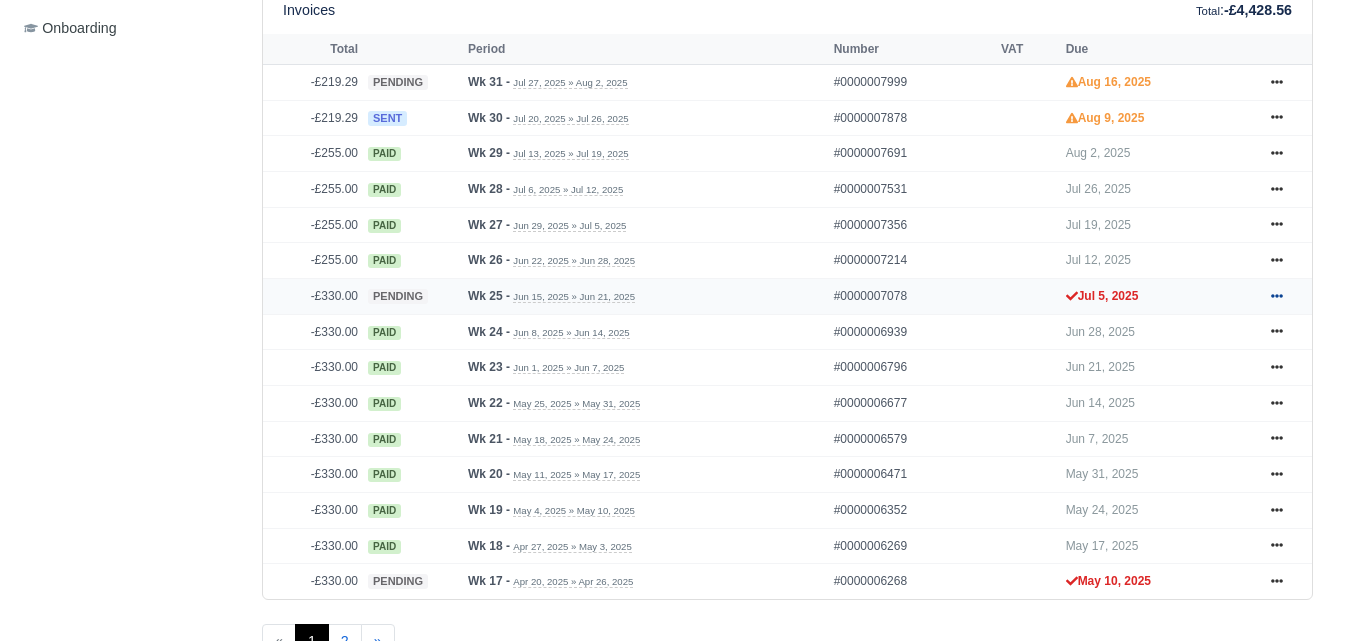 click 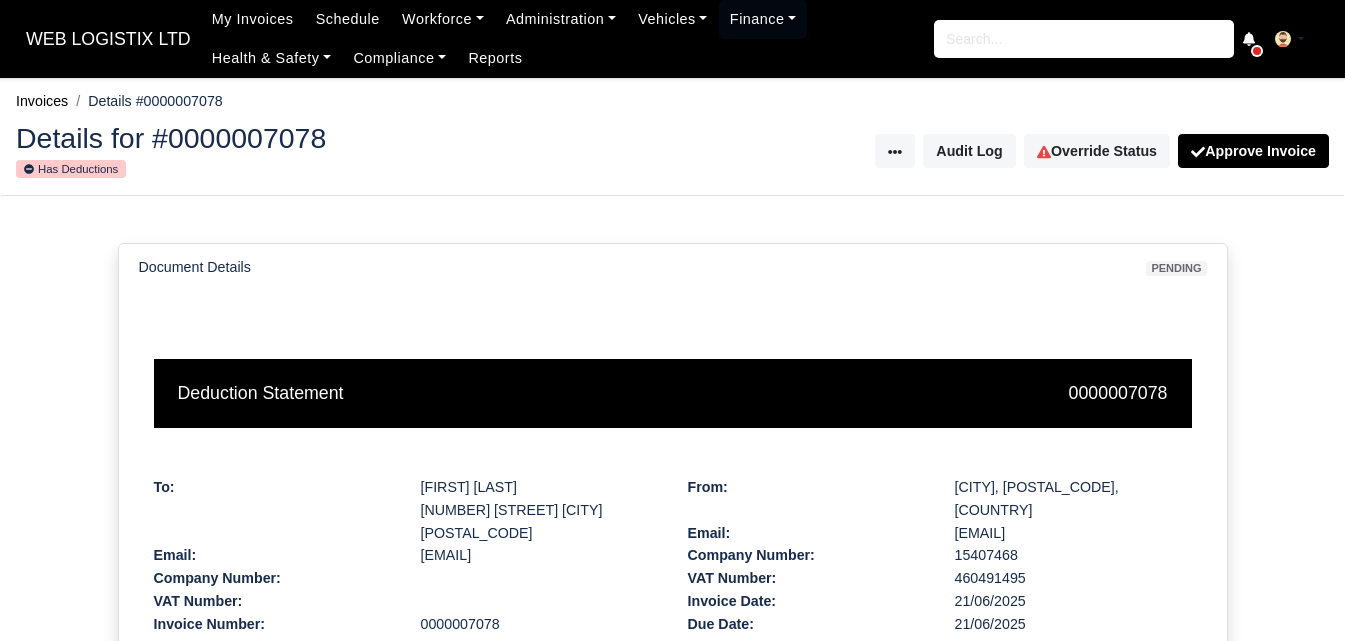 scroll, scrollTop: 0, scrollLeft: 0, axis: both 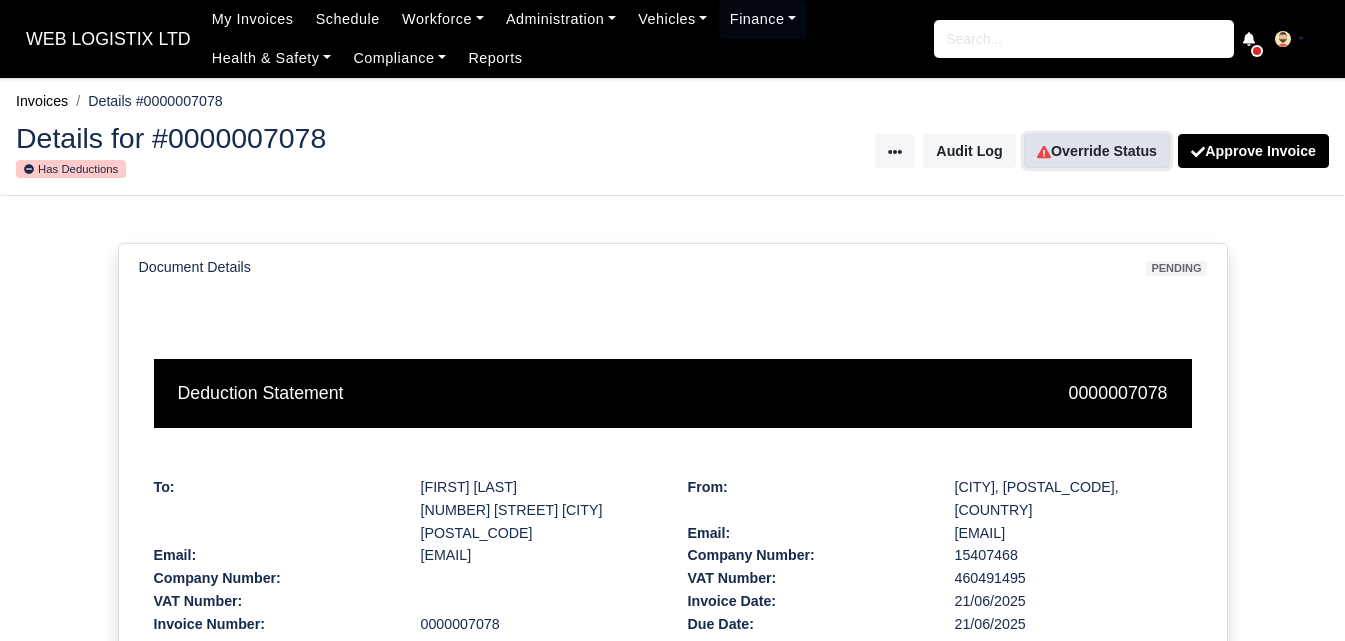 click on "Override Status" at bounding box center [1097, 151] 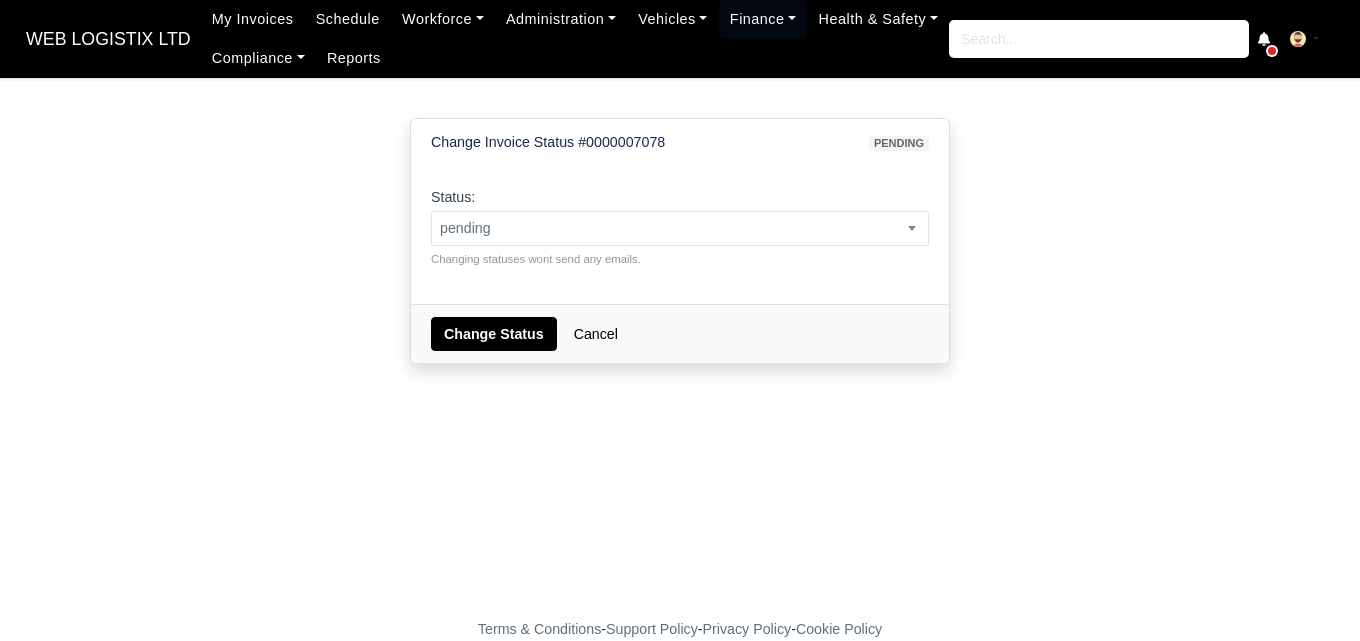 scroll, scrollTop: 0, scrollLeft: 0, axis: both 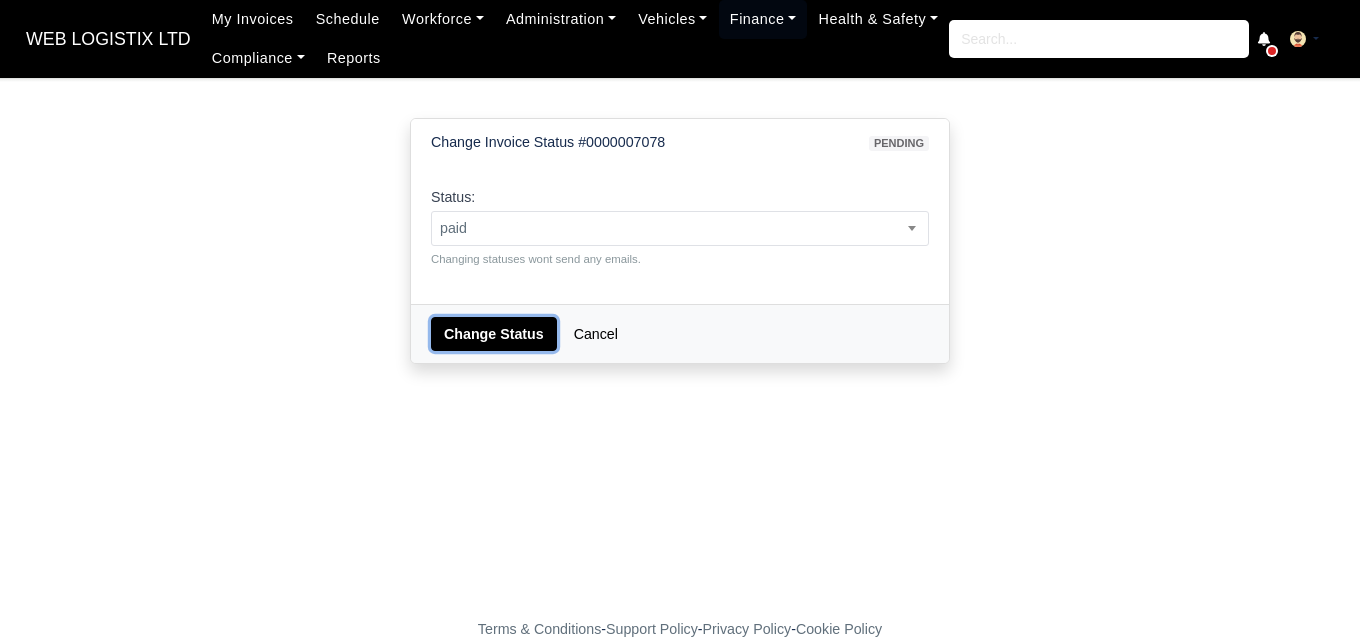 click on "Change Status" at bounding box center (494, 334) 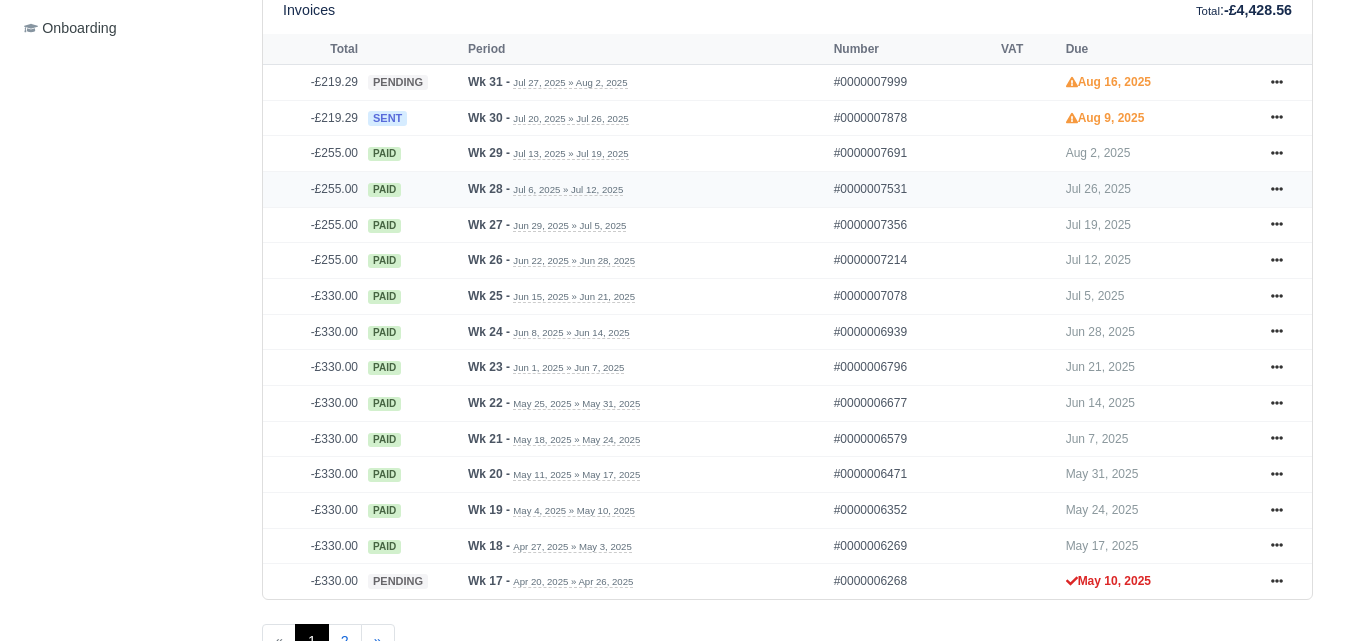scroll, scrollTop: 883, scrollLeft: 0, axis: vertical 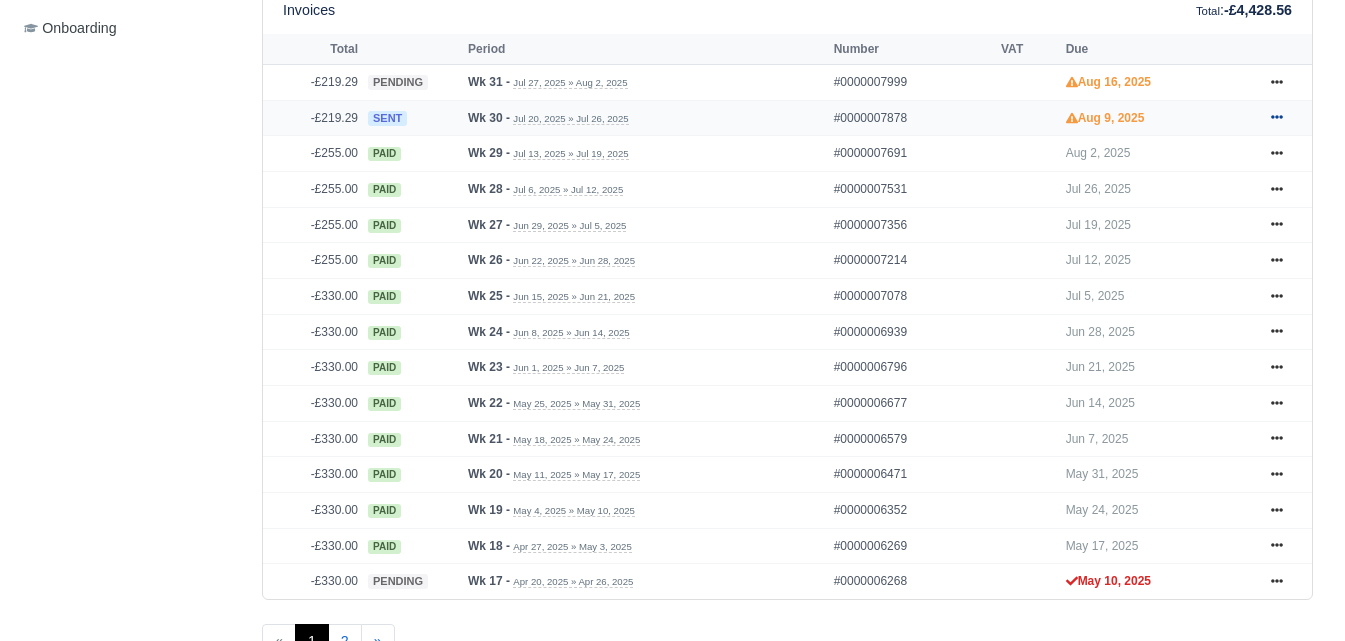 click 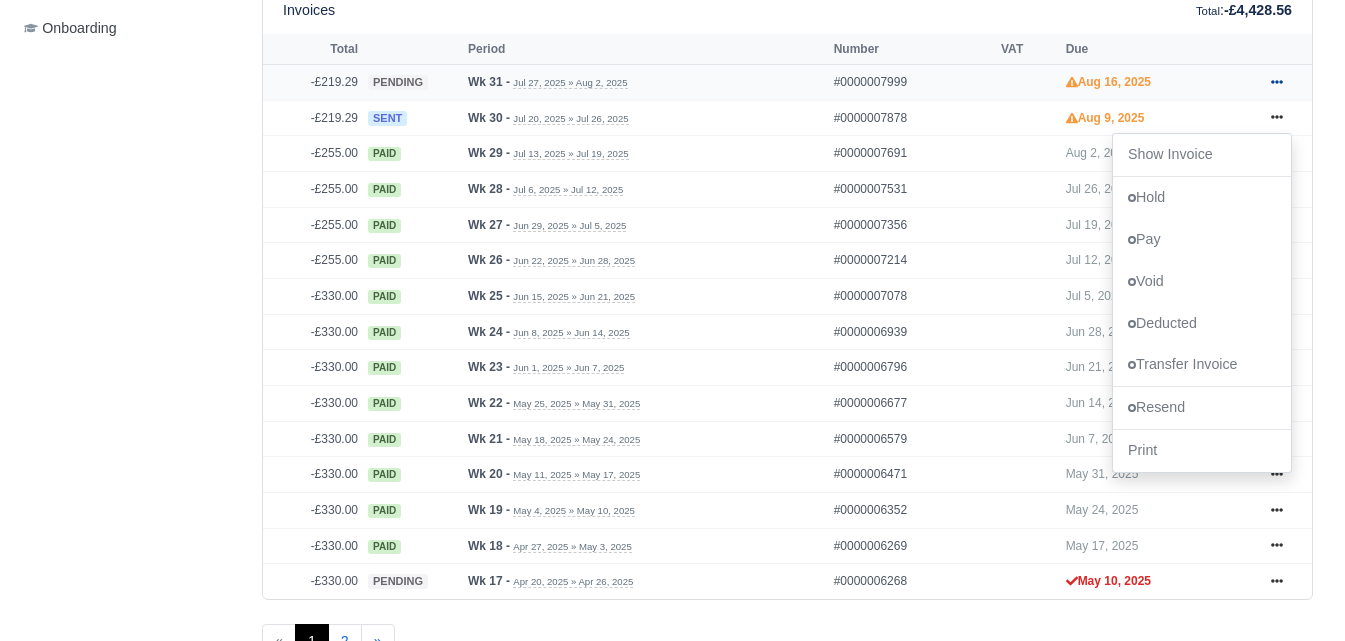 click 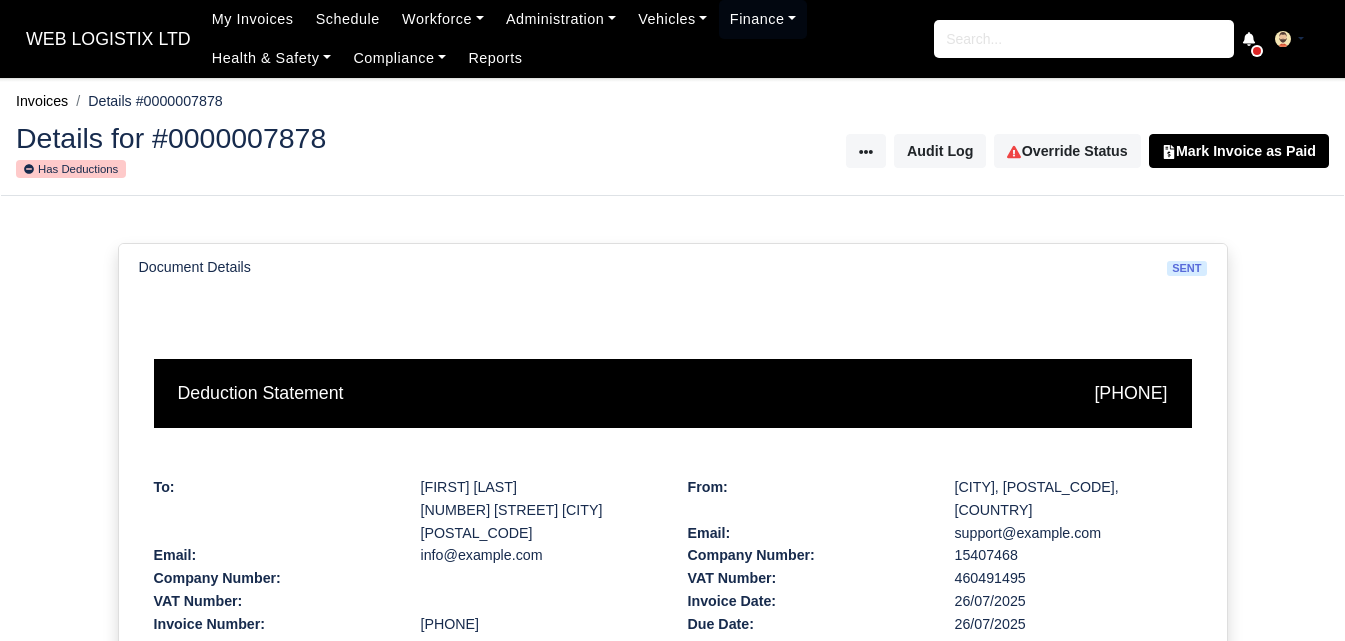 scroll, scrollTop: 0, scrollLeft: 0, axis: both 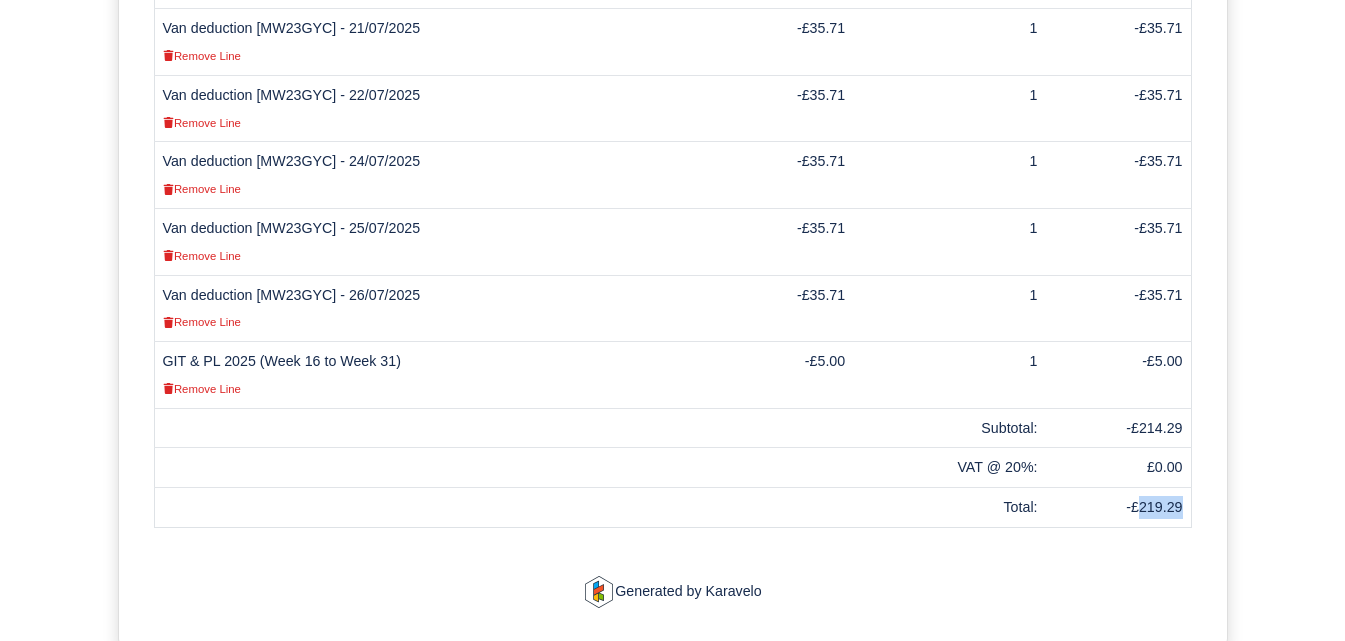 drag, startPoint x: 1143, startPoint y: 509, endPoint x: 1189, endPoint y: 516, distance: 46.52956 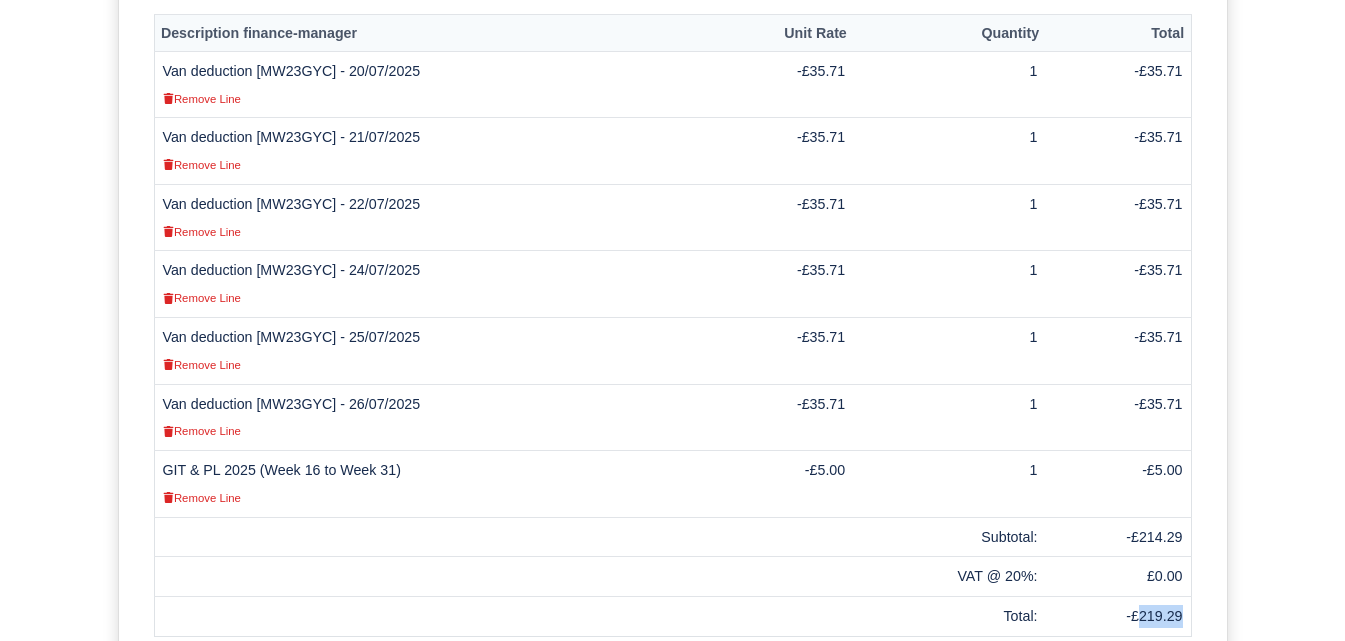 scroll, scrollTop: 613, scrollLeft: 0, axis: vertical 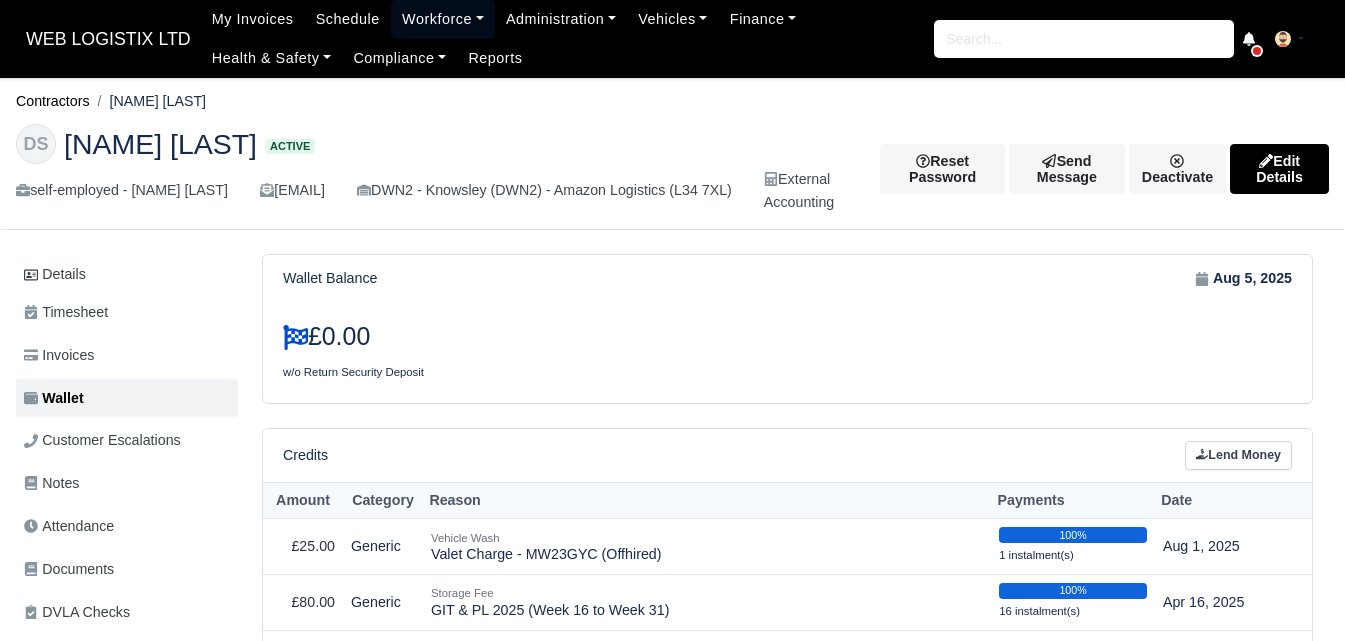 click on "Workforce" at bounding box center [443, 19] 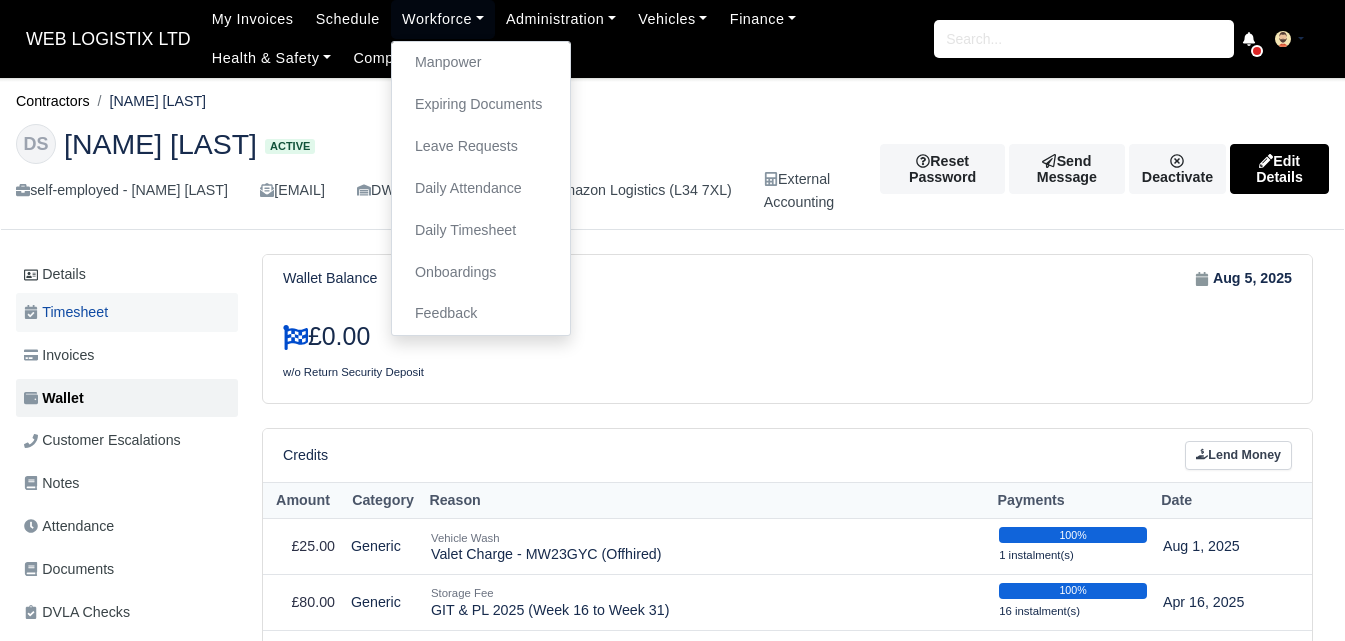 click on "Timesheet" at bounding box center [127, 312] 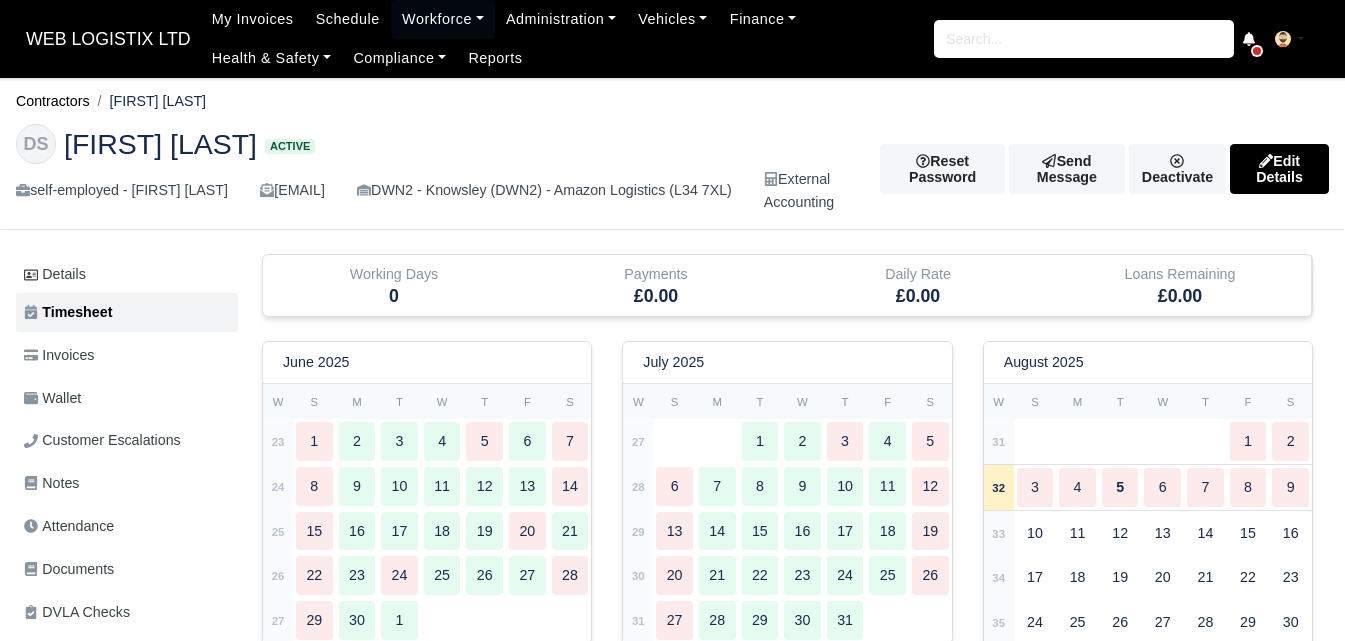 scroll, scrollTop: 0, scrollLeft: 0, axis: both 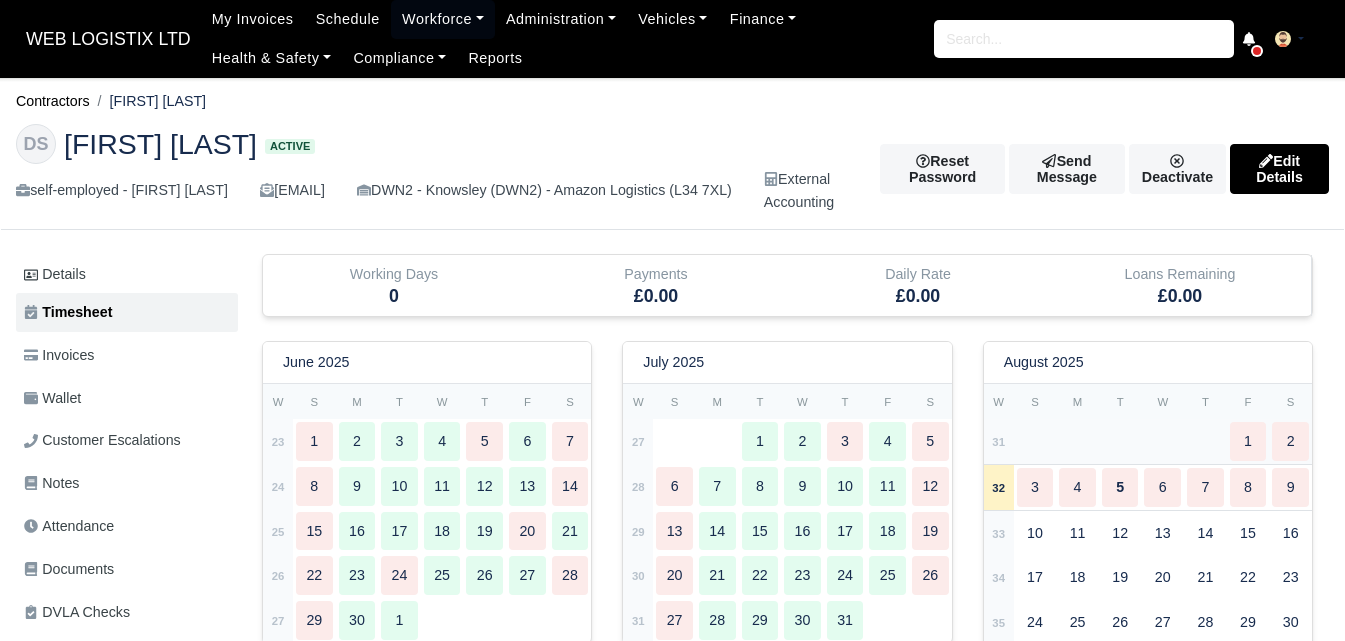 click on "31" at bounding box center (999, 441) 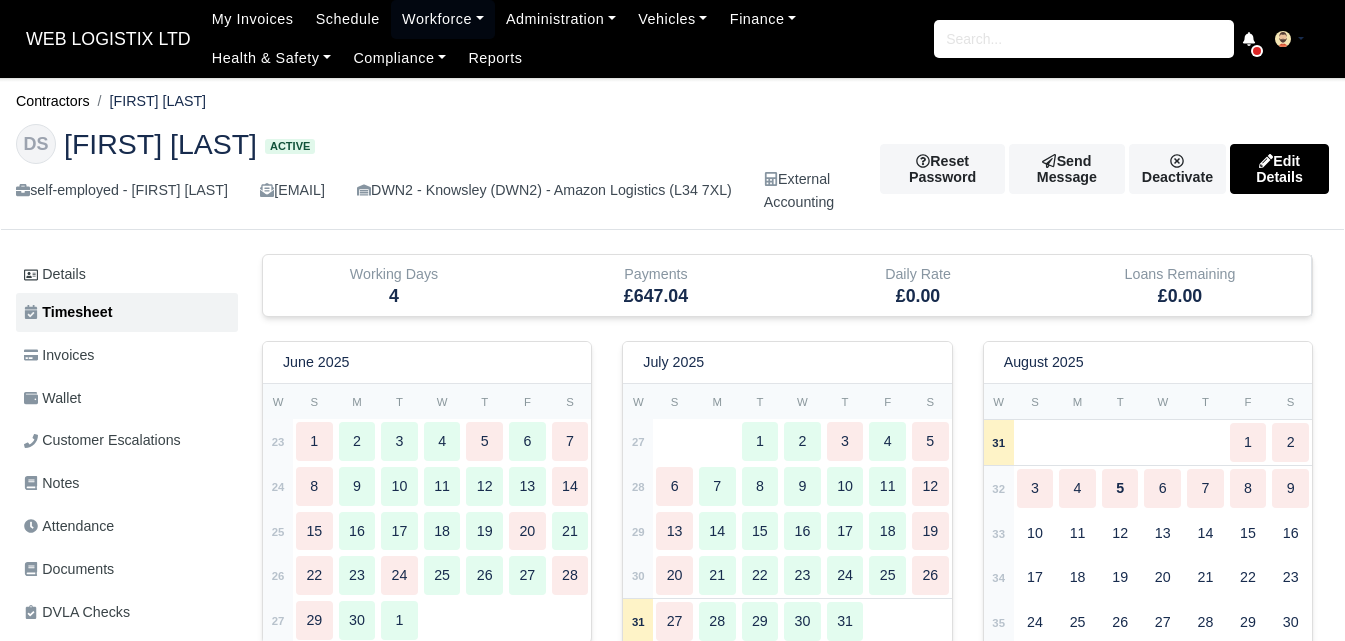type 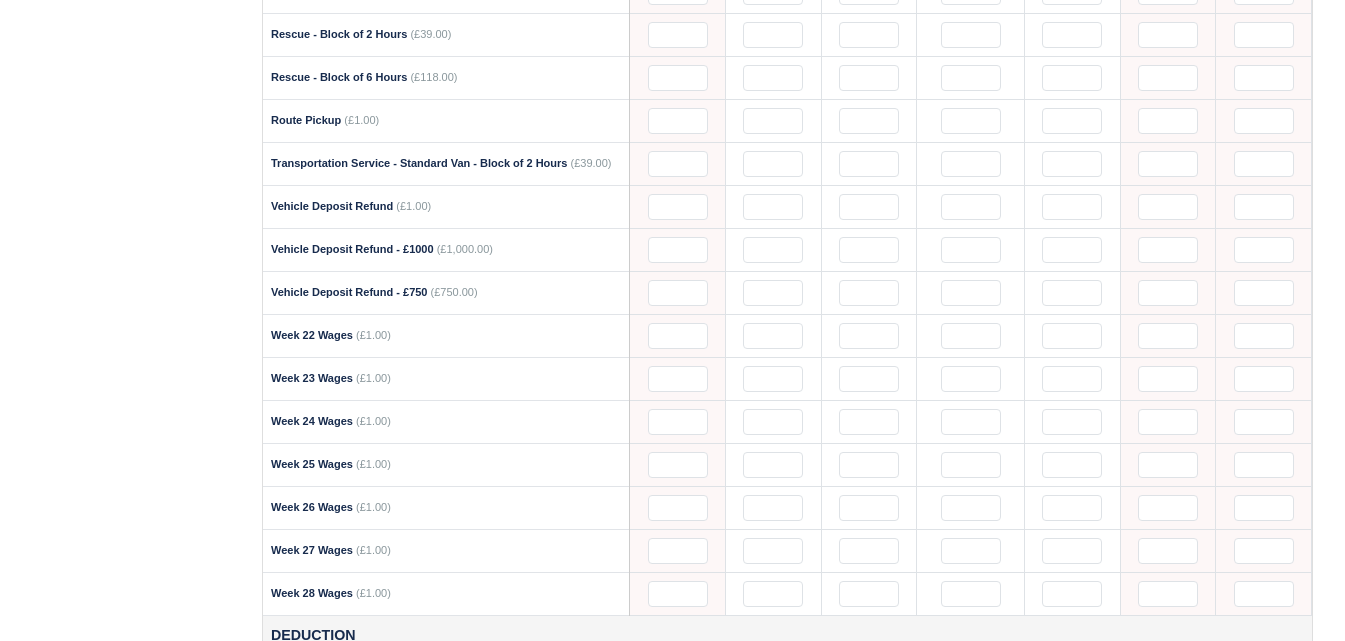 scroll, scrollTop: 2770, scrollLeft: 0, axis: vertical 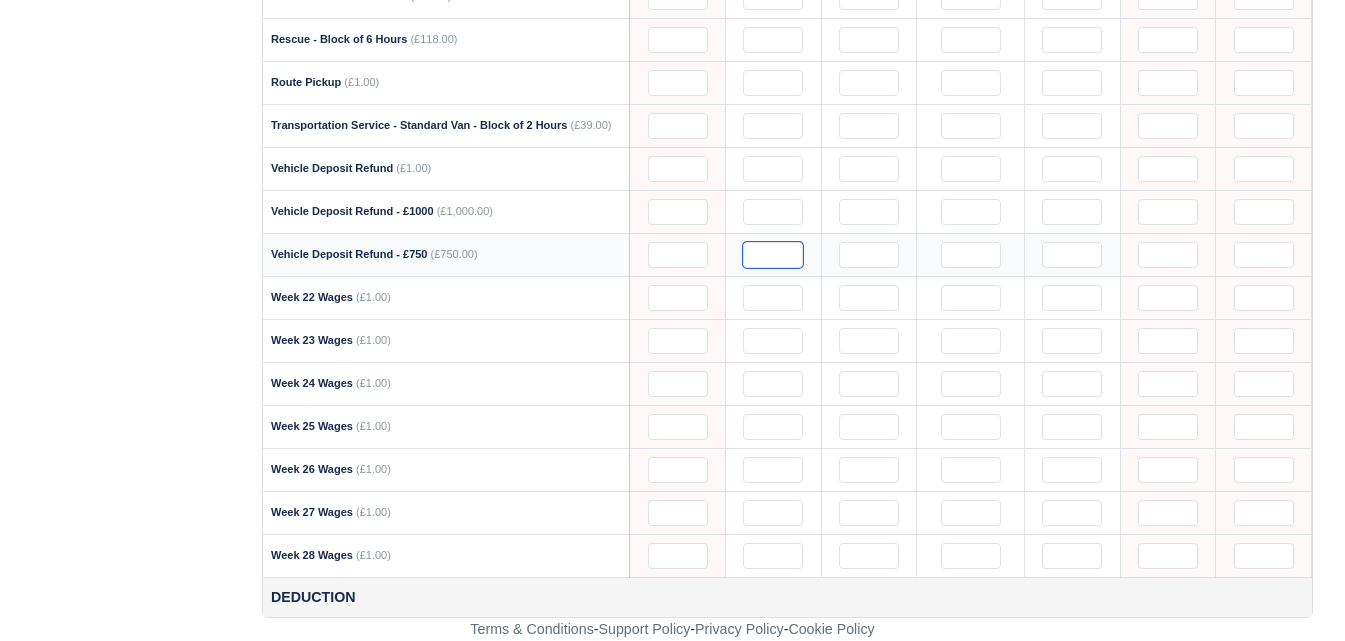 click at bounding box center (773, 255) 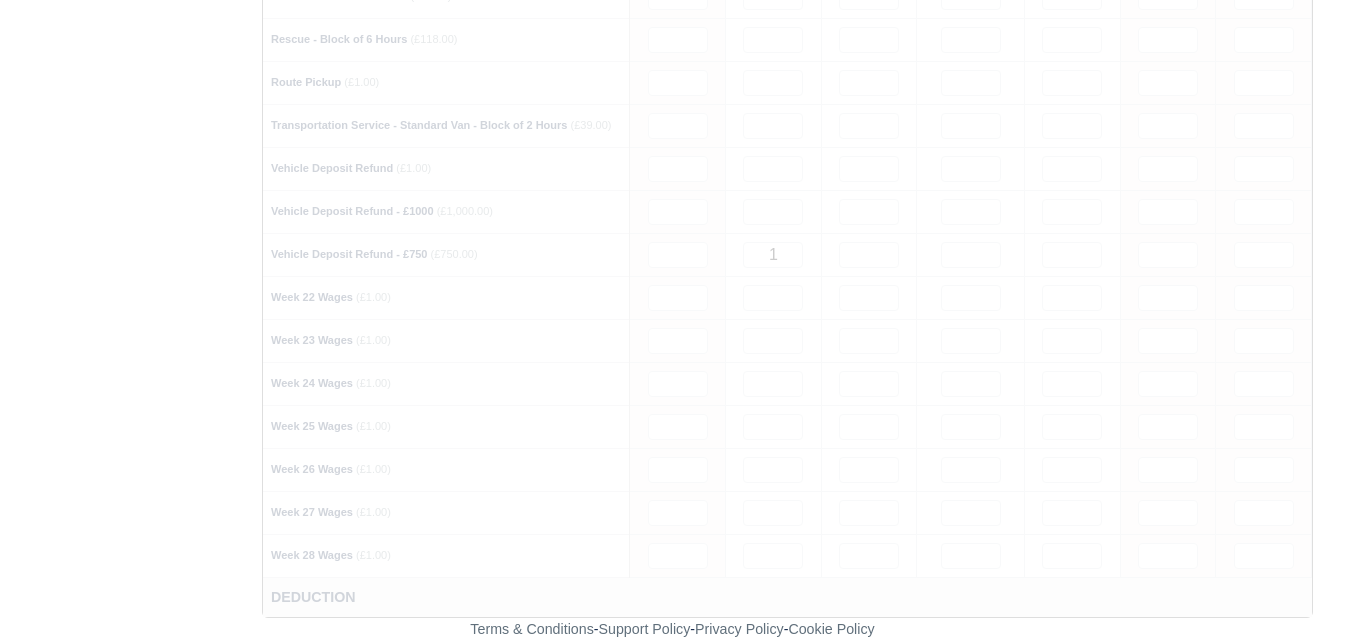 click on "Details
Timesheet
Invoices
Wallet
Customer Escalations
Notes
Attendance
Documents" at bounding box center [131, -946] 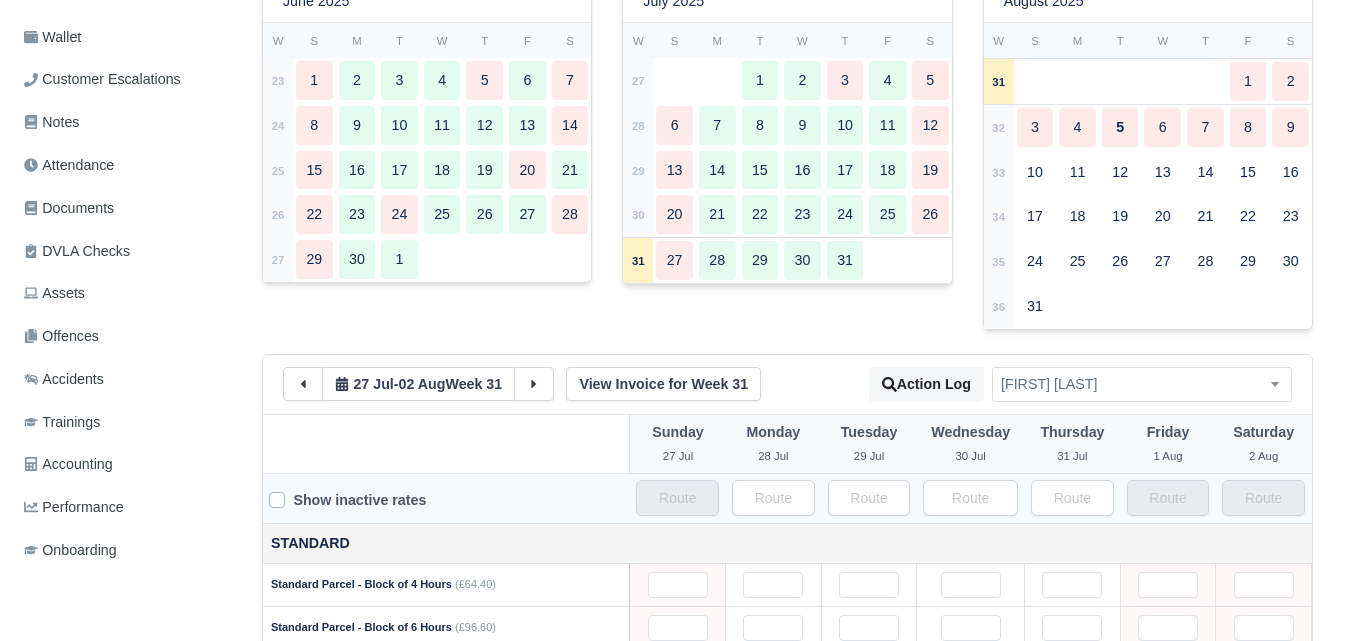 scroll, scrollTop: 0, scrollLeft: 0, axis: both 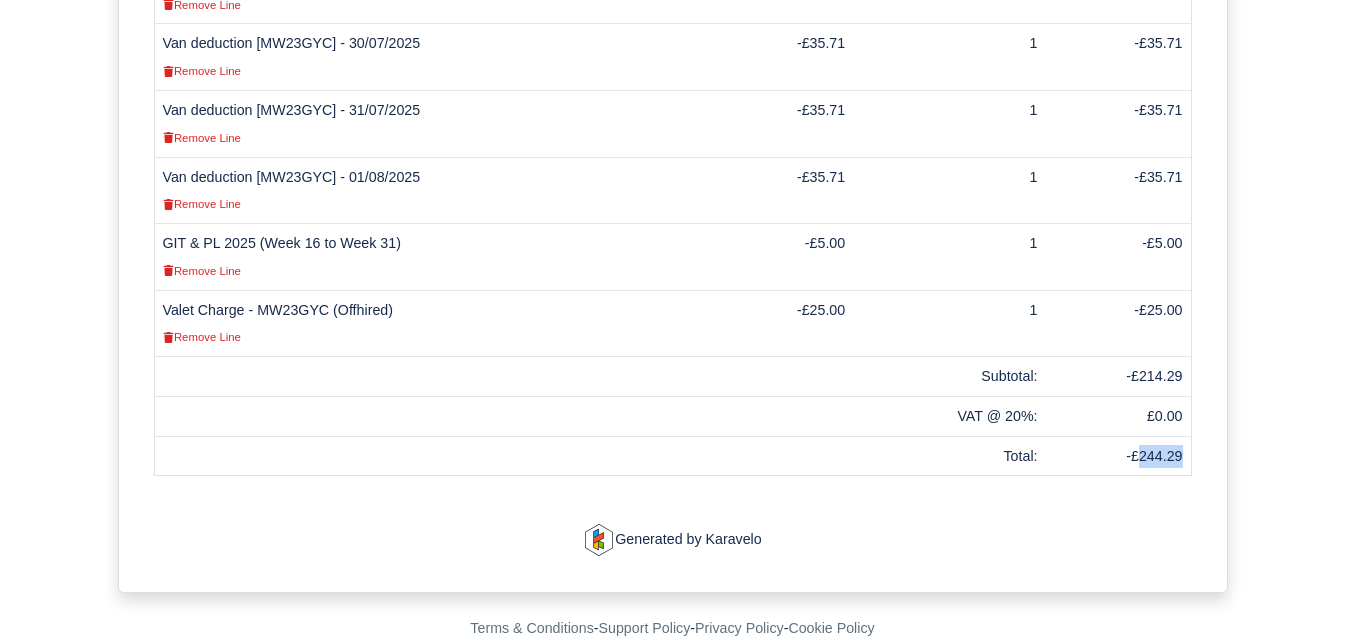 drag, startPoint x: 1141, startPoint y: 453, endPoint x: 1181, endPoint y: 454, distance: 40.012497 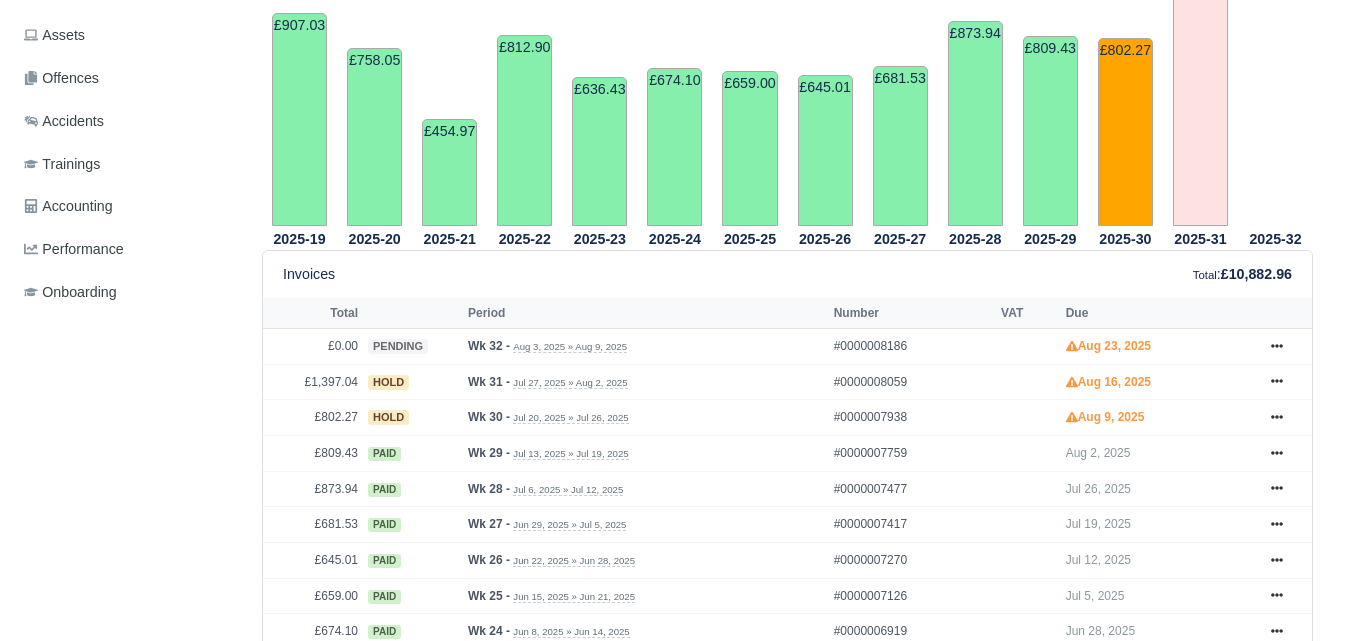 scroll, scrollTop: 619, scrollLeft: 0, axis: vertical 